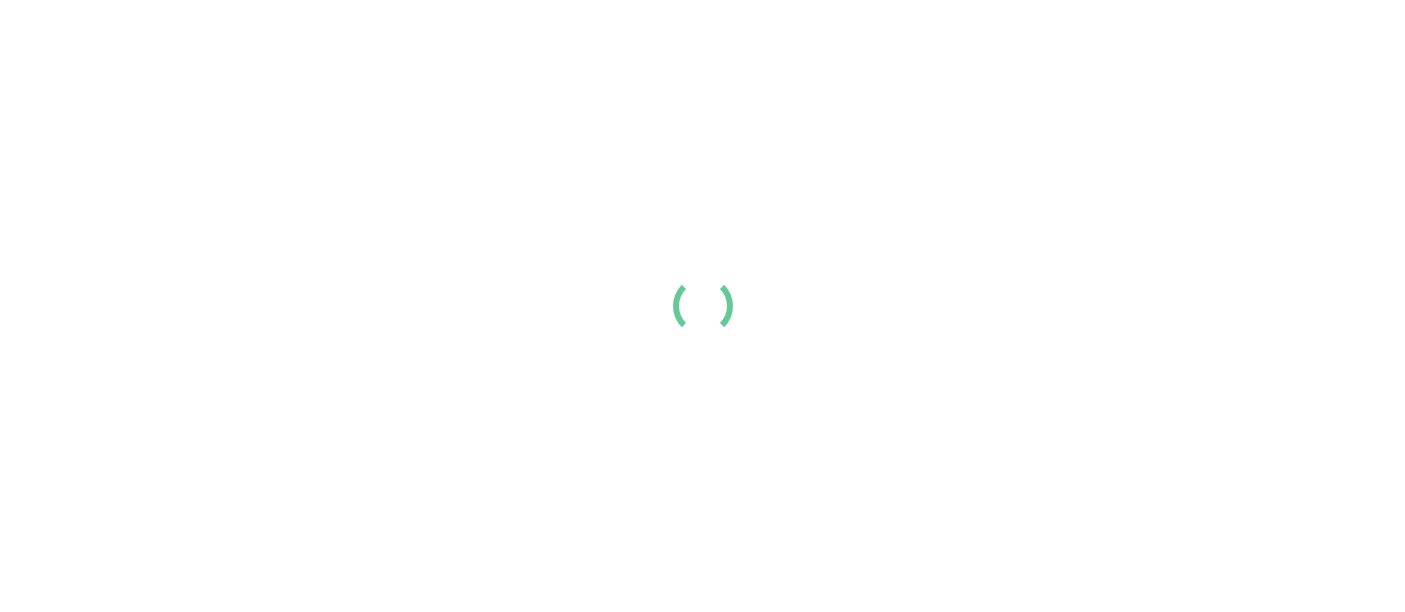 scroll, scrollTop: 0, scrollLeft: 0, axis: both 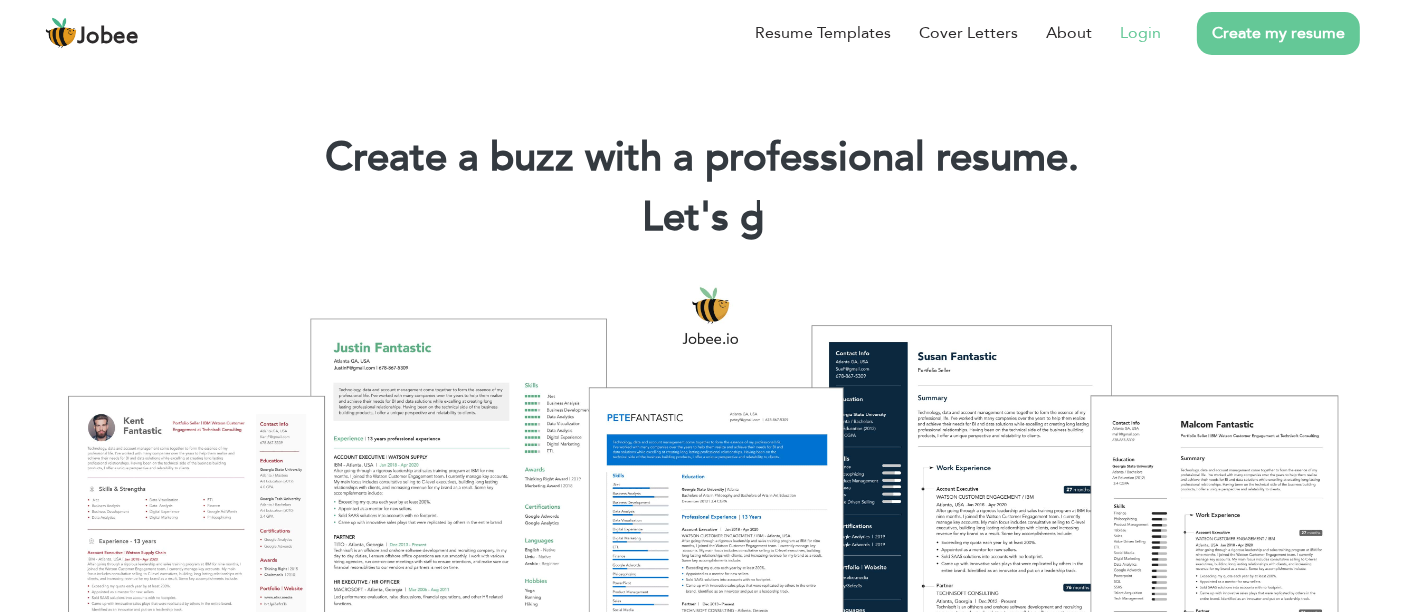 click on "Login" at bounding box center (1126, 33) 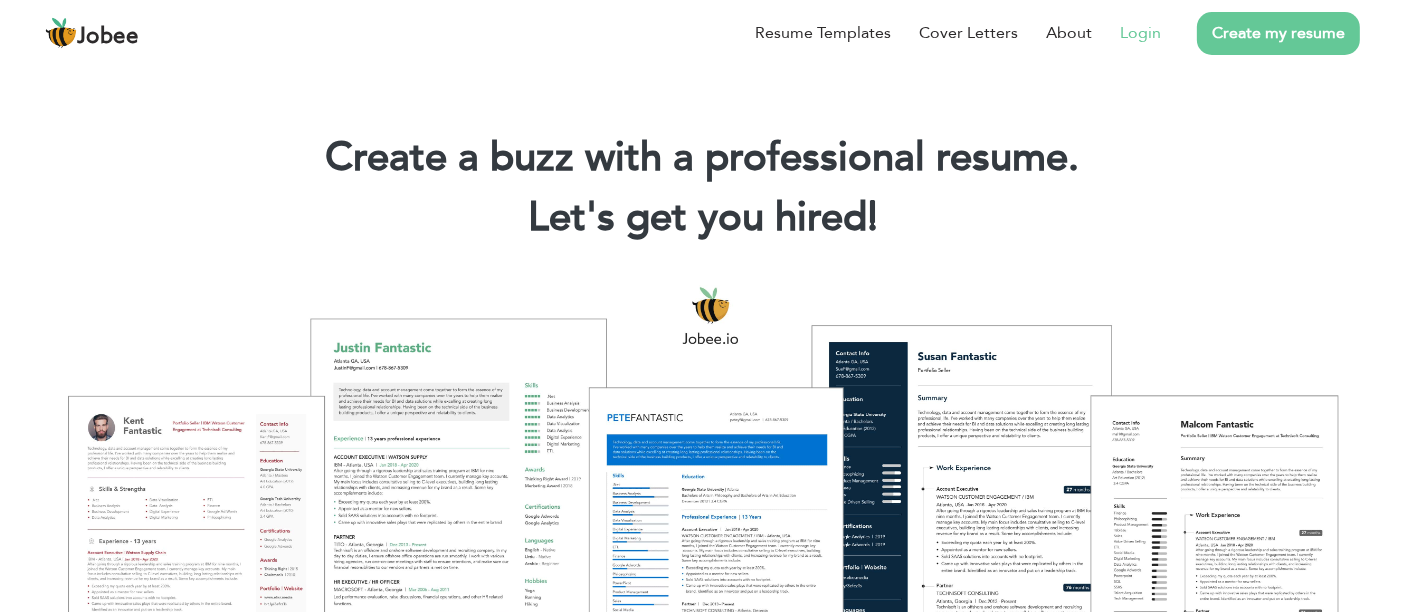 click on "Login" at bounding box center (1140, 33) 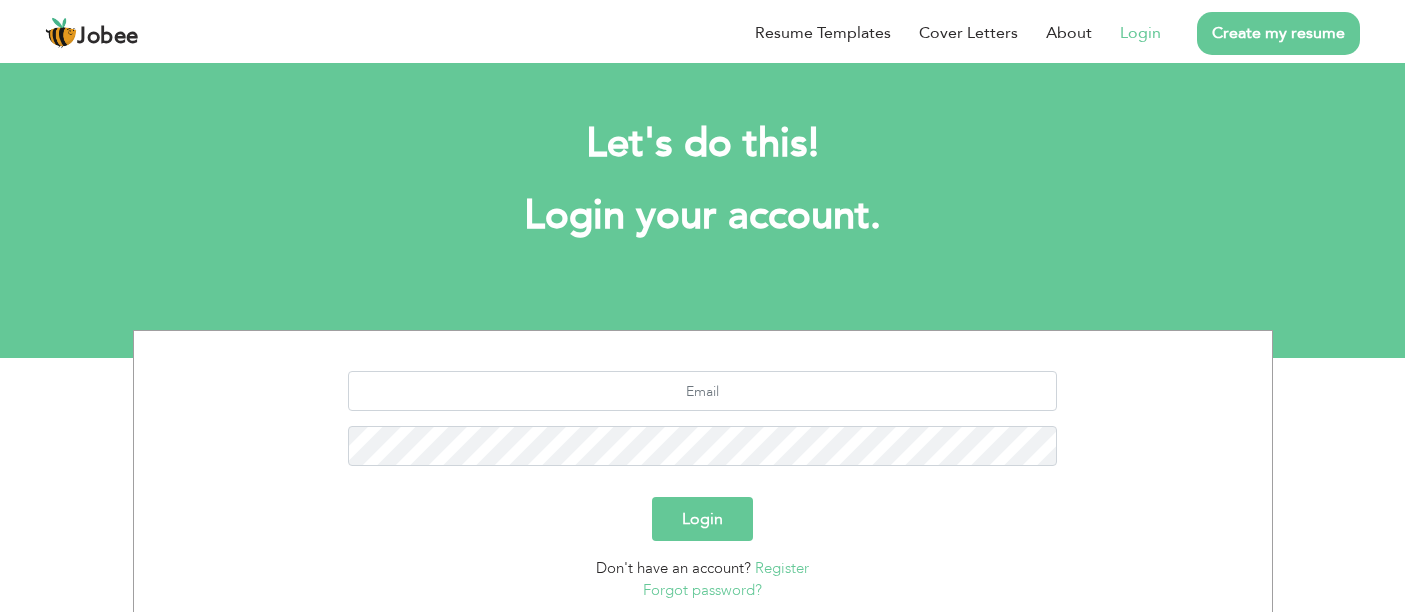 scroll, scrollTop: 0, scrollLeft: 0, axis: both 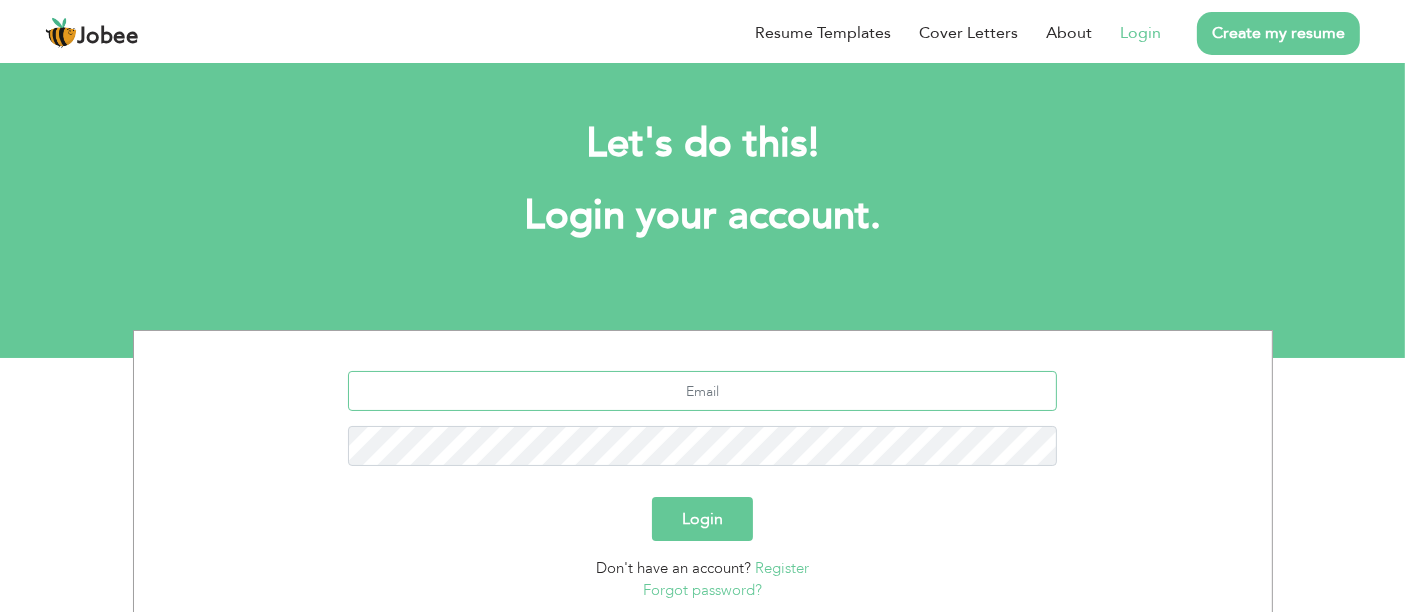 type on "htmalhi@gmail.com" 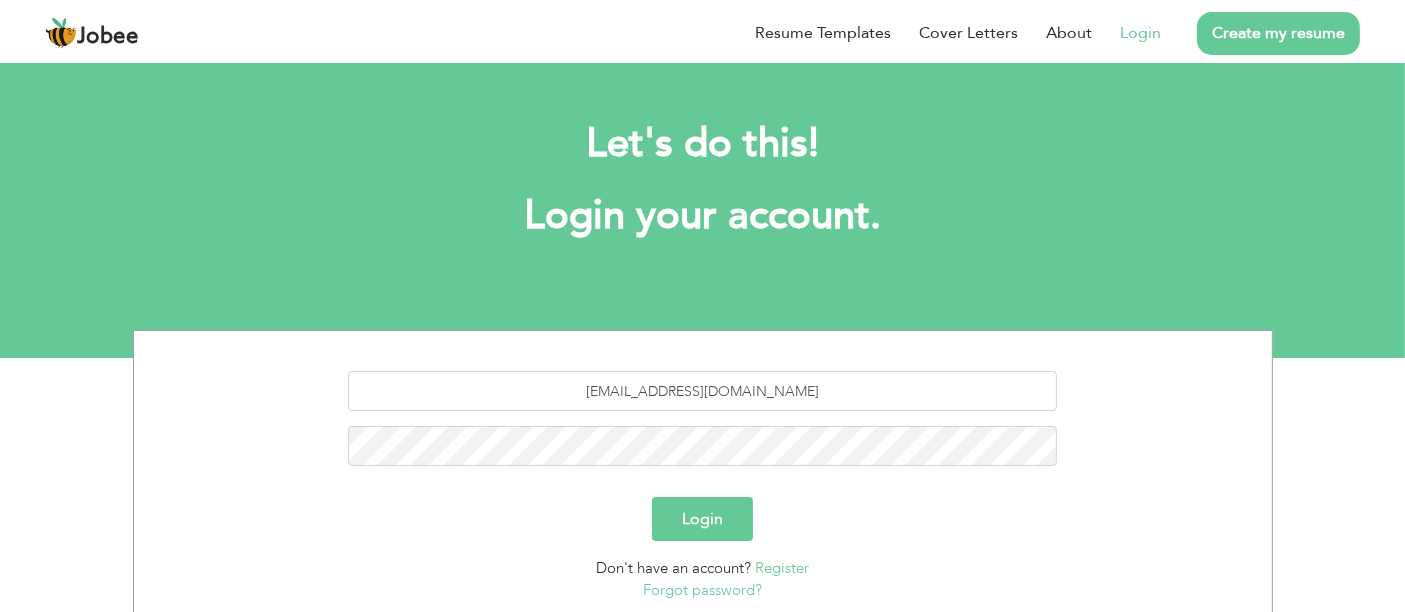click on "Login" at bounding box center [702, 519] 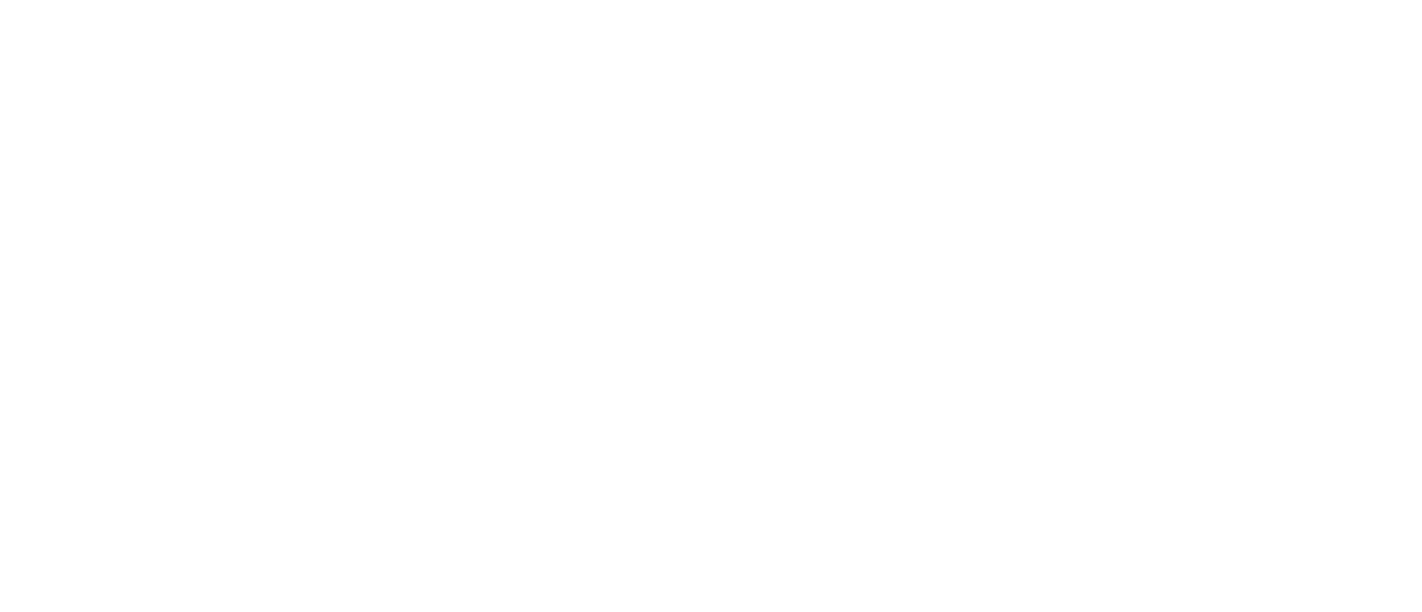 scroll, scrollTop: 0, scrollLeft: 0, axis: both 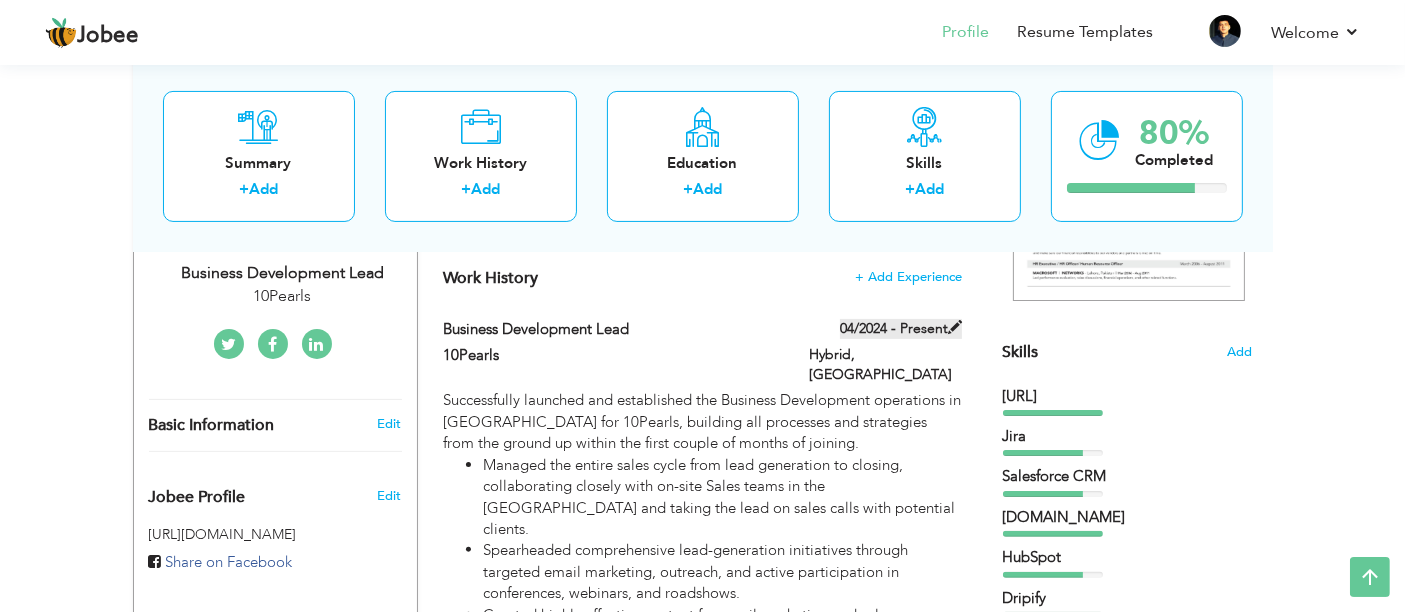 click on "04/2024 - Present" at bounding box center [901, 329] 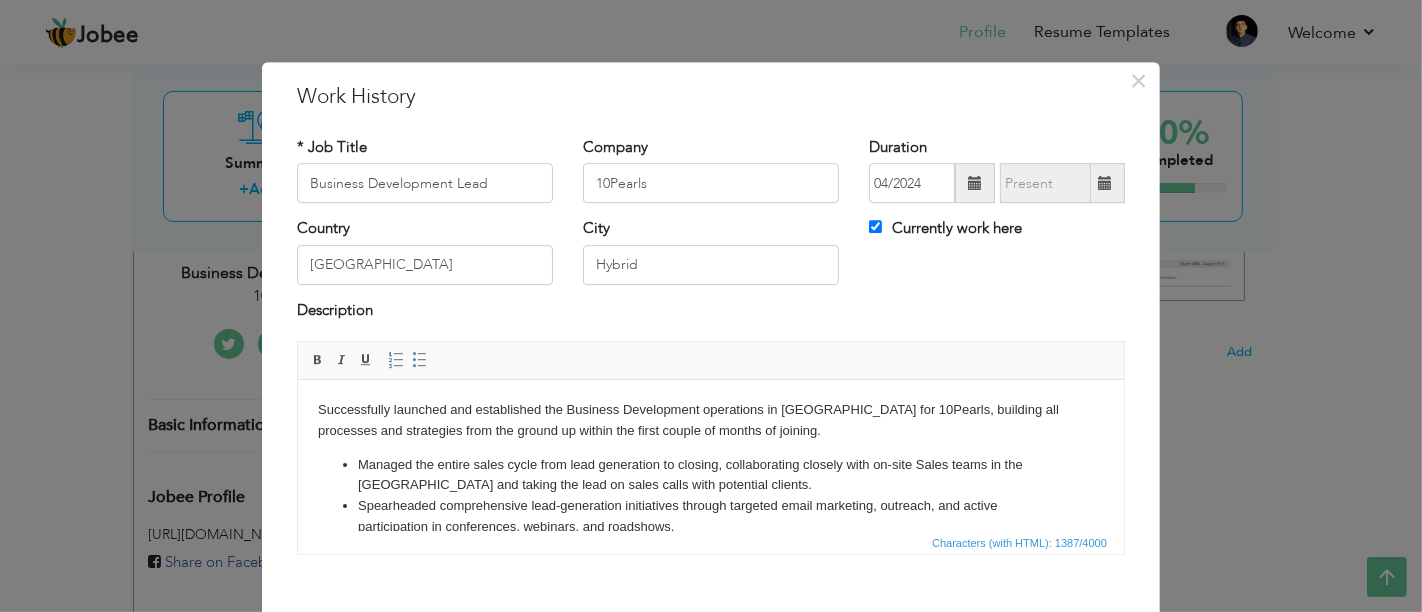 click at bounding box center [975, 183] 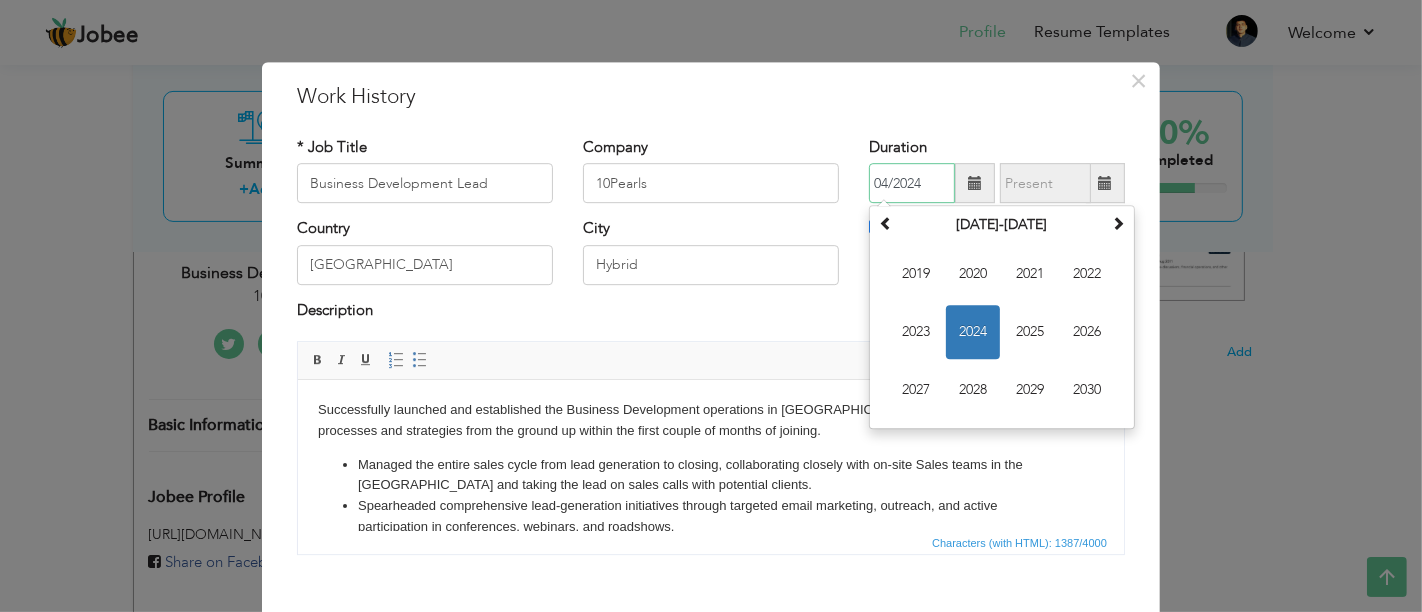 click on "2024" at bounding box center [973, 333] 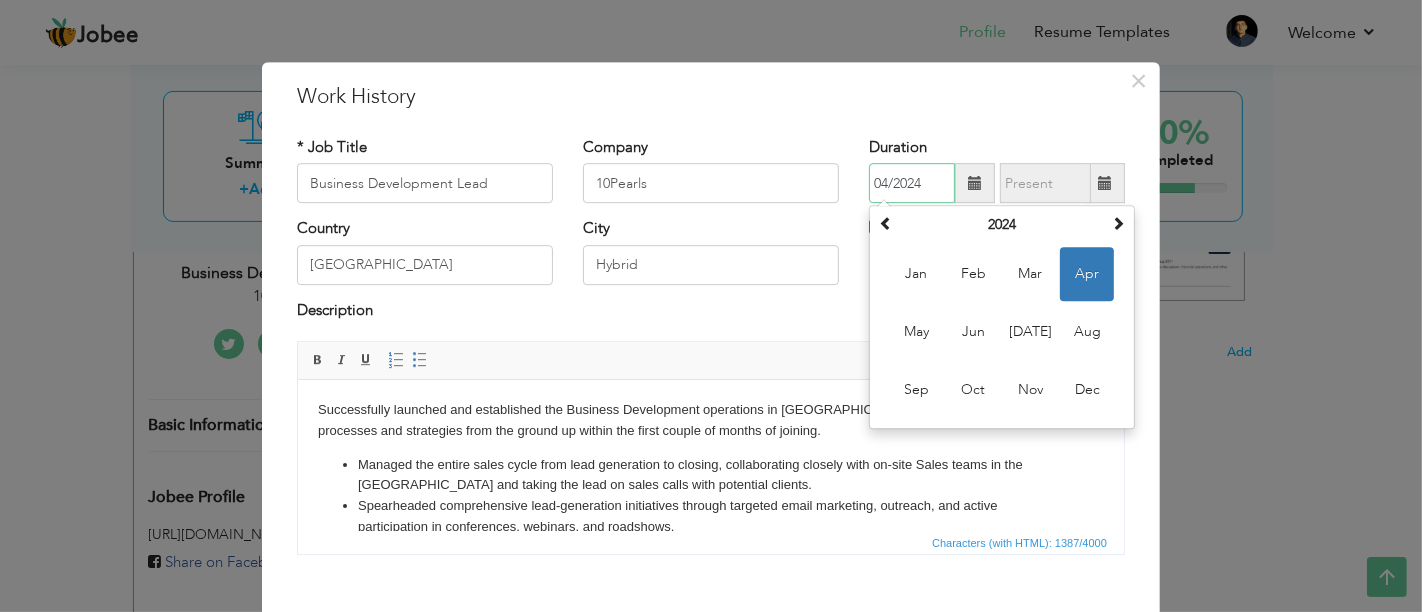 click on "Apr" at bounding box center [1087, 275] 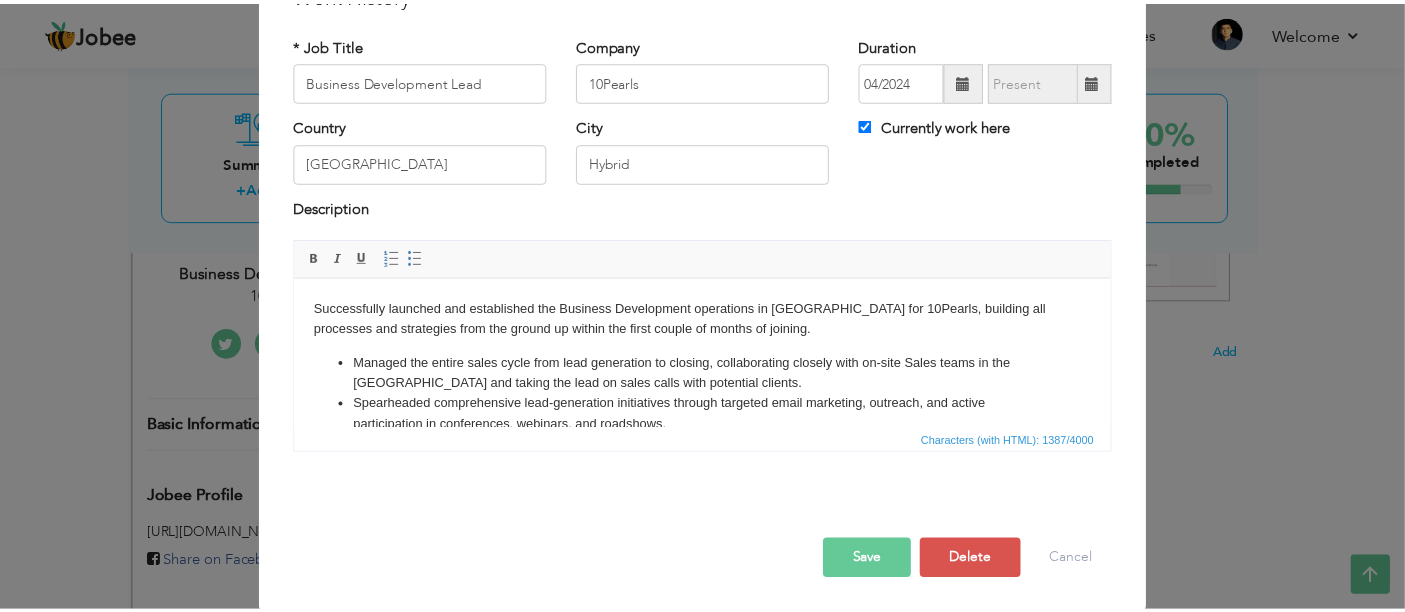 scroll, scrollTop: 0, scrollLeft: 0, axis: both 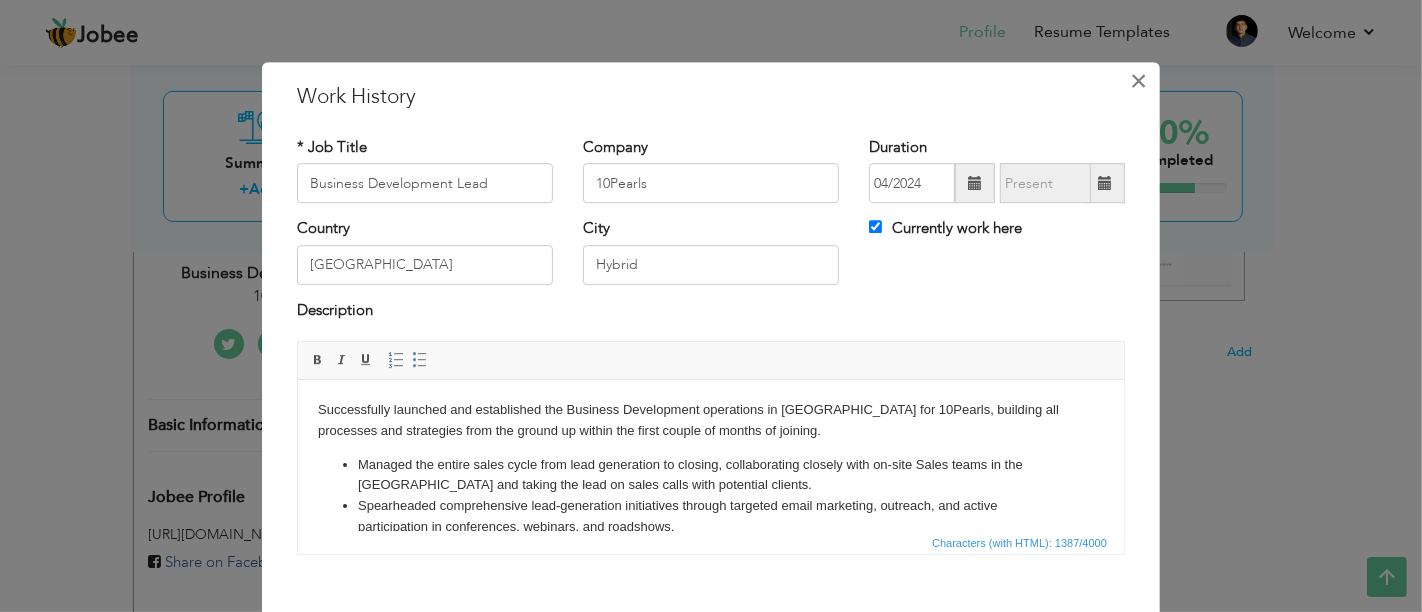 click on "×" at bounding box center (1139, 81) 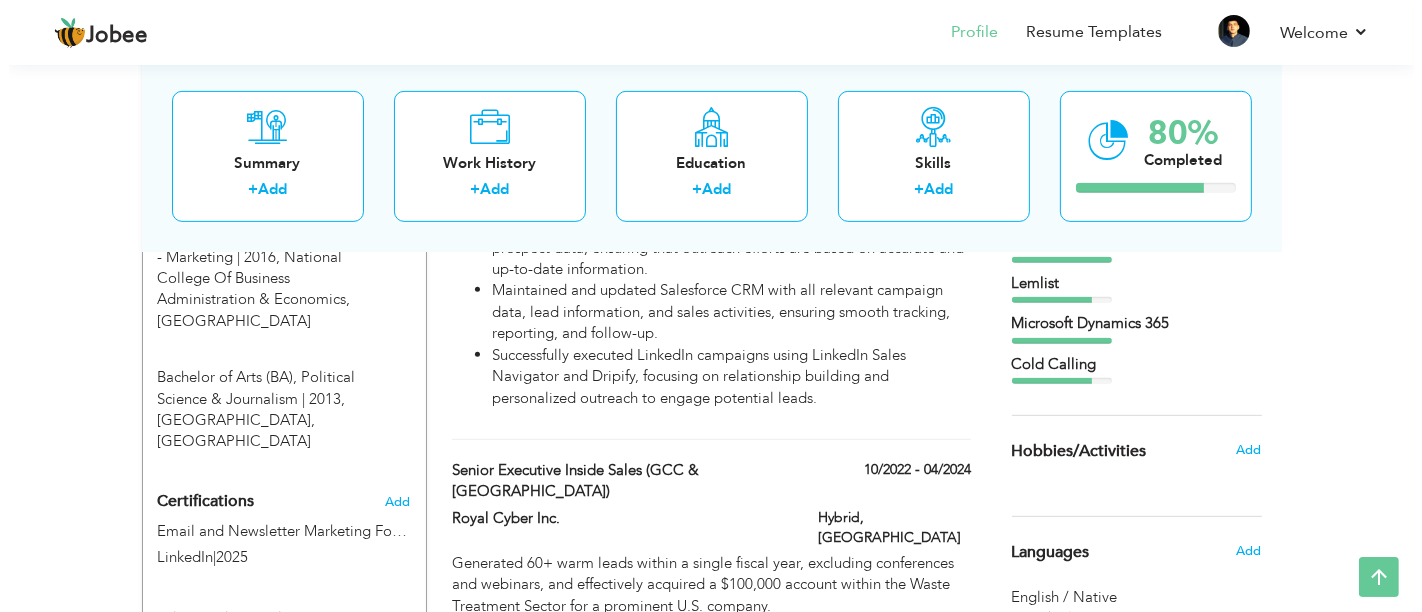 scroll, scrollTop: 974, scrollLeft: 0, axis: vertical 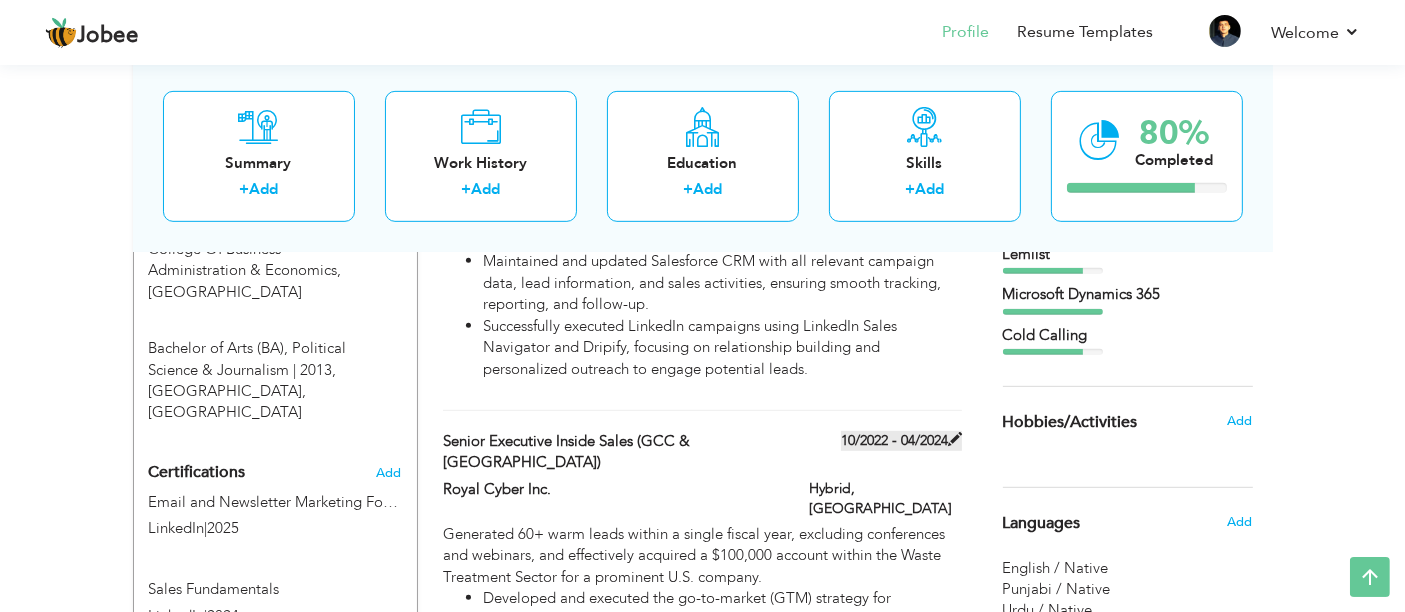 click on "10/2022 - 04/2024" at bounding box center [901, 441] 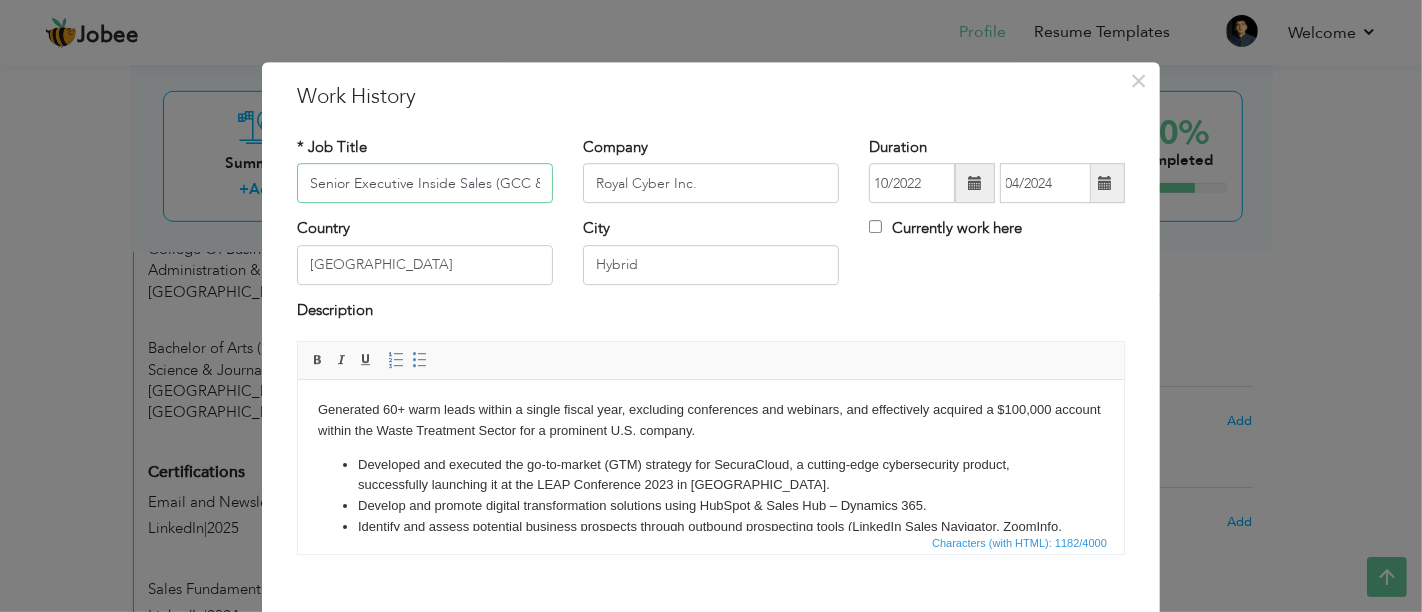 scroll, scrollTop: 0, scrollLeft: 154, axis: horizontal 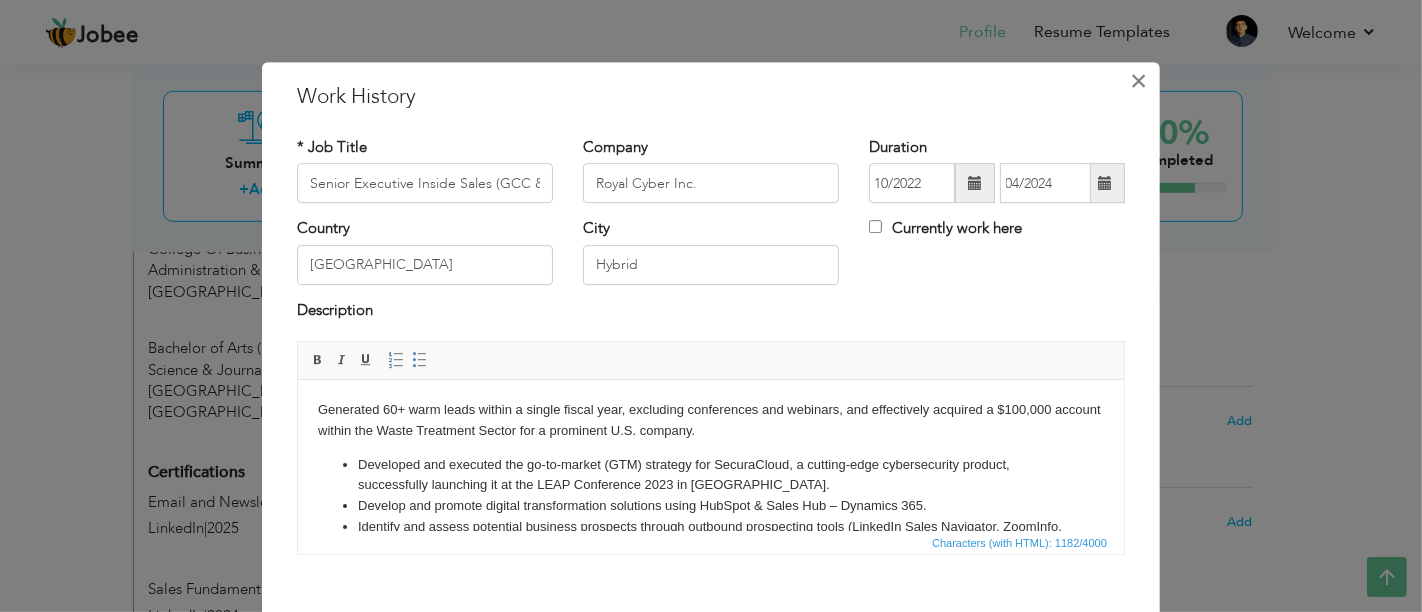 drag, startPoint x: 1126, startPoint y: 100, endPoint x: 1141, endPoint y: 90, distance: 18.027756 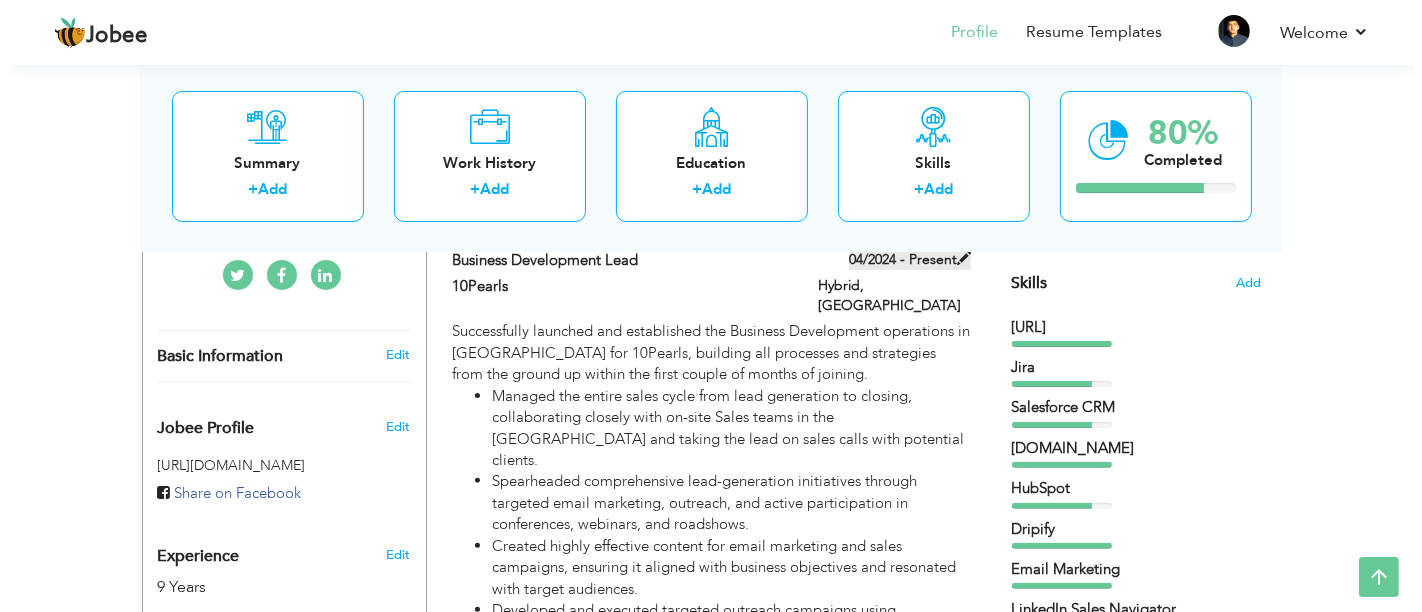 scroll, scrollTop: 466, scrollLeft: 0, axis: vertical 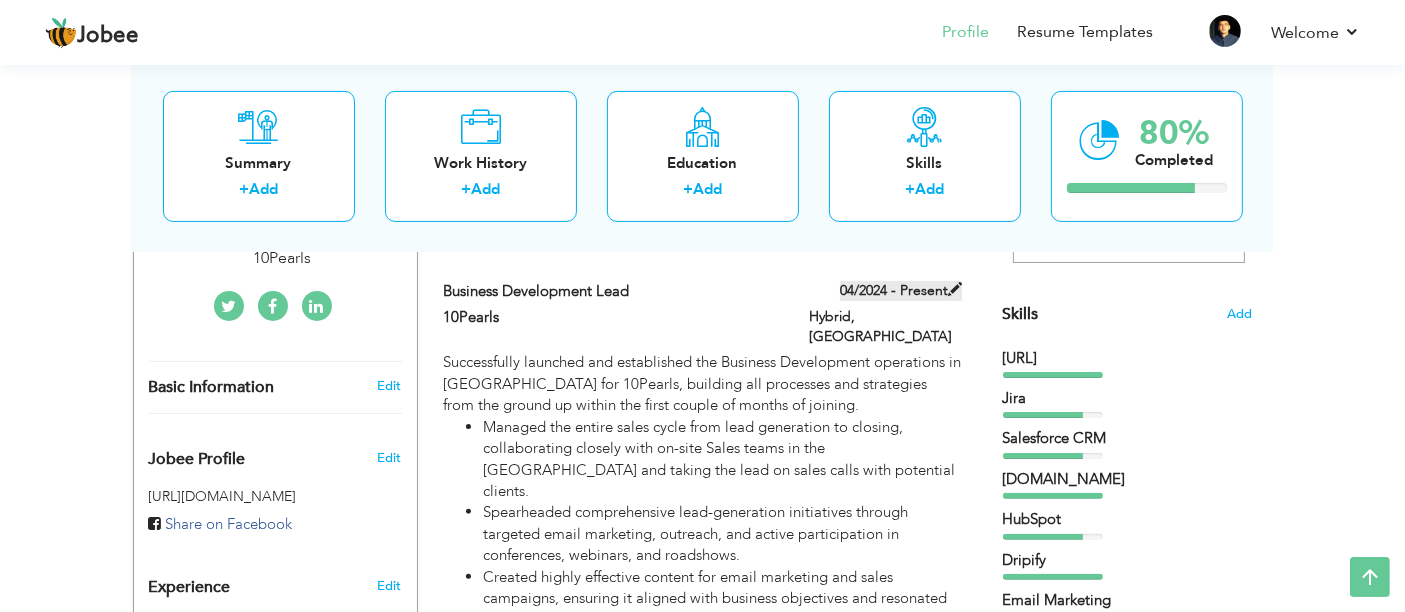 click on "04/2024 - Present" at bounding box center (901, 291) 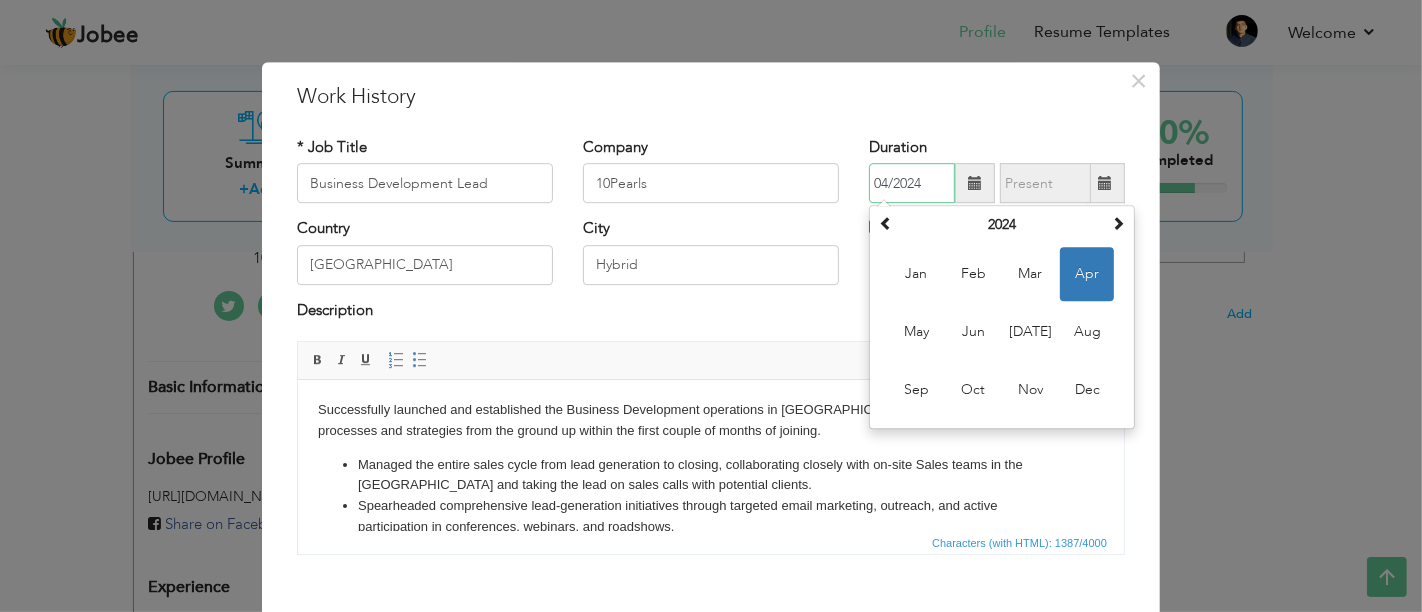 click on "04/2024" at bounding box center (912, 184) 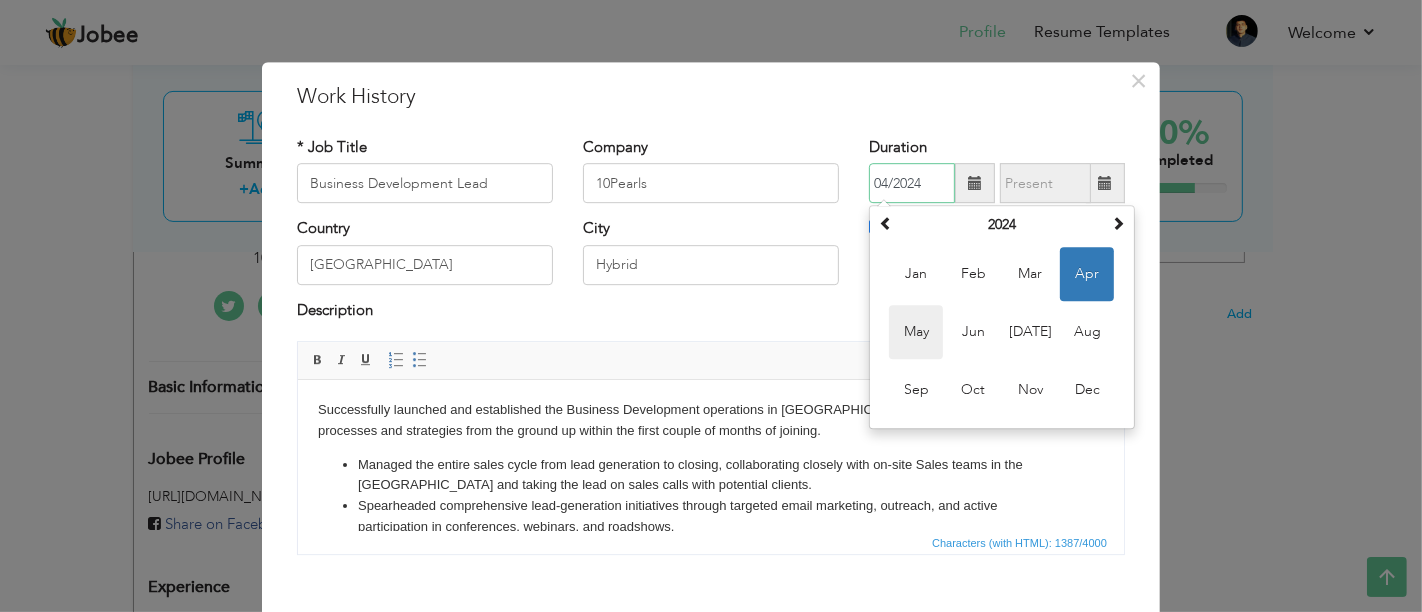 click on "May" at bounding box center (916, 333) 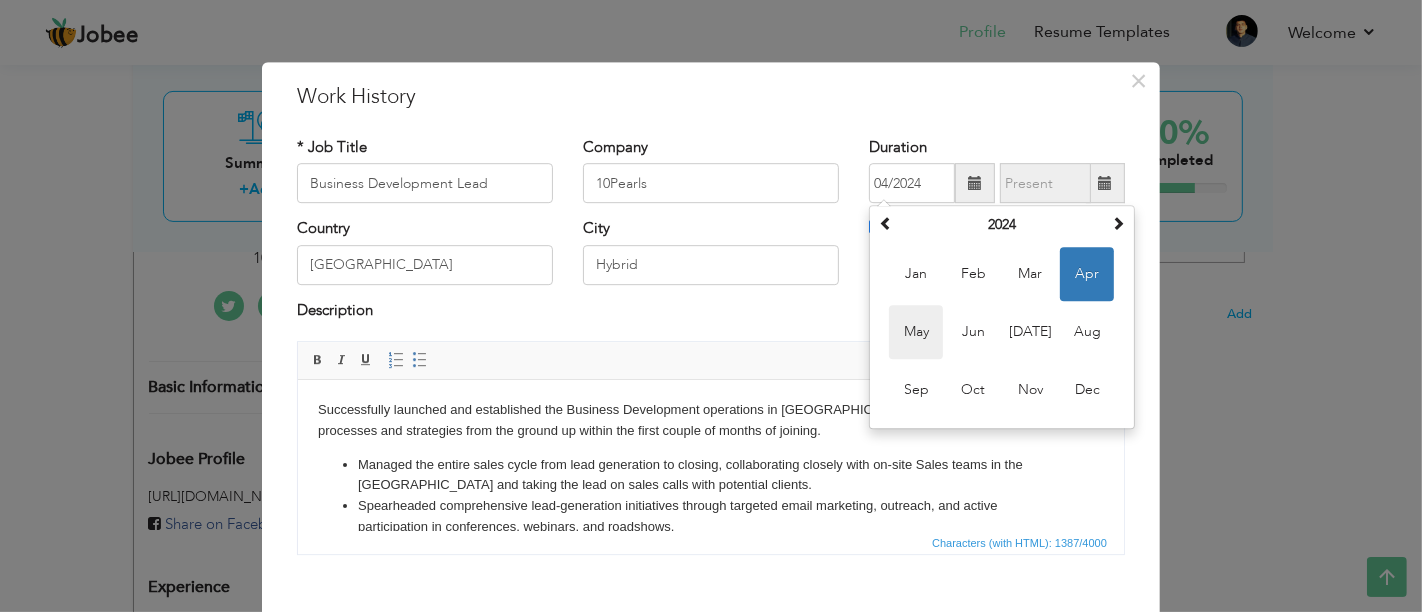 type on "05/2024" 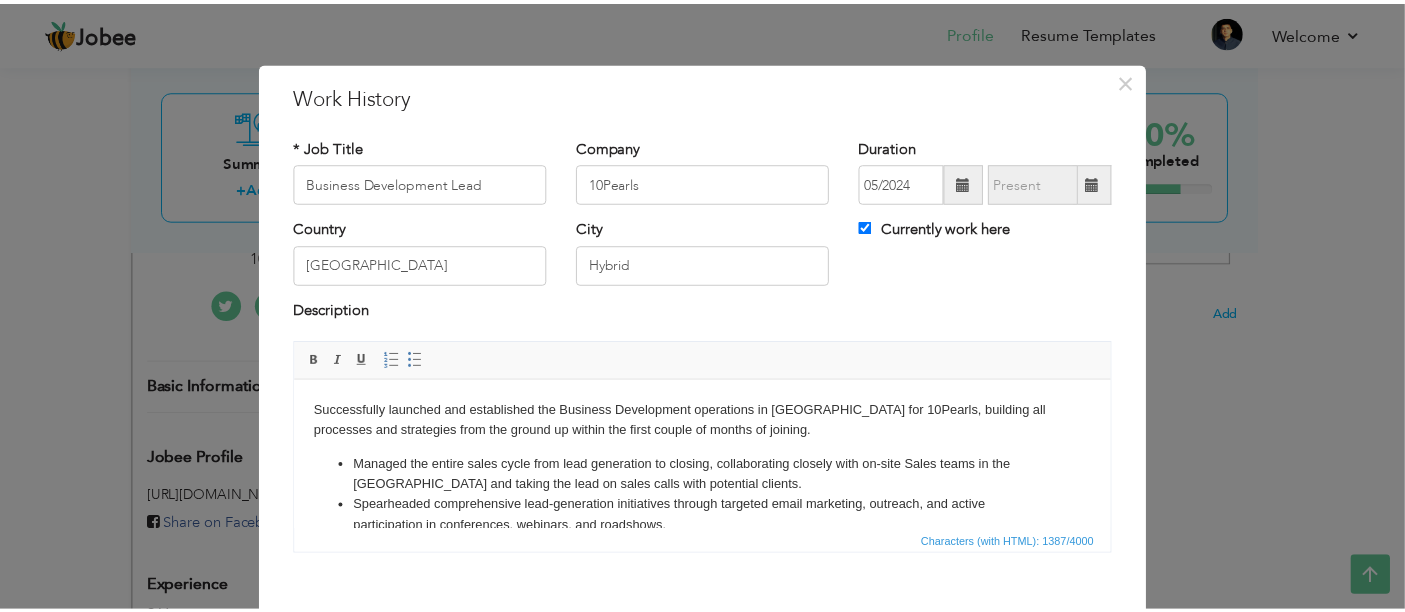 scroll, scrollTop: 102, scrollLeft: 0, axis: vertical 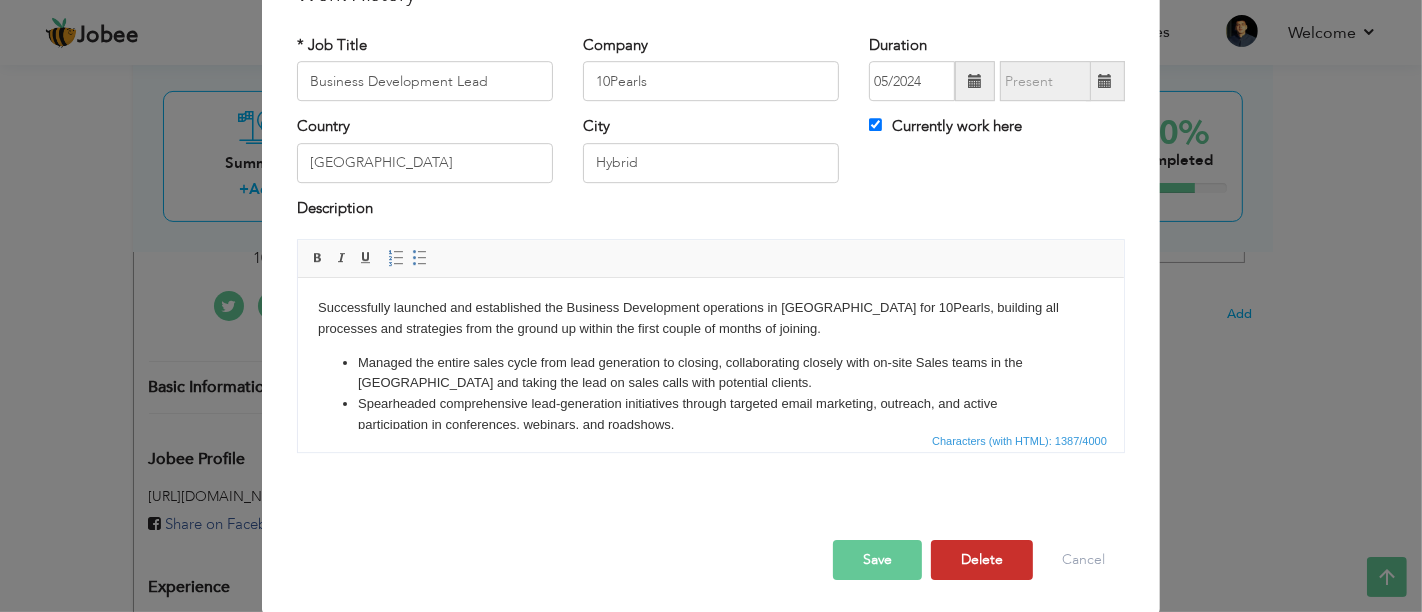 click on "Delete" at bounding box center (982, 560) 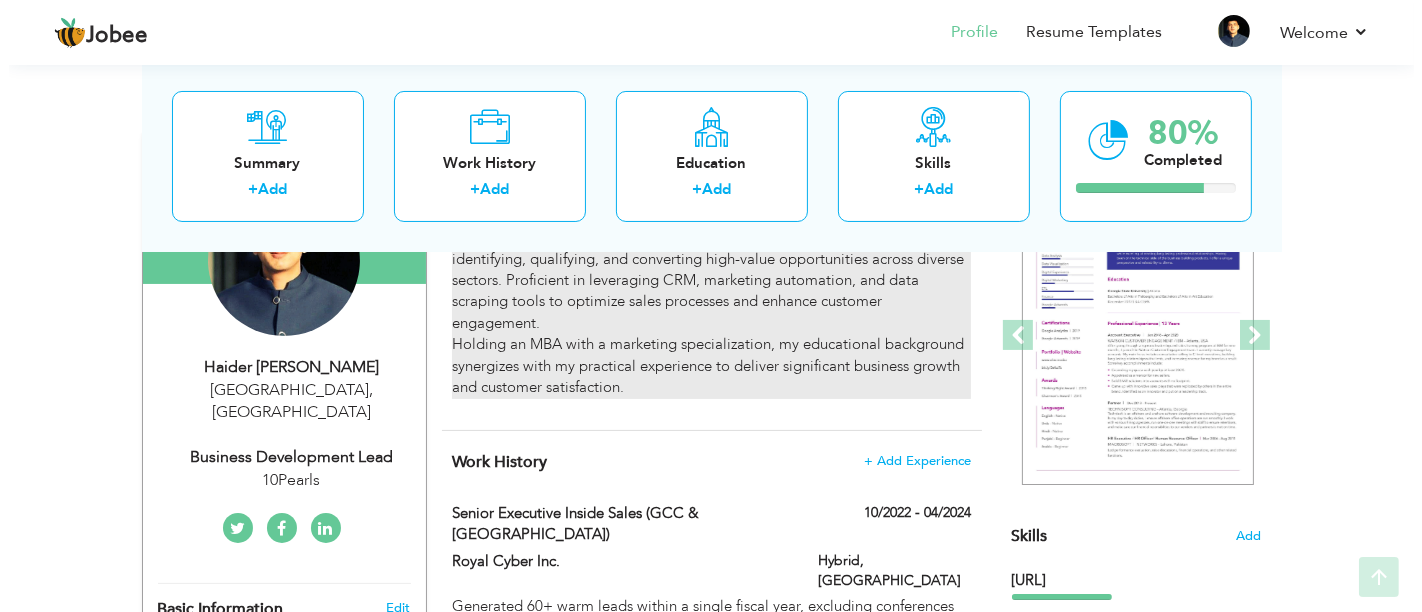 scroll, scrollTop: 348, scrollLeft: 0, axis: vertical 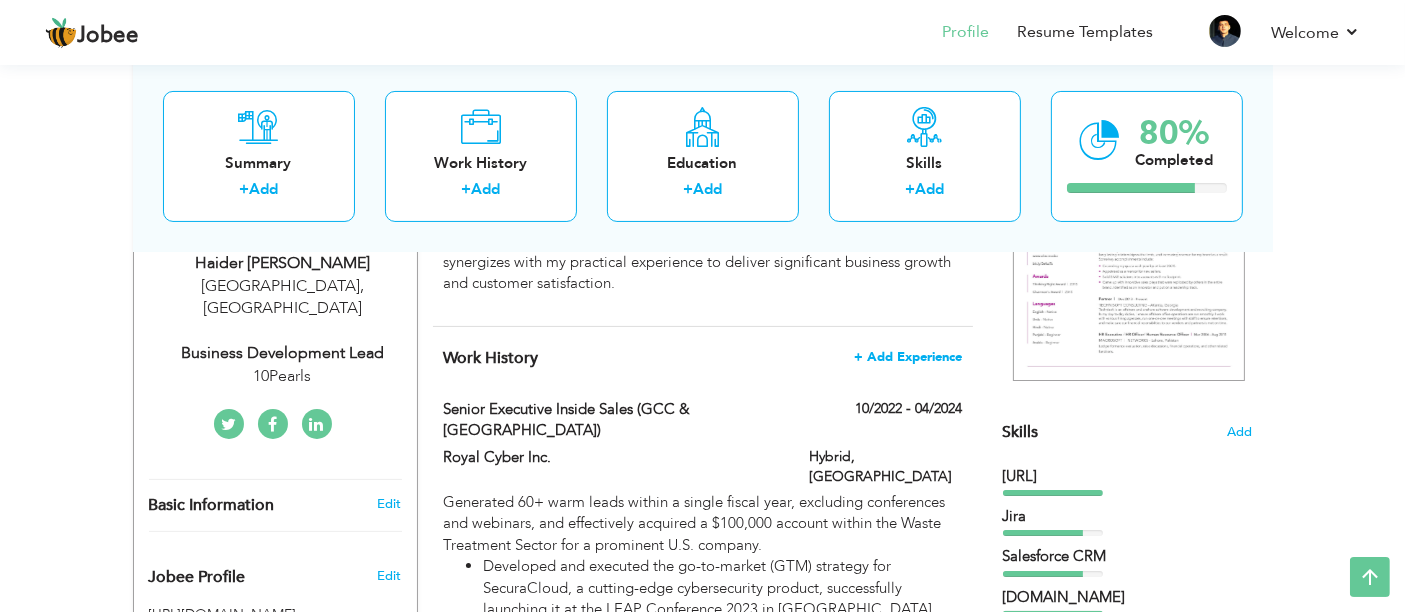 click on "+ Add Experience" at bounding box center [908, 357] 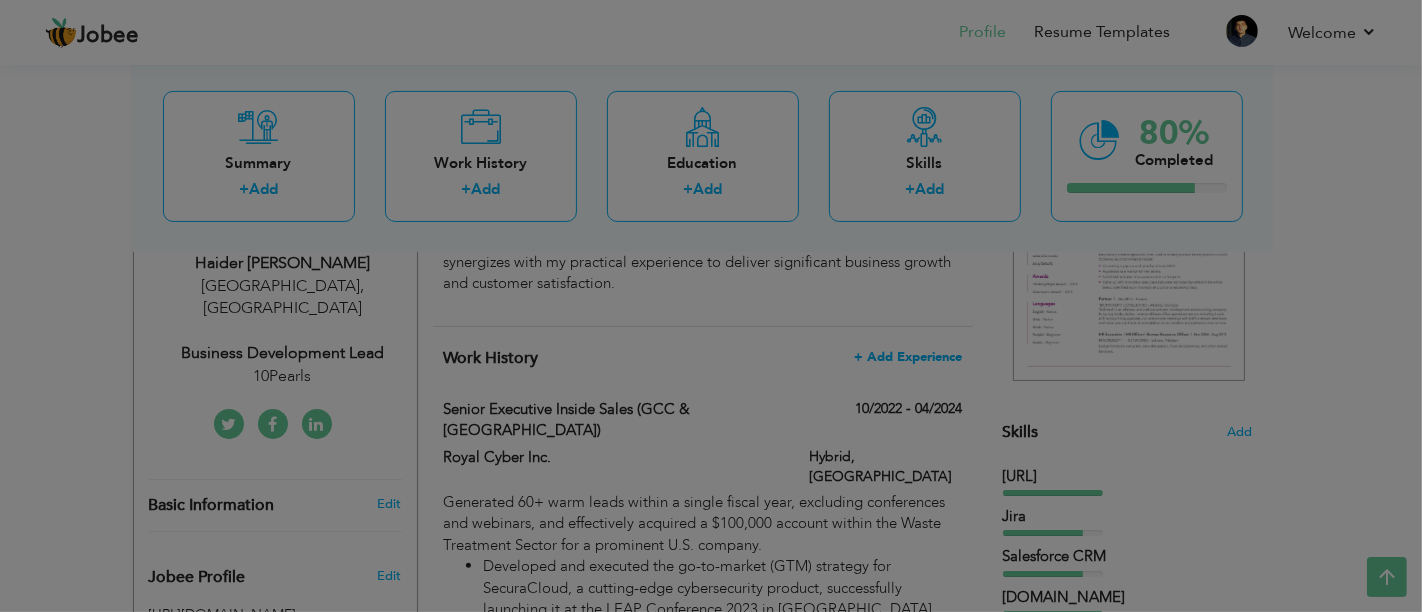 scroll, scrollTop: 0, scrollLeft: 0, axis: both 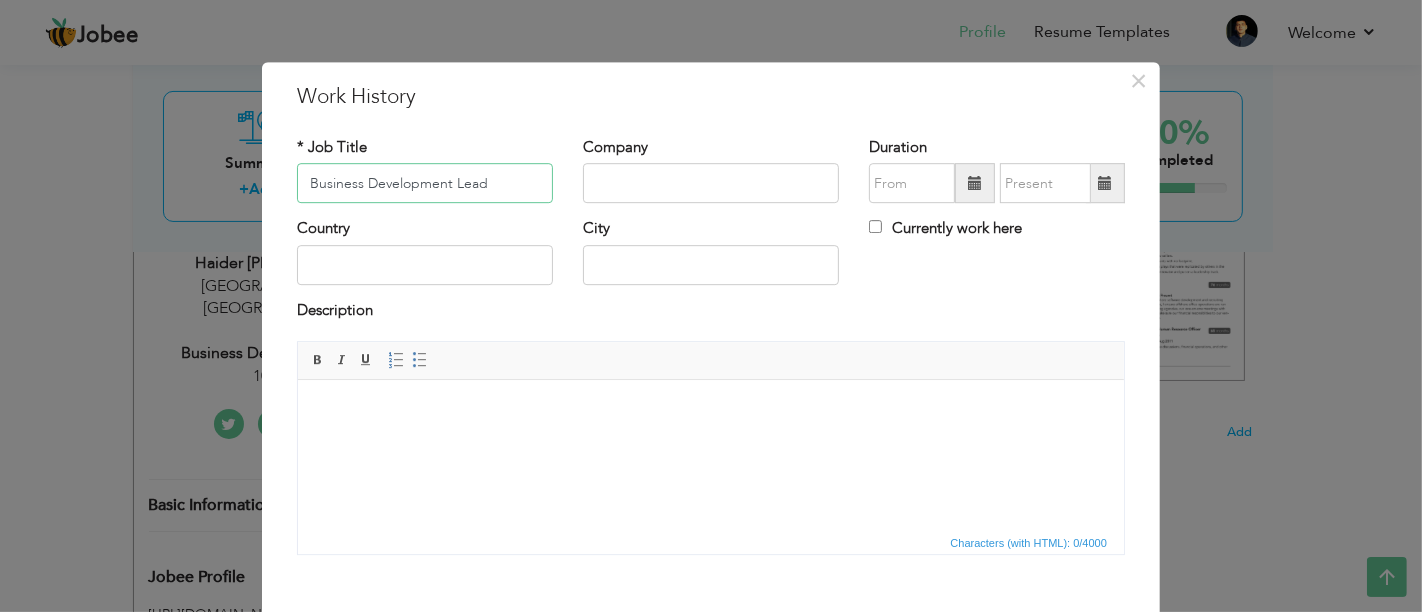type on "Business Development Lead" 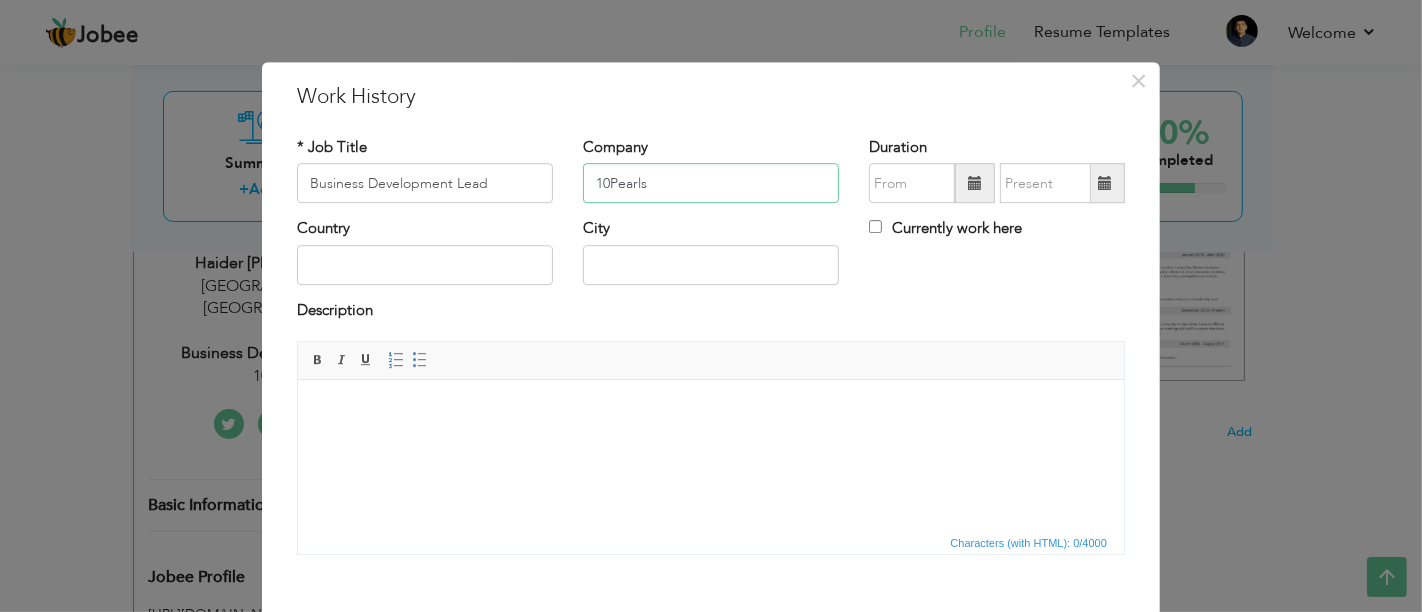 type on "10Pearls" 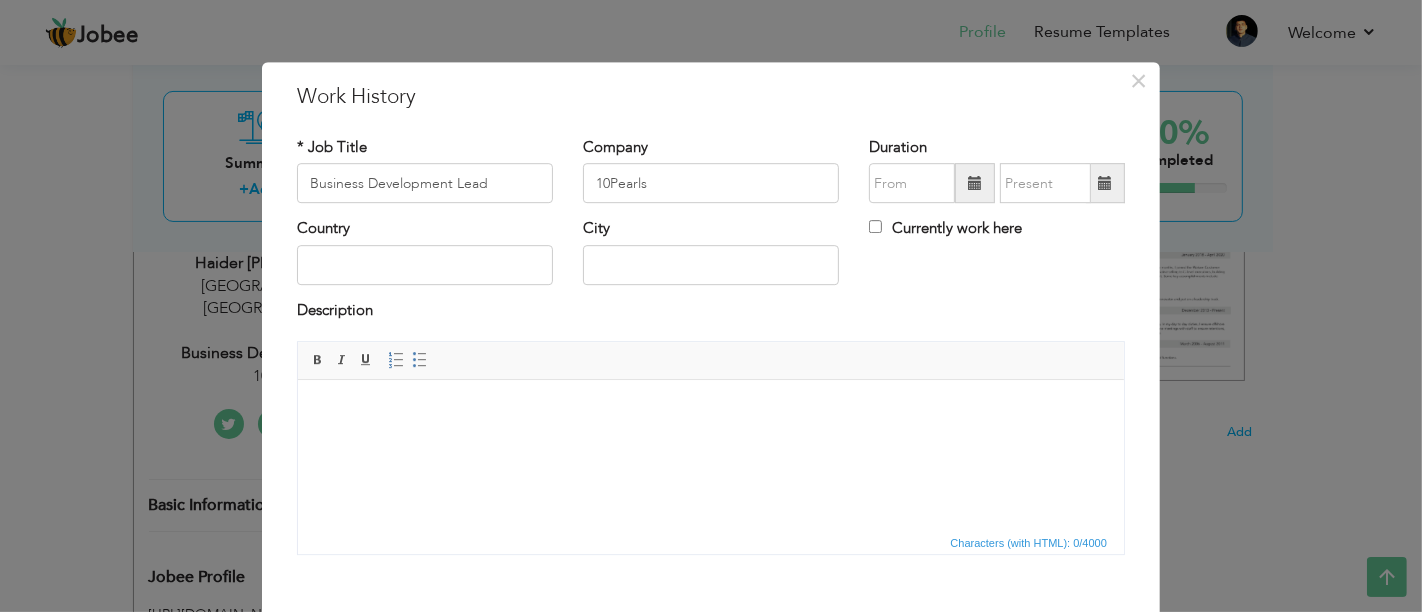 drag, startPoint x: 963, startPoint y: 161, endPoint x: 963, endPoint y: 174, distance: 13 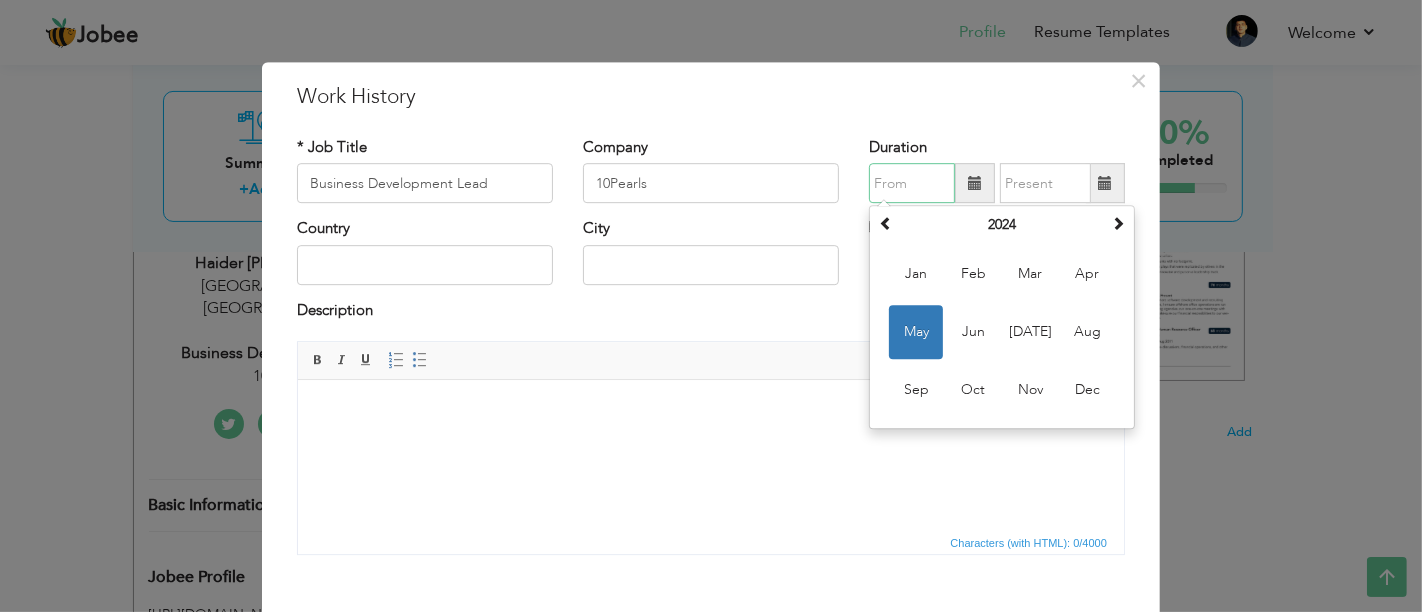 click on "May" at bounding box center [916, 333] 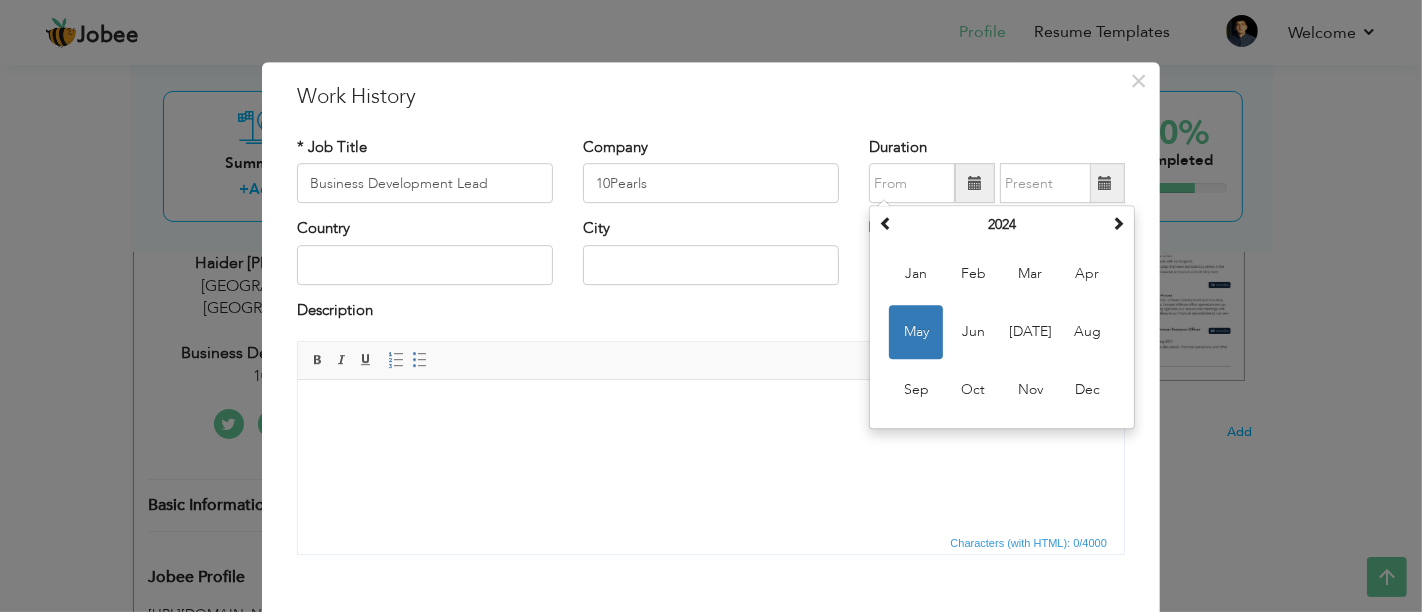 type on "05/2024" 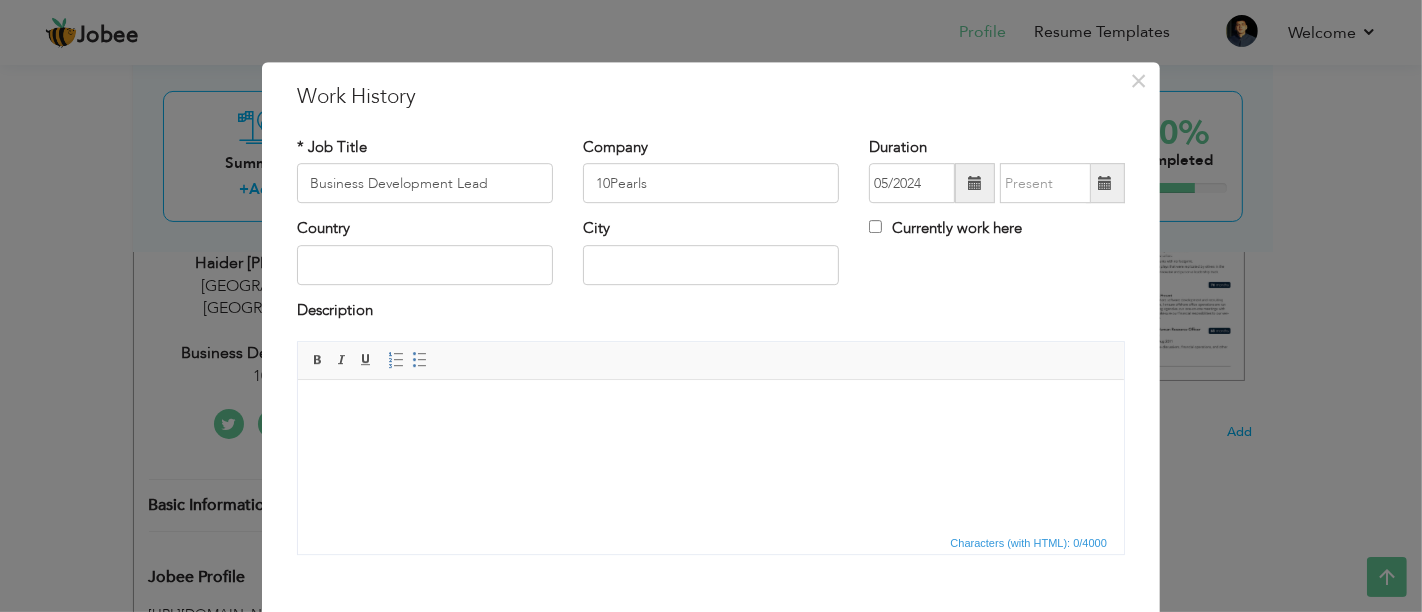 click on "Currently work here" at bounding box center [945, 229] 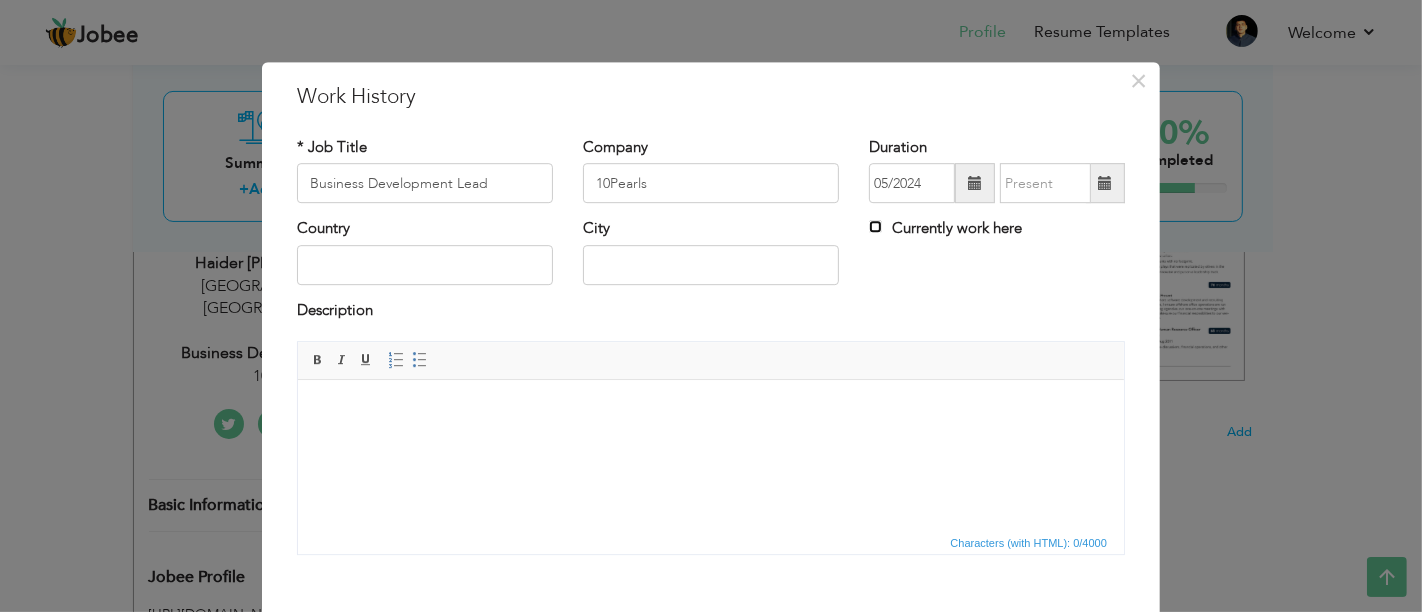 click on "Currently work here" at bounding box center [875, 227] 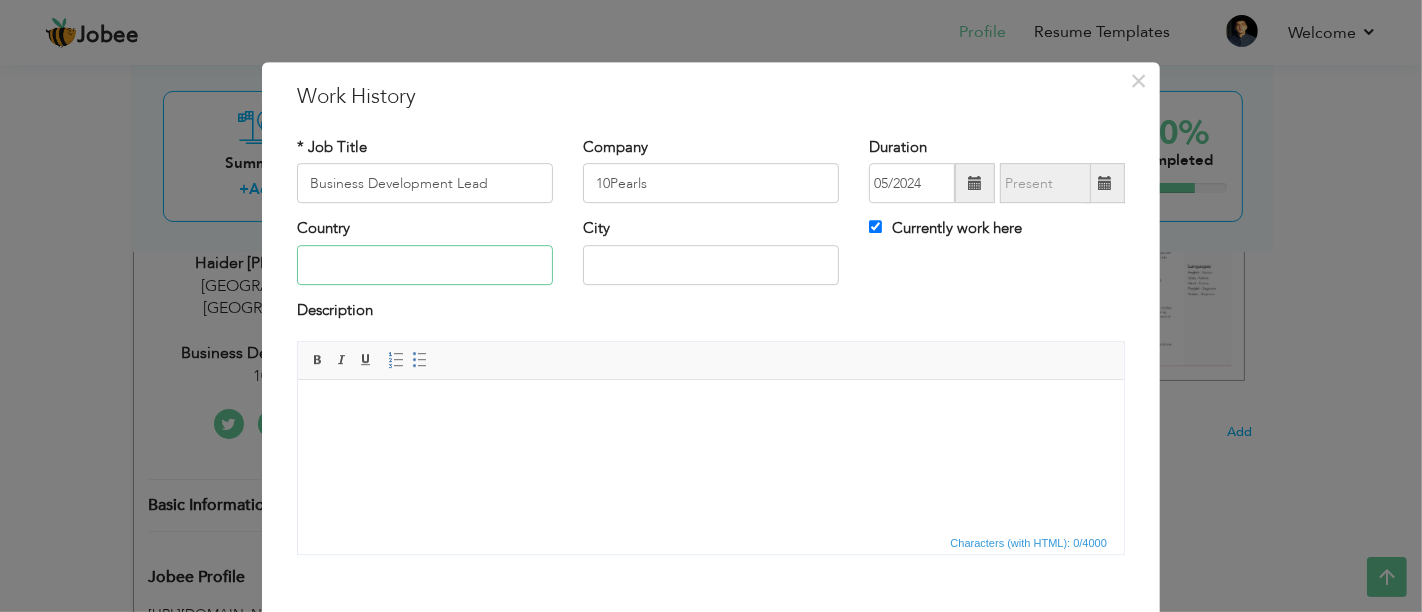 click at bounding box center (425, 265) 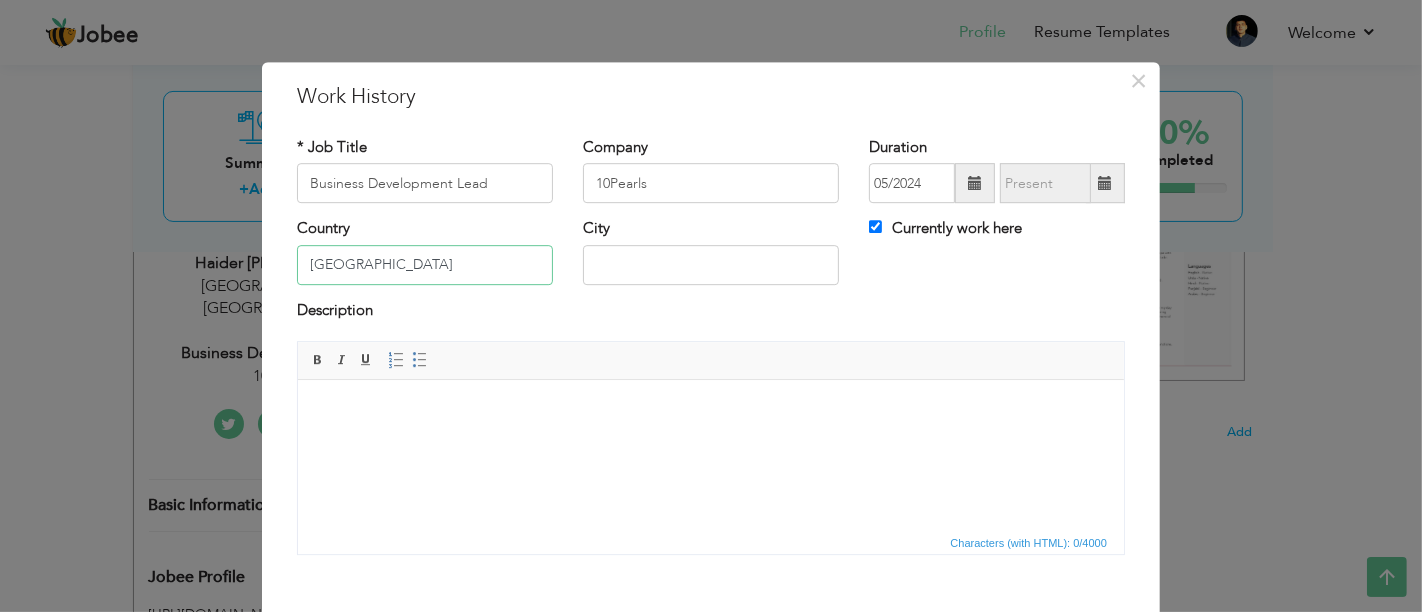 type on "[GEOGRAPHIC_DATA]" 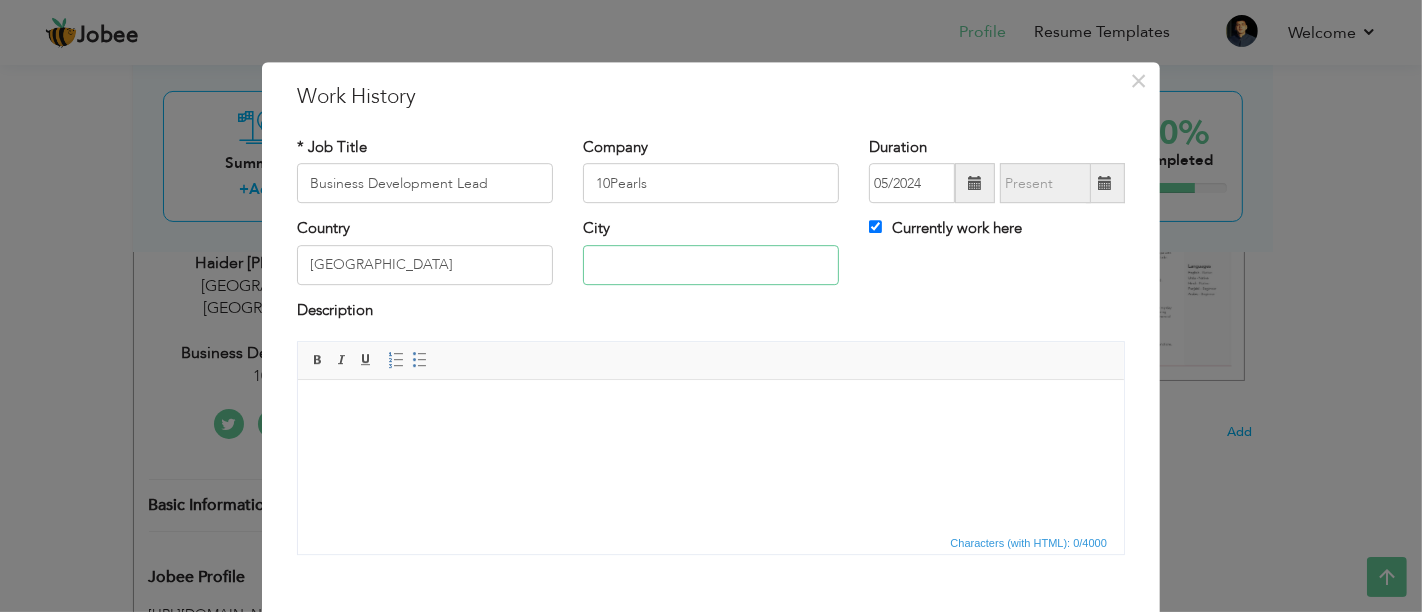 click at bounding box center (711, 265) 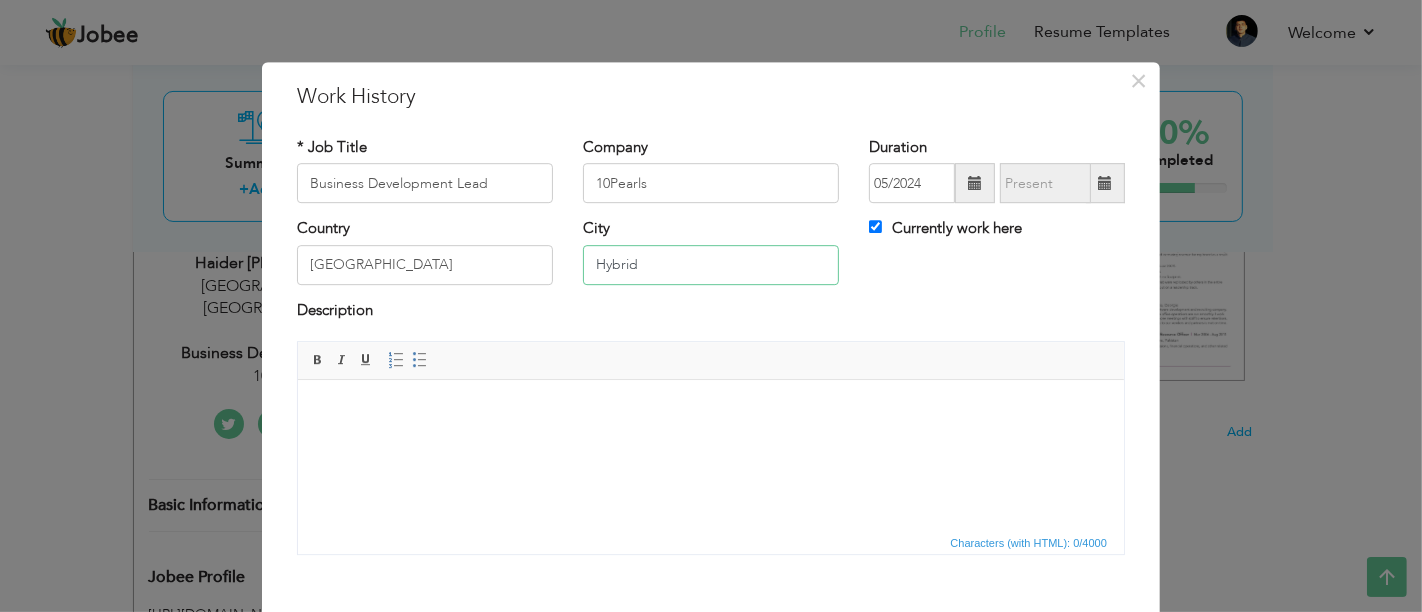 type on "Hybrid" 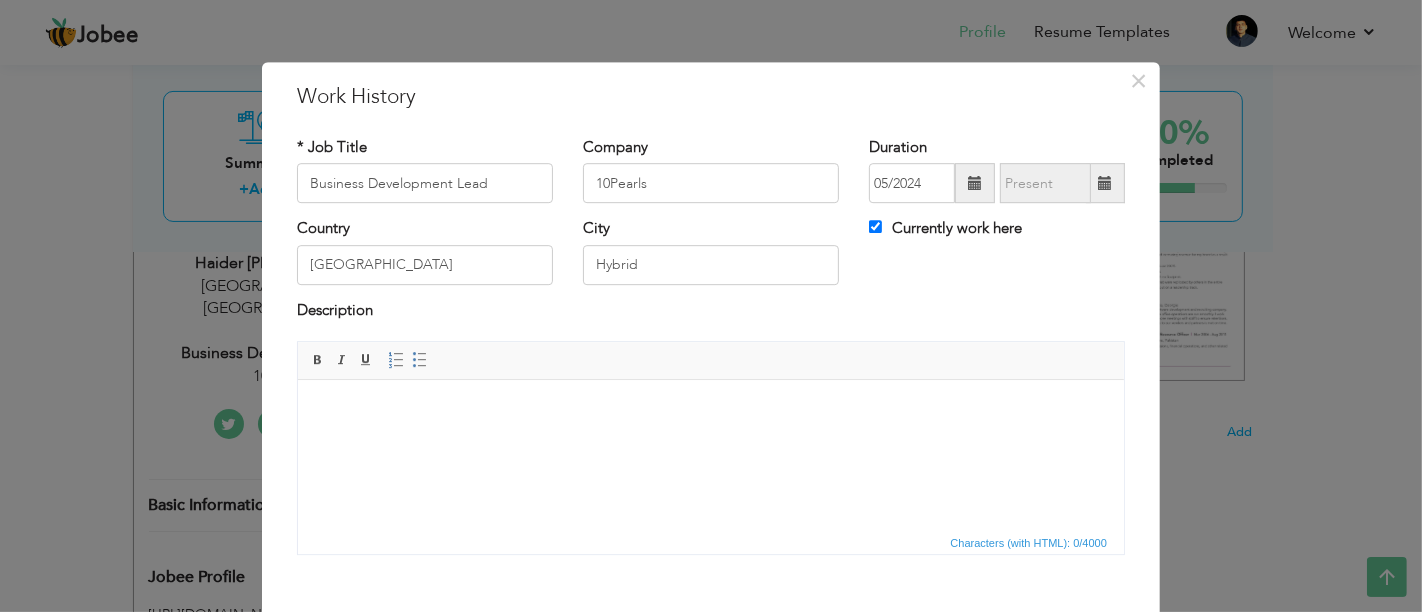 click at bounding box center (710, 410) 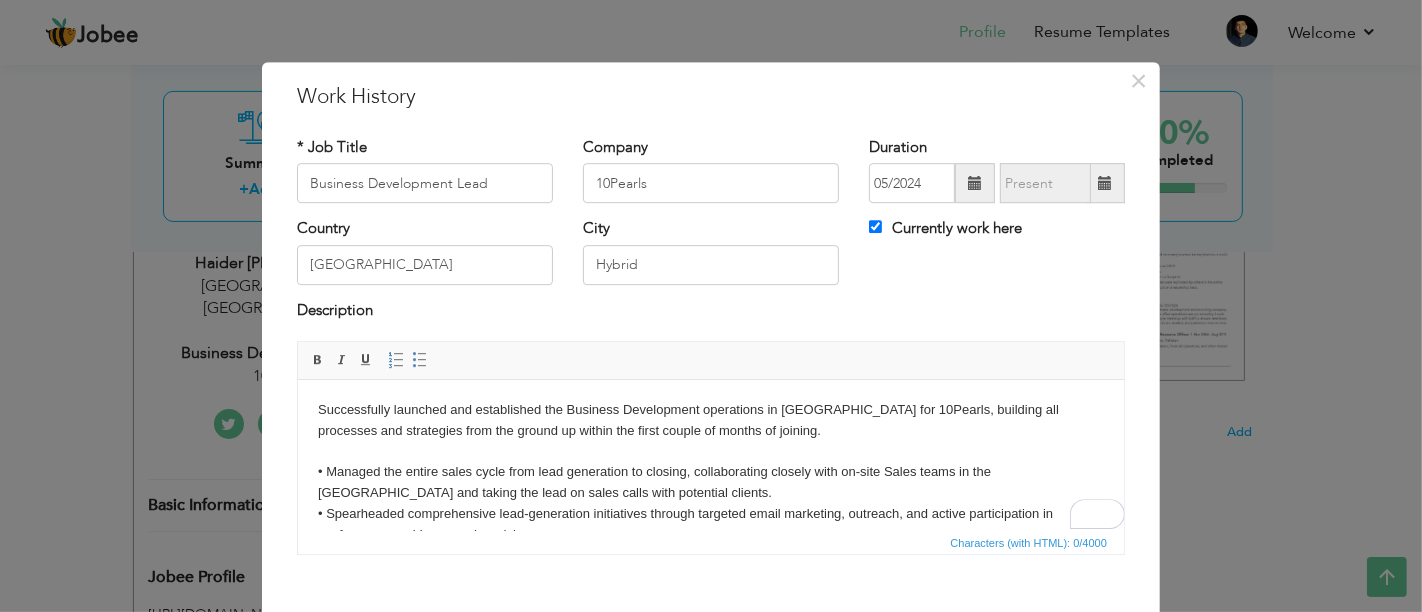 scroll, scrollTop: 200, scrollLeft: 0, axis: vertical 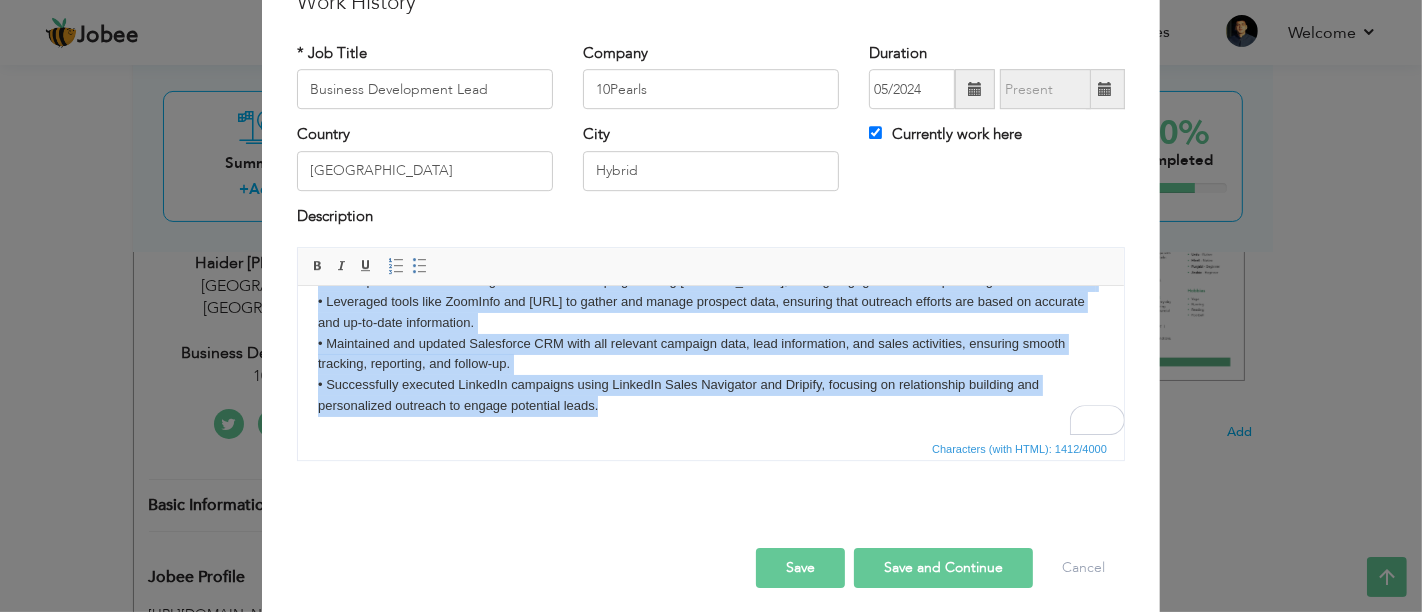 drag, startPoint x: 320, startPoint y: 323, endPoint x: 652, endPoint y: 636, distance: 456.2817 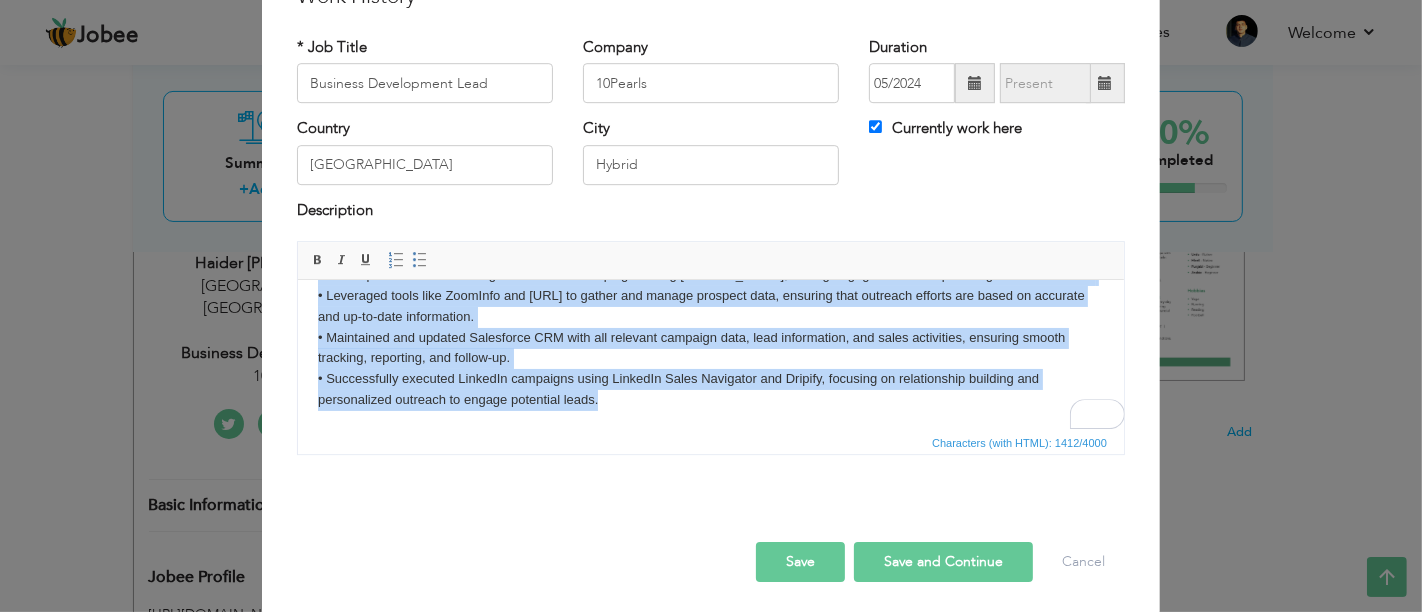 click on "Successfully launched and established the Business Development operations in Pakistan for 10Pearls, building all processes and strategies from the ground up within the first couple of months of joining. • Managed the entire sales cycle from lead generation to closing, collaborating closely with on-site Sales teams in the US and taking the lead on sales calls with potential clients. • Spearheaded comprehensive lead-generation initiatives through targeted email marketing, outreach, and active participation in conferences, webinars, and roadshows. • Created highly effective content for email marketing and sales campaigns, ensuring it aligned with business objectives and resonated with target audiences. • Developed and executed targeted outreach campaigns using Outreach.io, driving engagement and optimizing conversion rates. • Leveraged tools like ZoomInfo and Seamless.ai to gather and manage prospect data, ensuring that outreach efforts are based on accurate and up-to-date information." at bounding box center (710, 244) 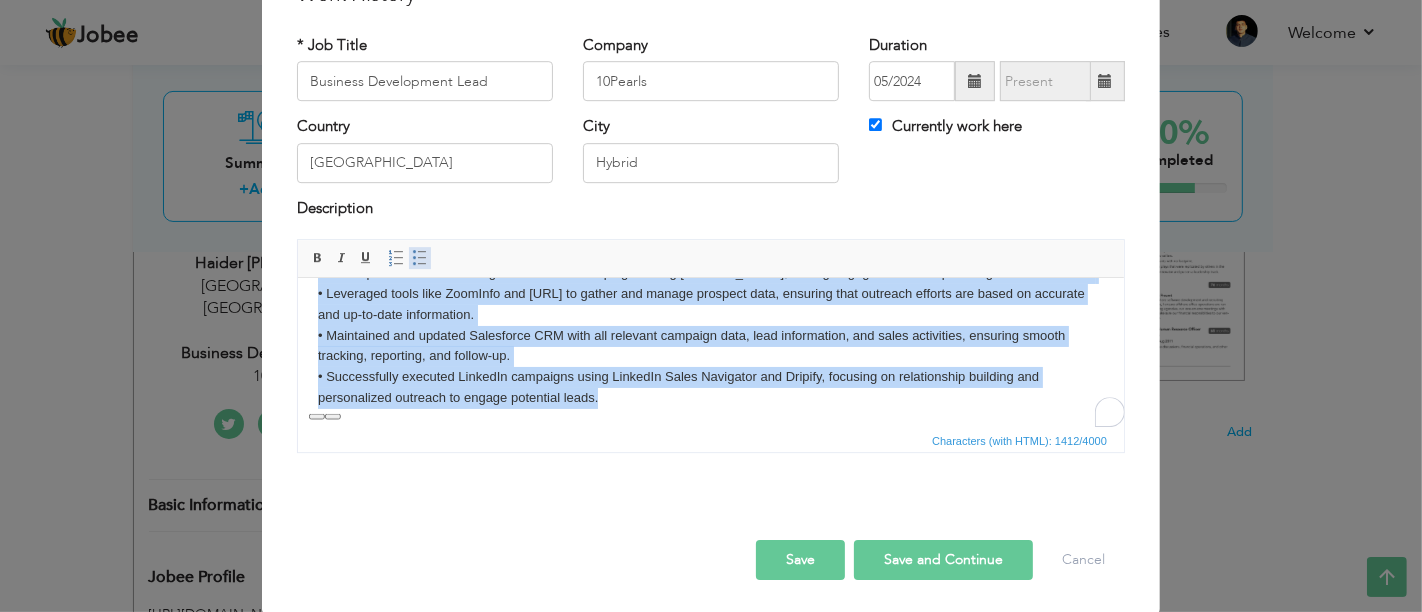 click on "Insert/Remove Bulleted List" at bounding box center (420, 258) 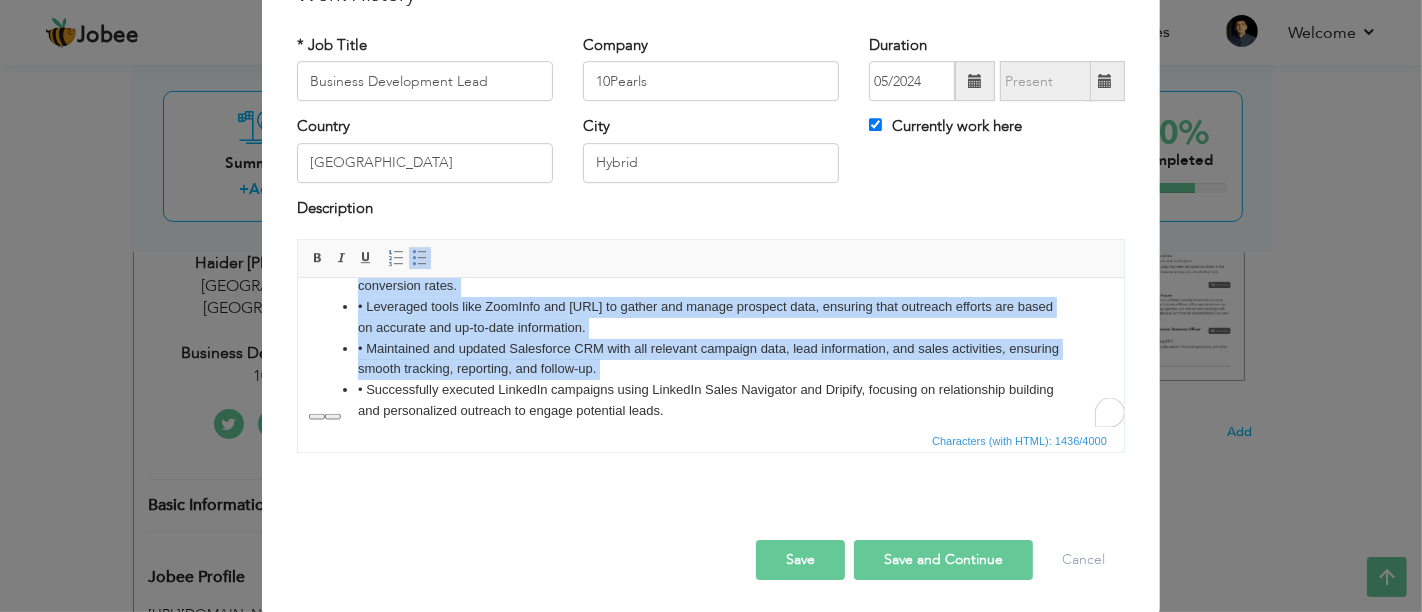 click on "• Successfully executed LinkedIn campaigns using LinkedIn Sales Navigator and Dripify, focusing on relationship building and personalized outreach to engage potential leads." at bounding box center [710, 401] 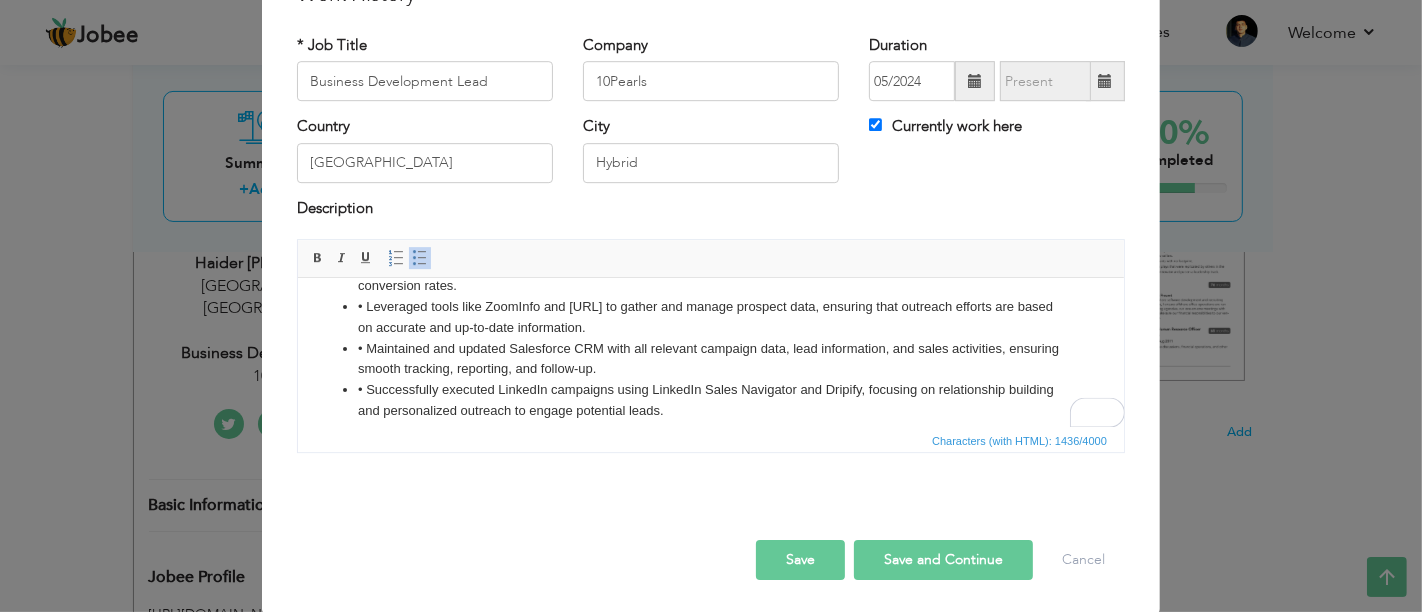 click on "• Successfully executed LinkedIn campaigns using LinkedIn Sales Navigator and Dripify, focusing on relationship building and personalized outreach to engage potential leads." at bounding box center [710, 401] 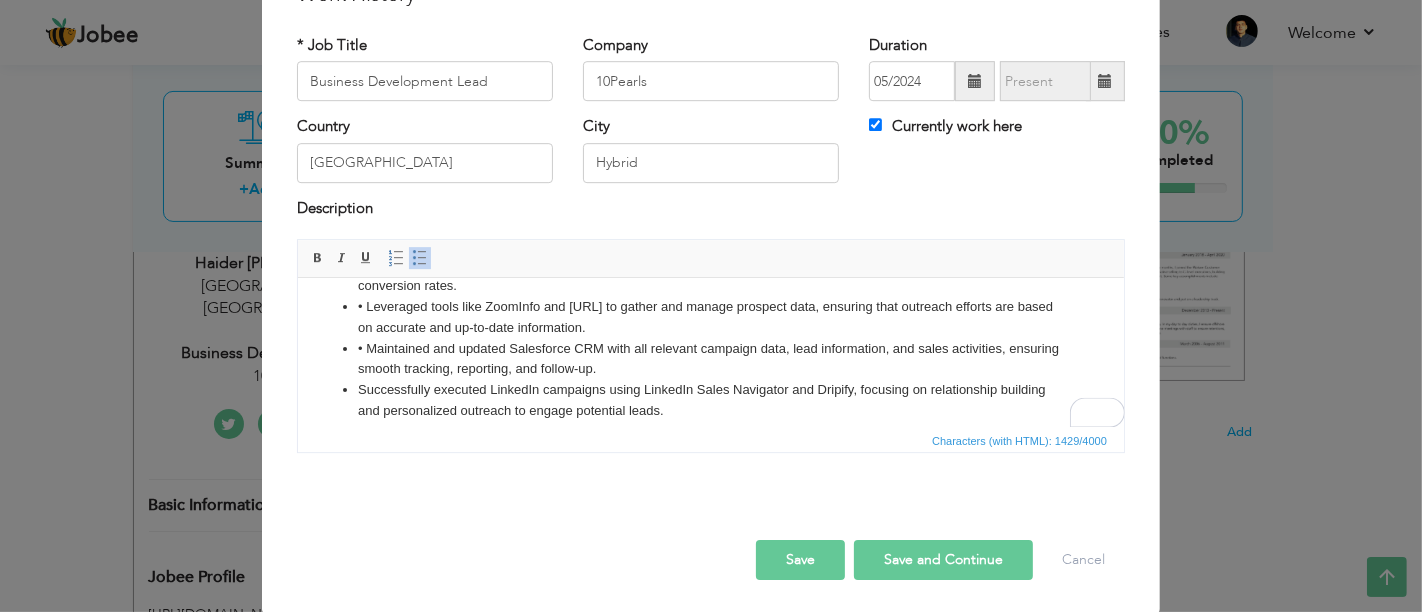 click on "• Maintained and updated Salesforce CRM with all relevant campaign data, lead information, and sales activities, ensuring smooth tracking, reporting, and follow-up." at bounding box center [710, 360] 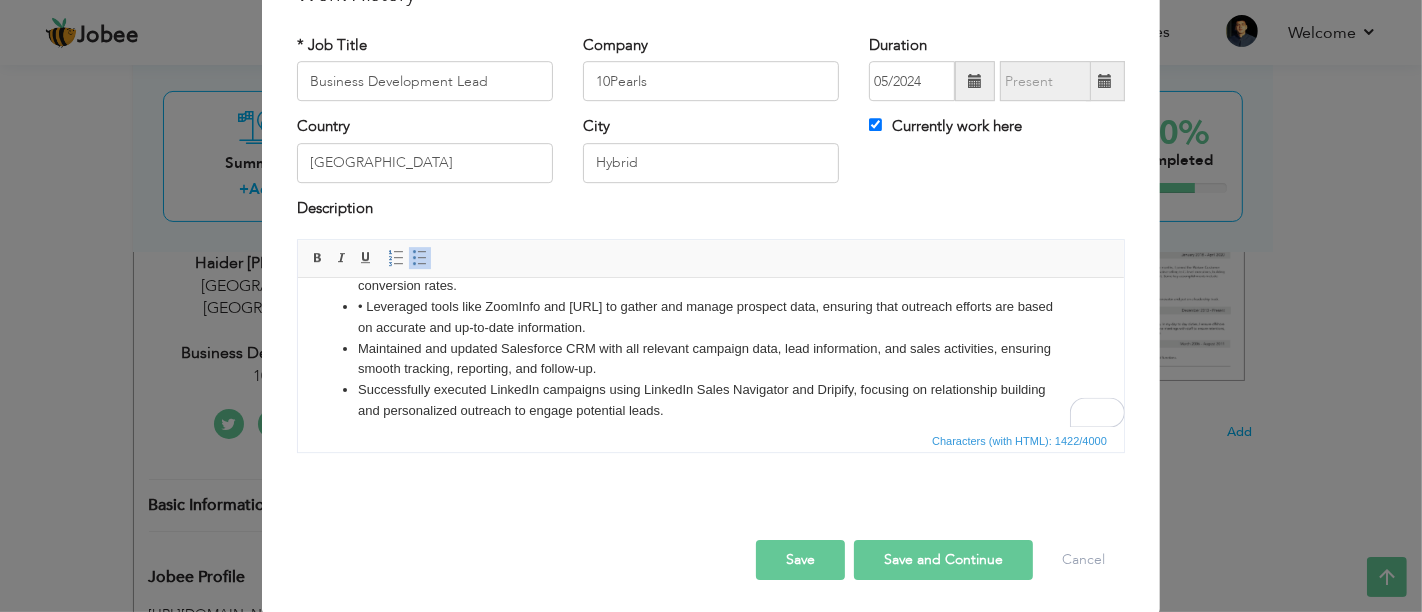 click on "• Leveraged tools like ZoomInfo and Seamless.ai to gather and manage prospect data, ensuring that outreach efforts are based on accurate and up-to-date information." at bounding box center [710, 318] 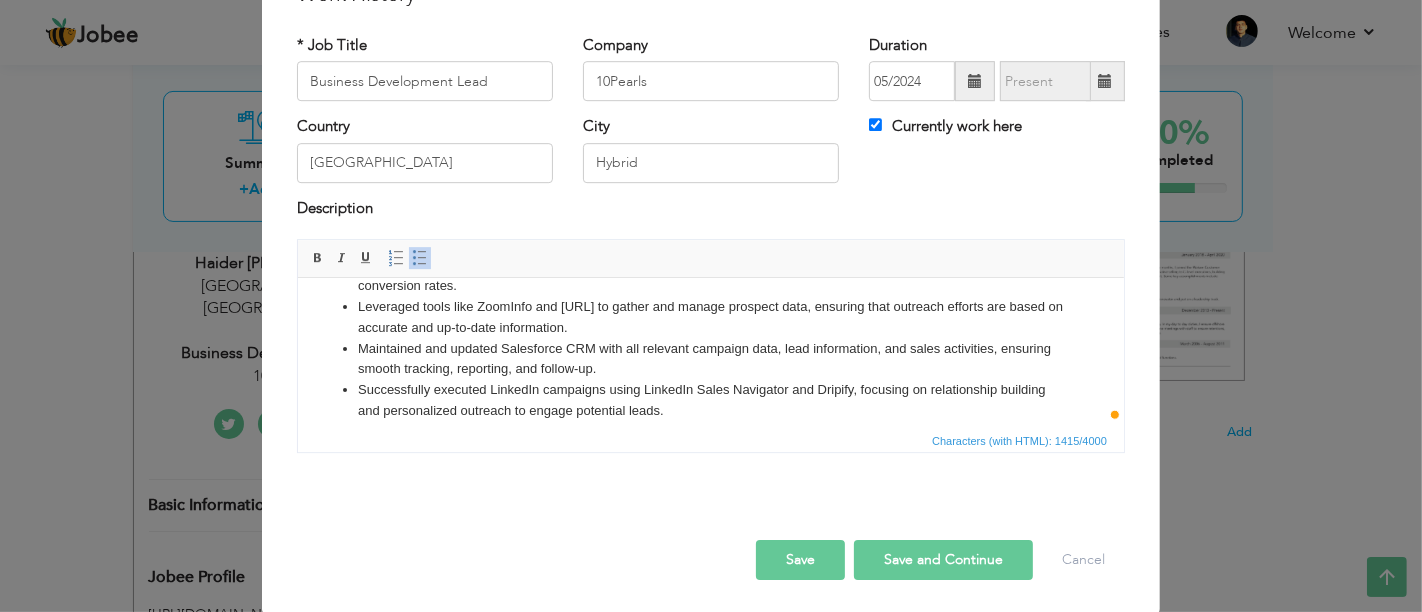 scroll, scrollTop: 191, scrollLeft: 0, axis: vertical 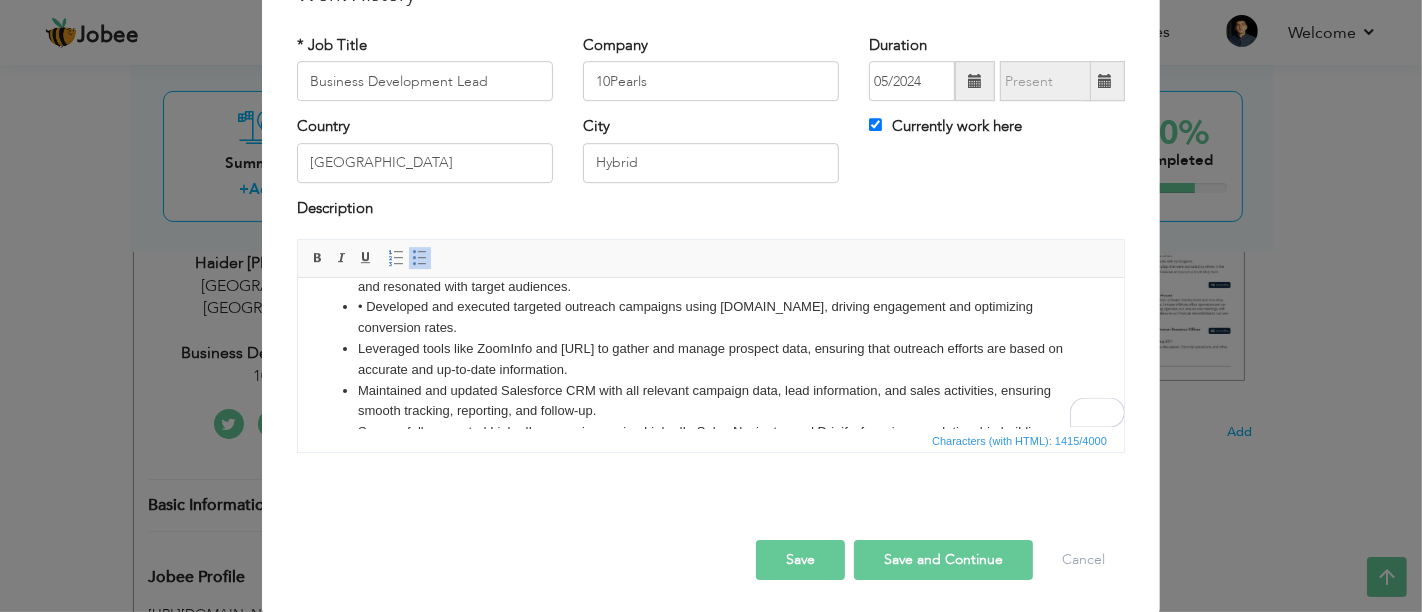 click on "• Developed and executed targeted outreach campaigns using Outreach.io, driving engagement and optimizing conversion rates." at bounding box center (710, 318) 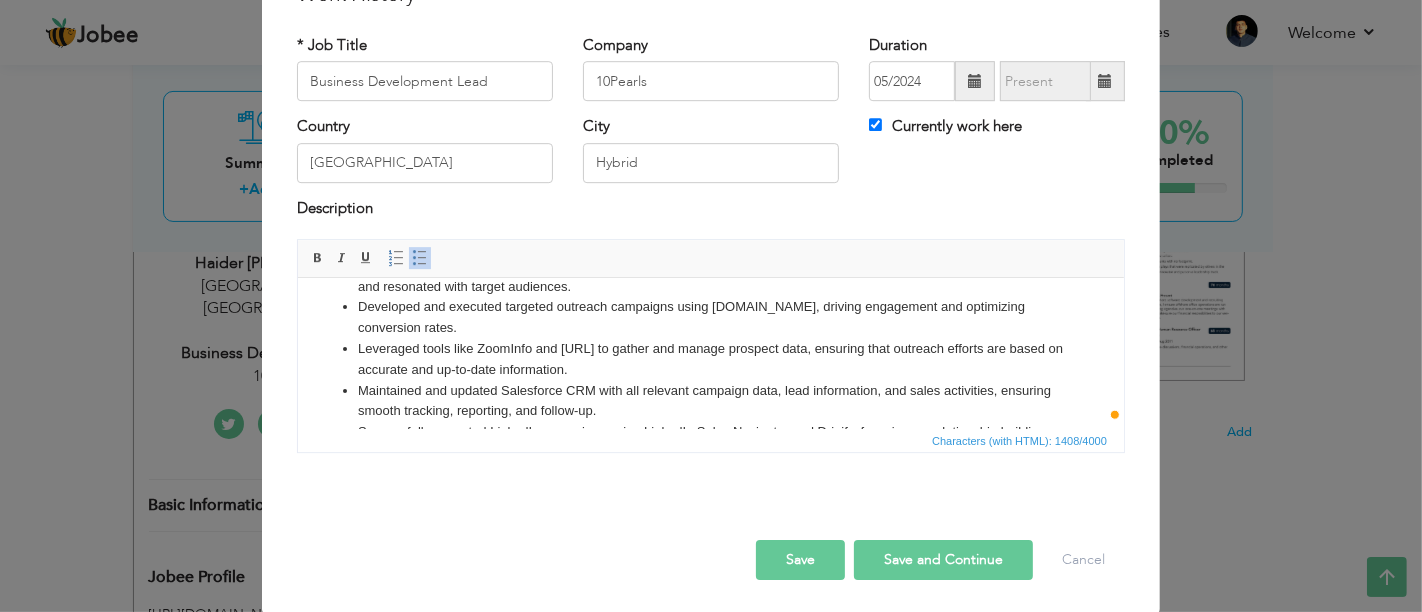scroll, scrollTop: 92, scrollLeft: 0, axis: vertical 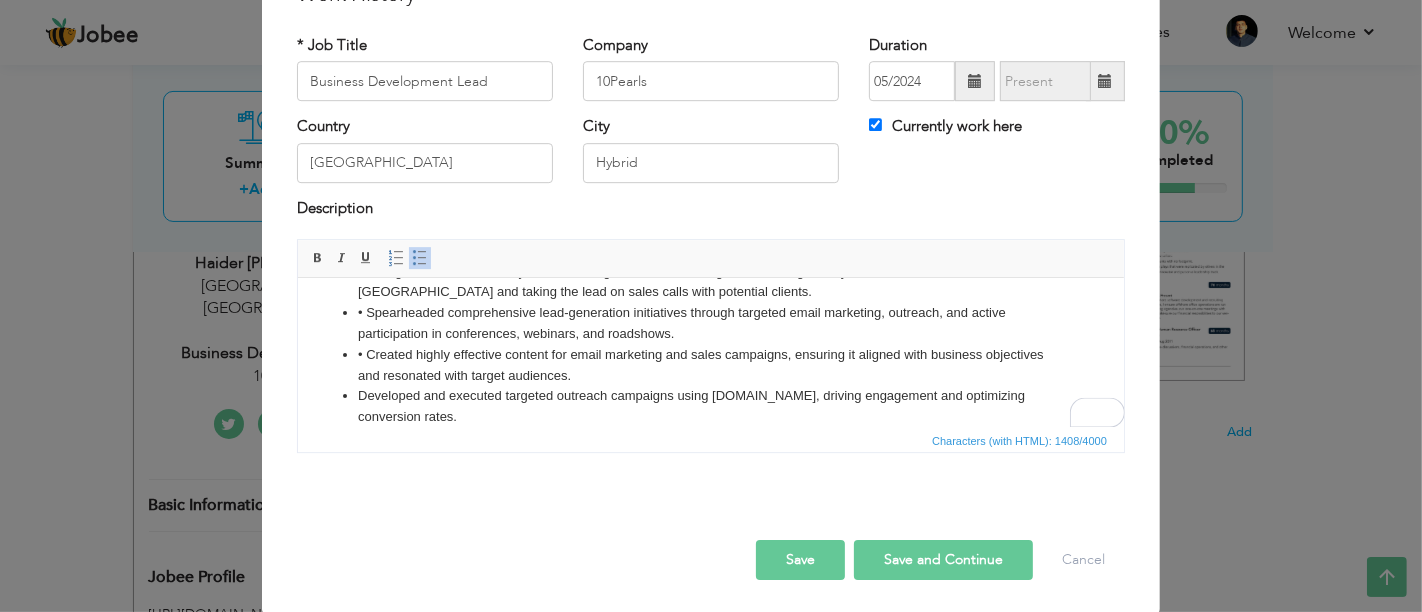 click on "• Created highly effective content for email marketing and sales campaigns, ensuring it aligned with business objectives and resonated with target audiences." at bounding box center (710, 366) 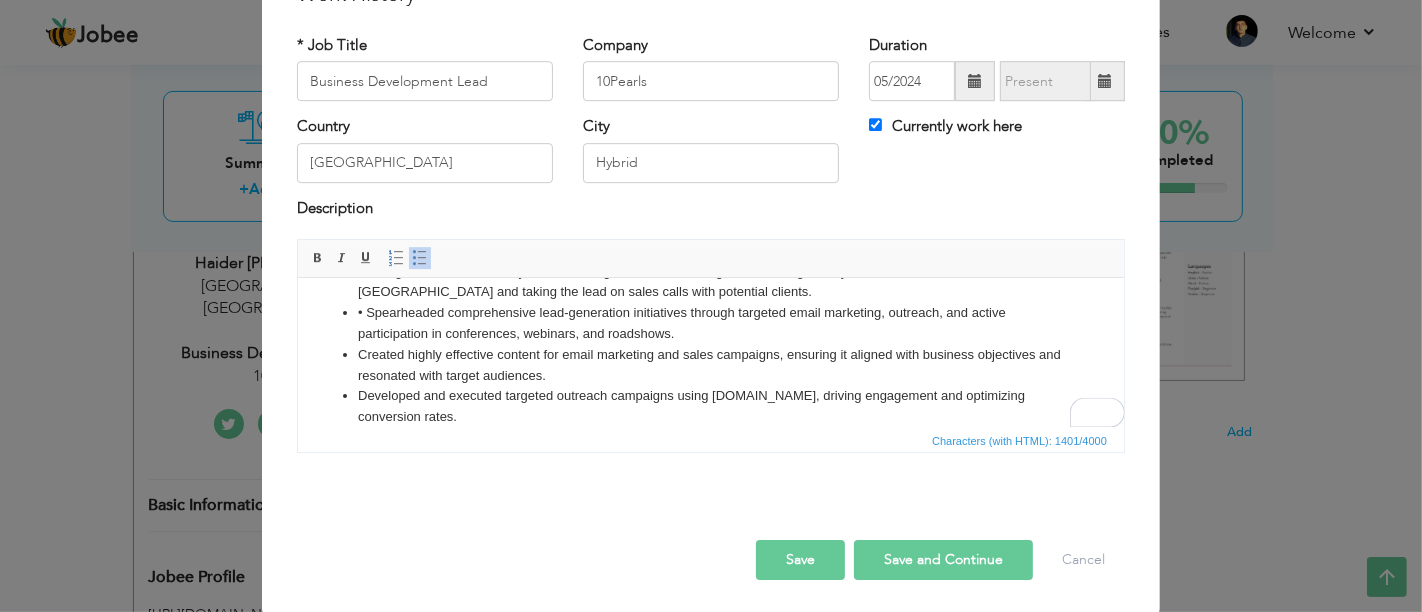 click on "• Spearheaded comprehensive lead-generation initiatives through targeted email marketing, outreach, and active participation in conferences, webinars, and roadshows." at bounding box center [710, 324] 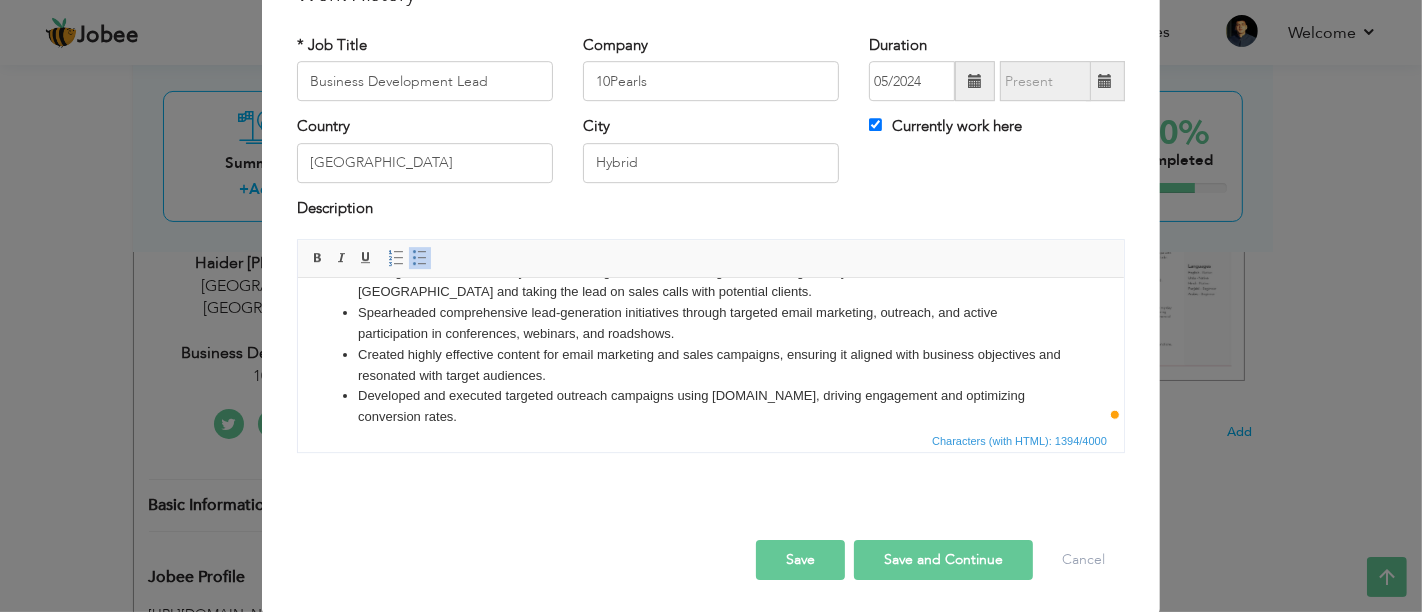 scroll, scrollTop: 14, scrollLeft: 0, axis: vertical 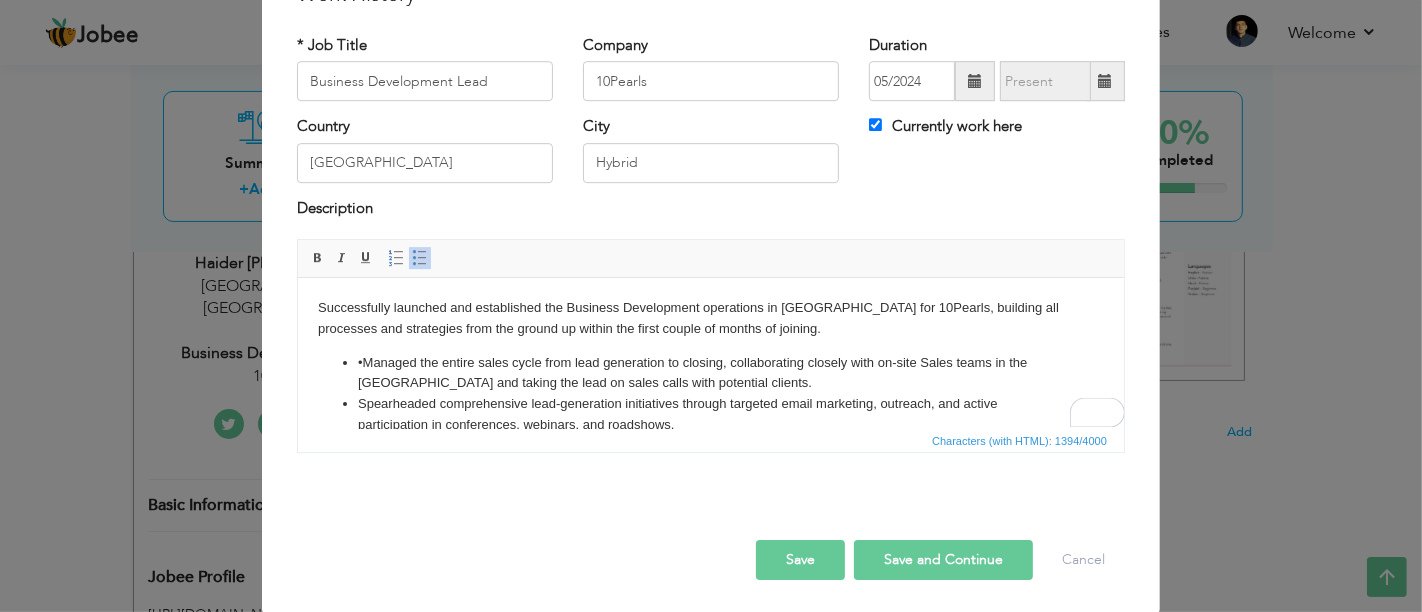 click on "•  Managed the entire sales cycle from lead generation to closing, collaborating closely with on-site Sales teams in the US and taking the lead on sales calls with potential clients." at bounding box center [710, 374] 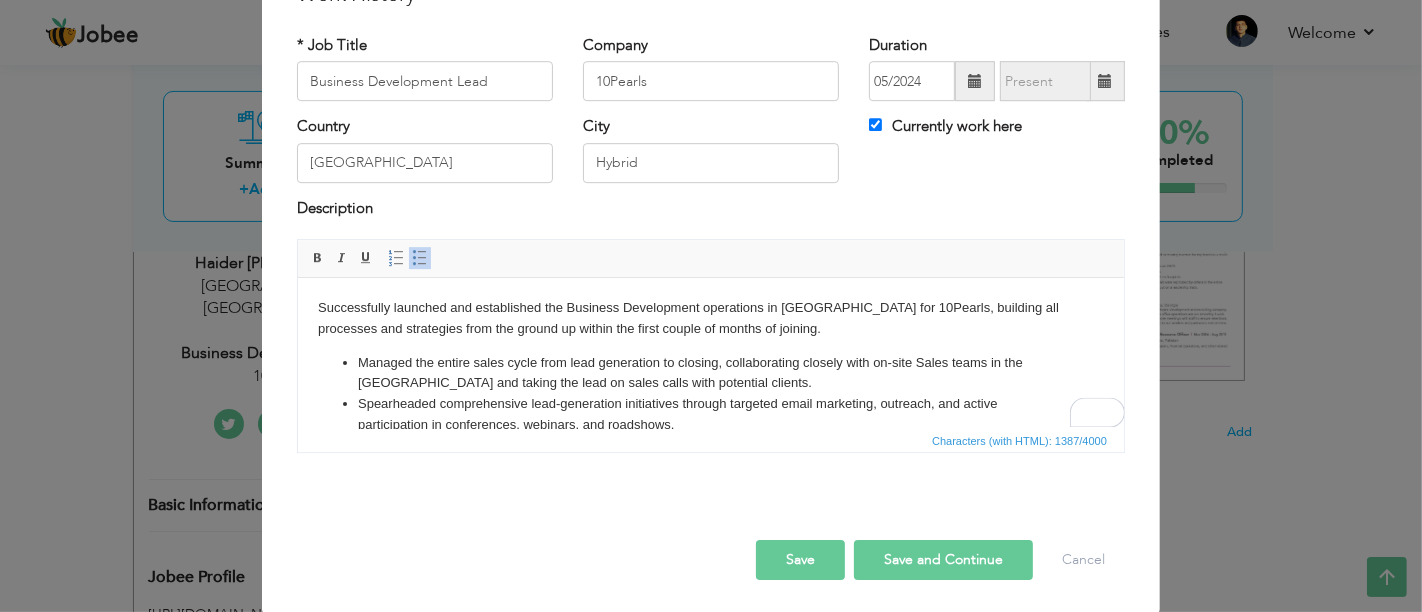 click on "Save" at bounding box center (800, 560) 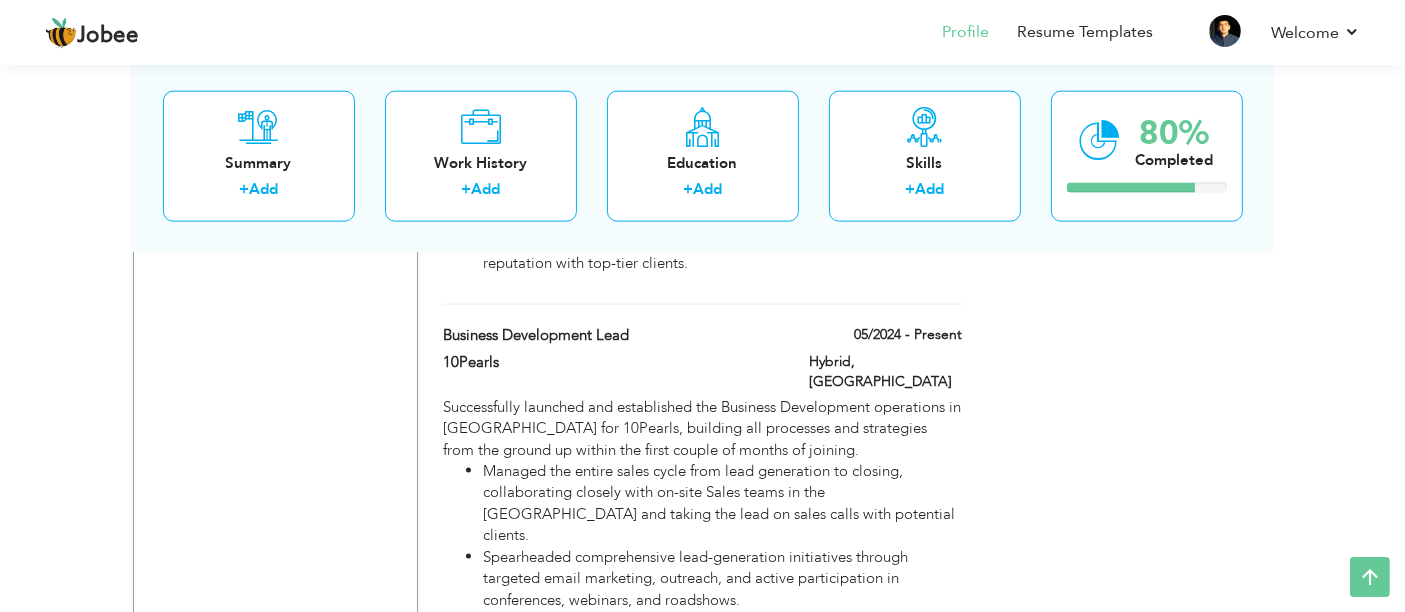 scroll, scrollTop: 2538, scrollLeft: 0, axis: vertical 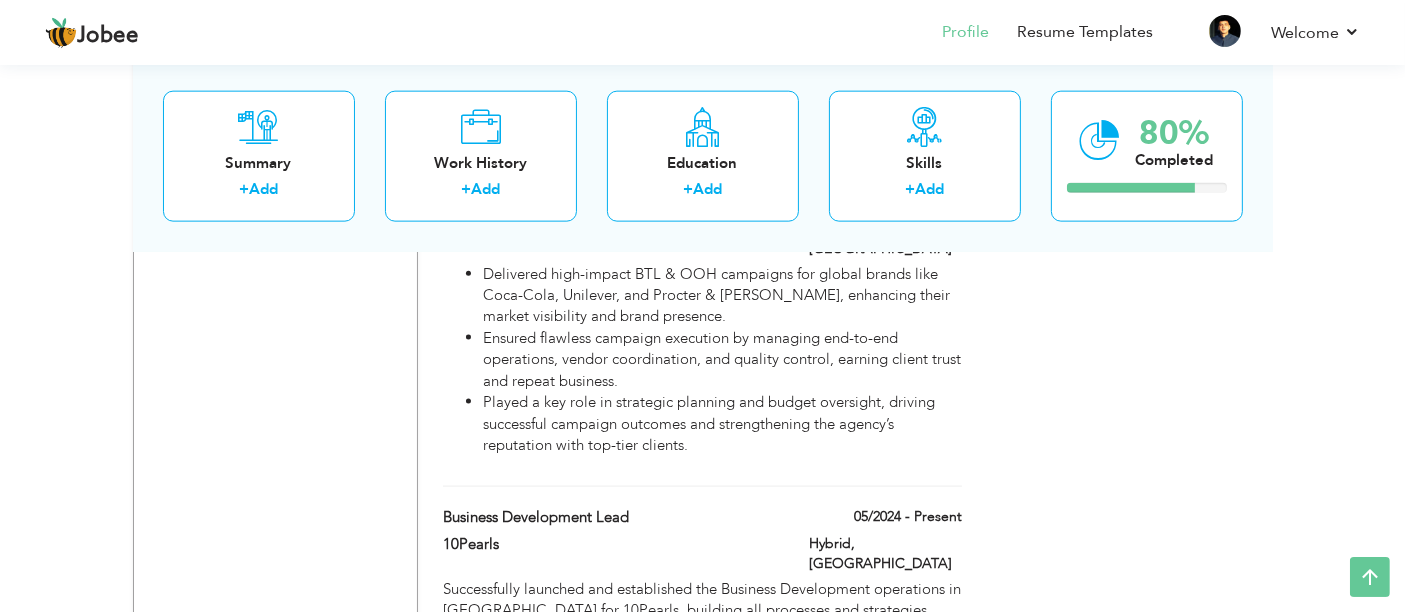 drag, startPoint x: 777, startPoint y: 443, endPoint x: 757, endPoint y: 354, distance: 91.21951 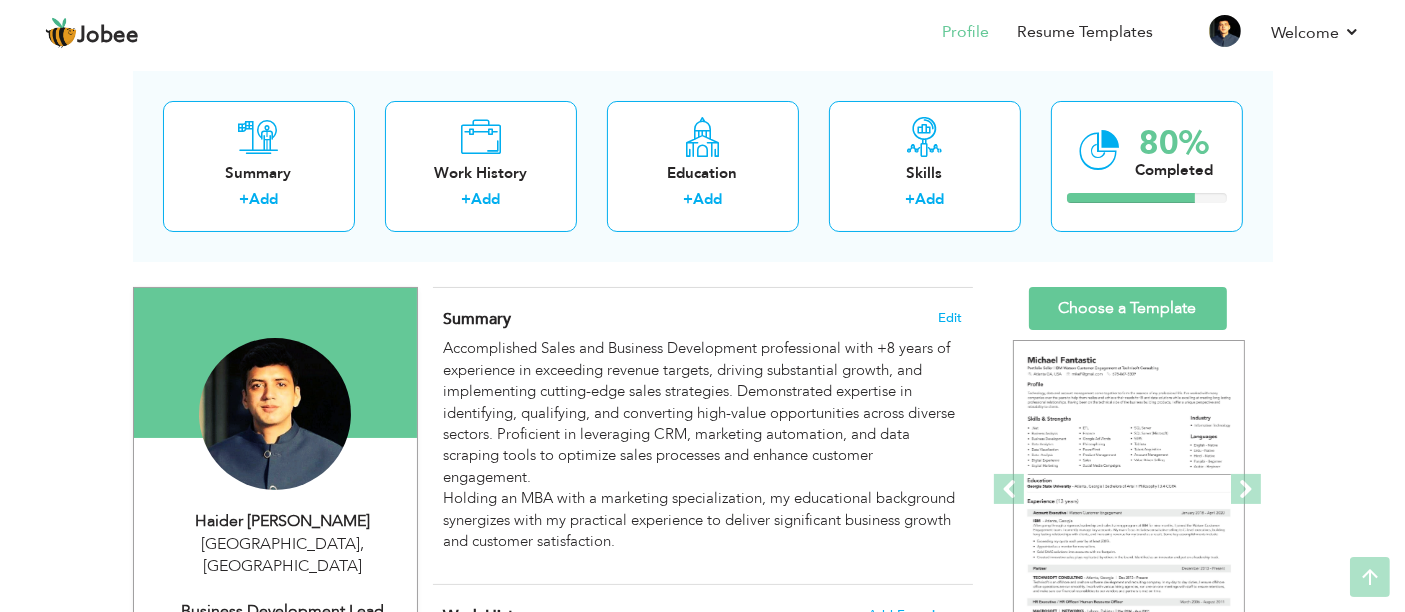 scroll, scrollTop: 0, scrollLeft: 0, axis: both 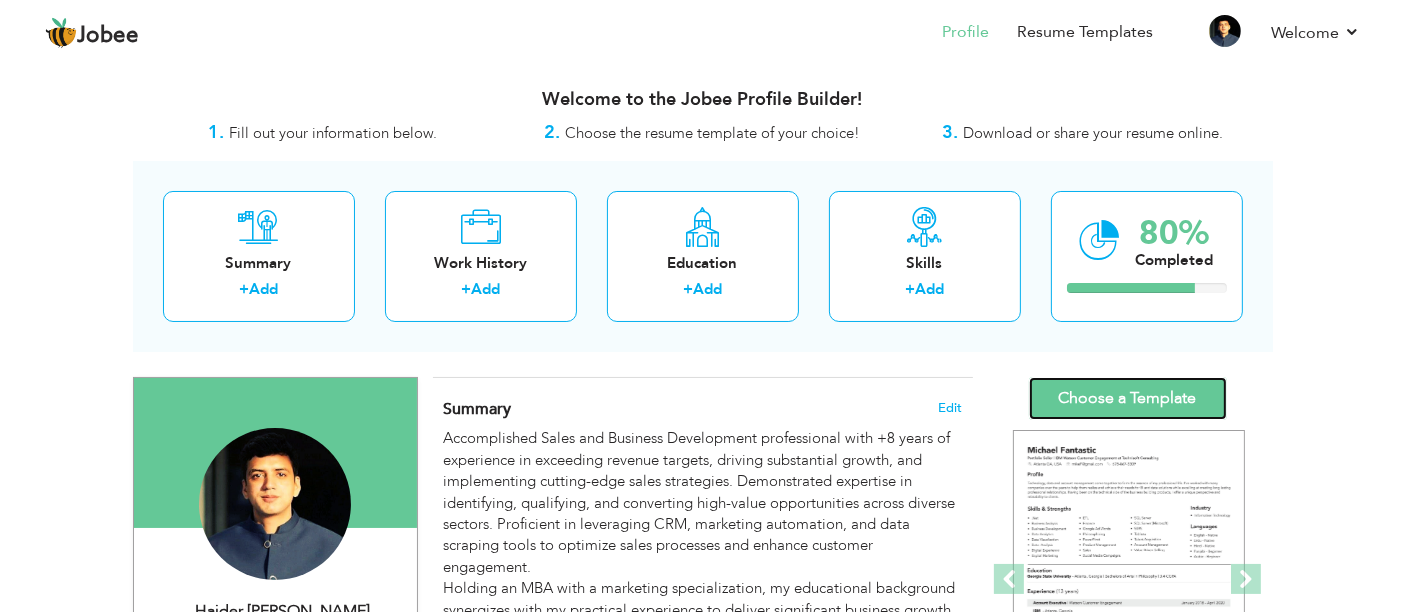 click on "Choose a Template" at bounding box center (1128, 398) 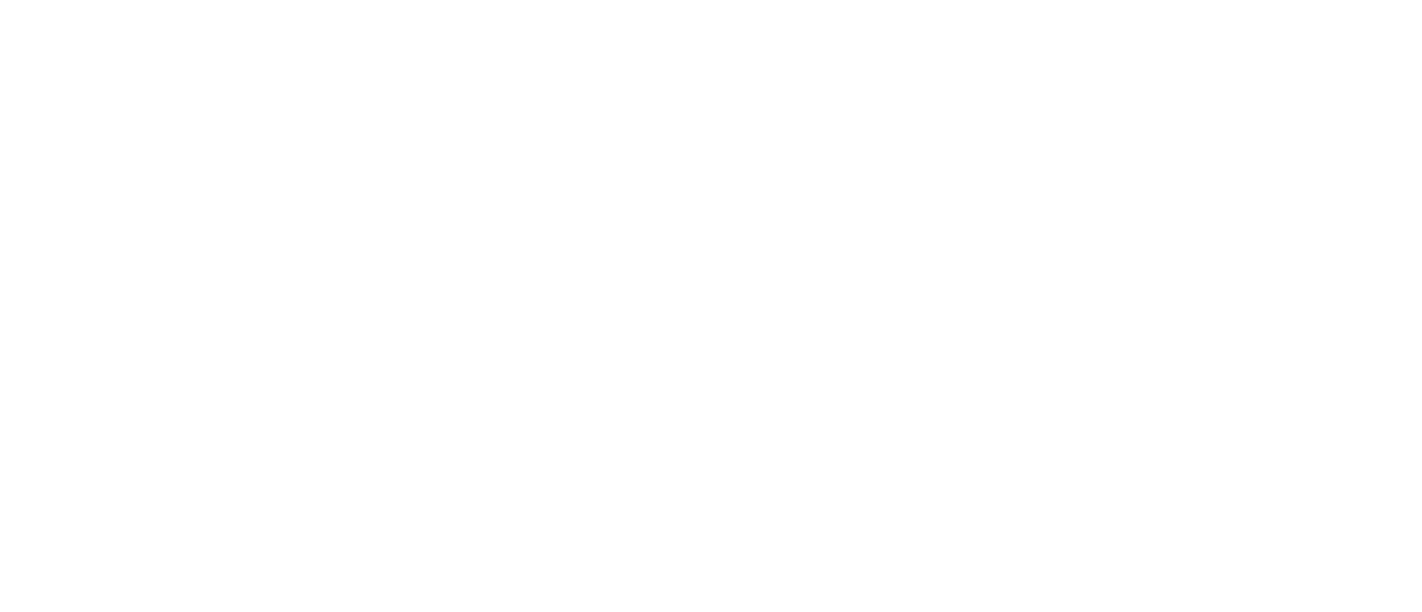 scroll, scrollTop: 0, scrollLeft: 0, axis: both 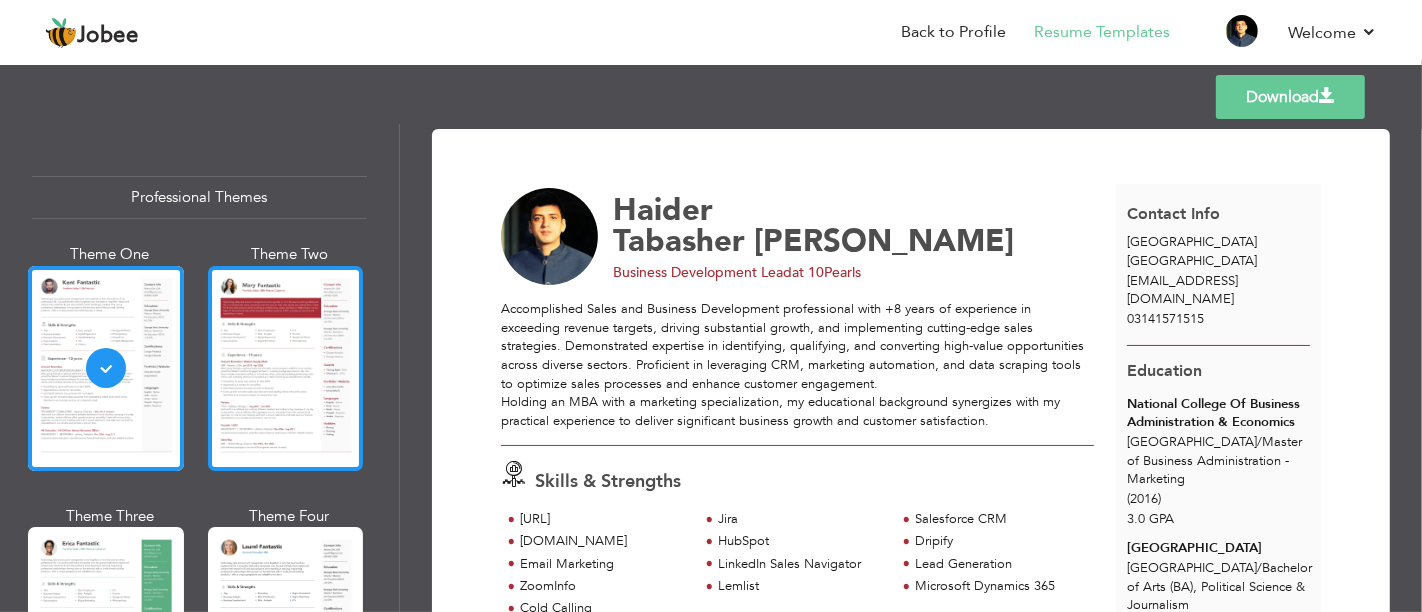 click at bounding box center (286, 368) 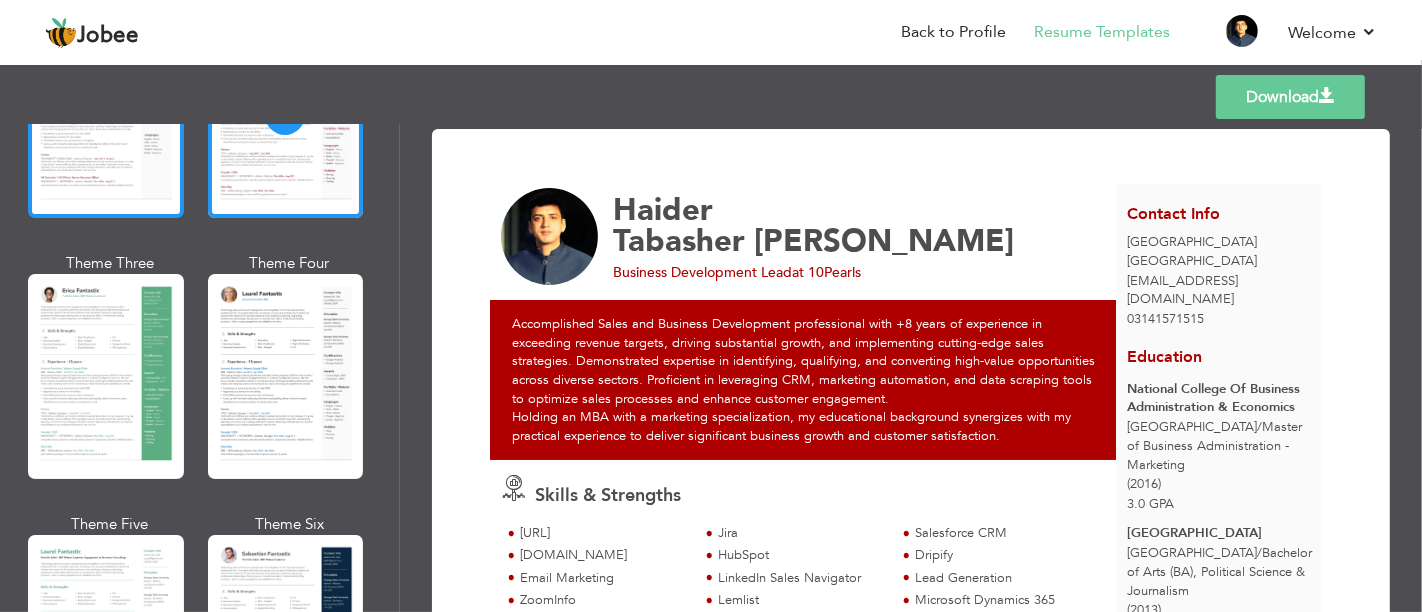 scroll, scrollTop: 292, scrollLeft: 0, axis: vertical 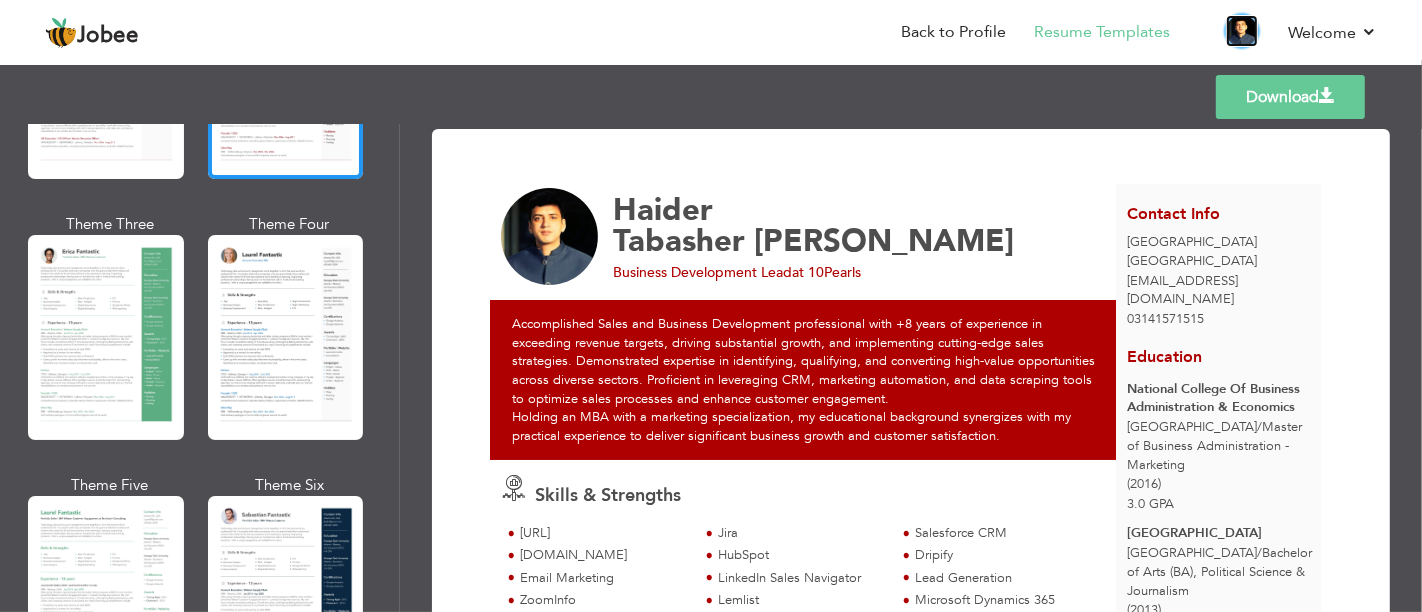 click at bounding box center (1242, 31) 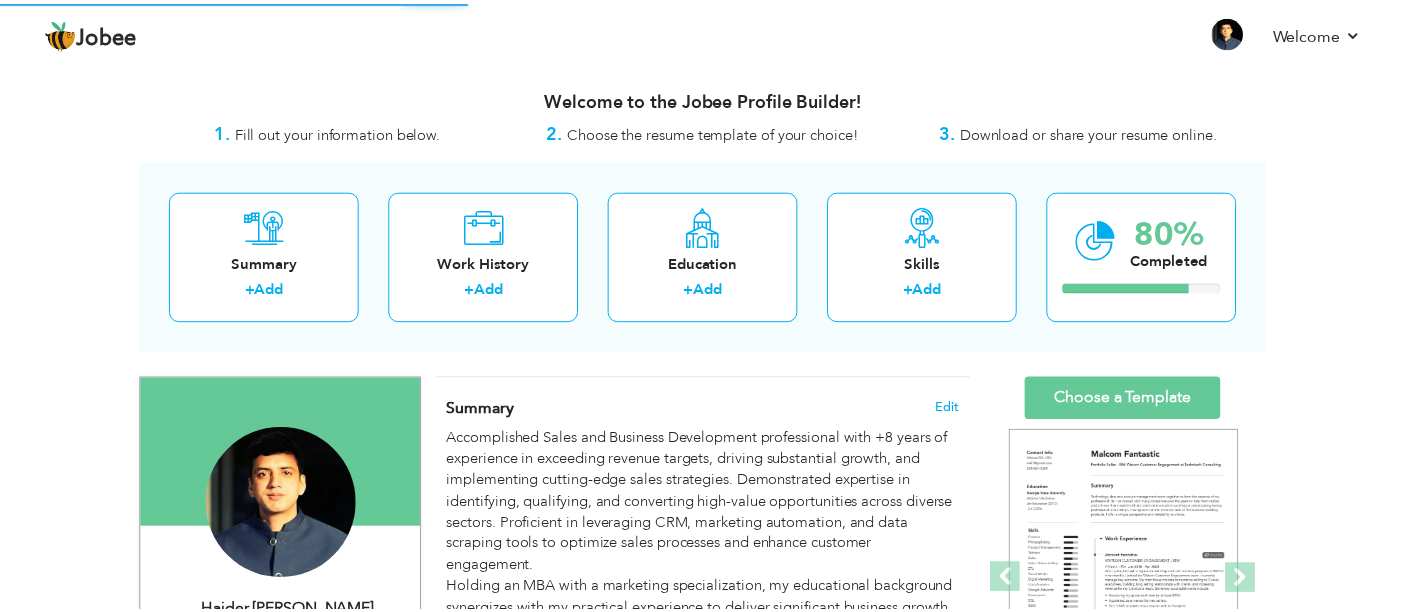 scroll, scrollTop: 0, scrollLeft: 0, axis: both 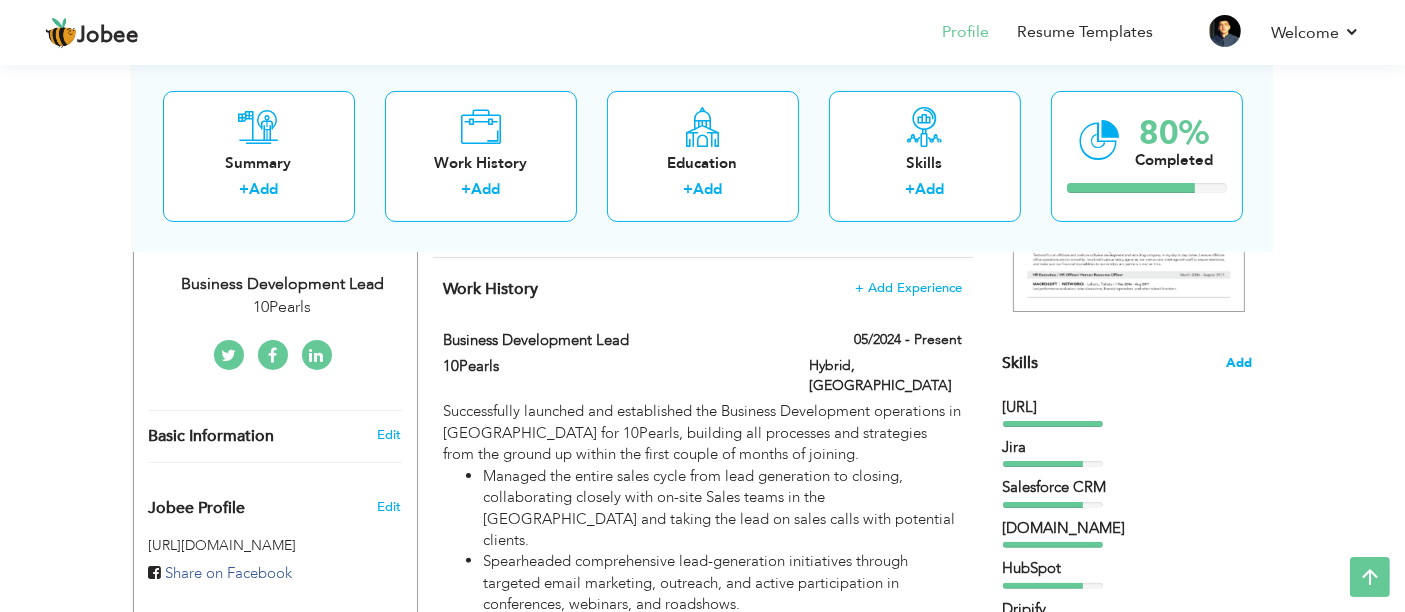 click on "Add" at bounding box center [1240, 363] 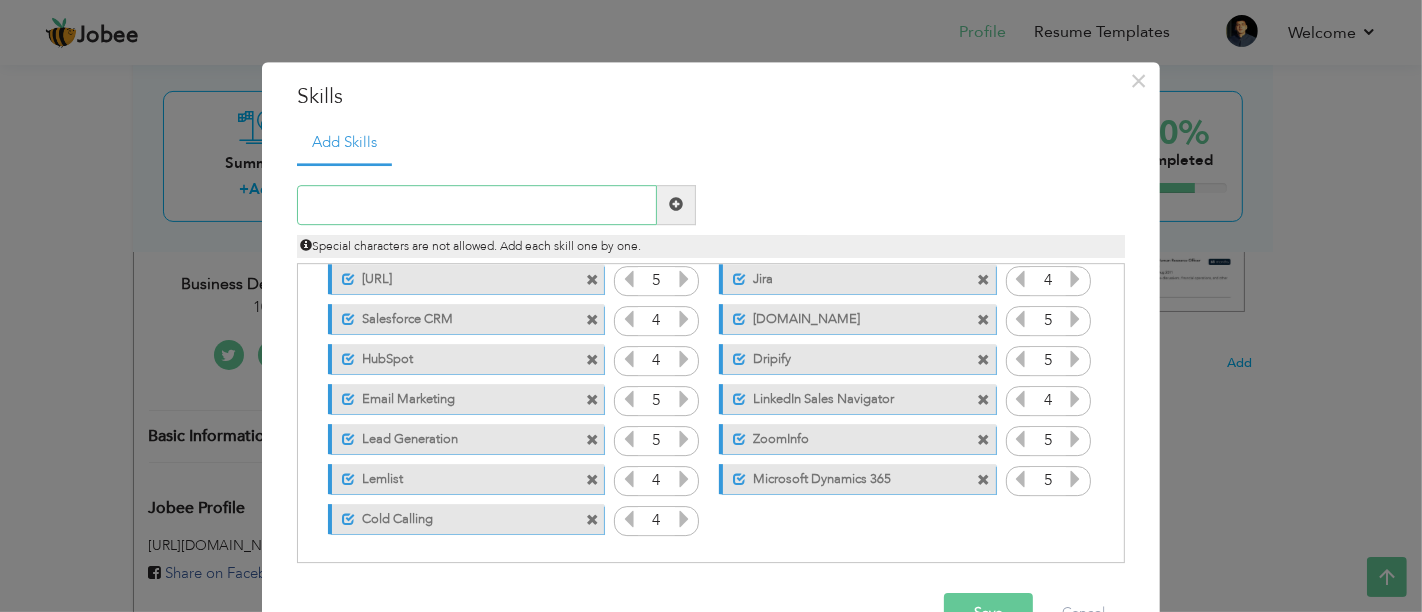scroll, scrollTop: 0, scrollLeft: 0, axis: both 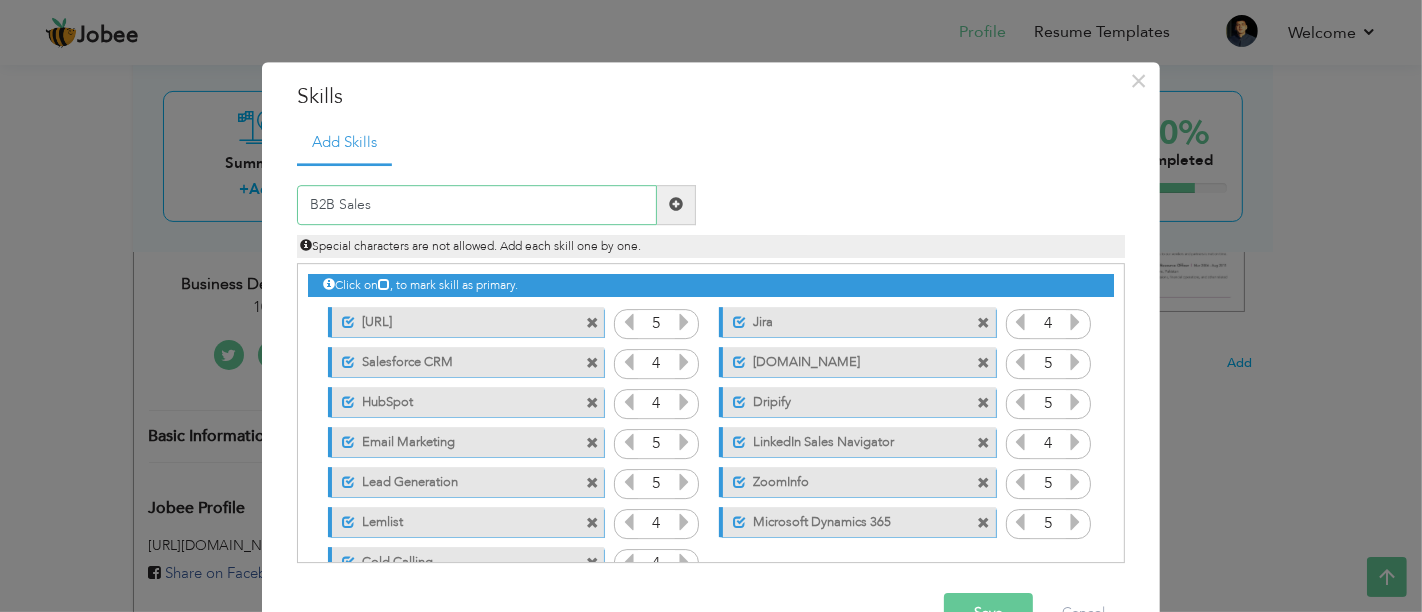 type on "B2B Sales" 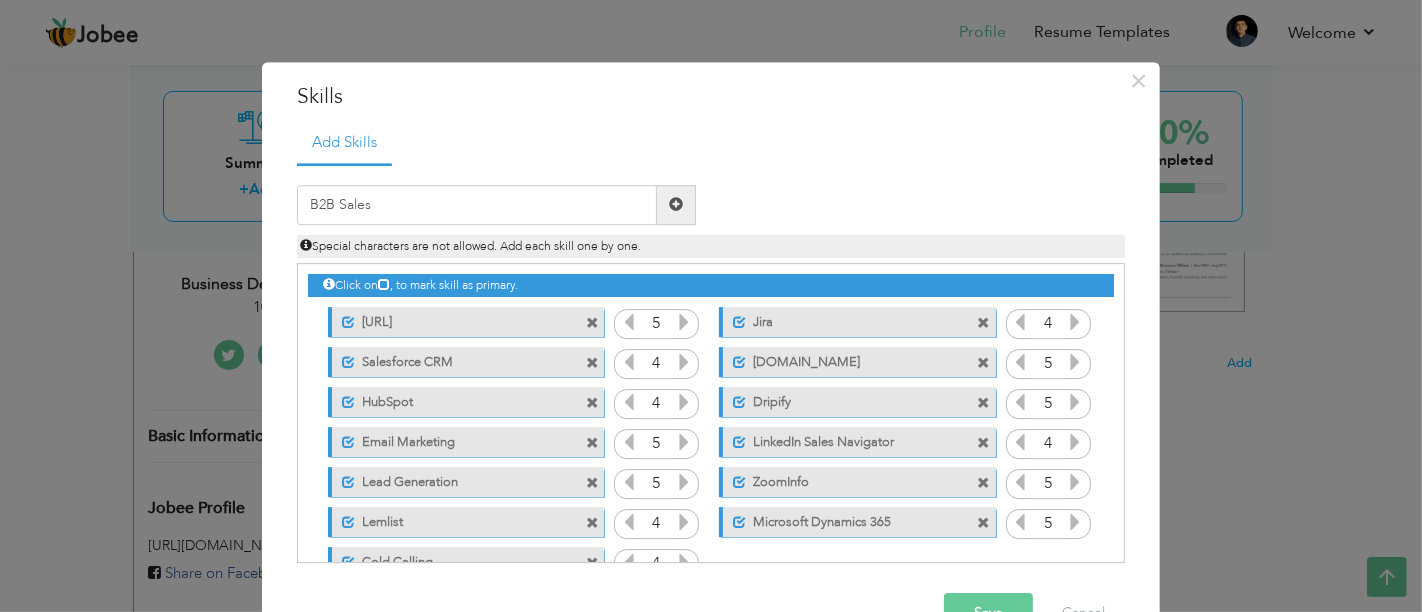 click at bounding box center [676, 205] 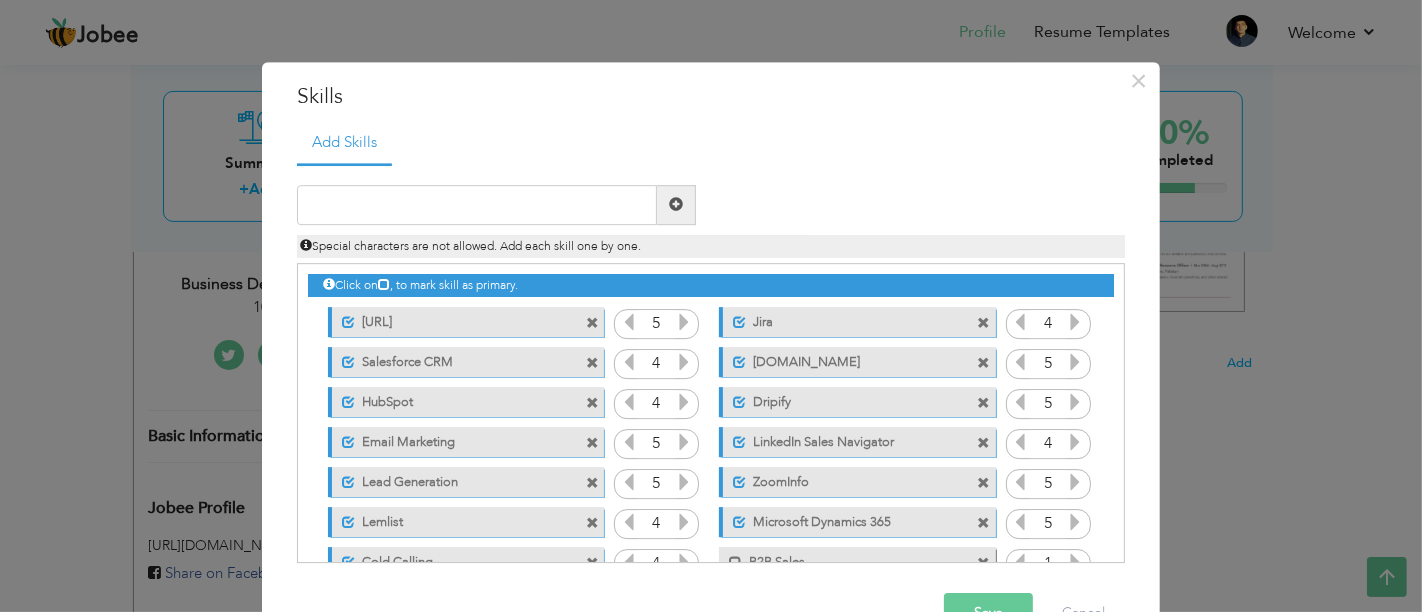 scroll, scrollTop: 43, scrollLeft: 0, axis: vertical 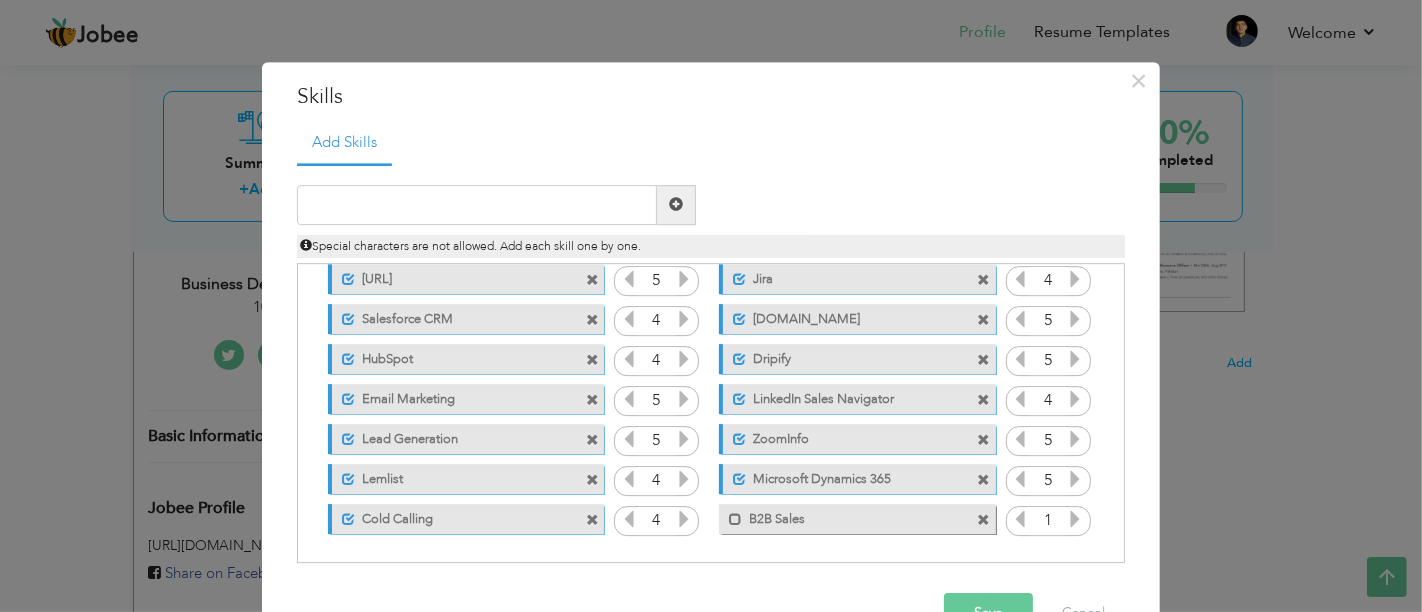 click at bounding box center (1075, 519) 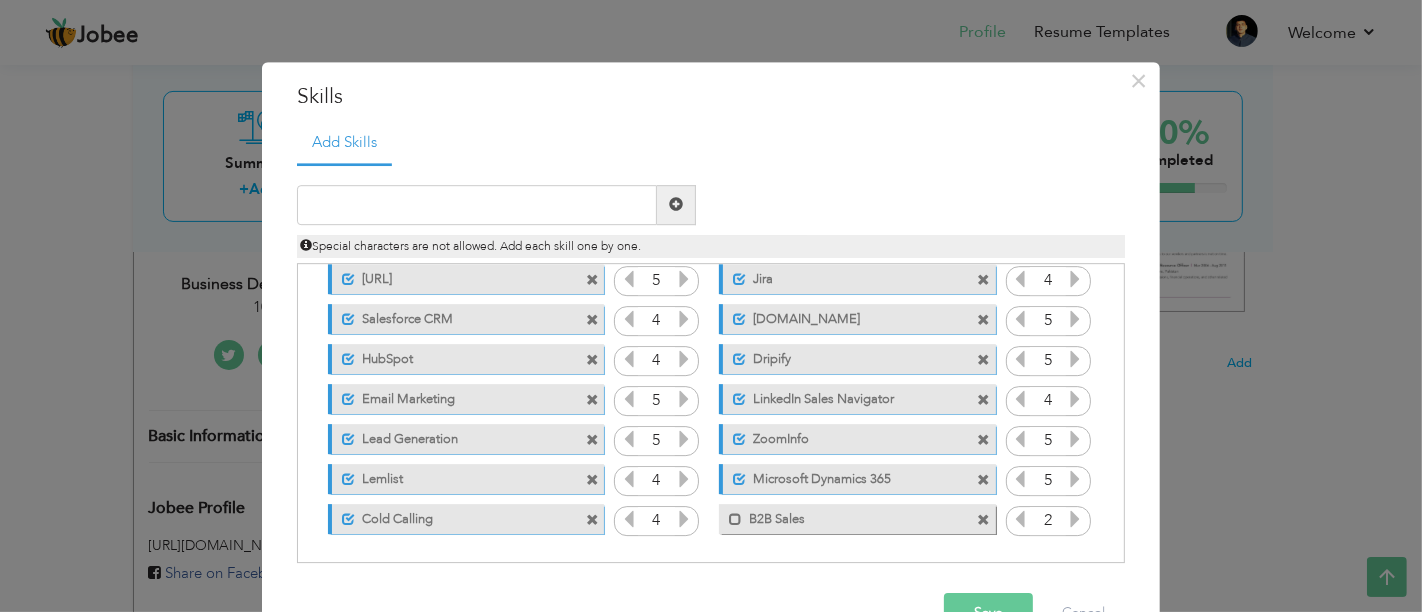 click at bounding box center (1075, 519) 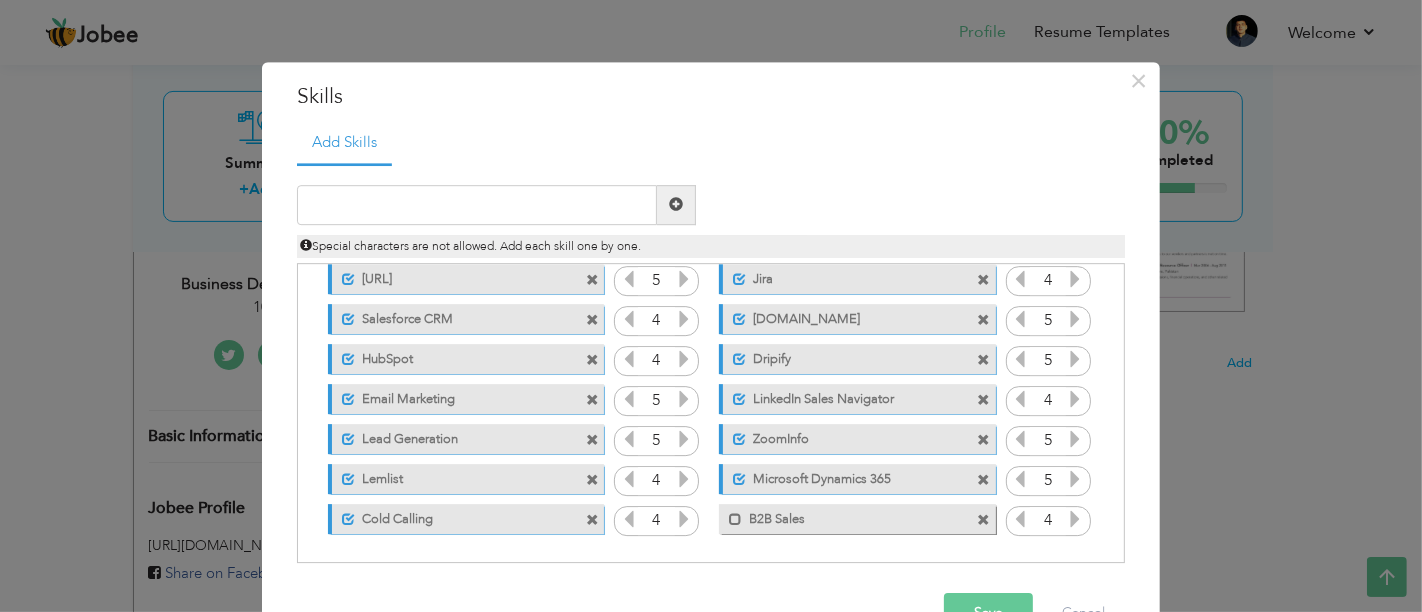 click at bounding box center [1075, 519] 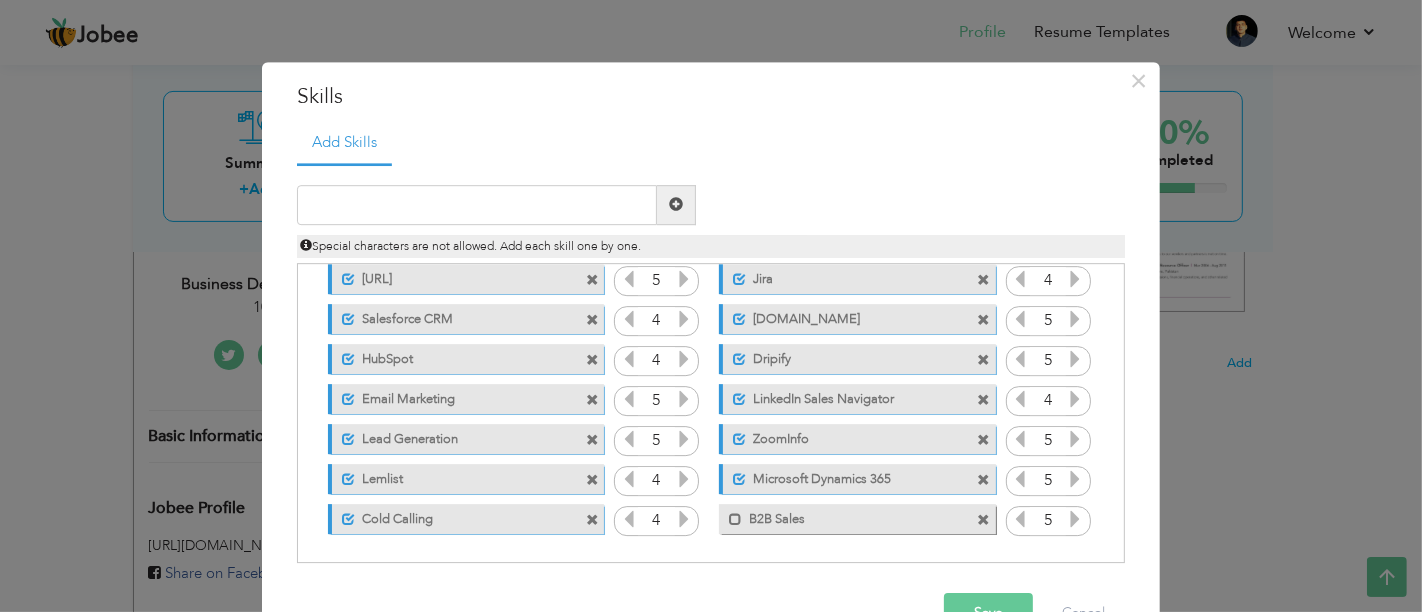 click at bounding box center [1075, 519] 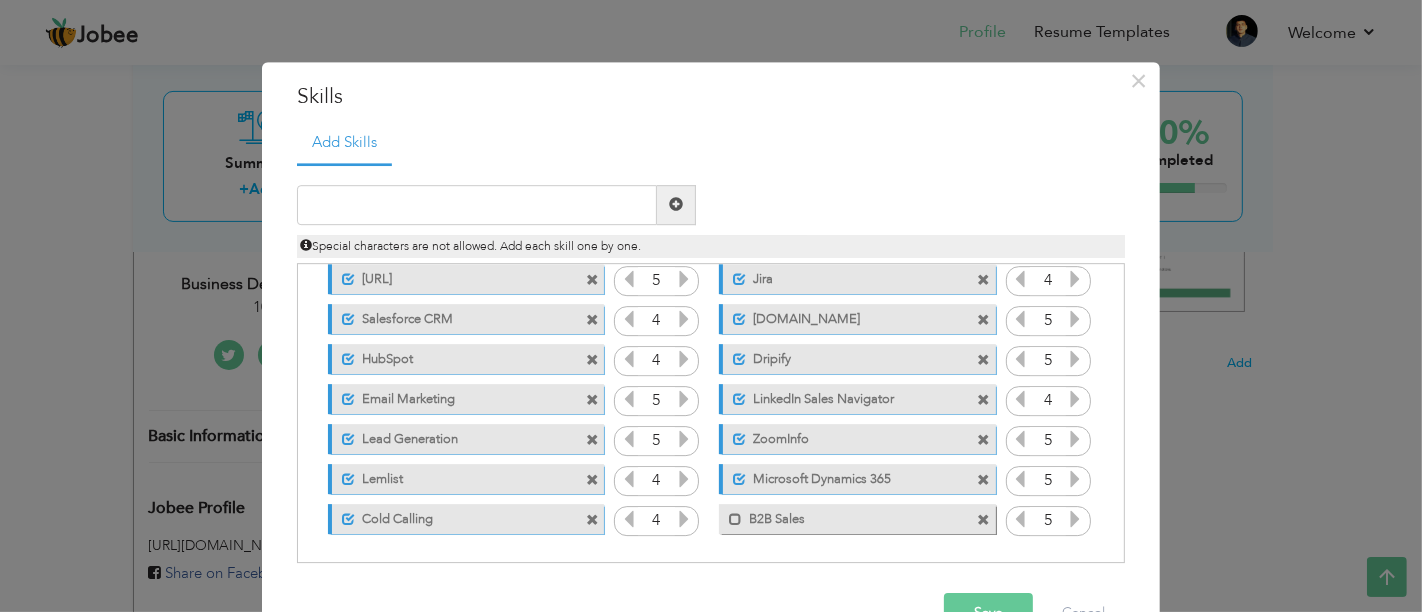 click on "B2B Sales" at bounding box center (843, 516) 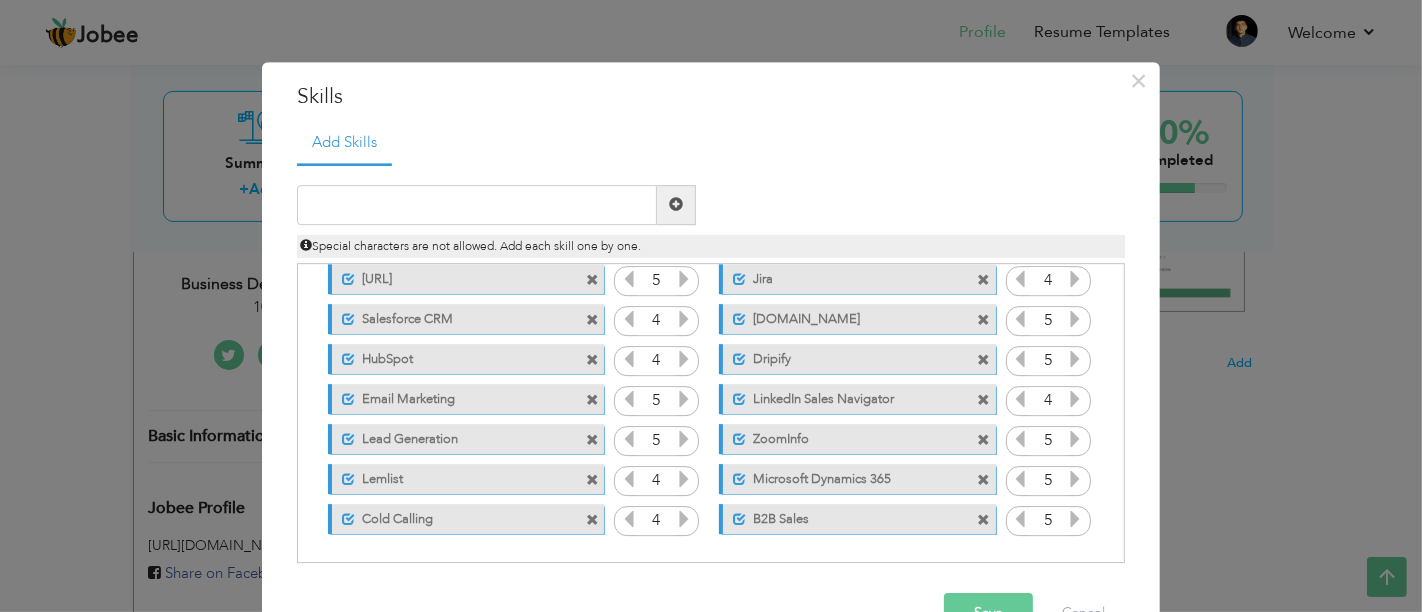 click on "Save" at bounding box center [988, 613] 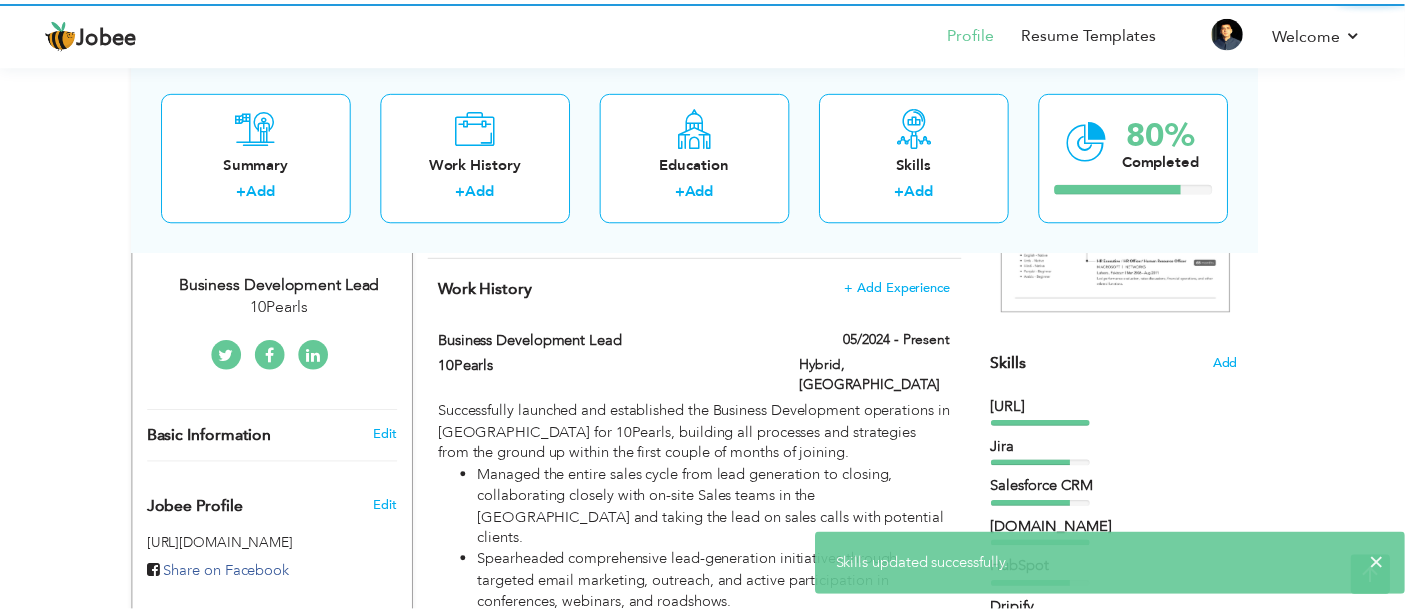 scroll, scrollTop: 0, scrollLeft: 0, axis: both 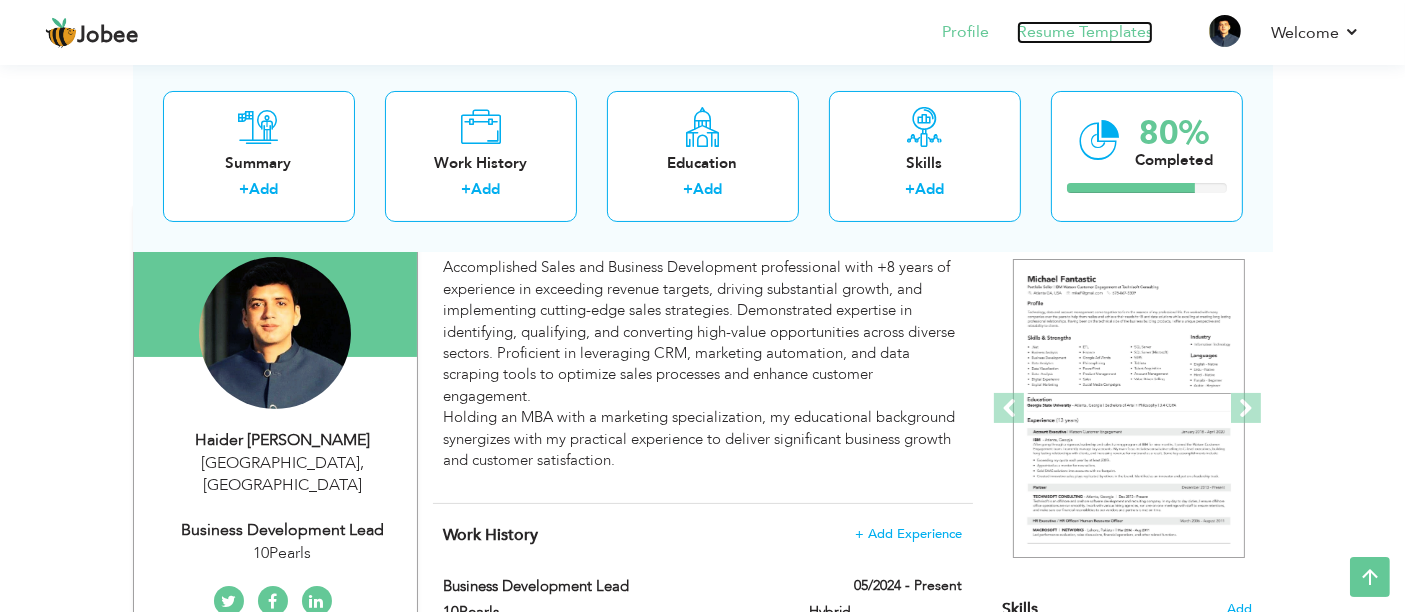 click on "Resume Templates" at bounding box center [1085, 32] 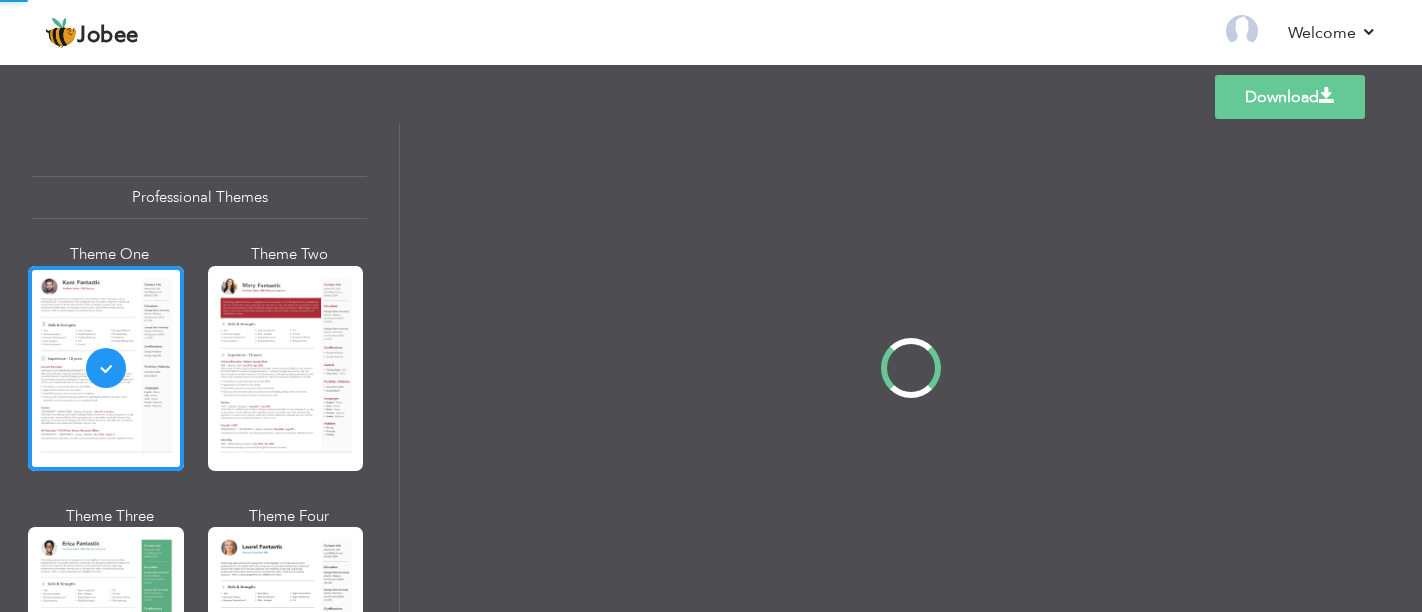 scroll, scrollTop: 0, scrollLeft: 0, axis: both 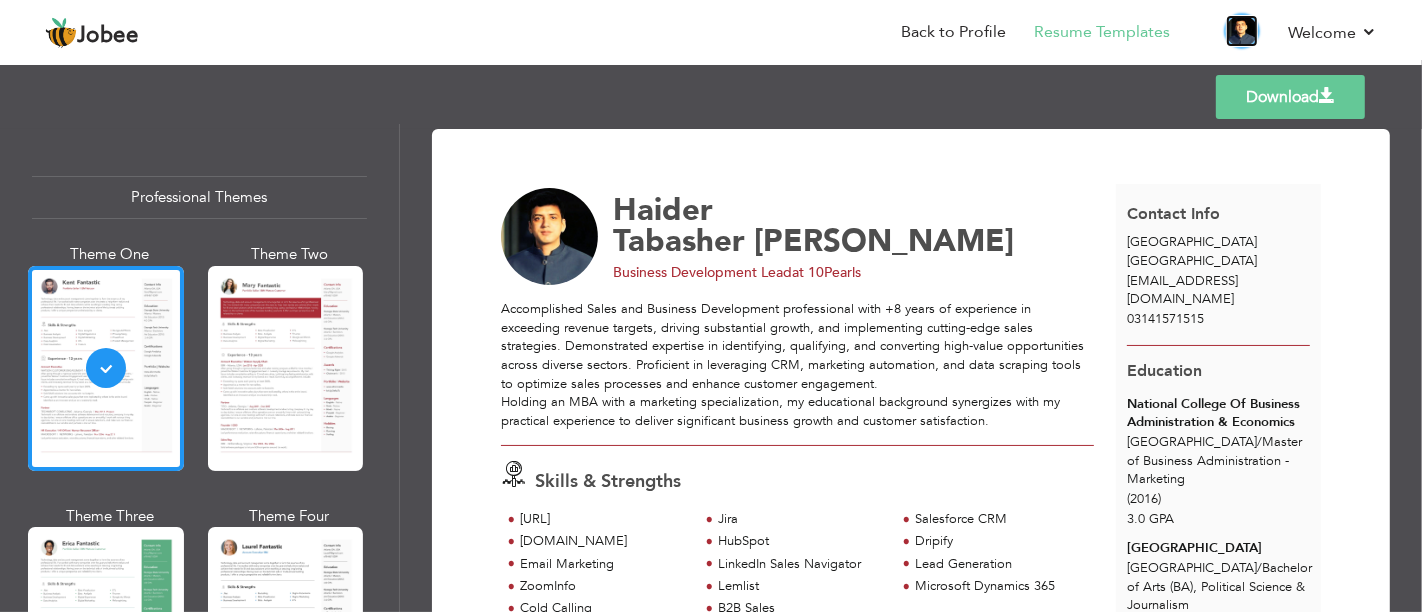 click at bounding box center (1242, 31) 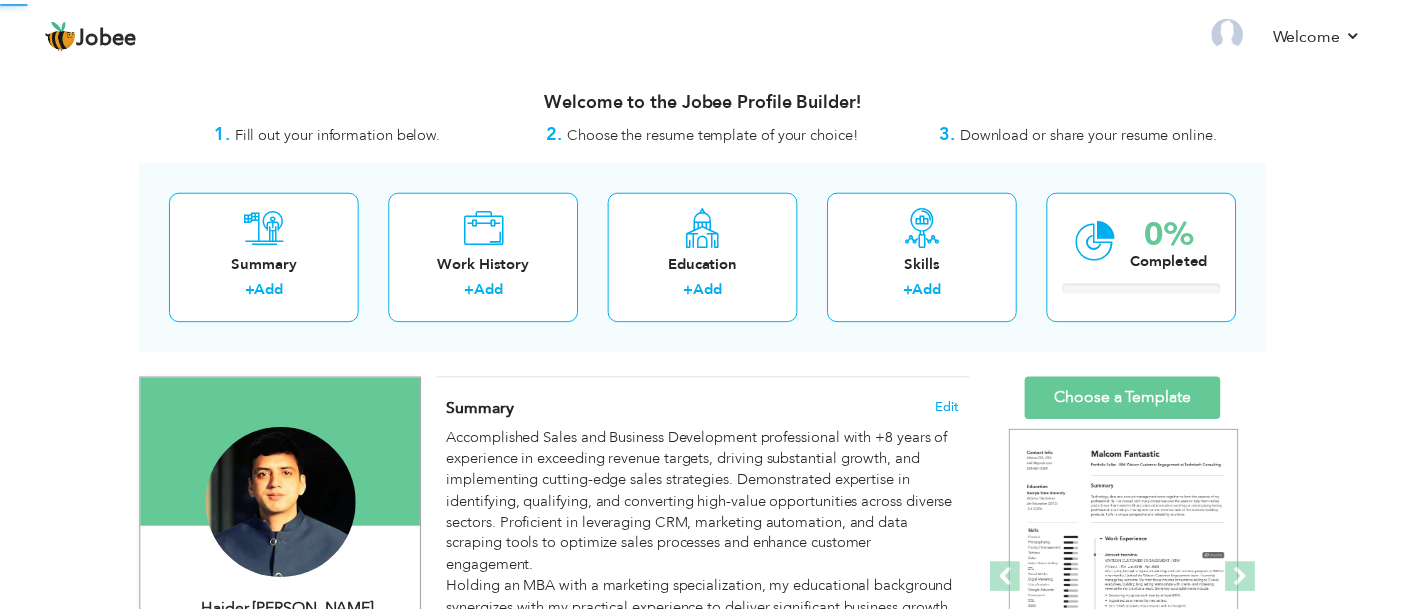 scroll, scrollTop: 0, scrollLeft: 0, axis: both 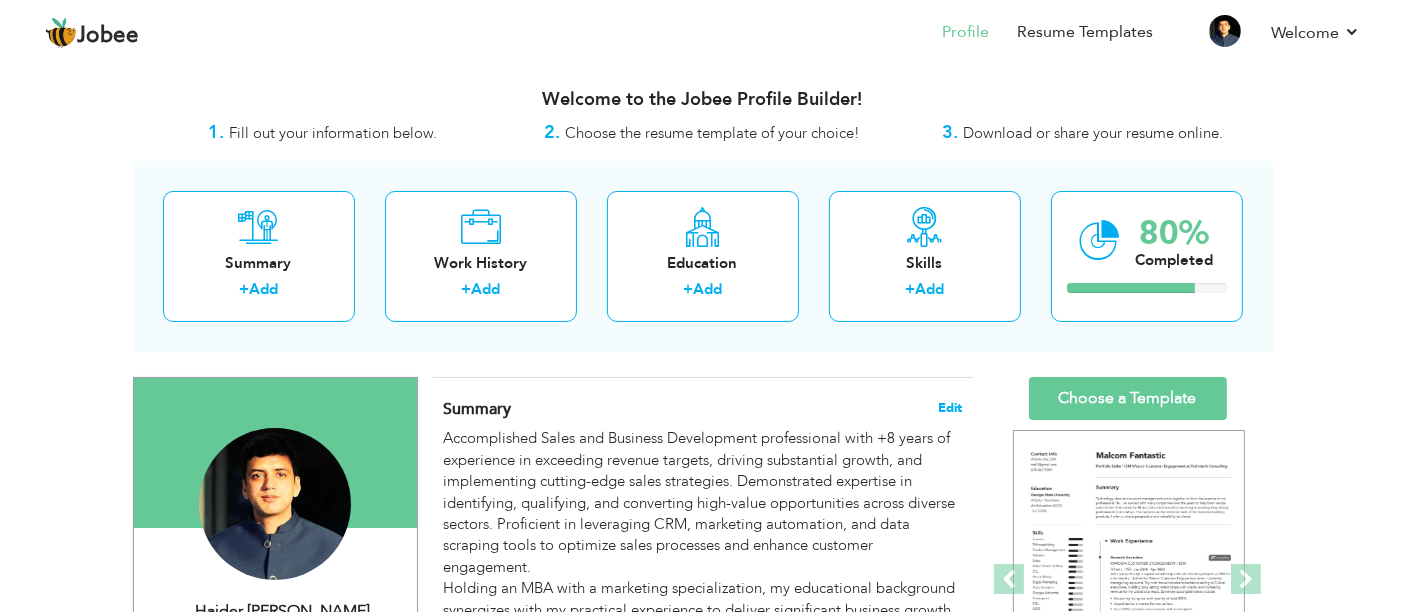 click on "Edit" at bounding box center [950, 408] 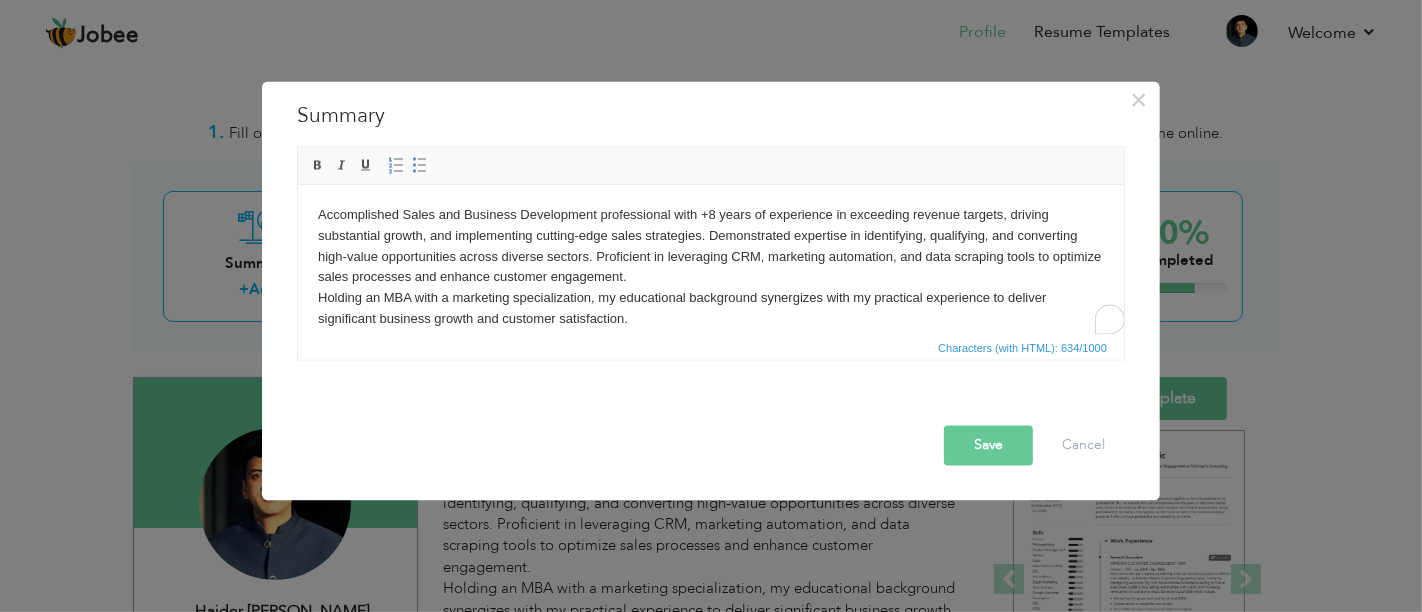 click on "Accomplished Sales and Business Development professional with +8 years of experience in exceeding revenue targets, driving substantial growth, and implementing cutting-edge sales strategies. Demonstrated expertise in identifying, qualifying, and converting high-value opportunities across diverse sectors. Proficient in leveraging CRM, marketing automation, and data scraping tools to optimize sales processes and enhance customer engagement. Holding an MBA with a marketing specialization, my educational background synergizes with my practical experience to deliver significant business growth and customer satisfaction." at bounding box center [710, 267] 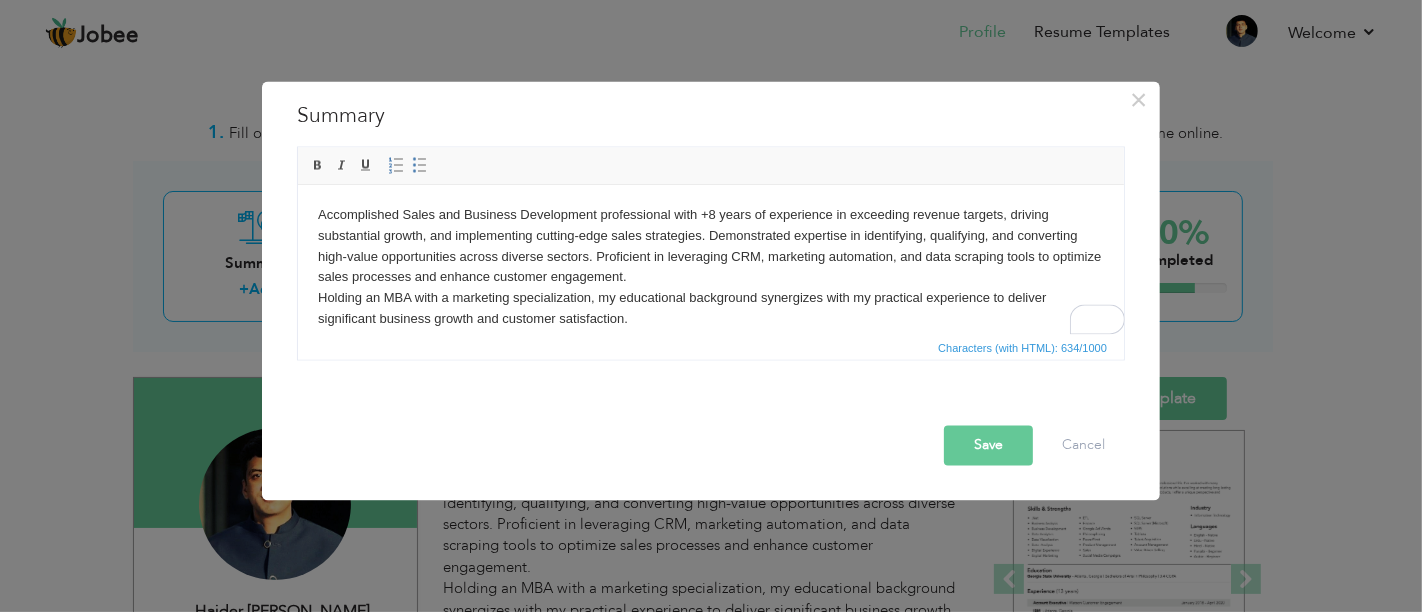 type 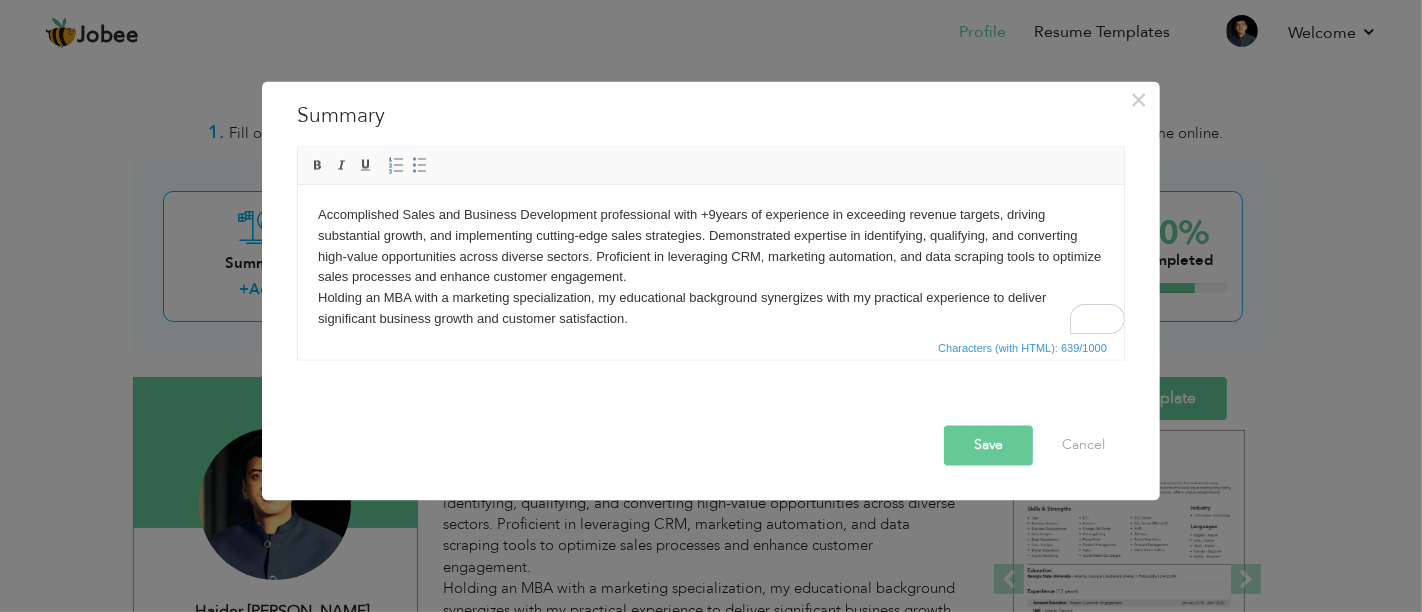 click on "Save" at bounding box center [988, 446] 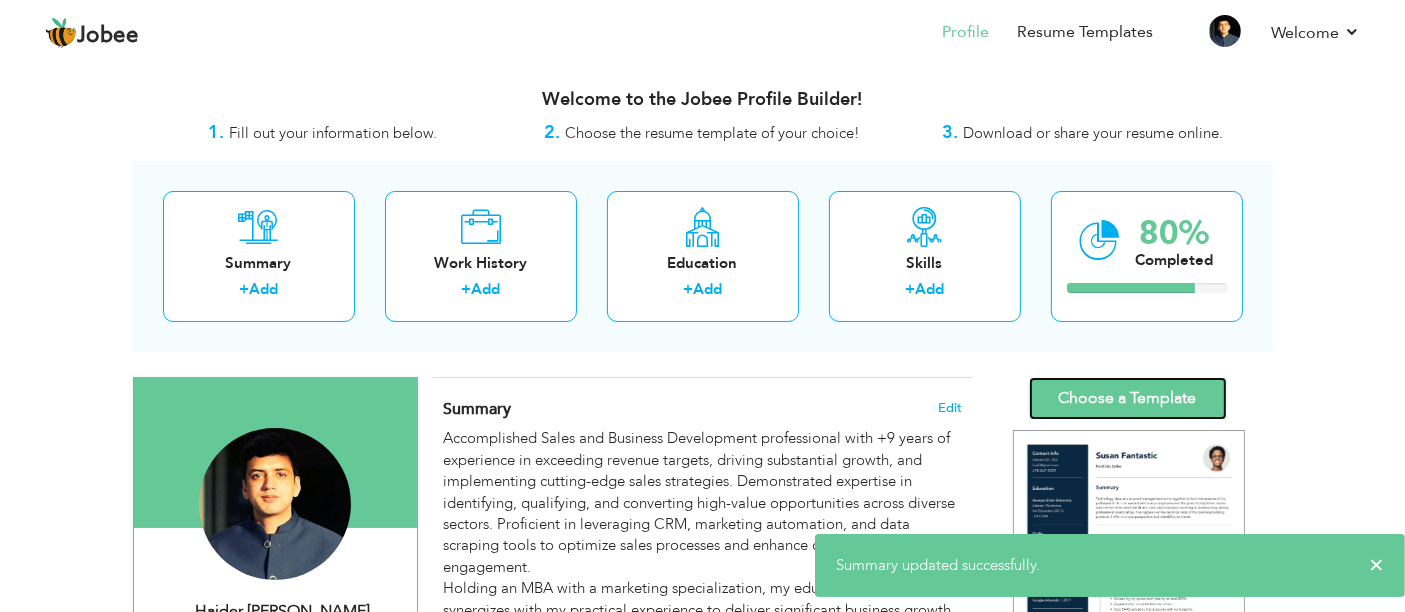 click on "Choose a Template" at bounding box center [1128, 398] 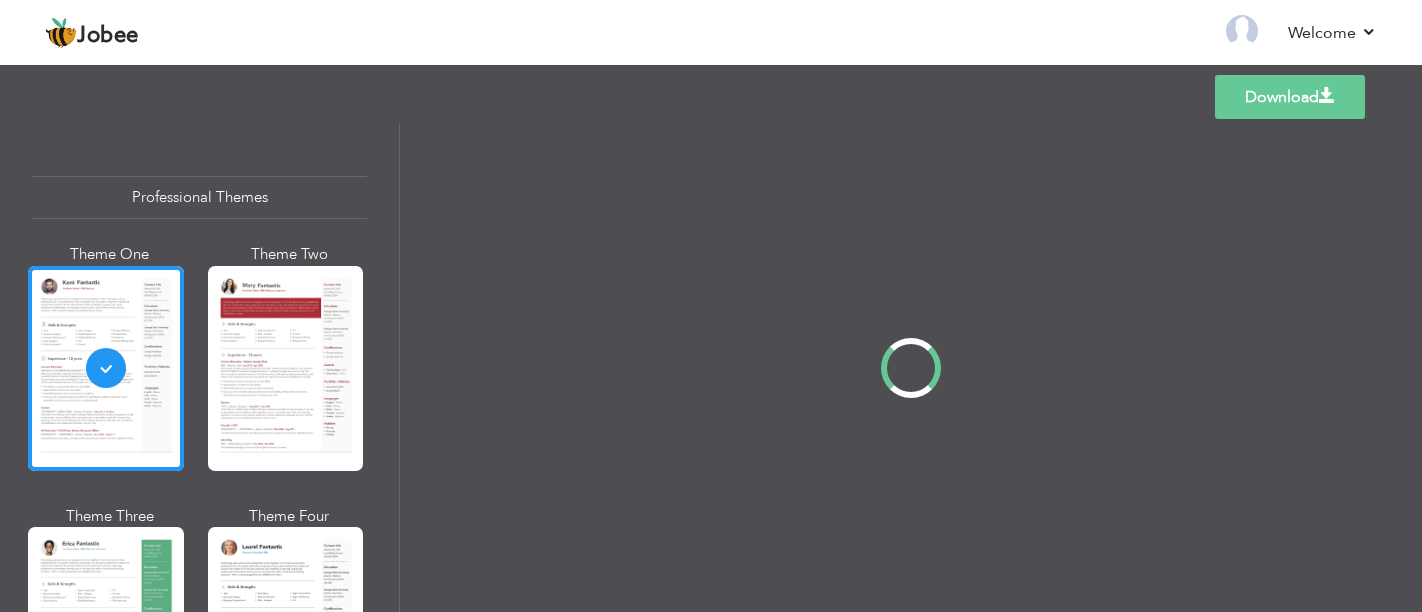 scroll, scrollTop: 0, scrollLeft: 0, axis: both 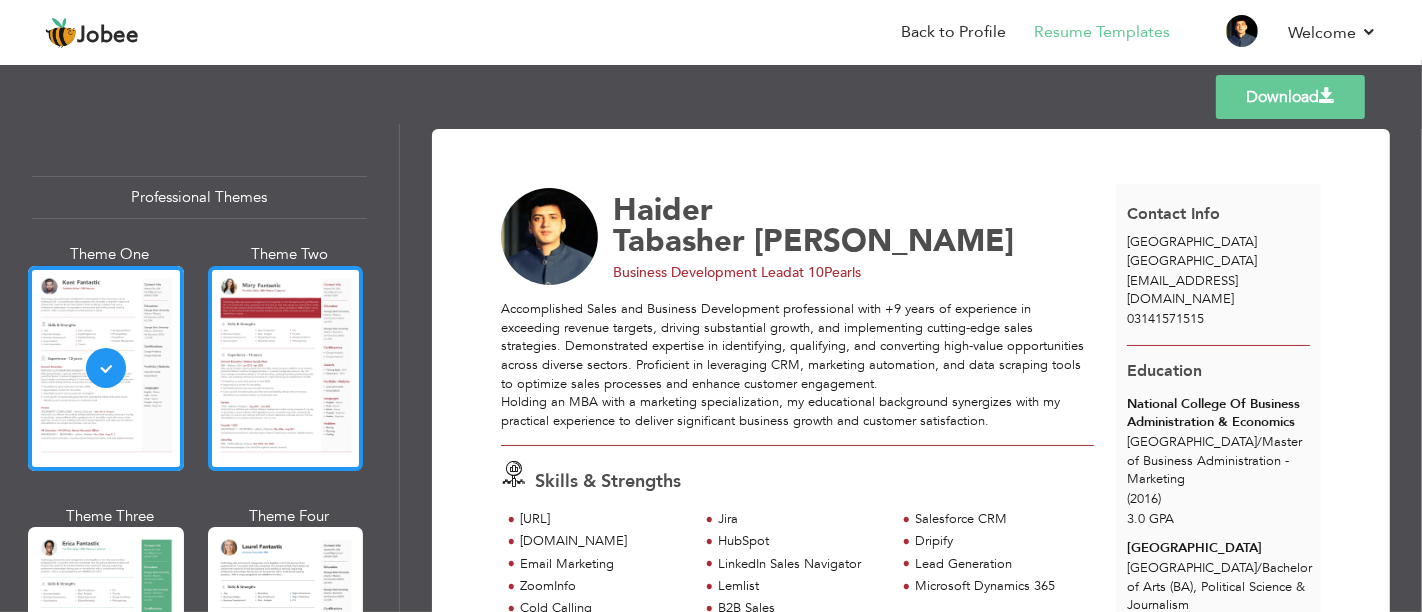 click at bounding box center [286, 368] 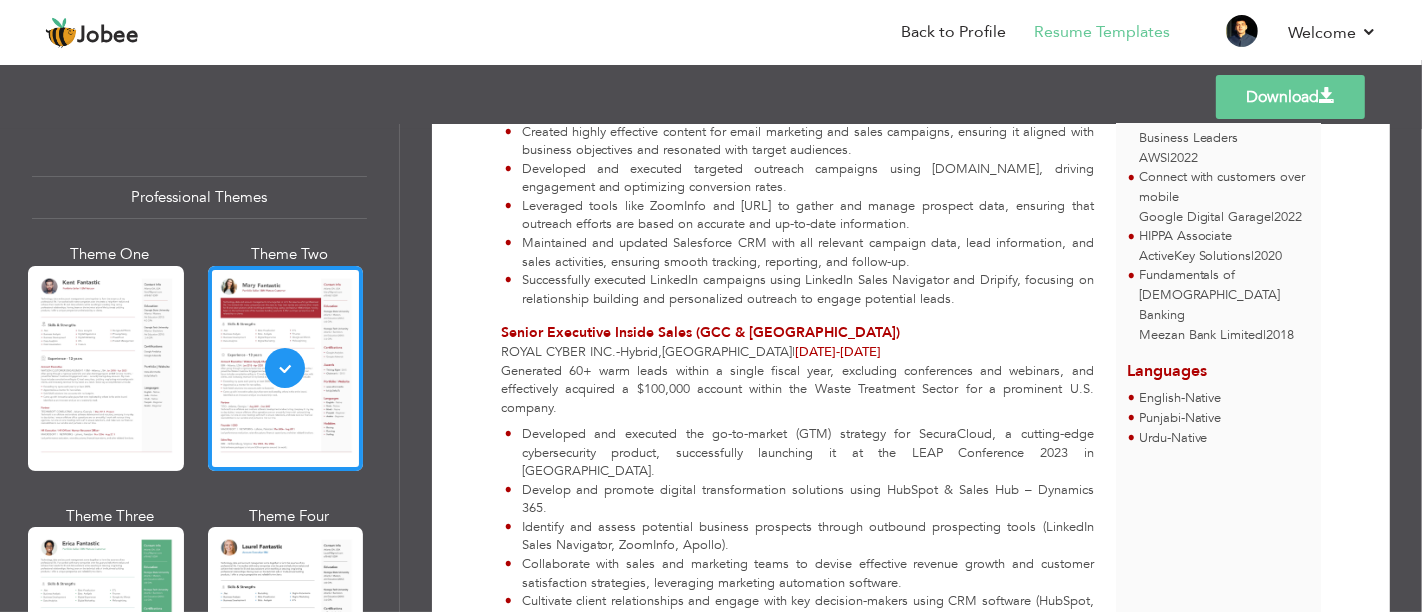 scroll, scrollTop: 768, scrollLeft: 0, axis: vertical 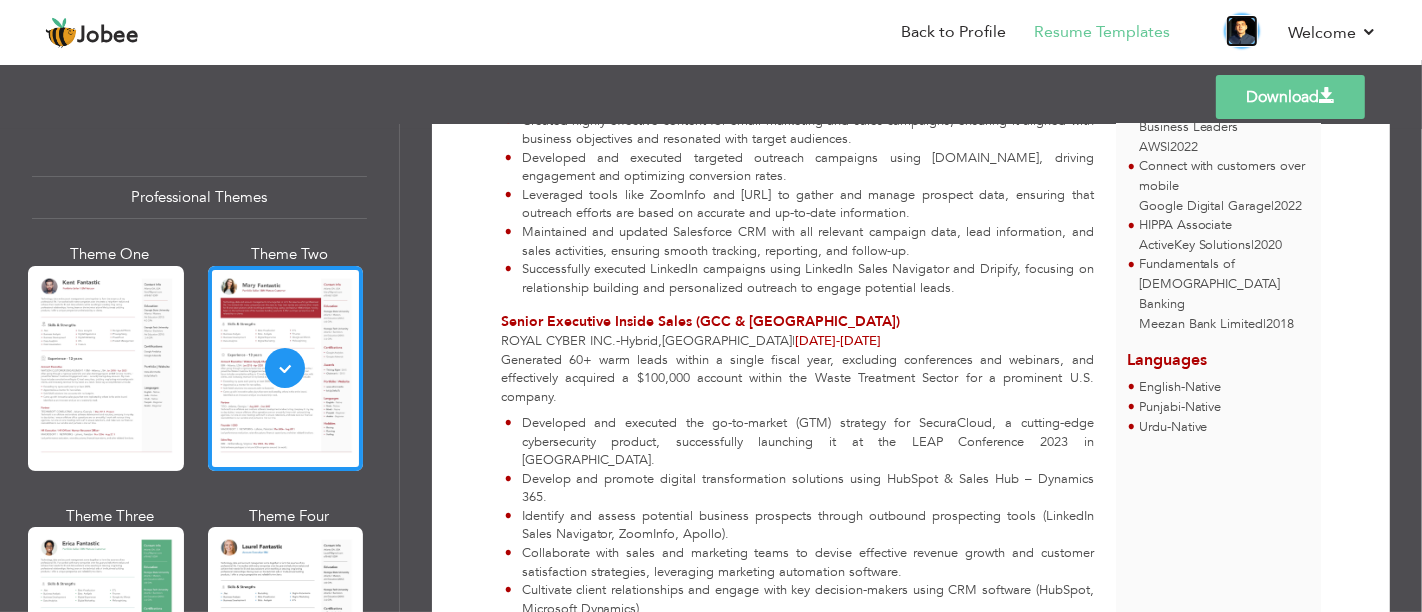 click at bounding box center (1242, 31) 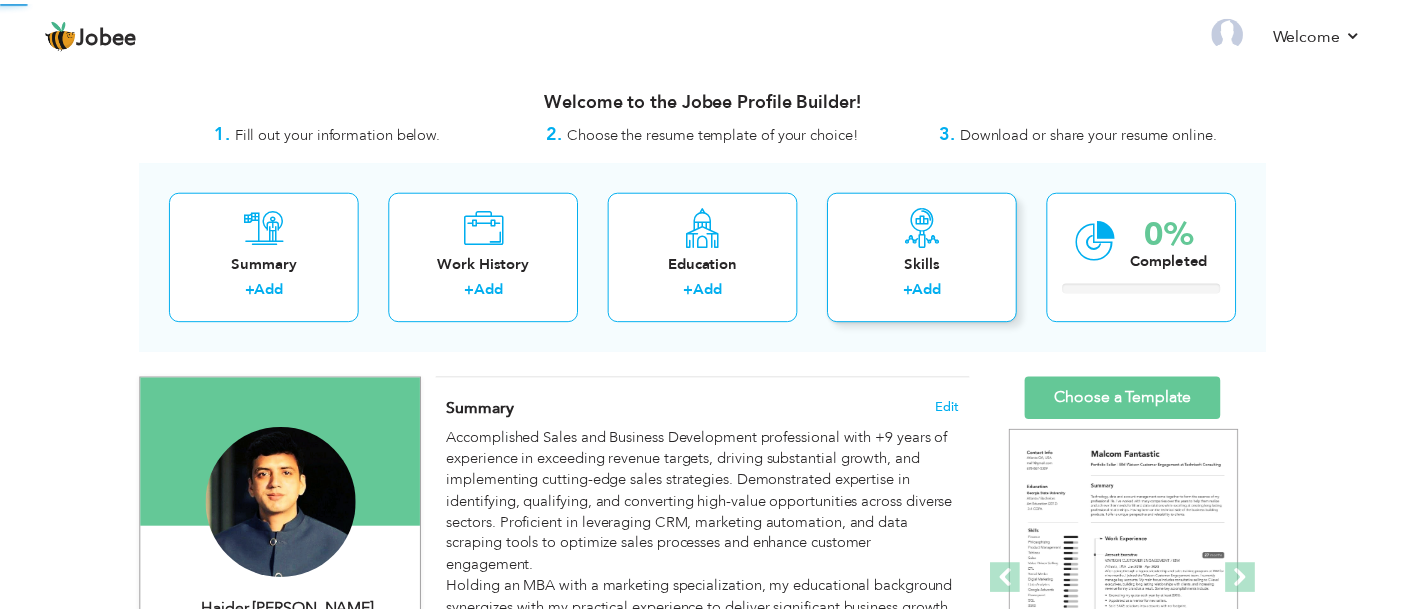 scroll, scrollTop: 0, scrollLeft: 0, axis: both 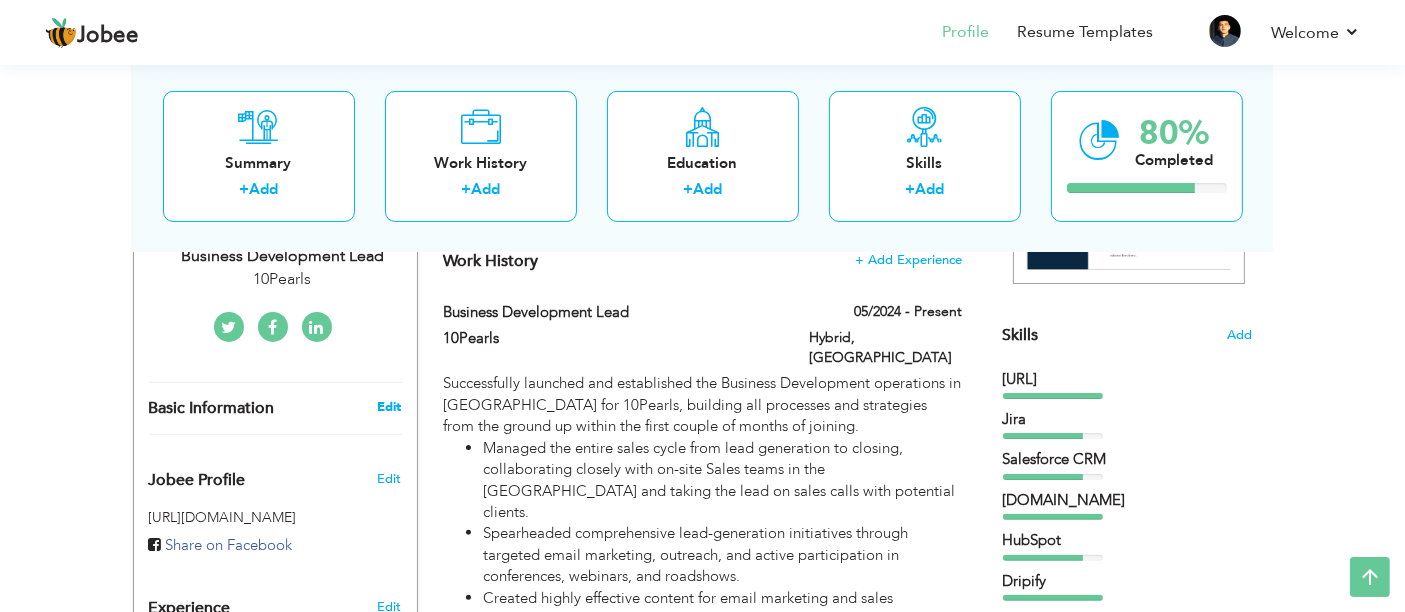 click on "Edit" at bounding box center (389, 407) 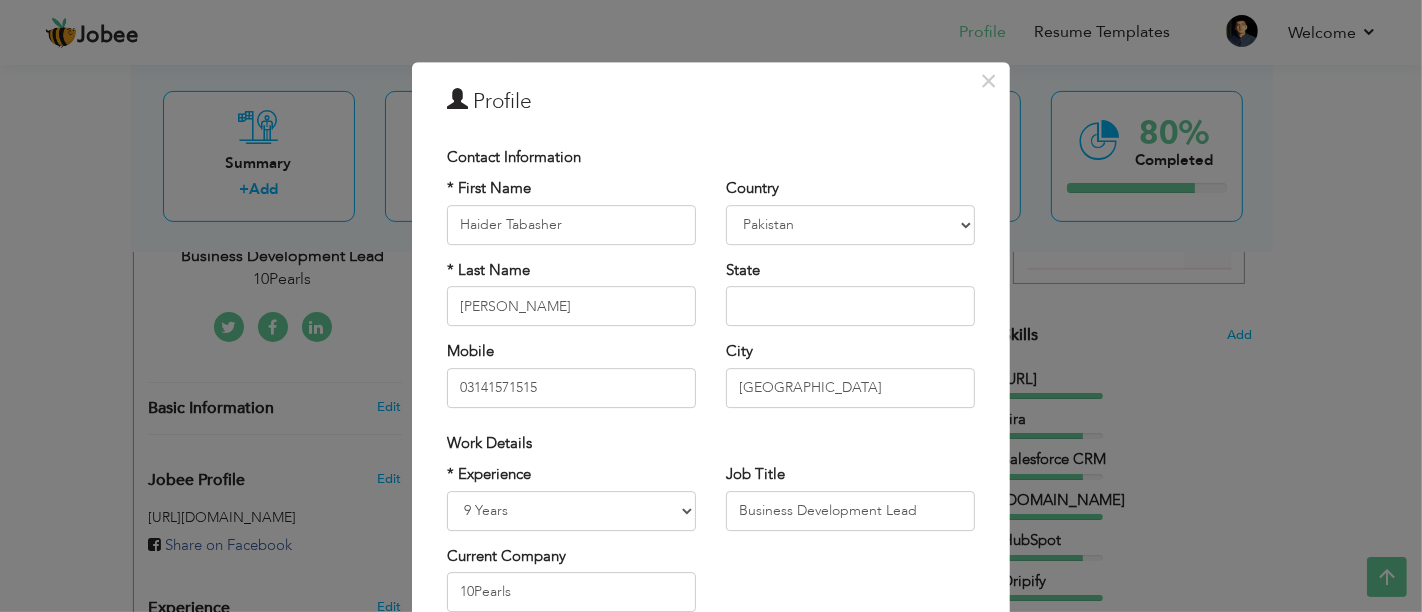 click on "Work Details" at bounding box center [711, 443] 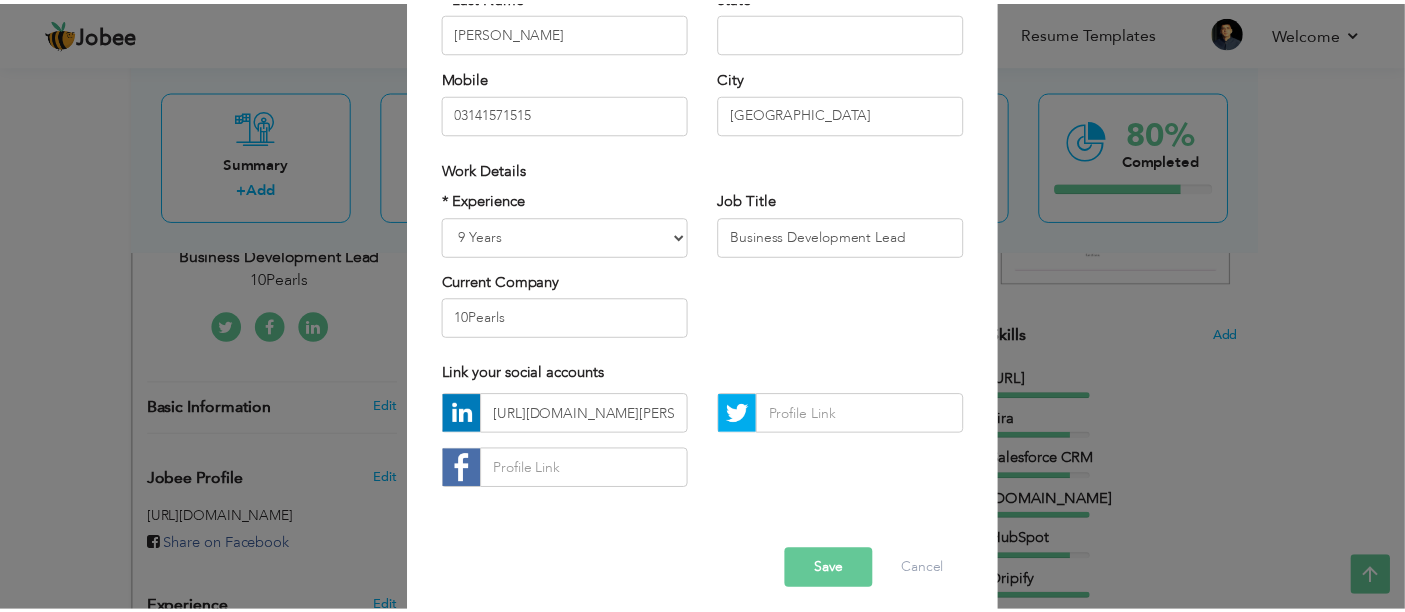 scroll, scrollTop: 286, scrollLeft: 0, axis: vertical 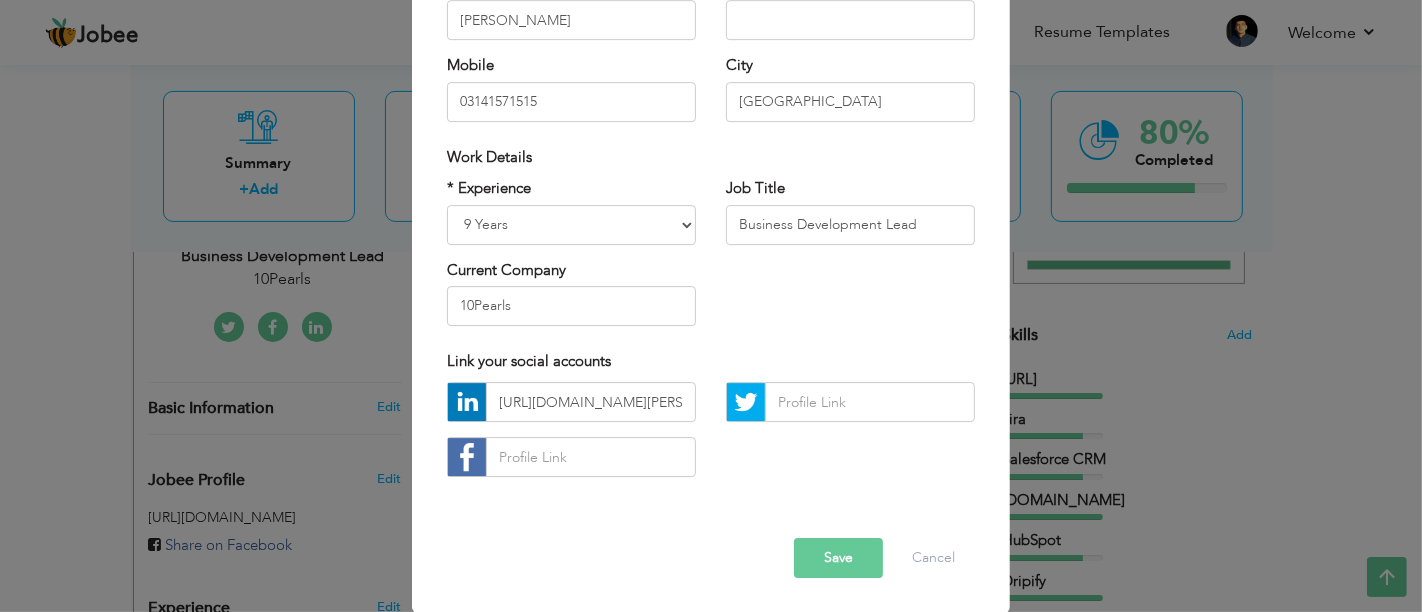 click on "Save" at bounding box center [838, 559] 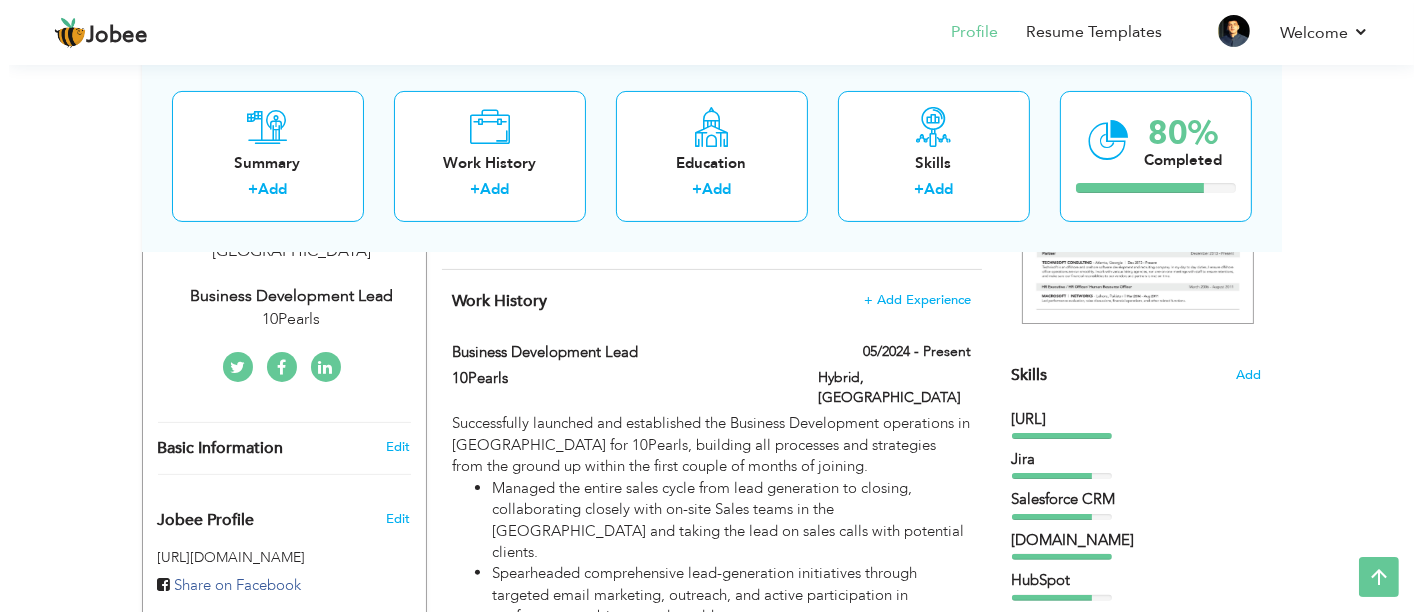 scroll, scrollTop: 401, scrollLeft: 0, axis: vertical 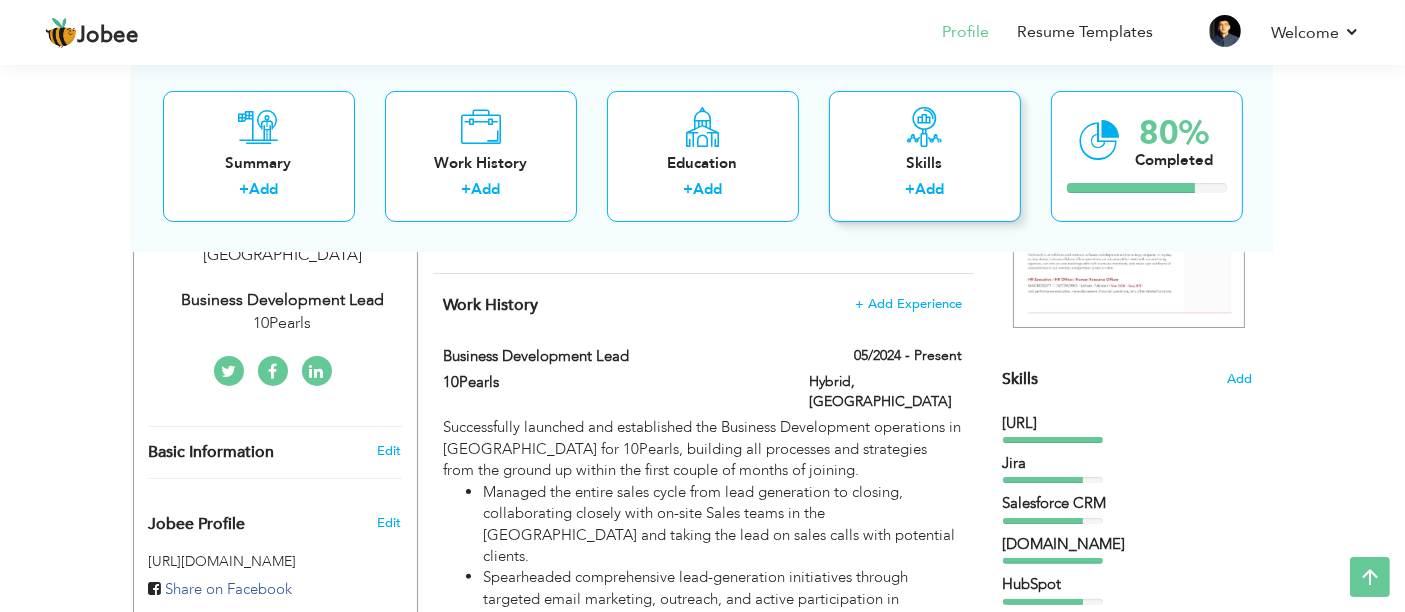 click on "+  Add" at bounding box center [925, 192] 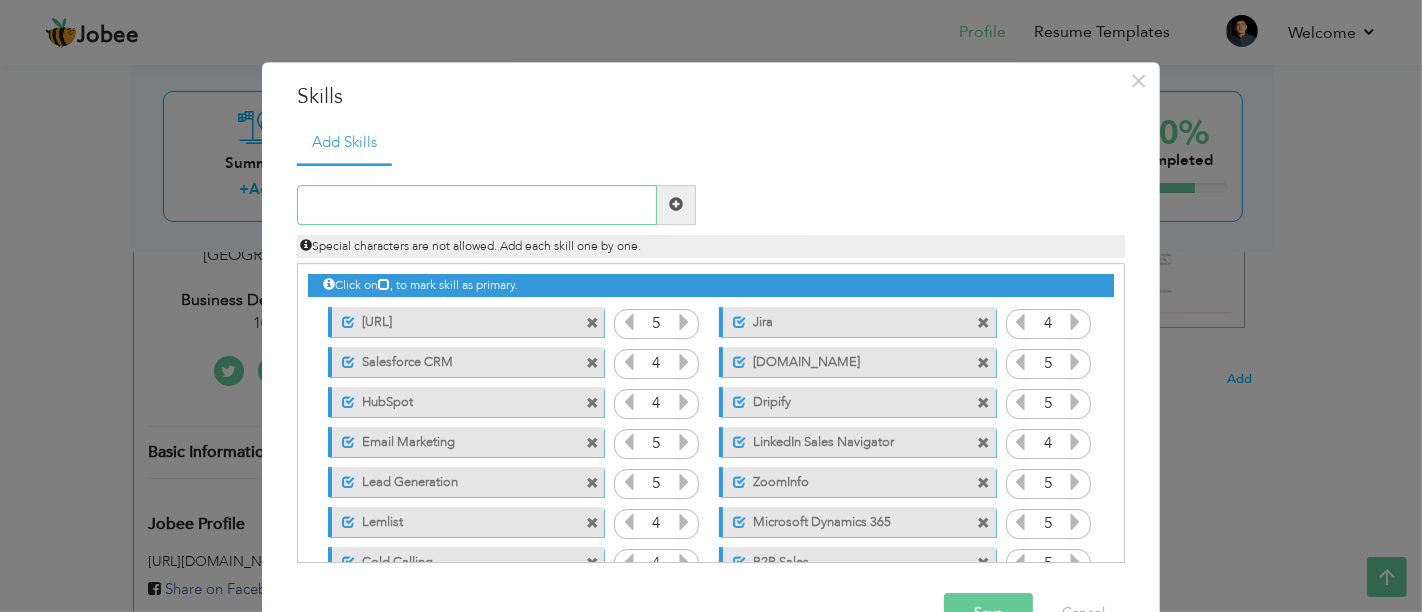 scroll, scrollTop: 43, scrollLeft: 0, axis: vertical 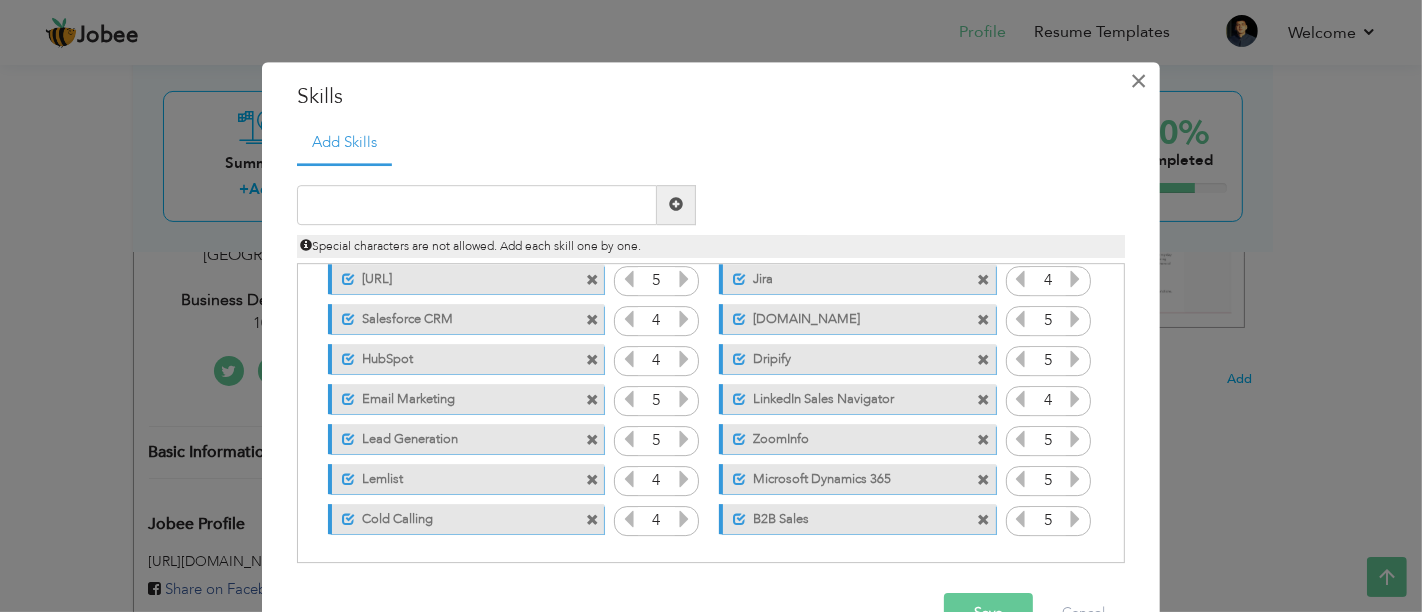 click on "×" at bounding box center (1139, 81) 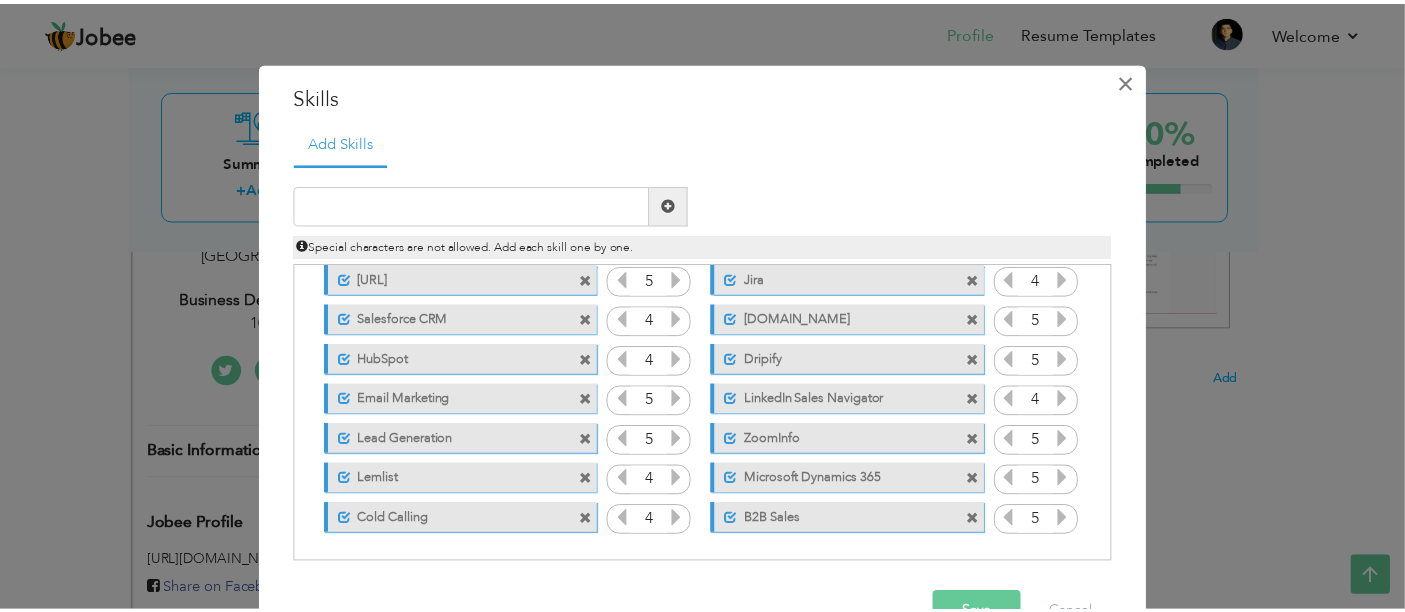 scroll, scrollTop: 0, scrollLeft: 0, axis: both 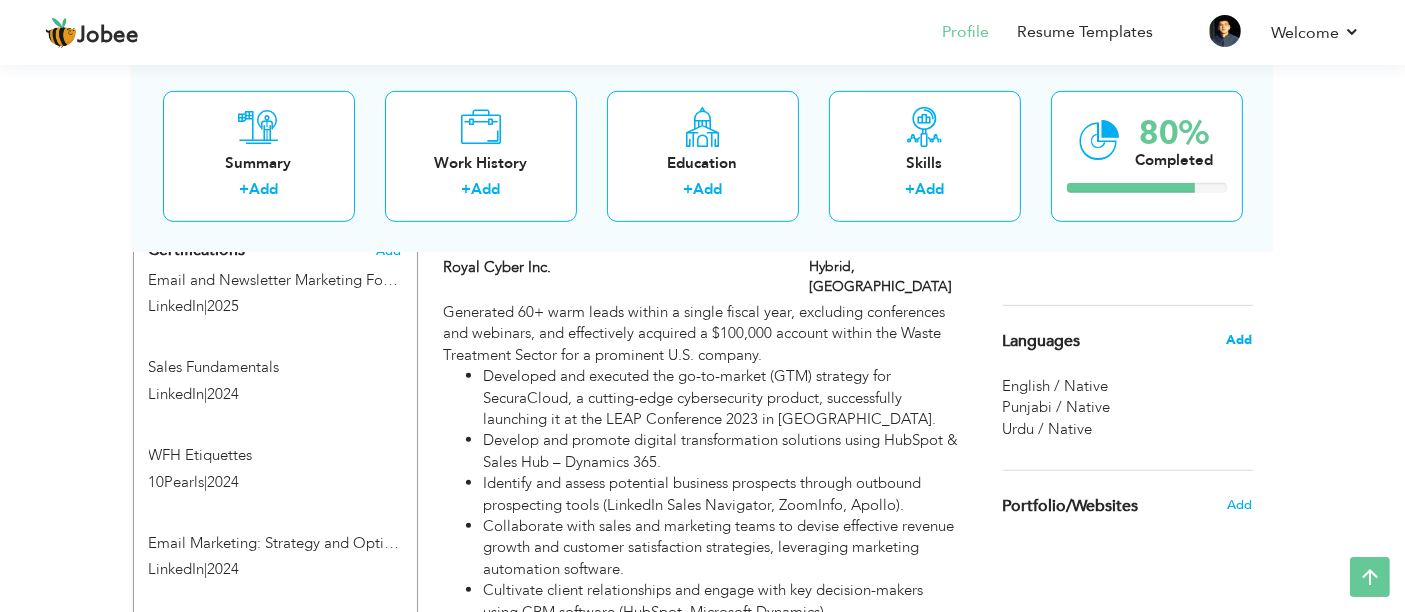 click on "Add" at bounding box center (1239, 340) 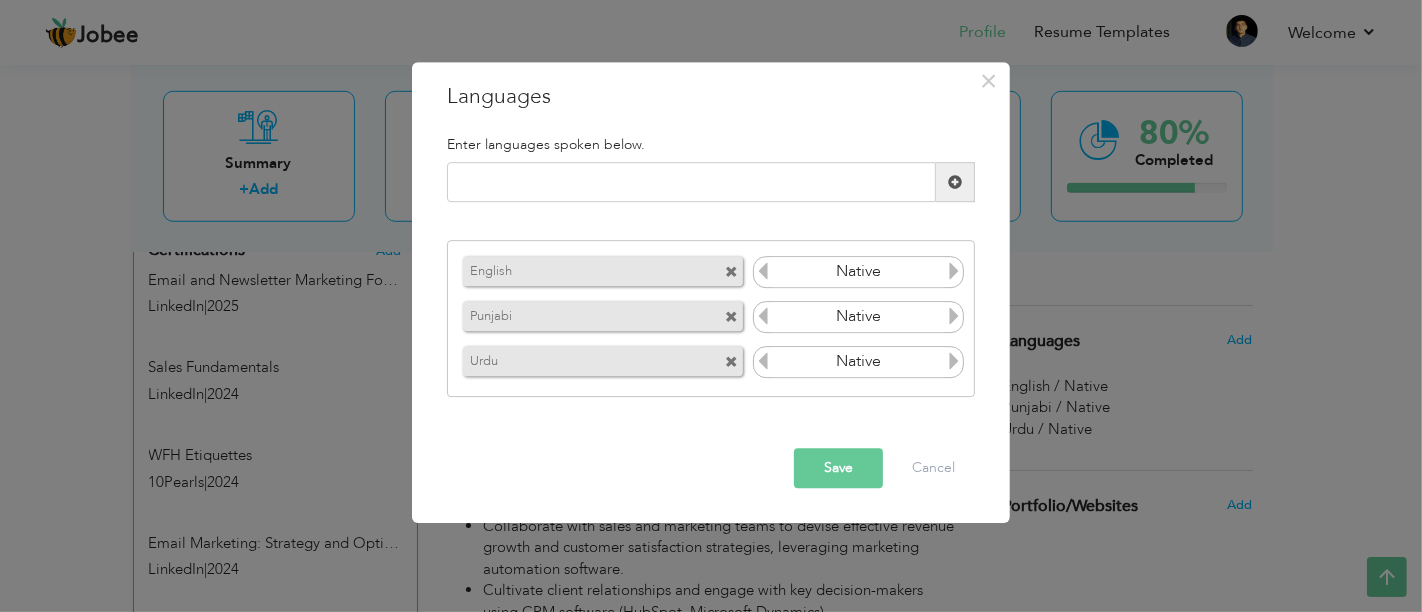 click at bounding box center (763, 271) 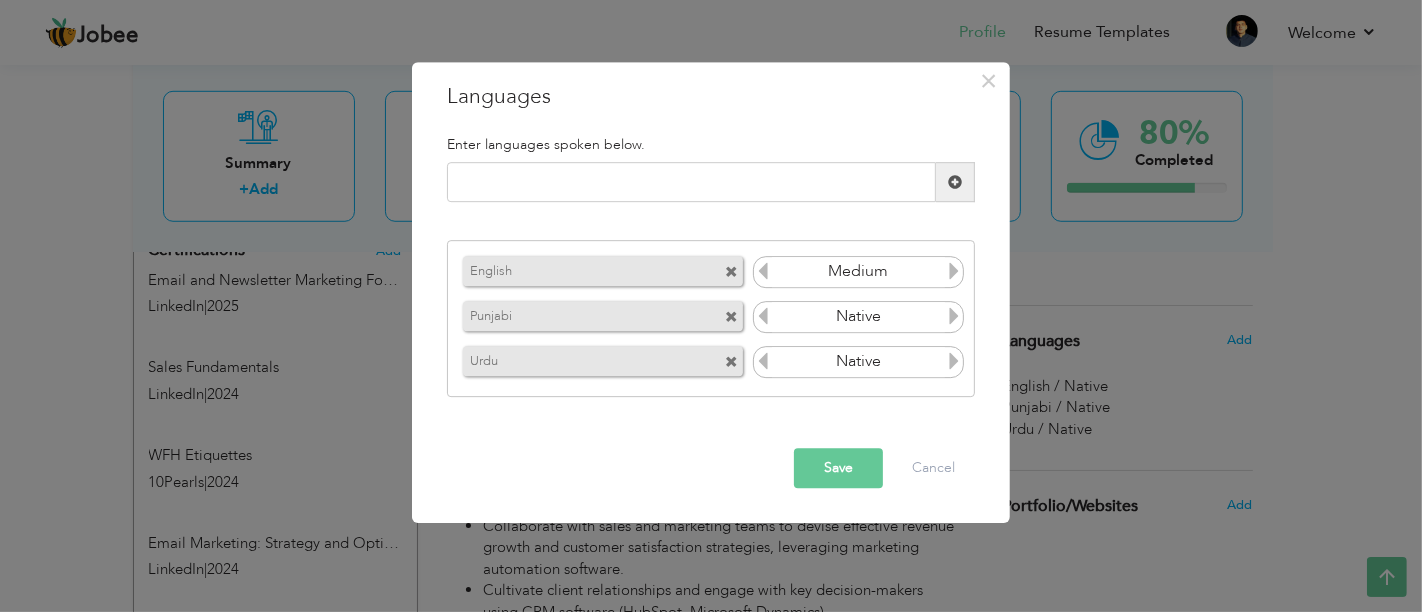 click at bounding box center (954, 271) 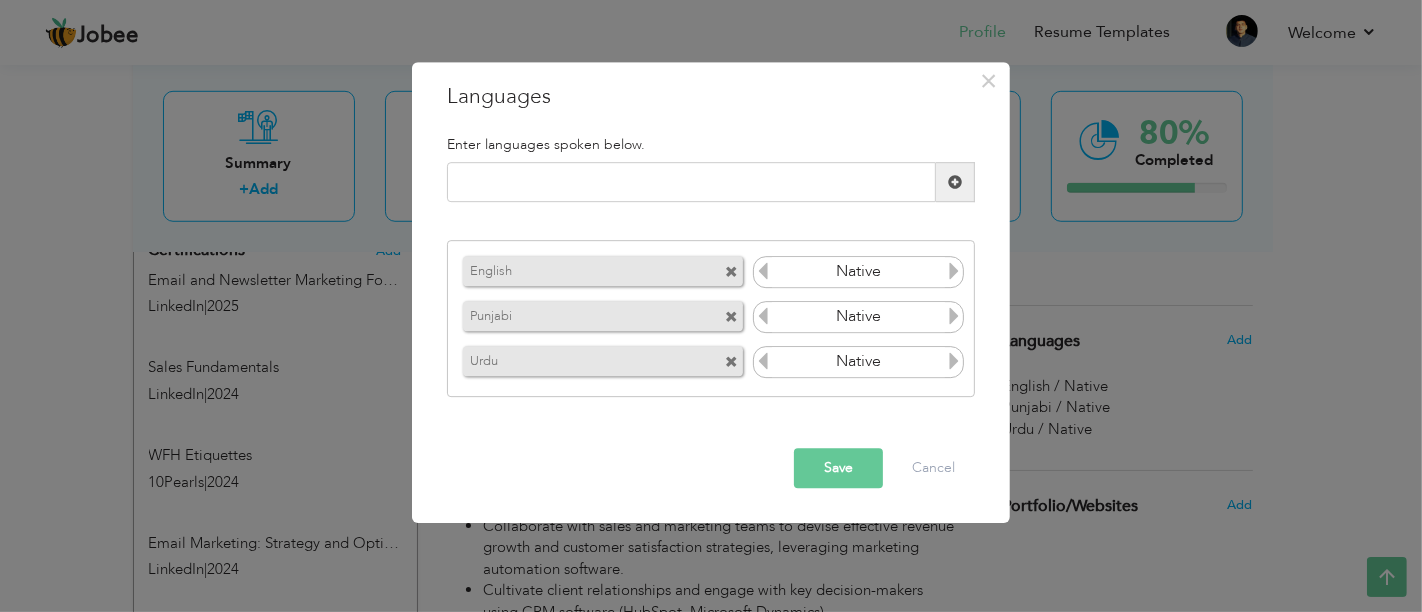 click at bounding box center (954, 271) 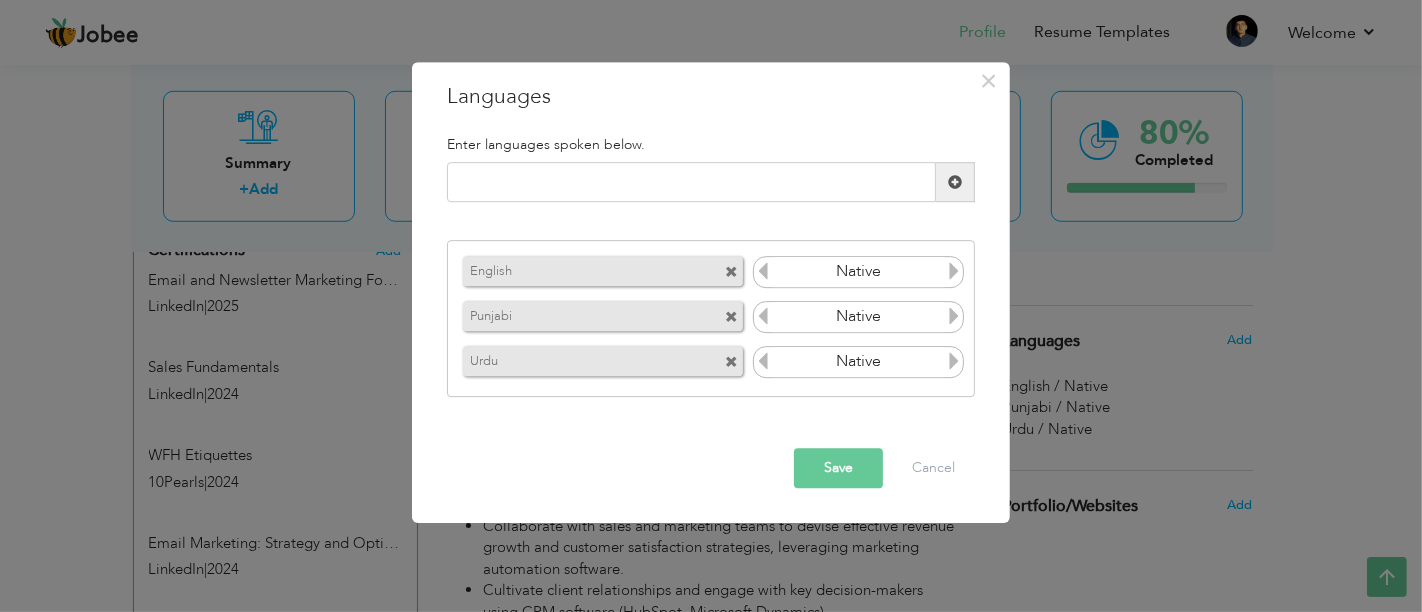 click at bounding box center (763, 271) 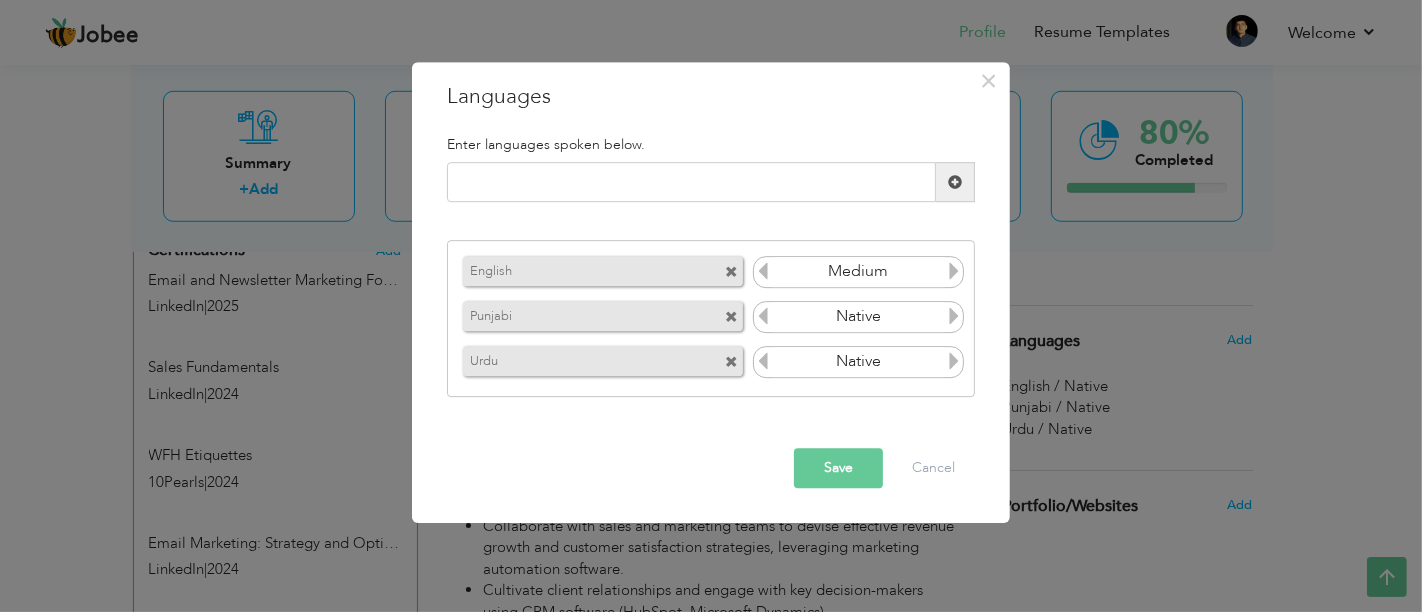 click at bounding box center [763, 271] 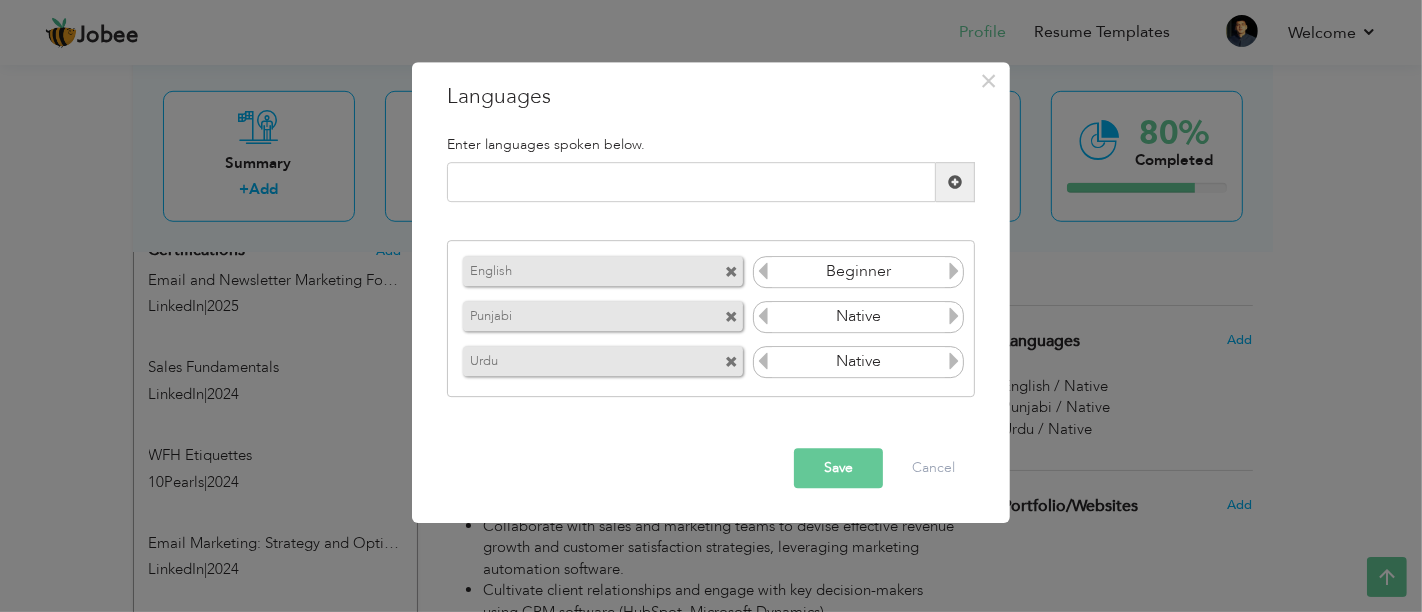 click at bounding box center [954, 271] 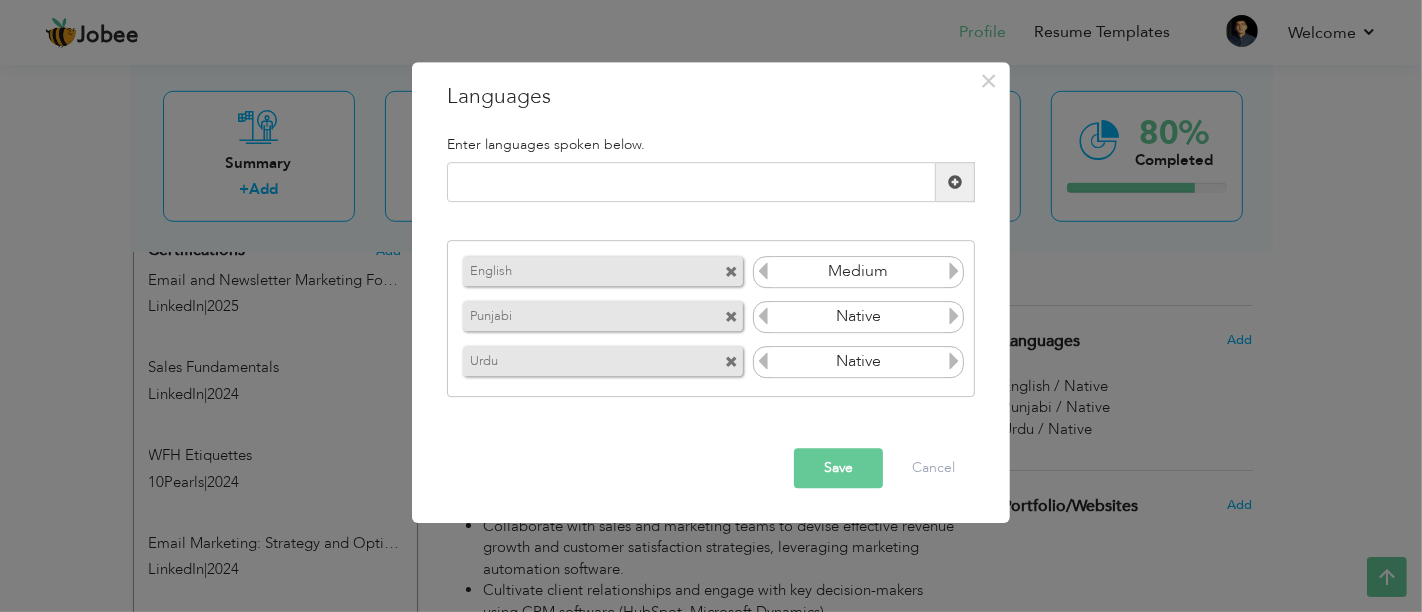 click at bounding box center (954, 271) 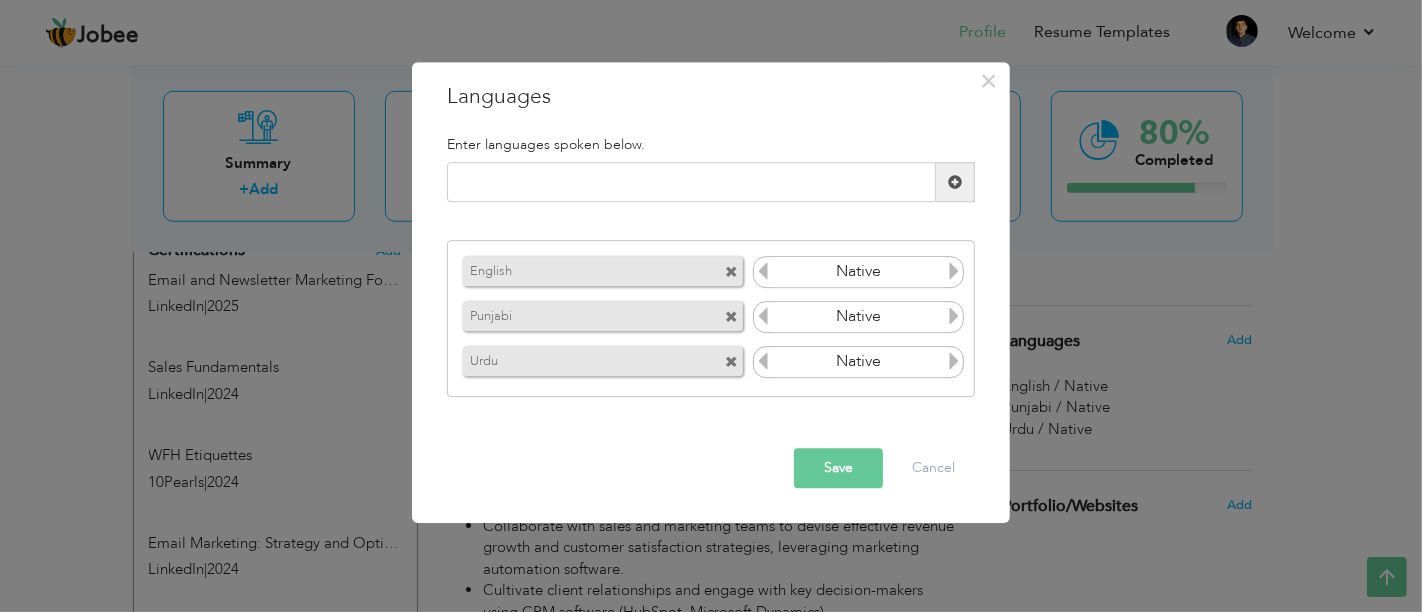 click on "Save" at bounding box center [838, 468] 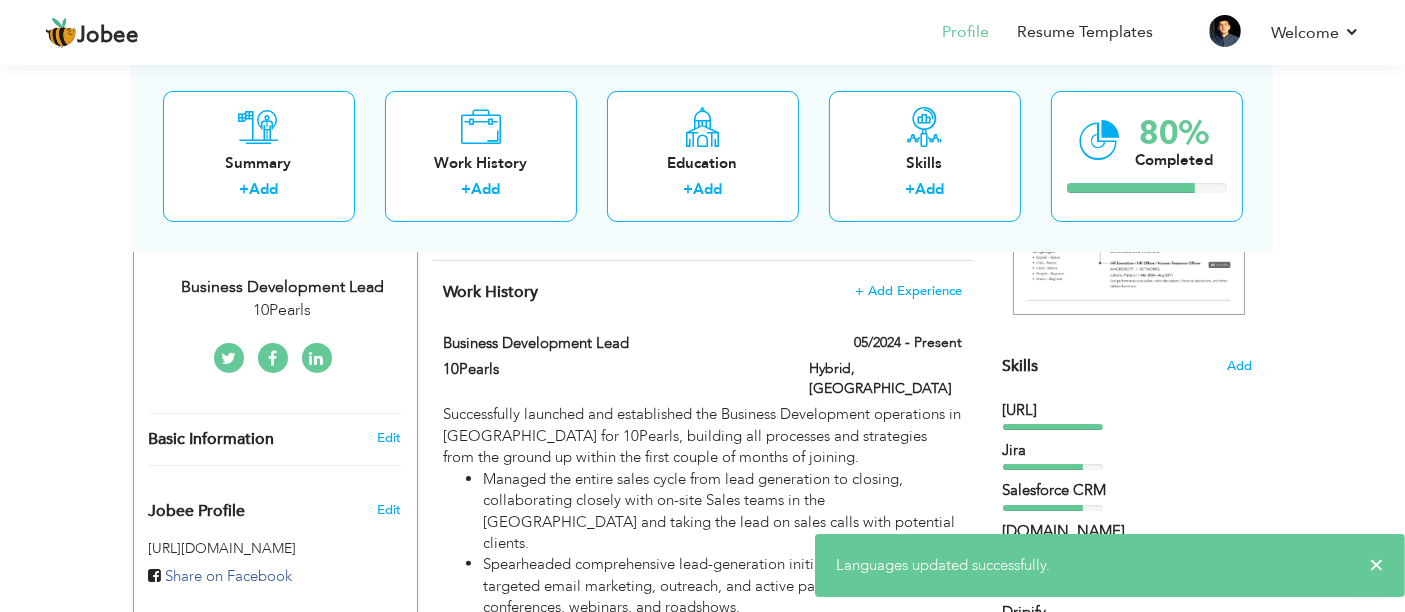 scroll, scrollTop: 0, scrollLeft: 0, axis: both 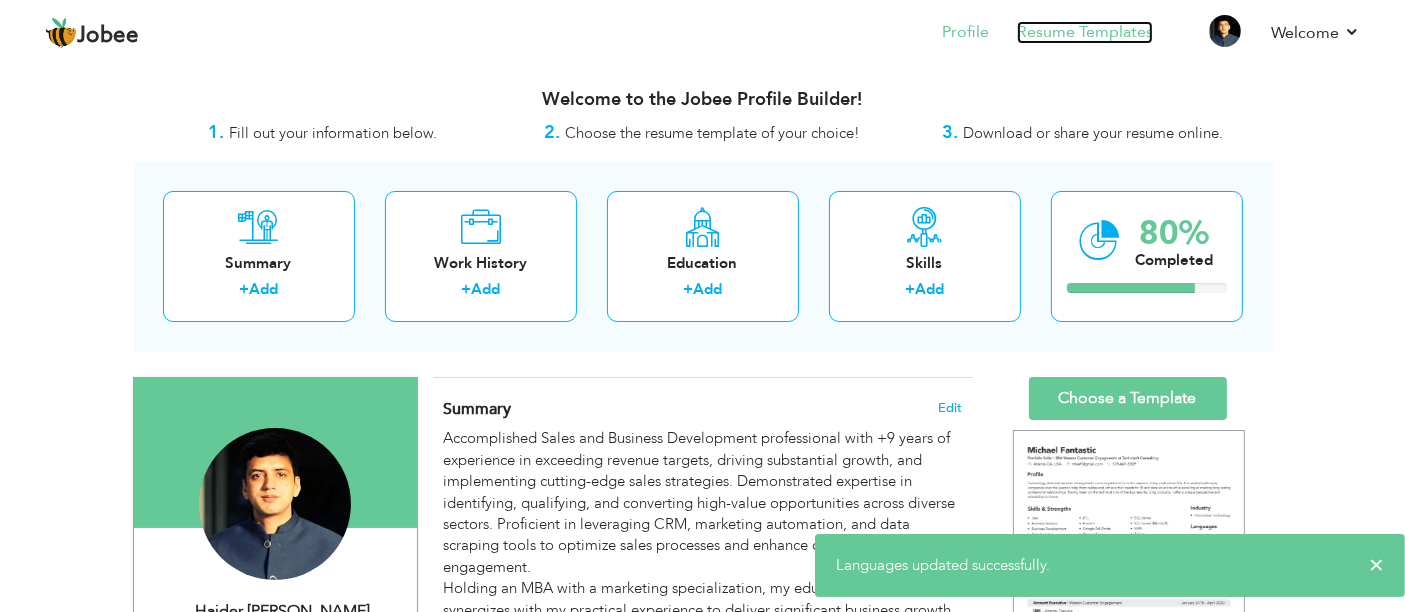 click on "Resume Templates" at bounding box center (1085, 32) 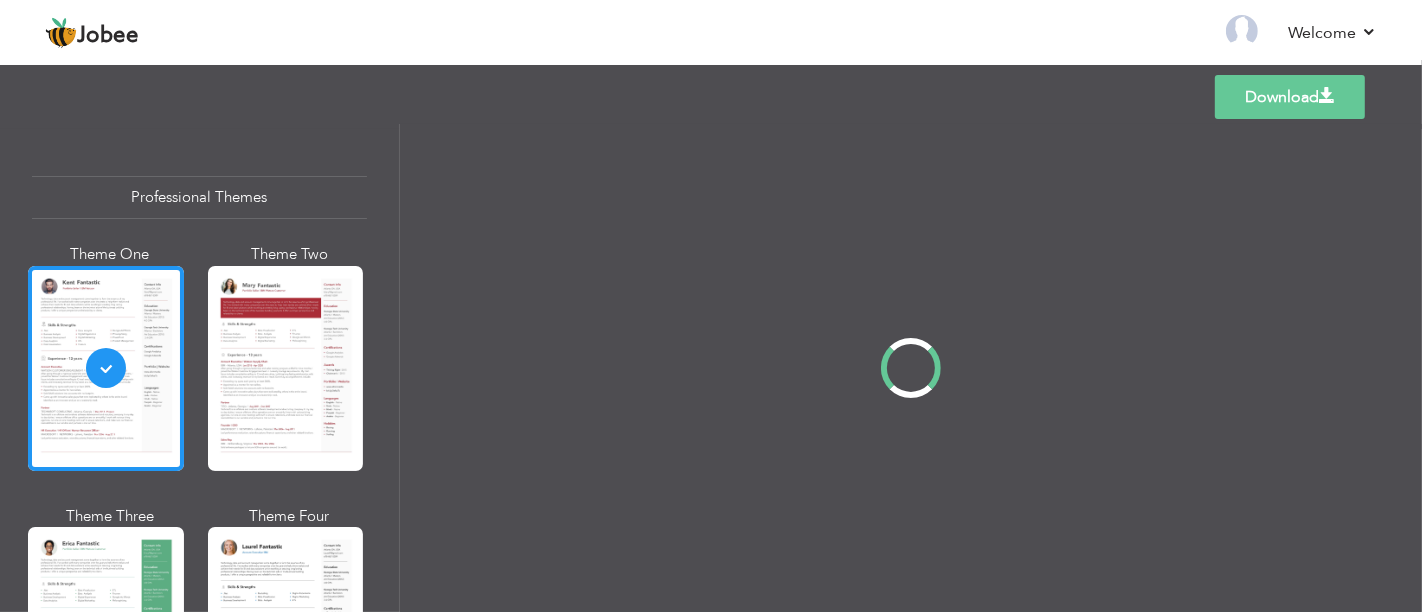 scroll, scrollTop: 0, scrollLeft: 0, axis: both 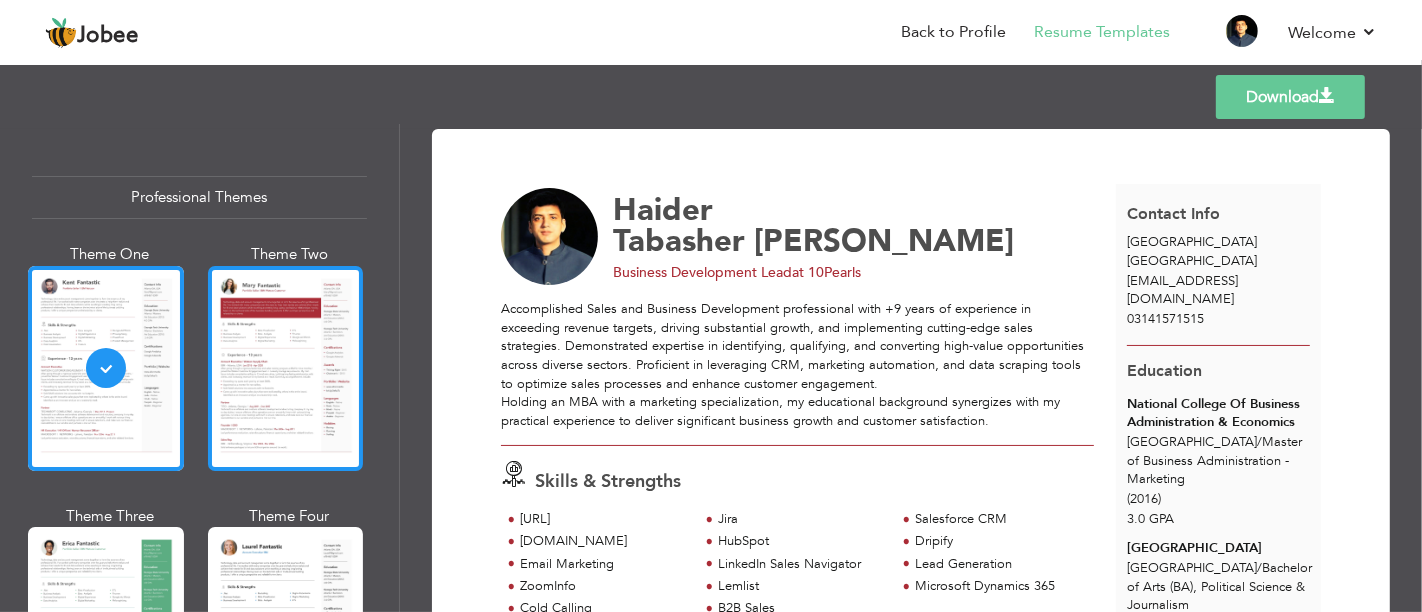click at bounding box center [286, 368] 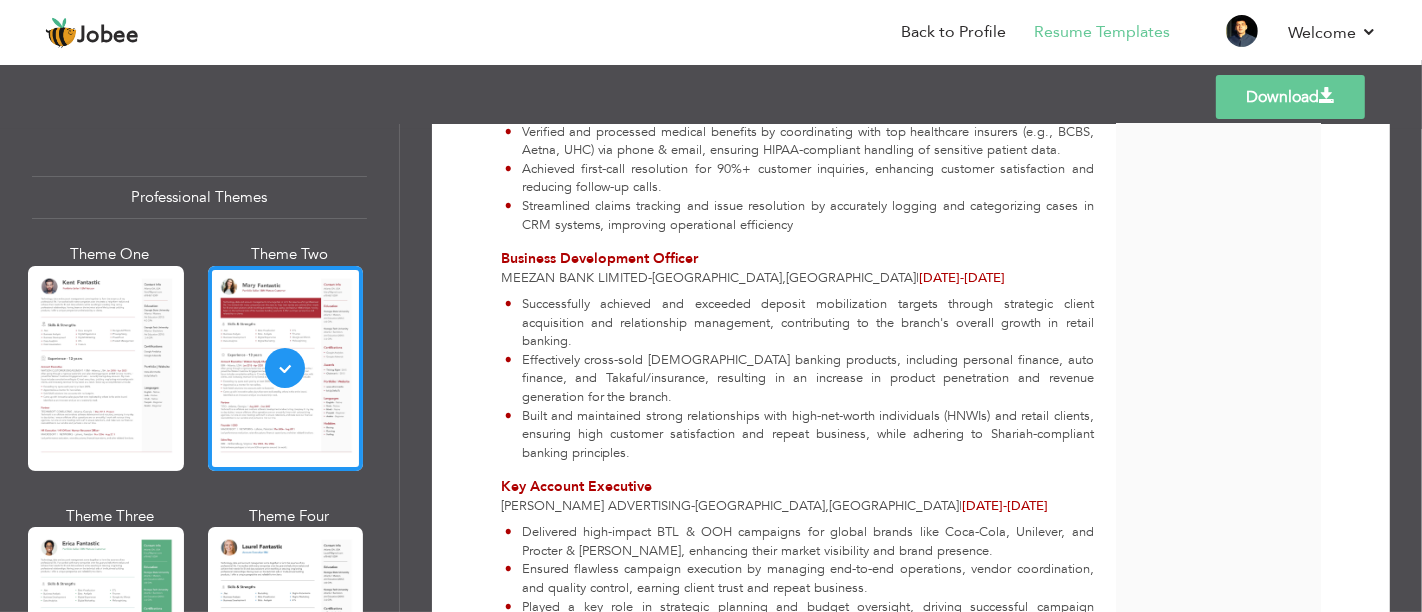 scroll, scrollTop: 1935, scrollLeft: 0, axis: vertical 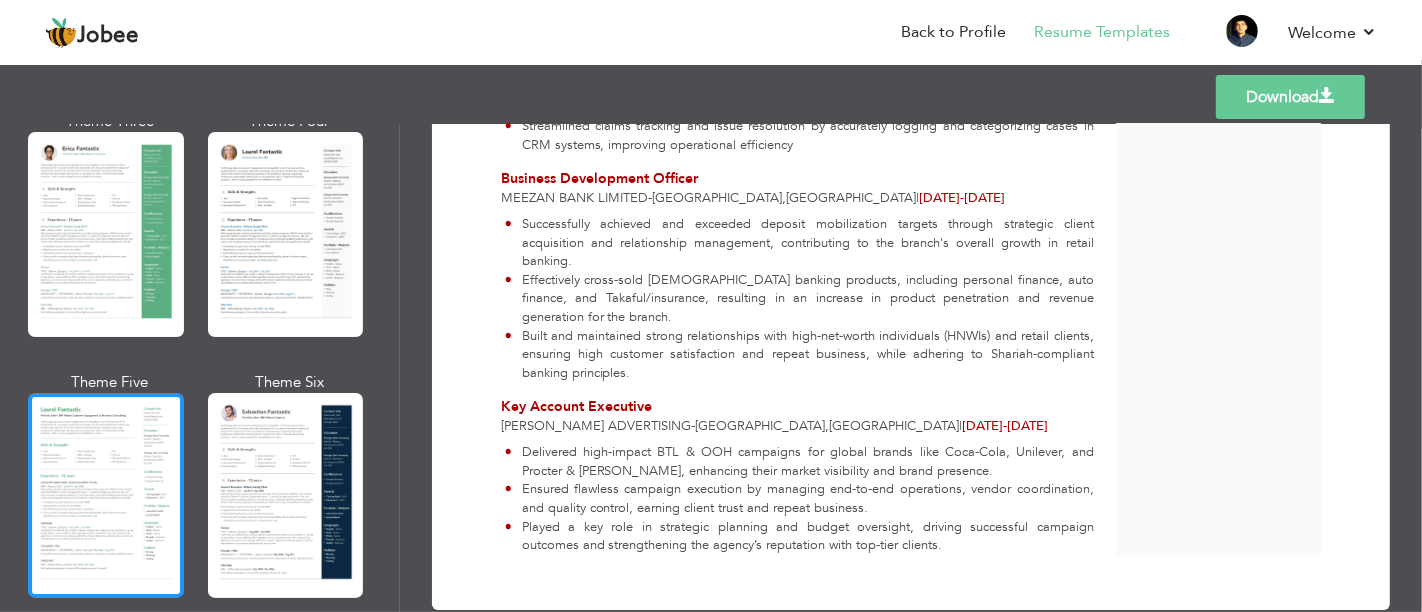 click at bounding box center [106, 495] 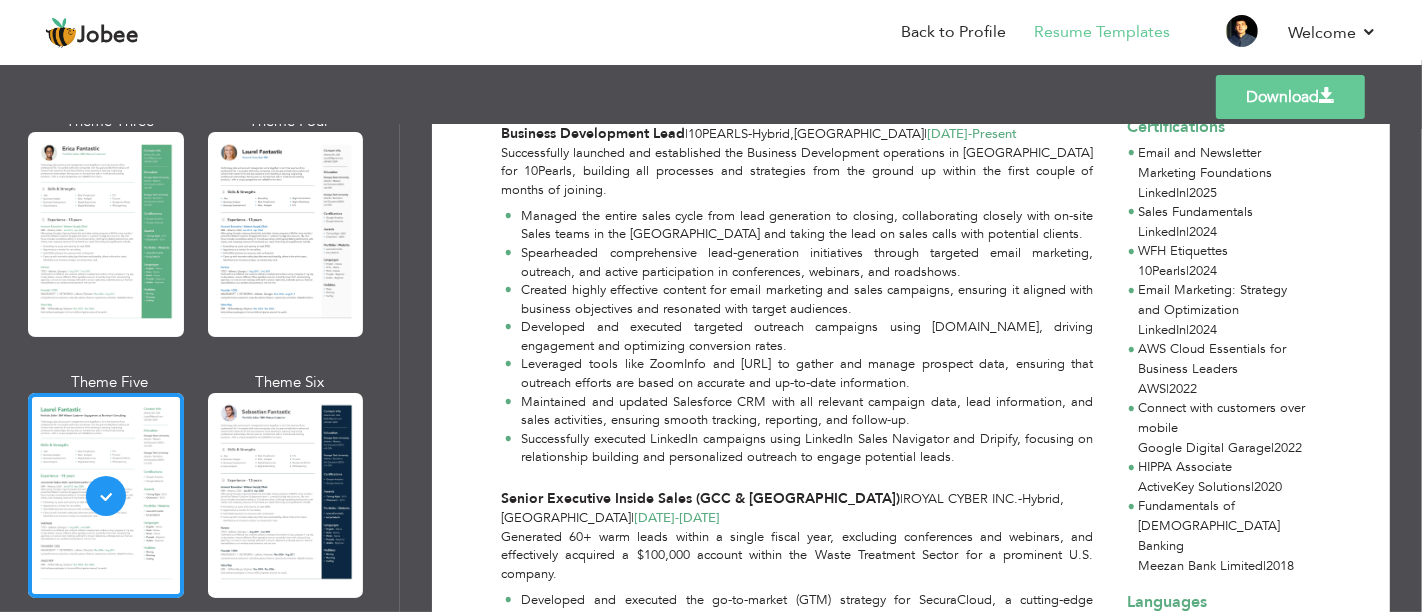 scroll, scrollTop: 0, scrollLeft: 0, axis: both 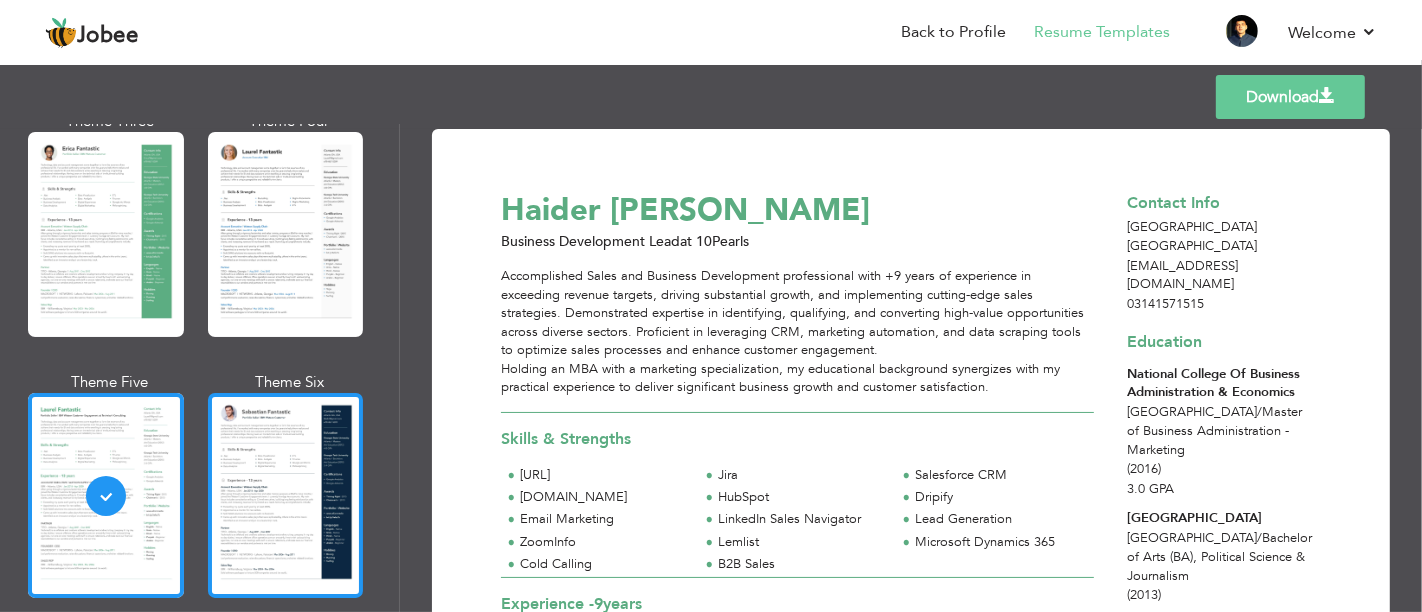click at bounding box center [286, 495] 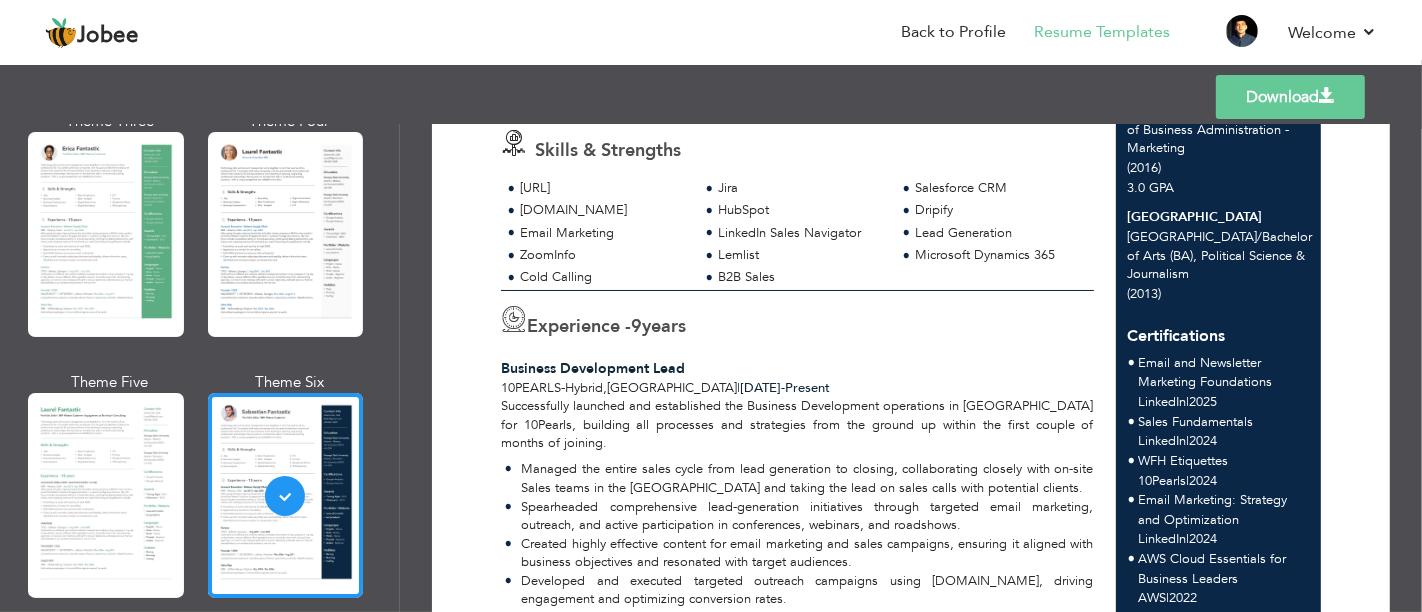 scroll, scrollTop: 0, scrollLeft: 0, axis: both 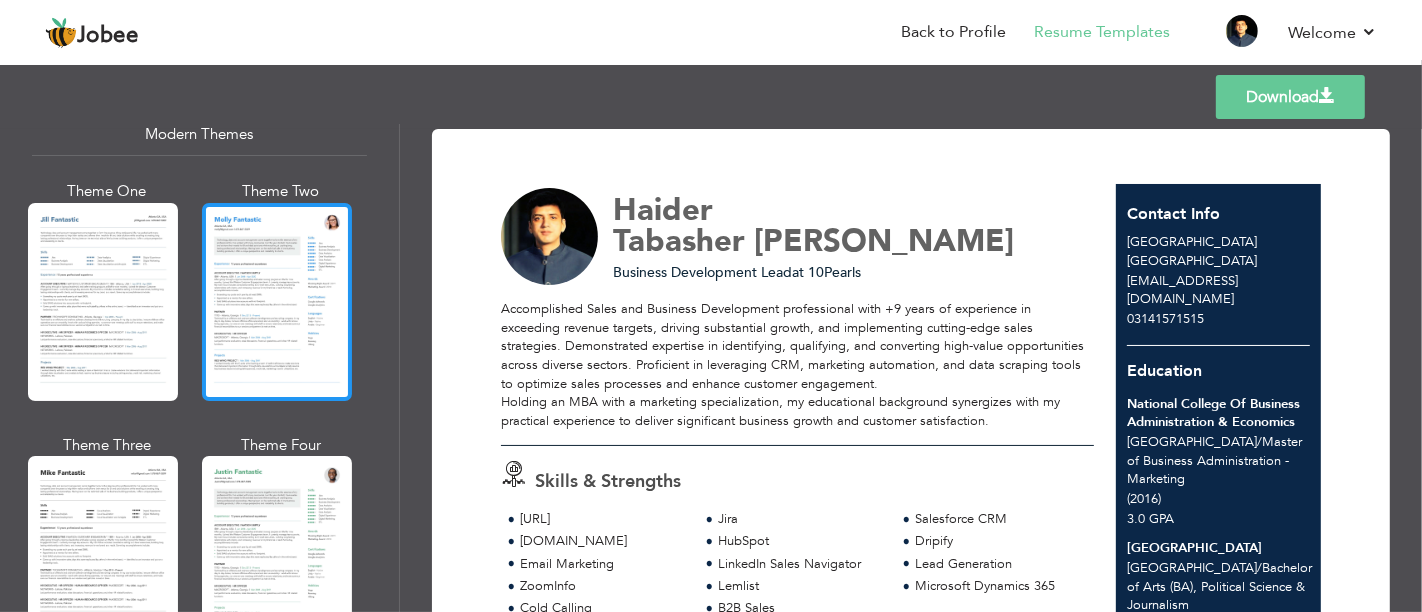 click at bounding box center (277, 302) 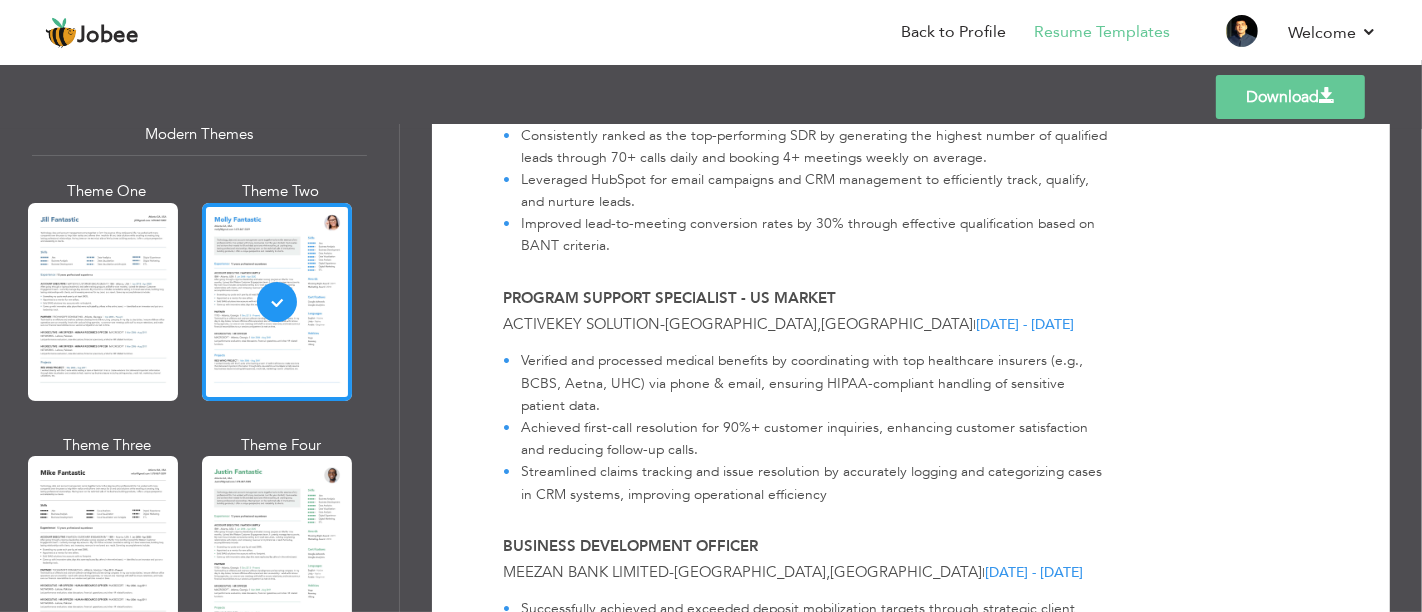 scroll, scrollTop: 1971, scrollLeft: 0, axis: vertical 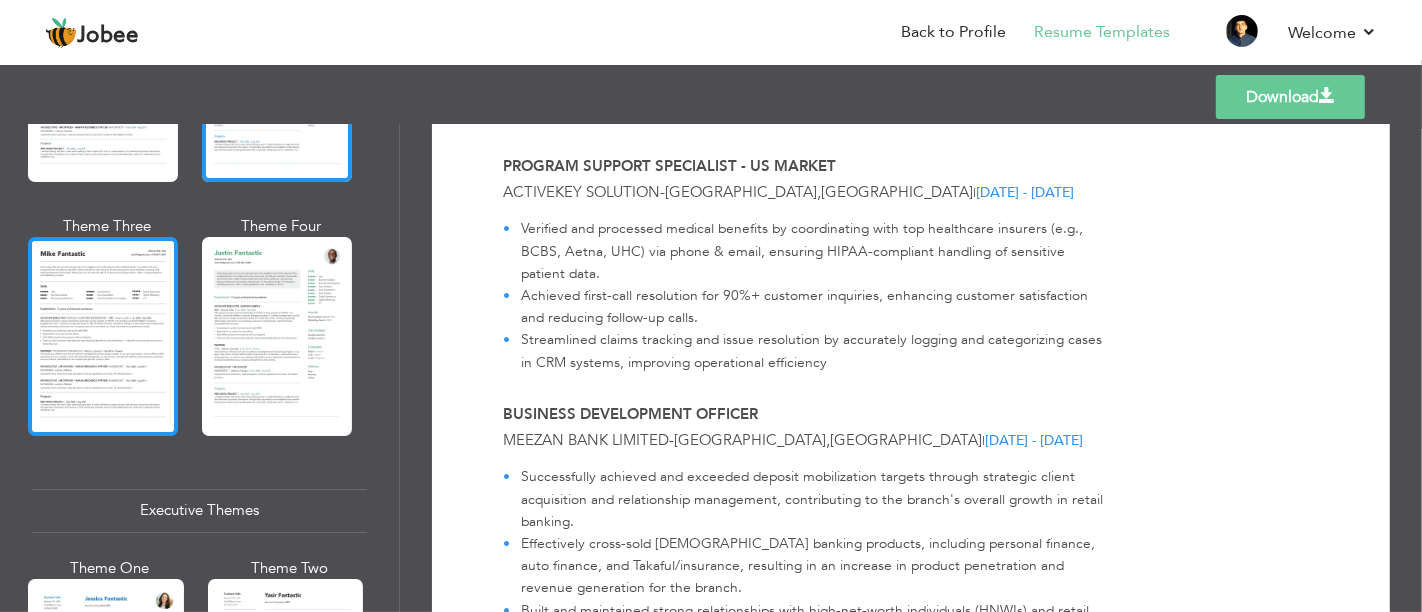 click at bounding box center [103, 336] 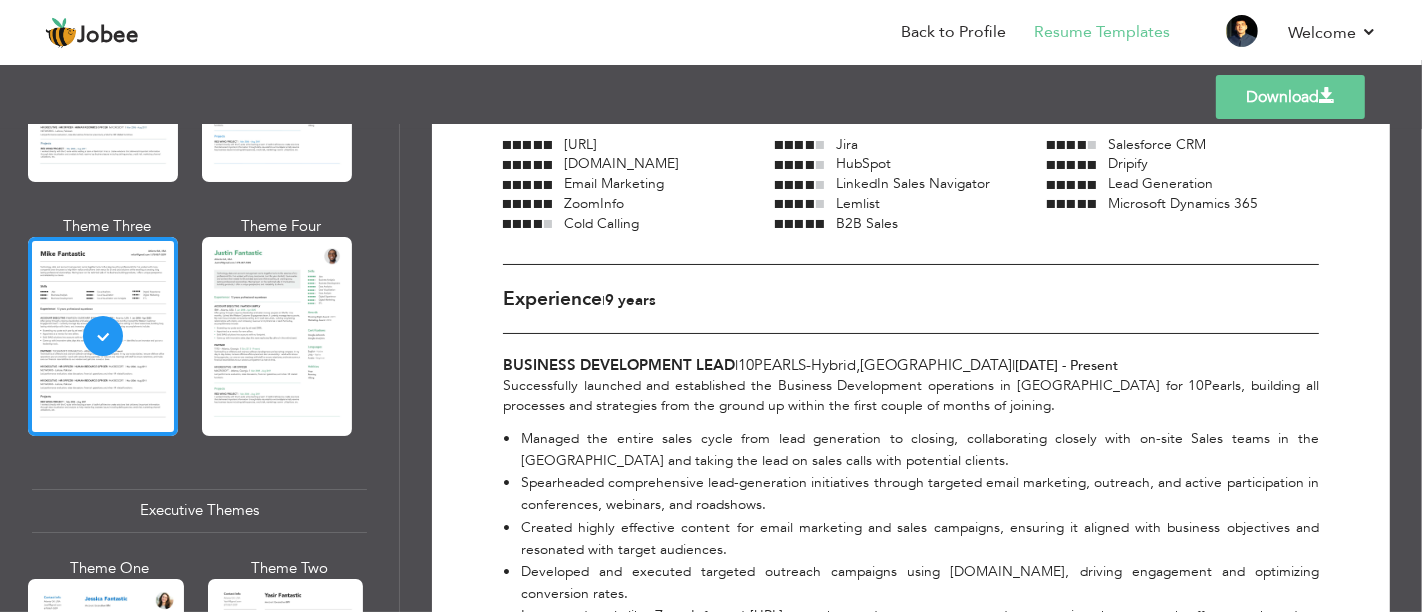 scroll, scrollTop: 0, scrollLeft: 0, axis: both 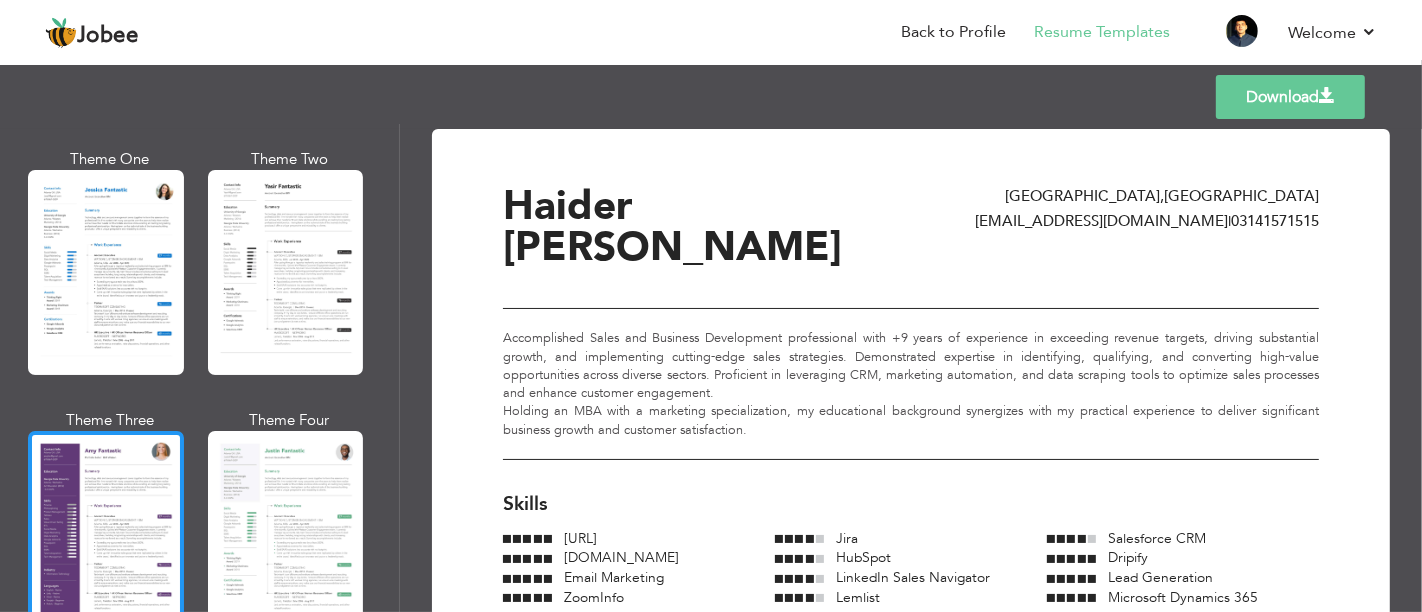 click at bounding box center [106, 533] 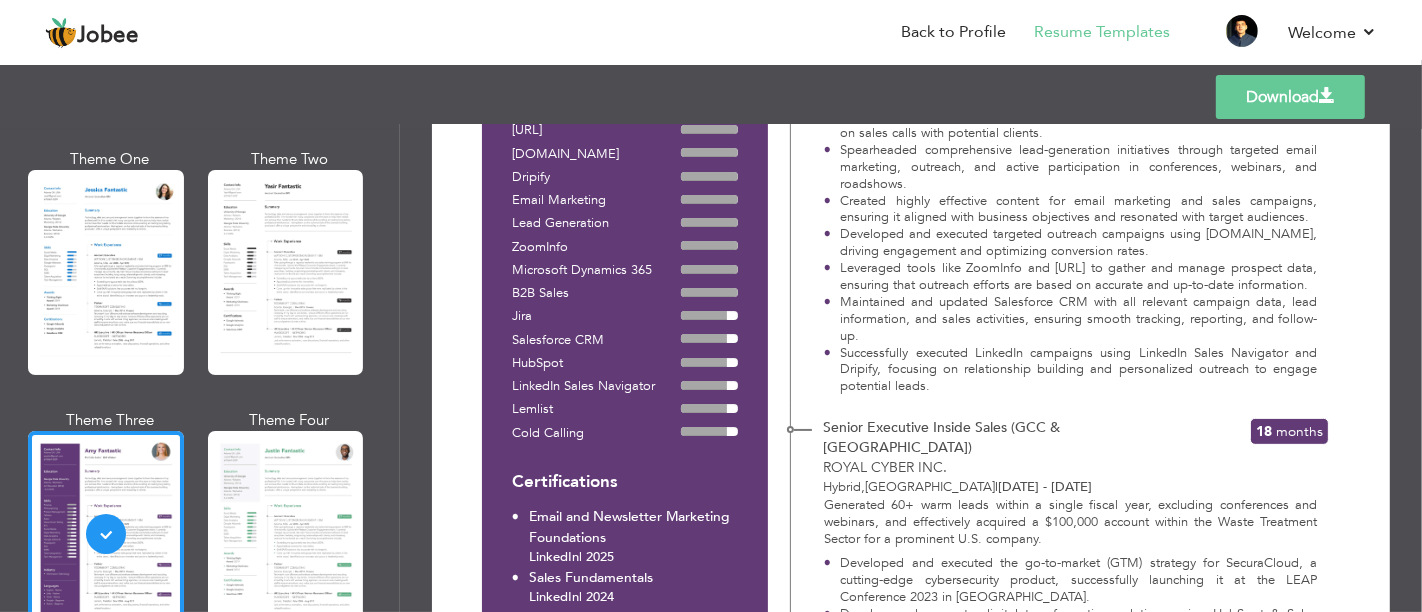 scroll, scrollTop: 605, scrollLeft: 0, axis: vertical 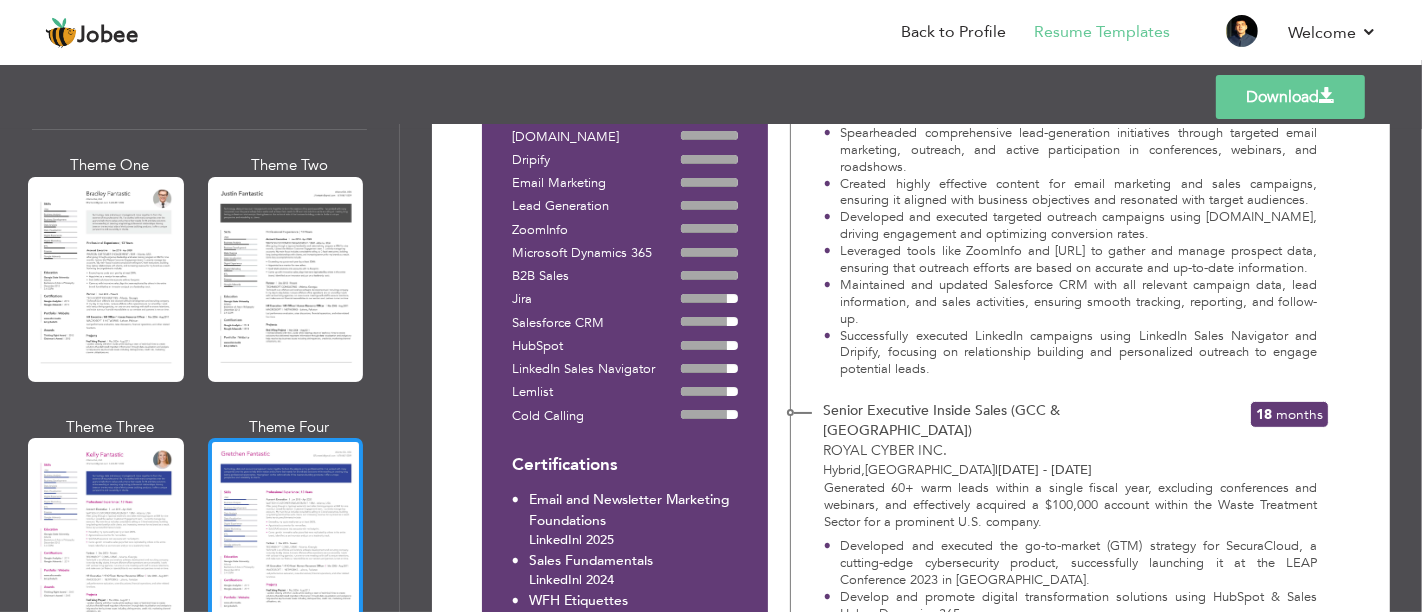 click at bounding box center [286, 540] 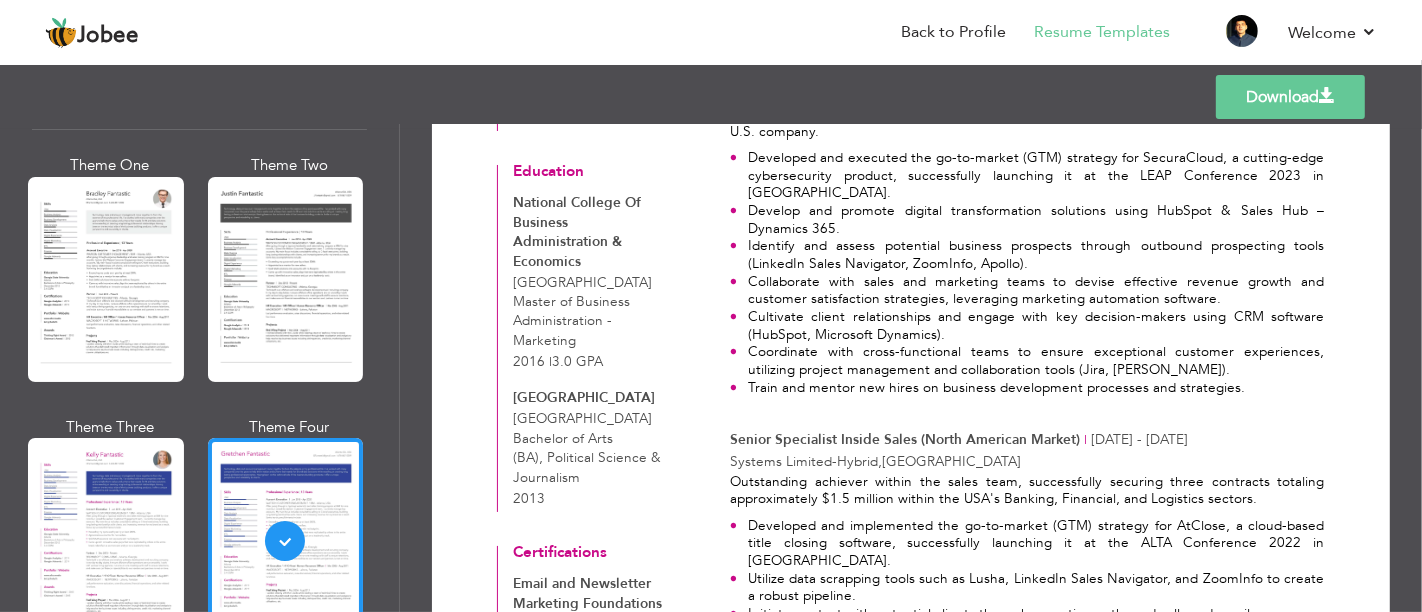 scroll, scrollTop: 0, scrollLeft: 0, axis: both 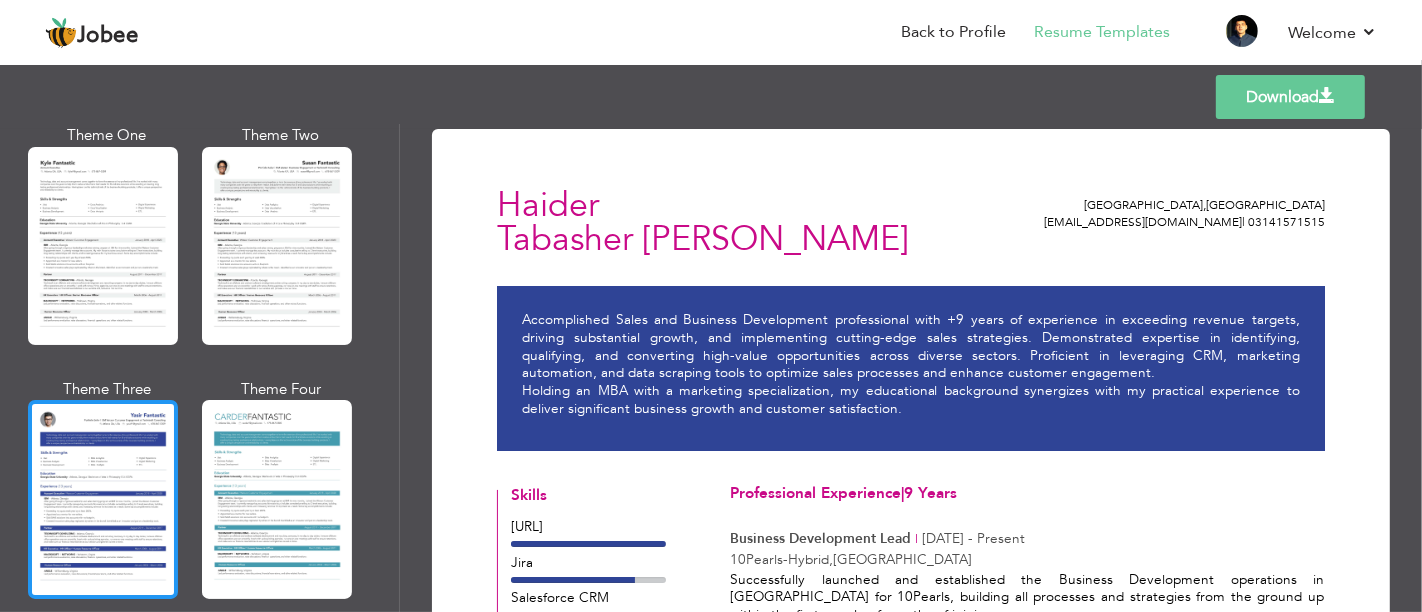 click at bounding box center (103, 499) 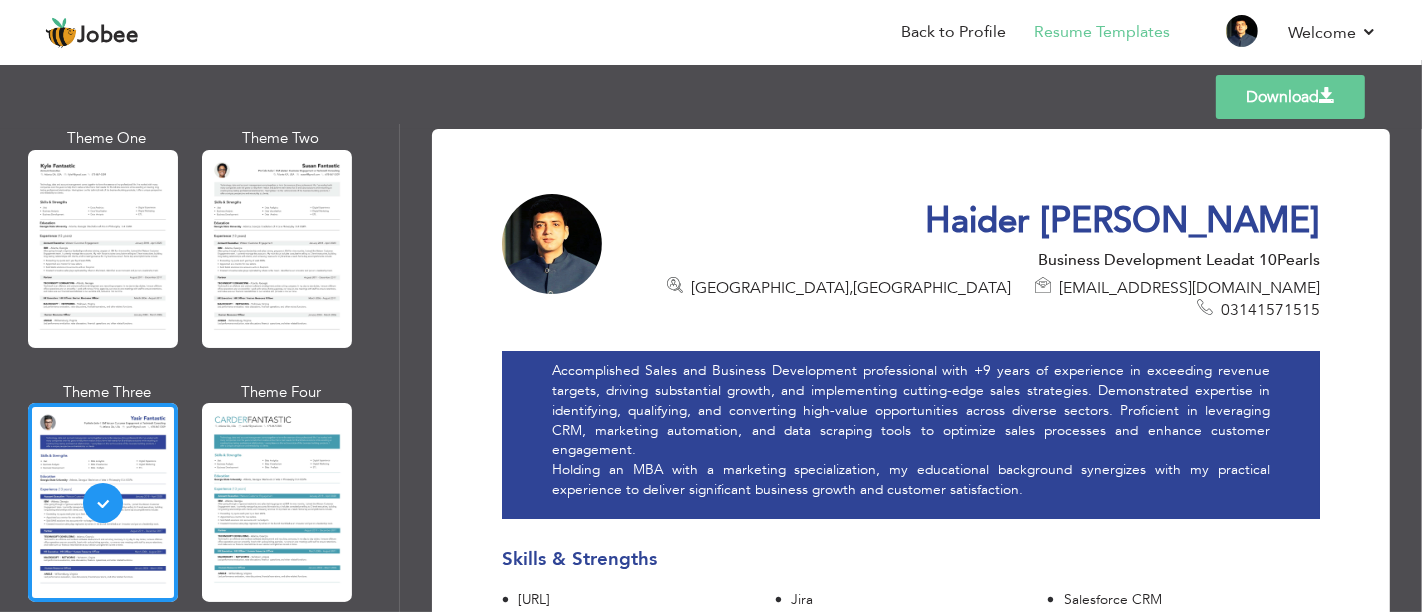 scroll, scrollTop: 3591, scrollLeft: 0, axis: vertical 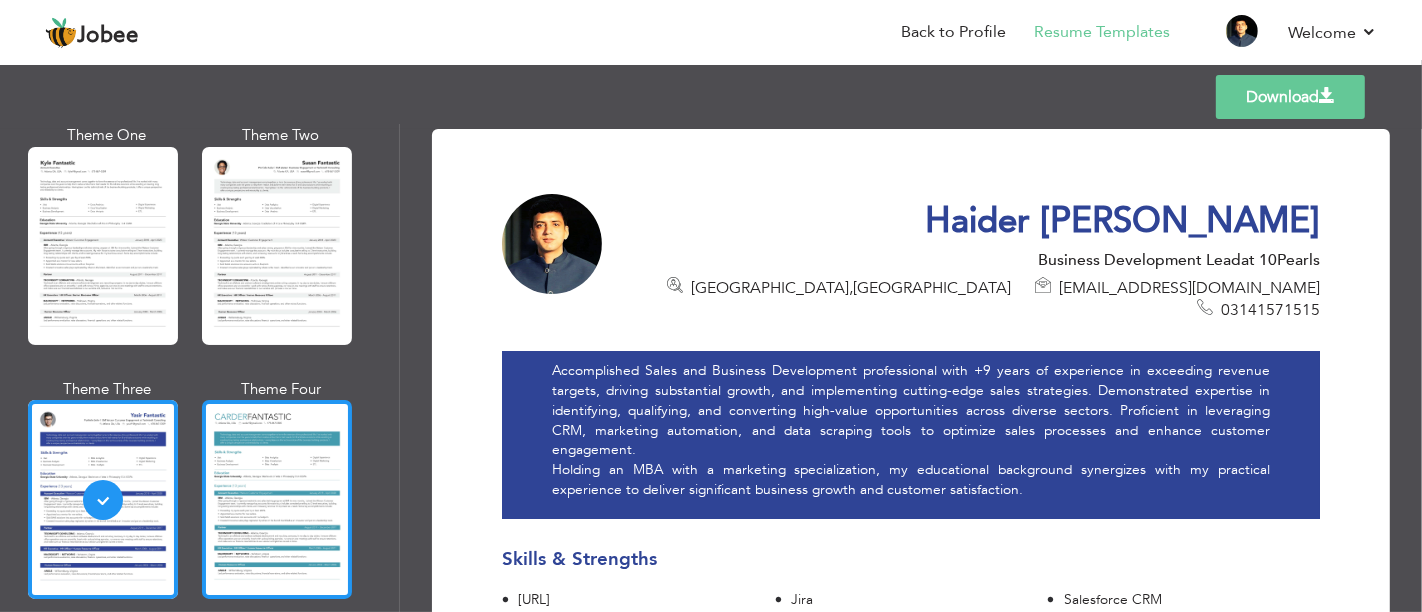 click at bounding box center [277, 499] 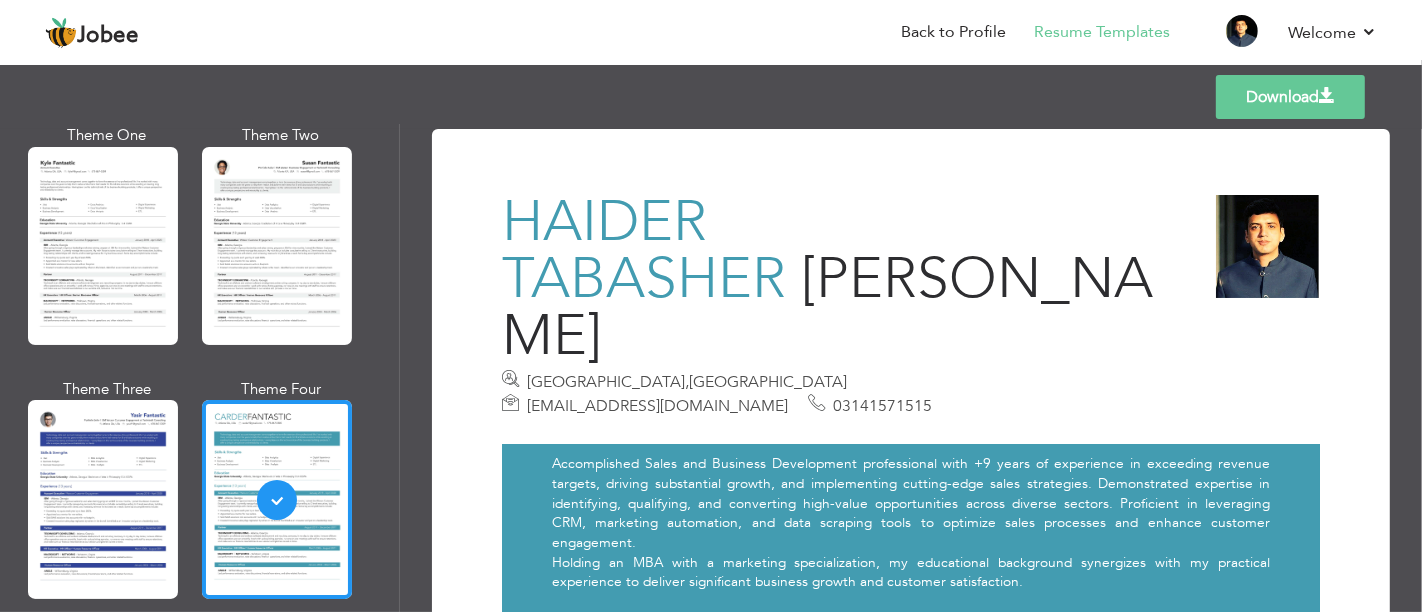 scroll, scrollTop: 3529, scrollLeft: 0, axis: vertical 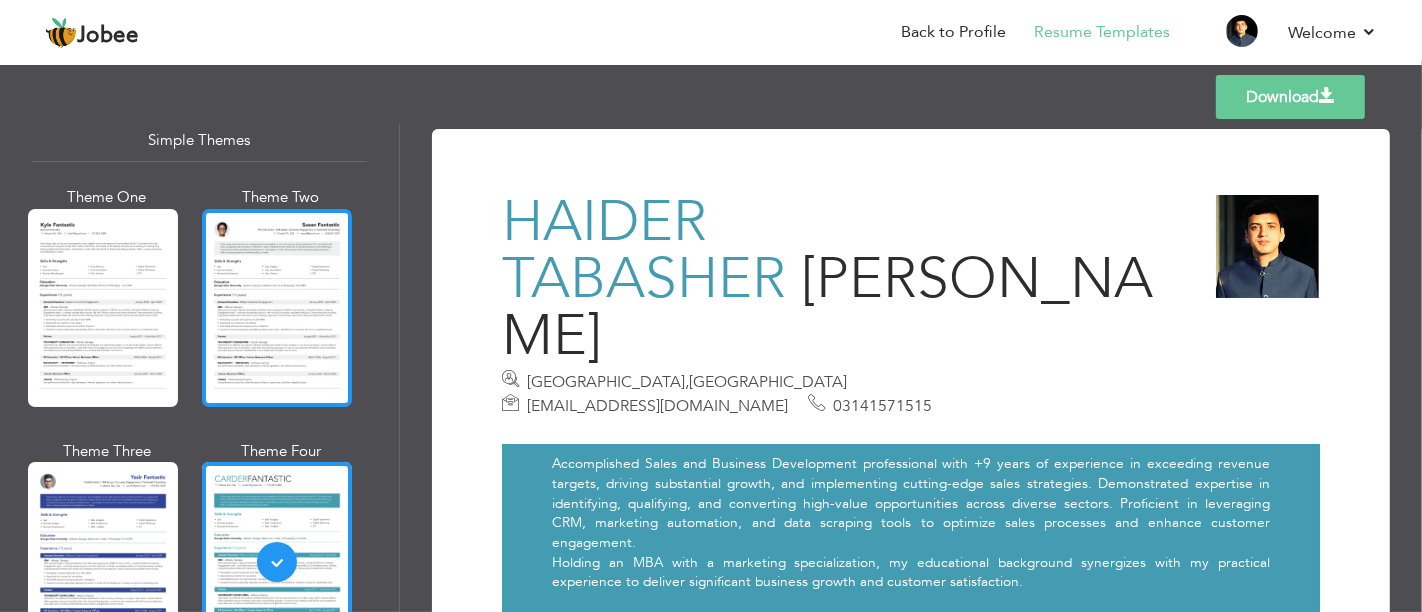 click at bounding box center [277, 308] 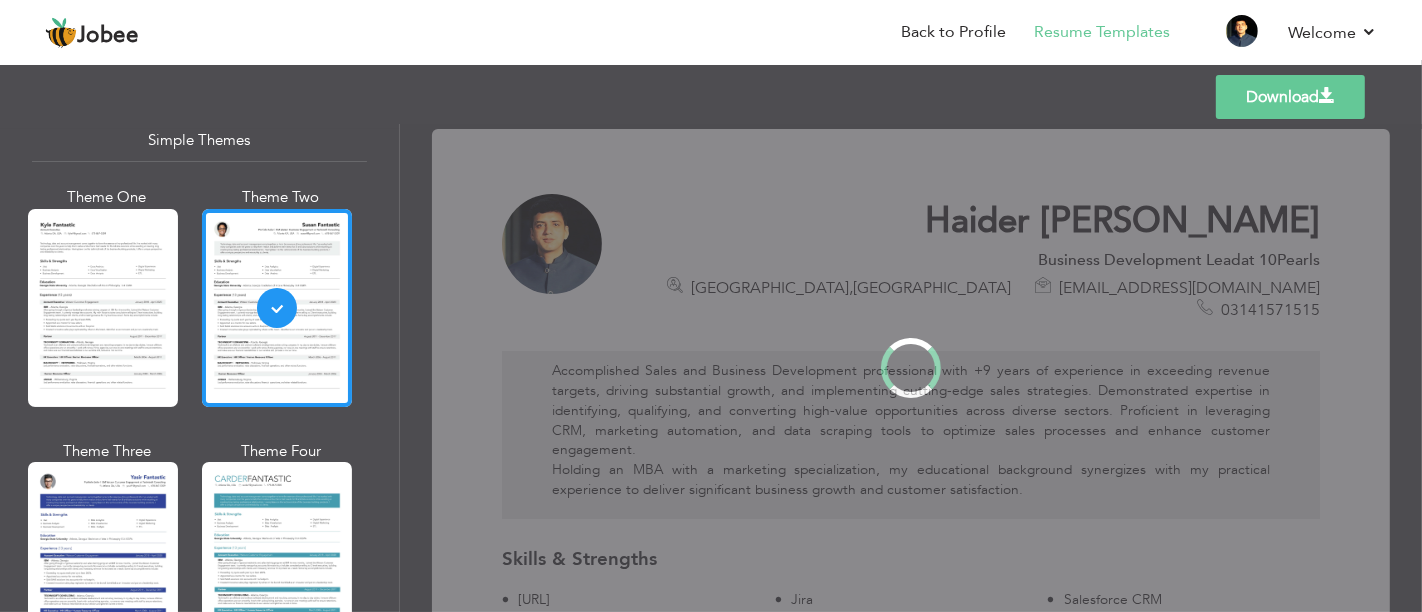 scroll, scrollTop: 3529, scrollLeft: 0, axis: vertical 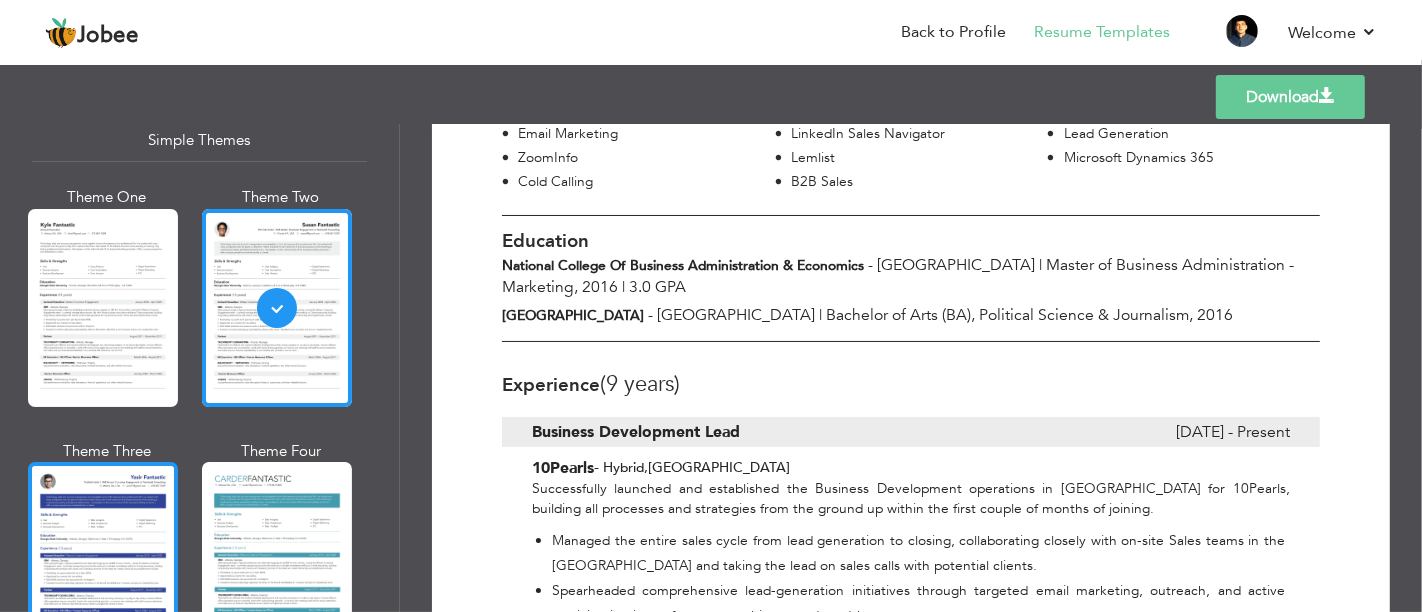click at bounding box center [103, 561] 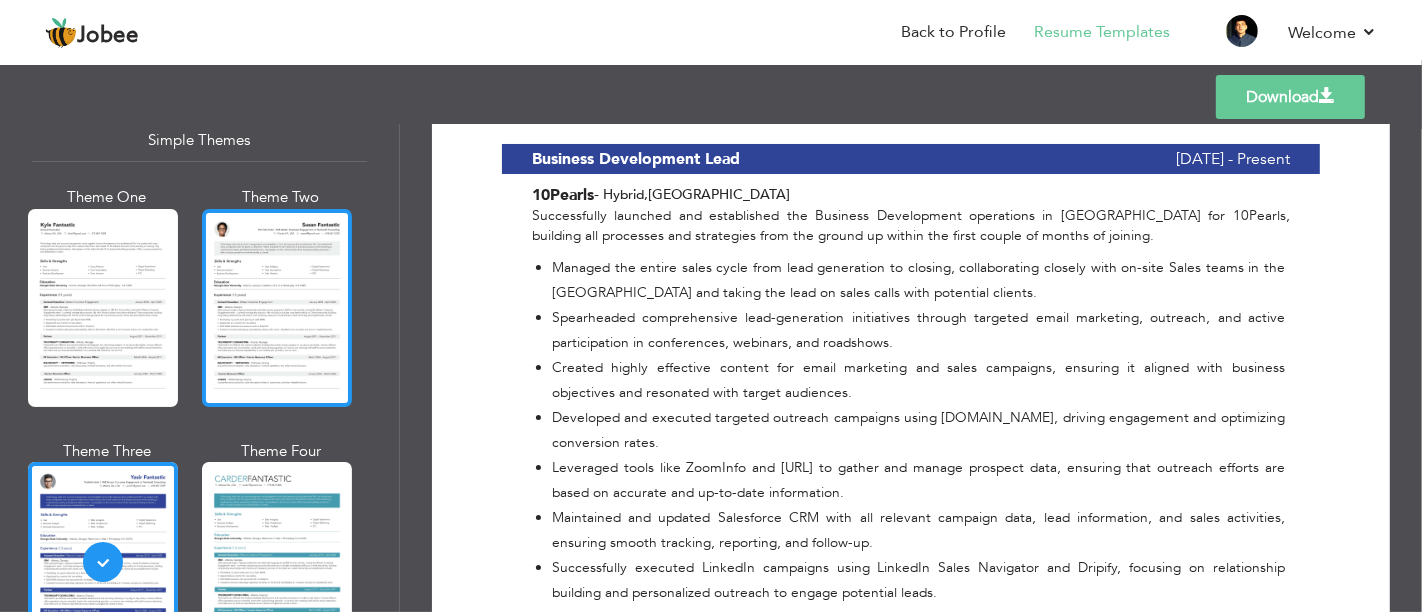 scroll, scrollTop: 492, scrollLeft: 0, axis: vertical 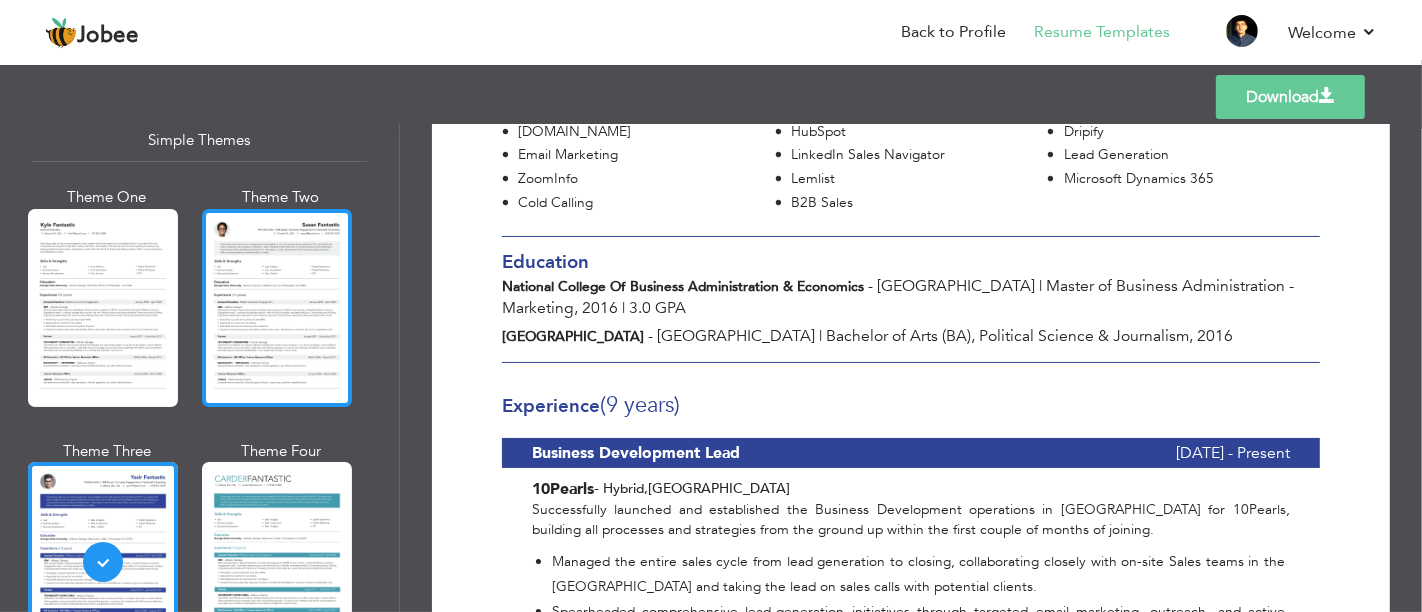 click at bounding box center [277, 308] 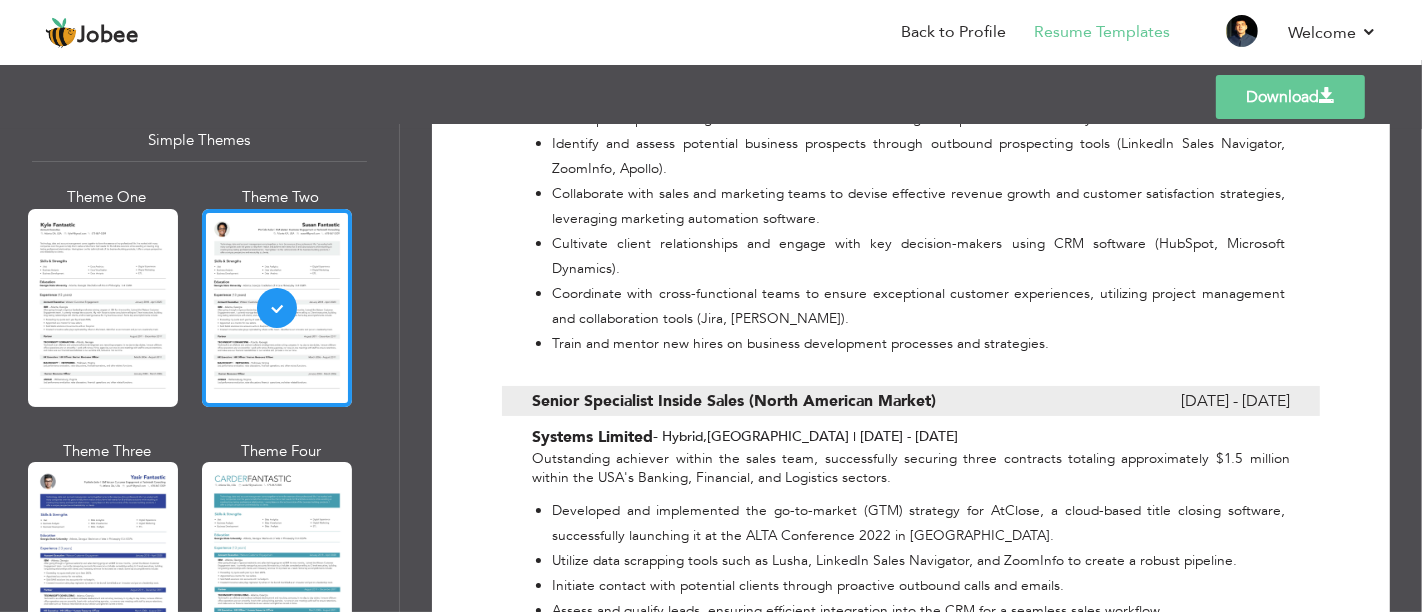 scroll, scrollTop: 1611, scrollLeft: 0, axis: vertical 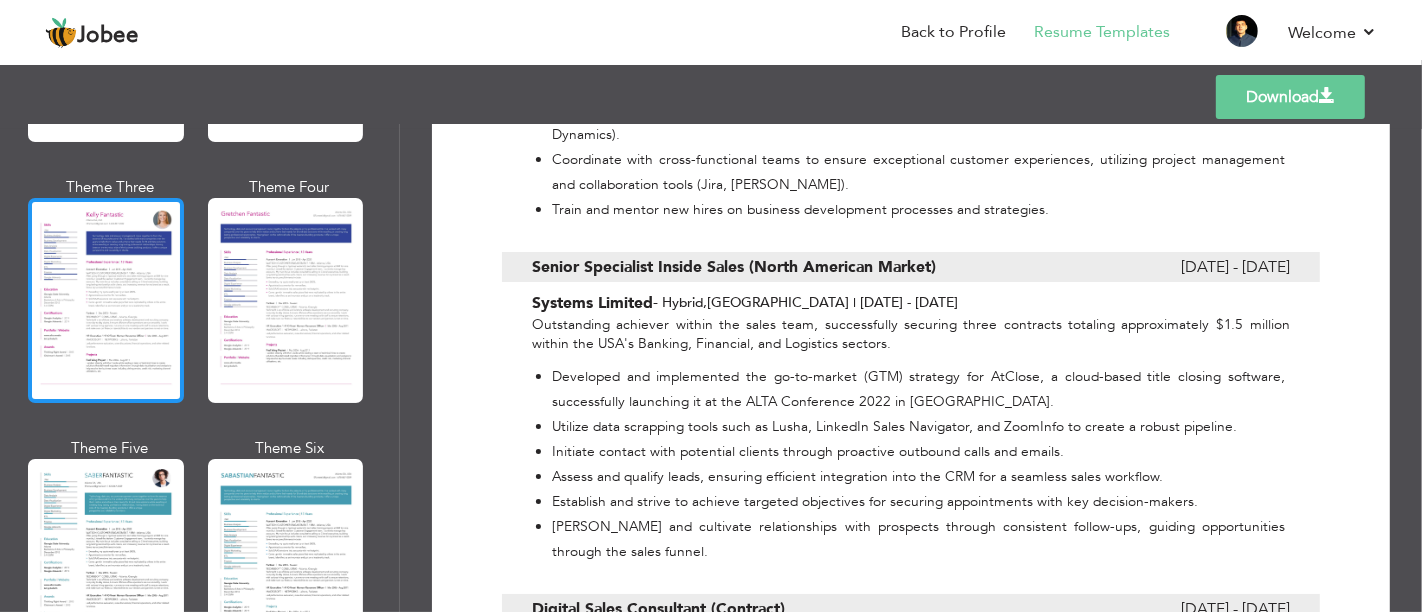 click at bounding box center (106, 300) 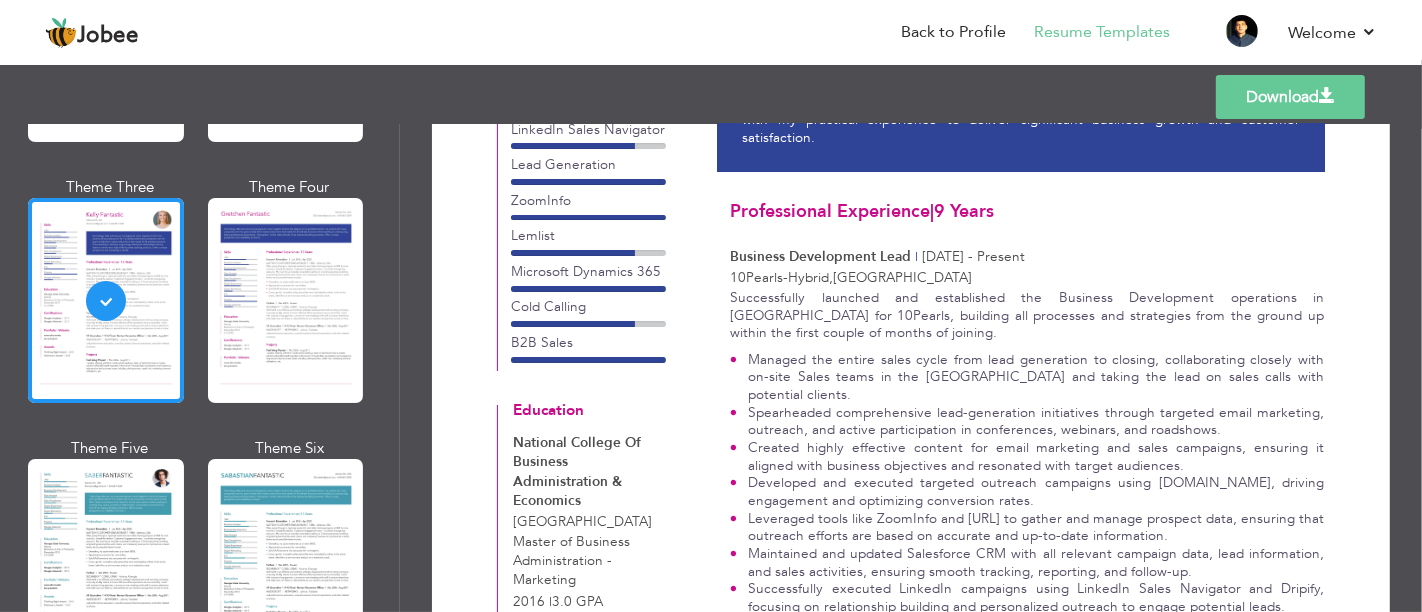 scroll, scrollTop: 0, scrollLeft: 0, axis: both 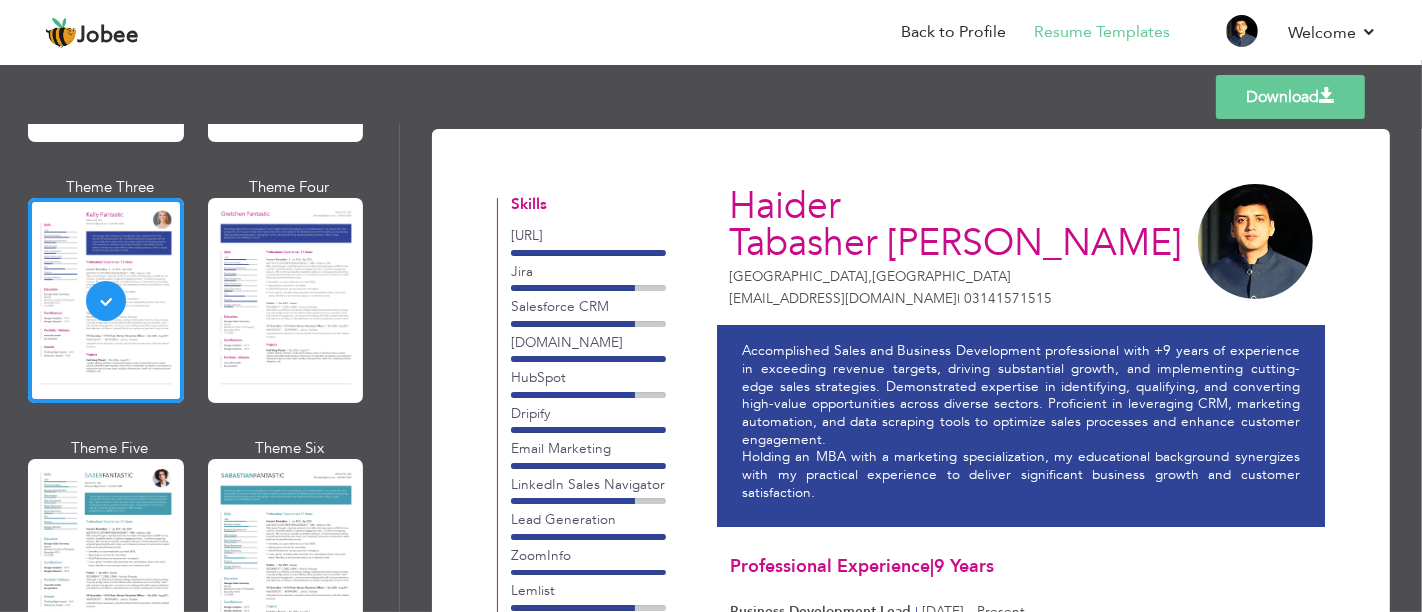 click on "Download" at bounding box center [1290, 97] 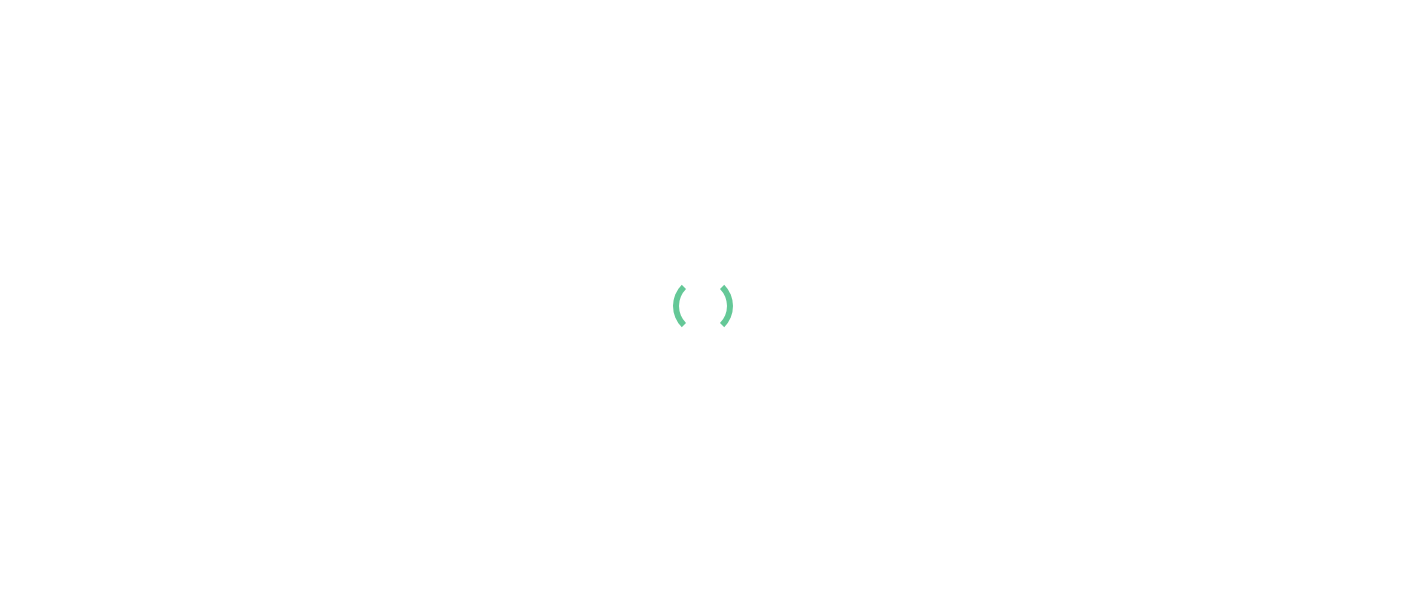 scroll, scrollTop: 0, scrollLeft: 0, axis: both 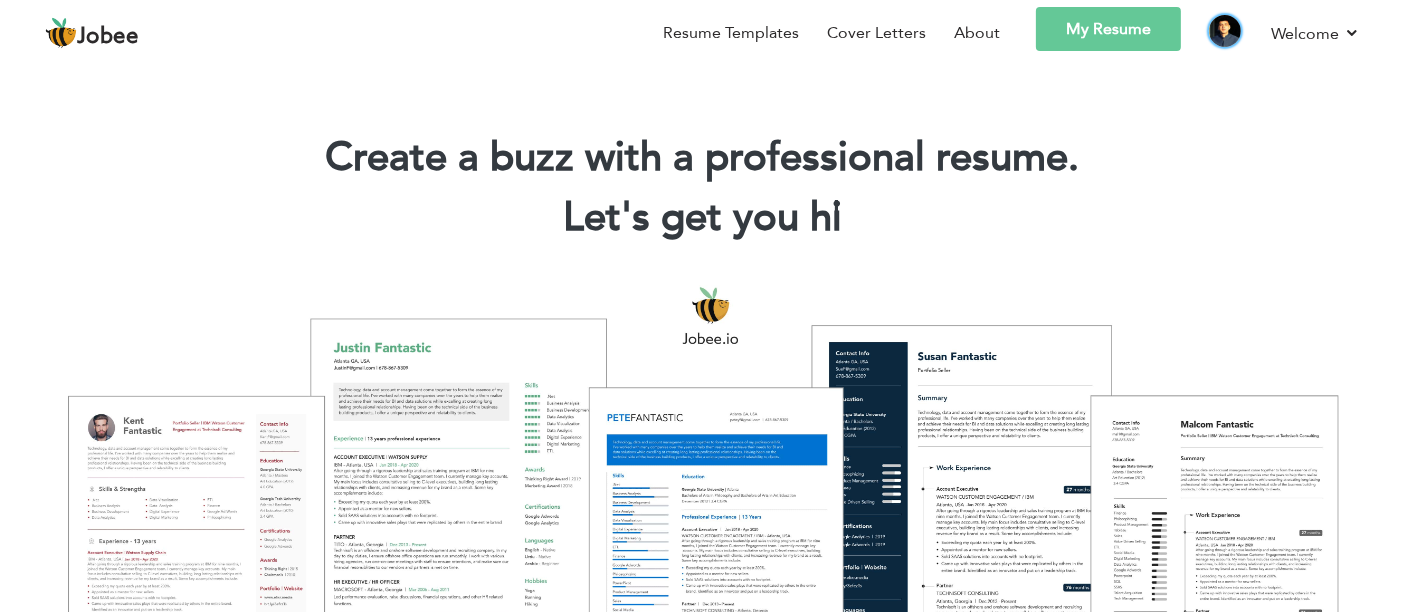 click at bounding box center [1225, 31] 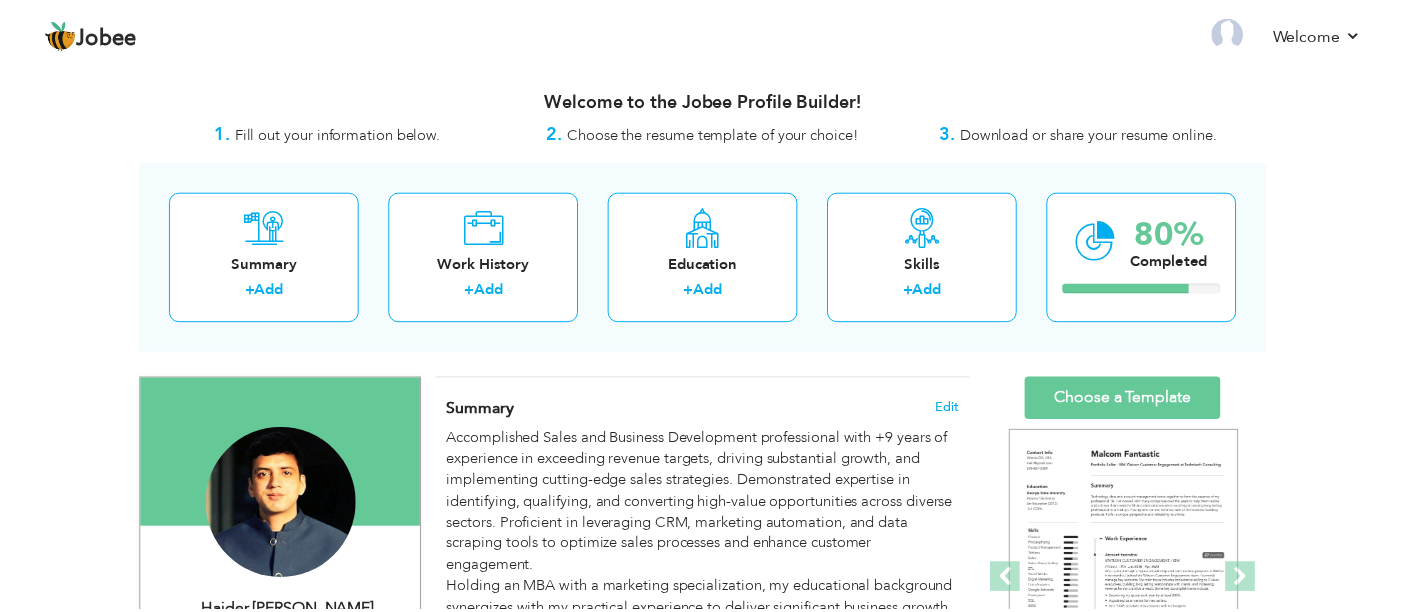 scroll, scrollTop: 0, scrollLeft: 0, axis: both 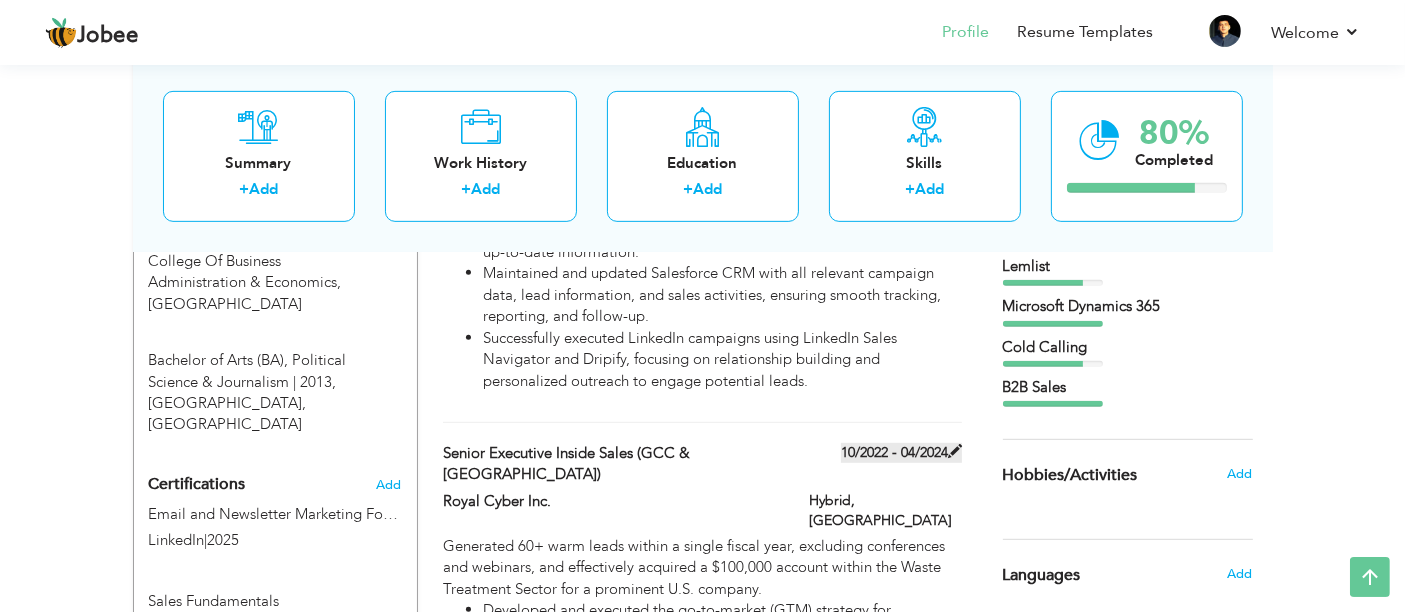 click at bounding box center [955, 451] 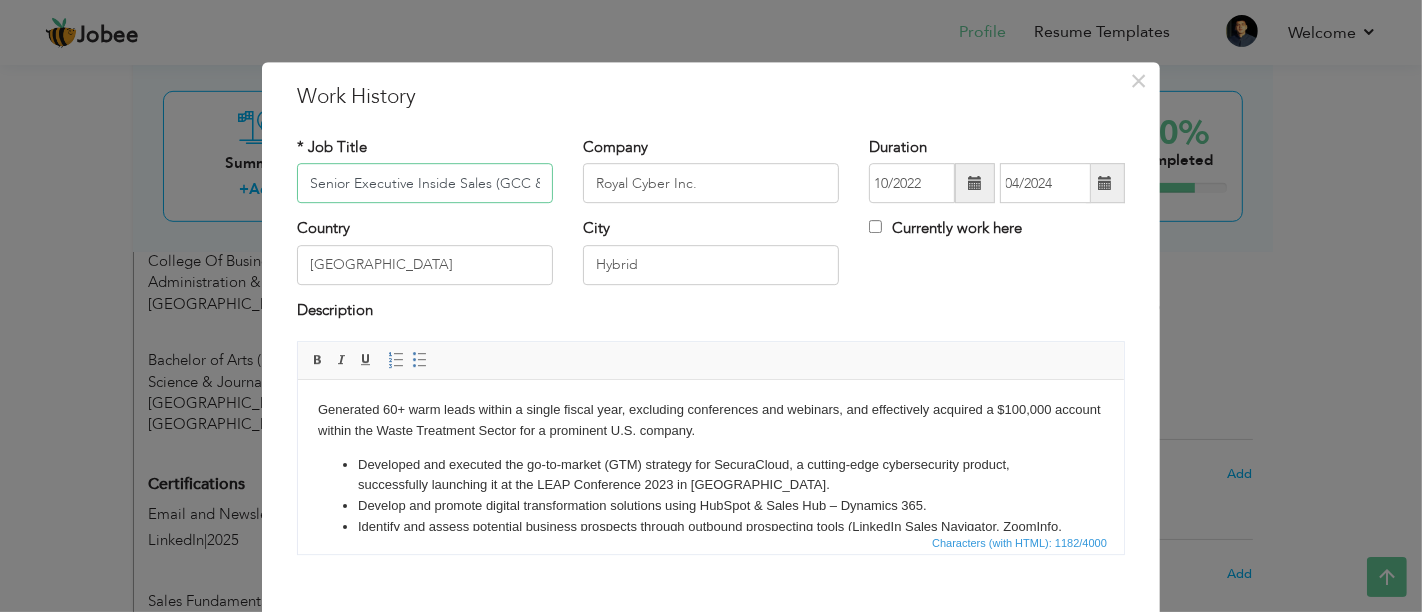 scroll, scrollTop: 0, scrollLeft: 154, axis: horizontal 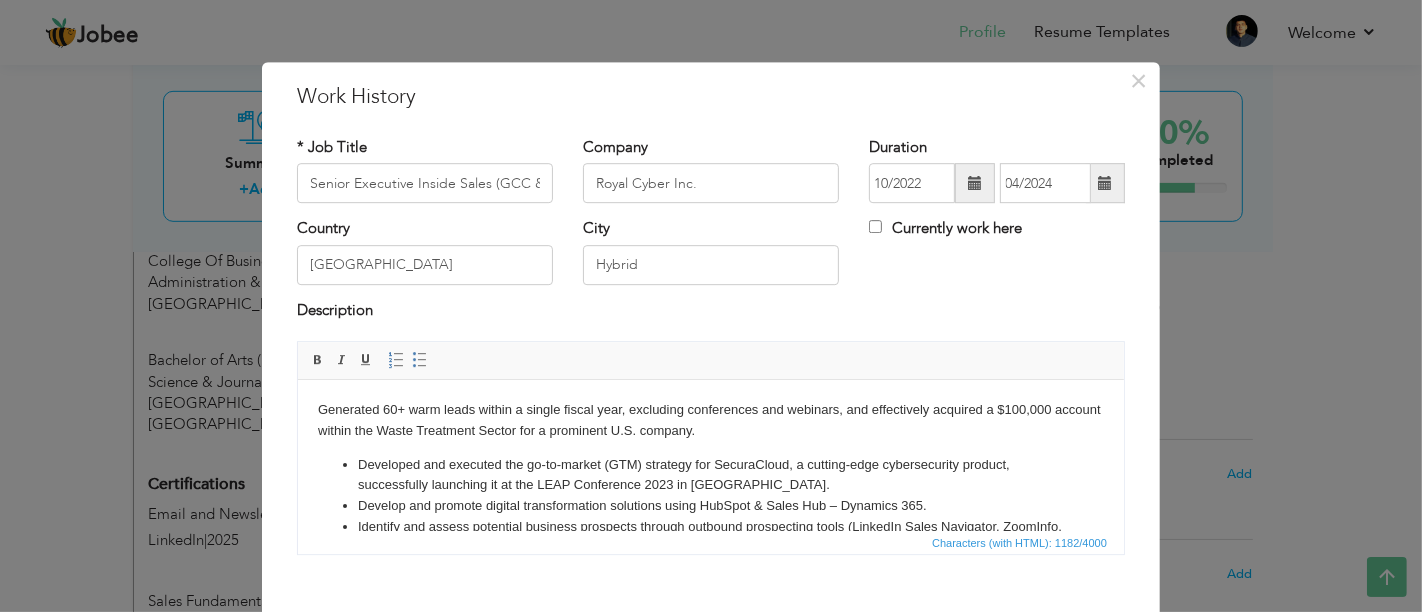click at bounding box center (1105, 183) 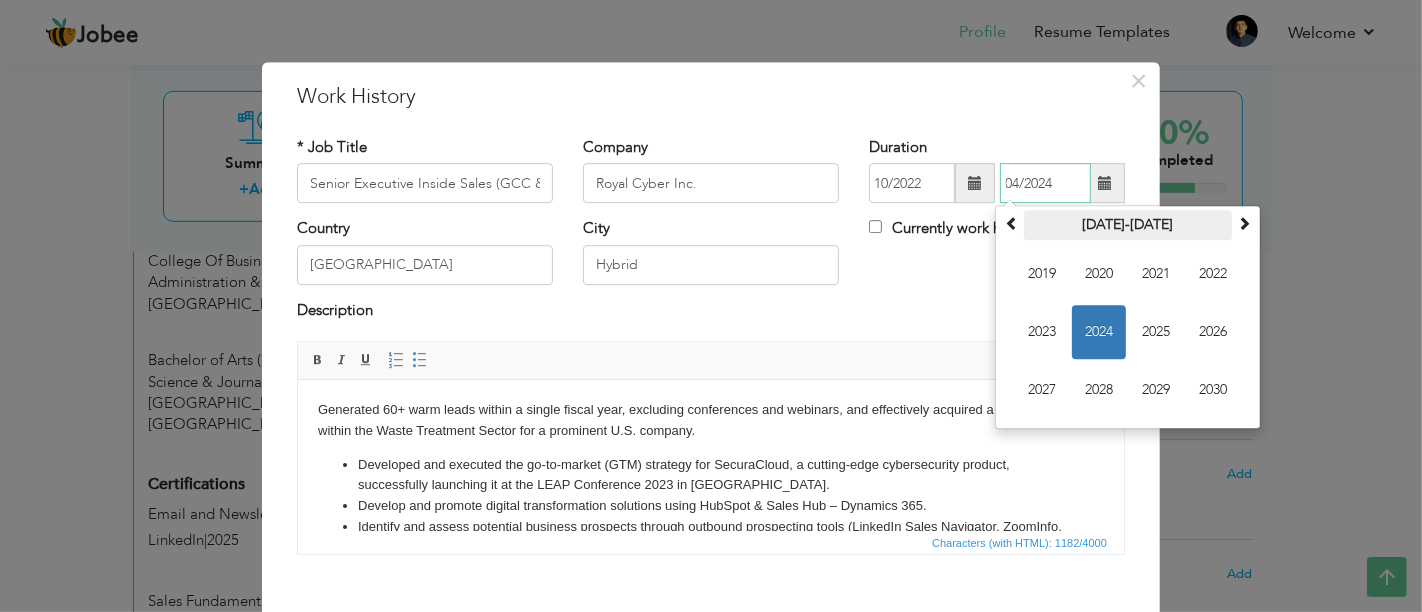 click on "[DATE]-[DATE]" at bounding box center [1128, 226] 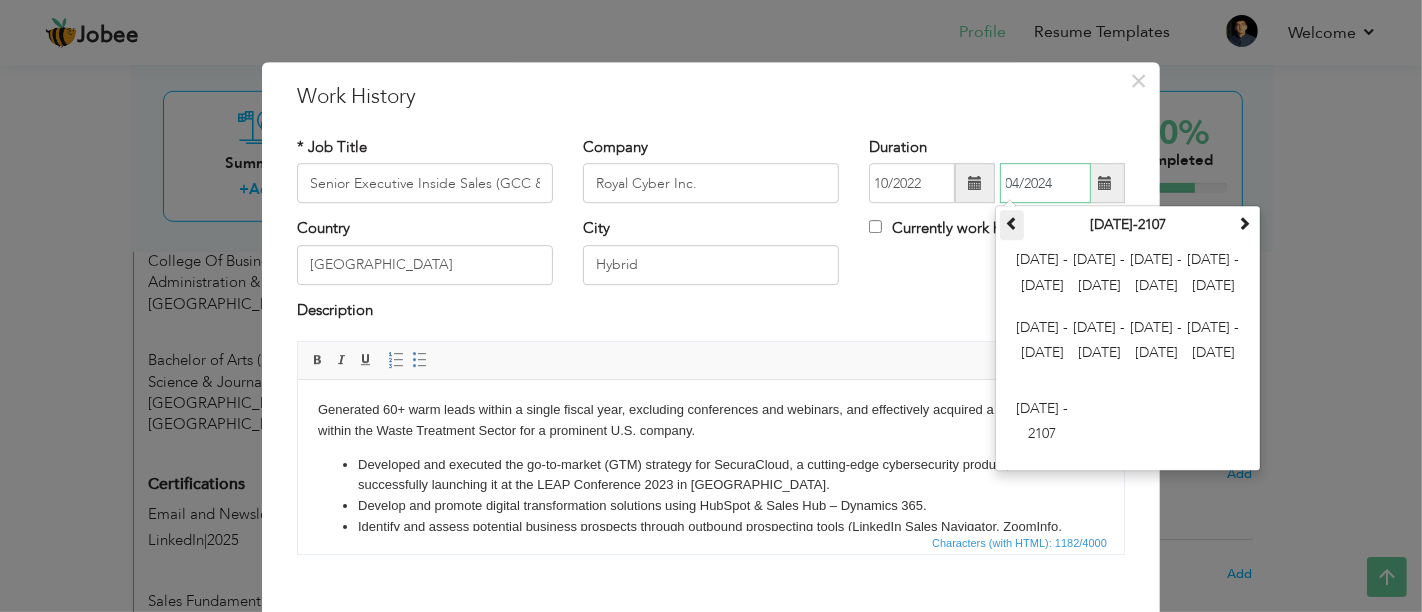 click at bounding box center (1012, 226) 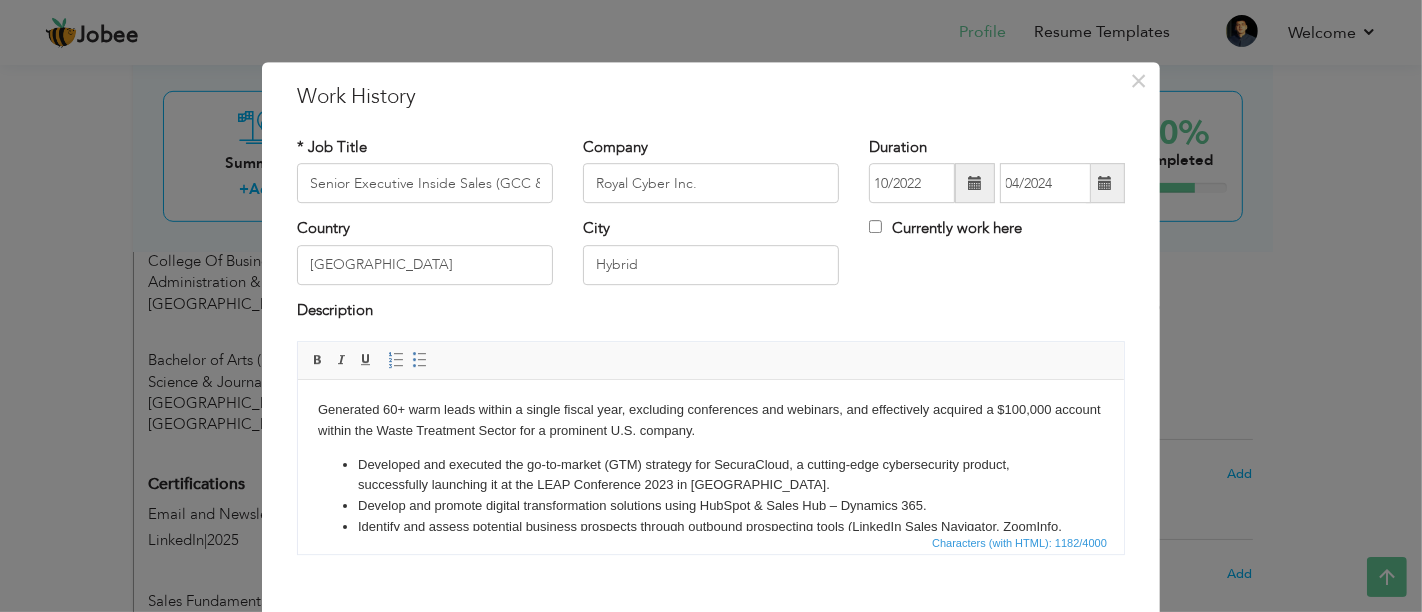 click on "×
Work History
* Job Title
Senior Executive Inside Sales (GCC & North American Region)
Company
Royal Cyber Inc.
10/2022" at bounding box center [711, 306] 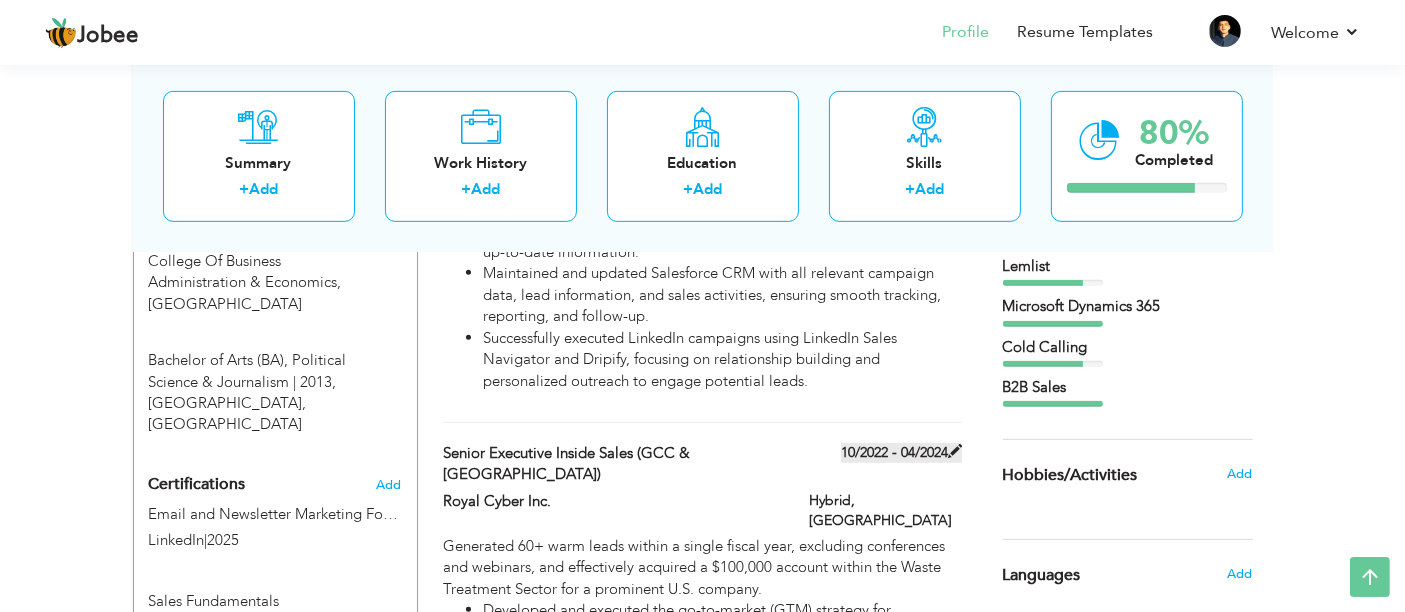click at bounding box center (955, 451) 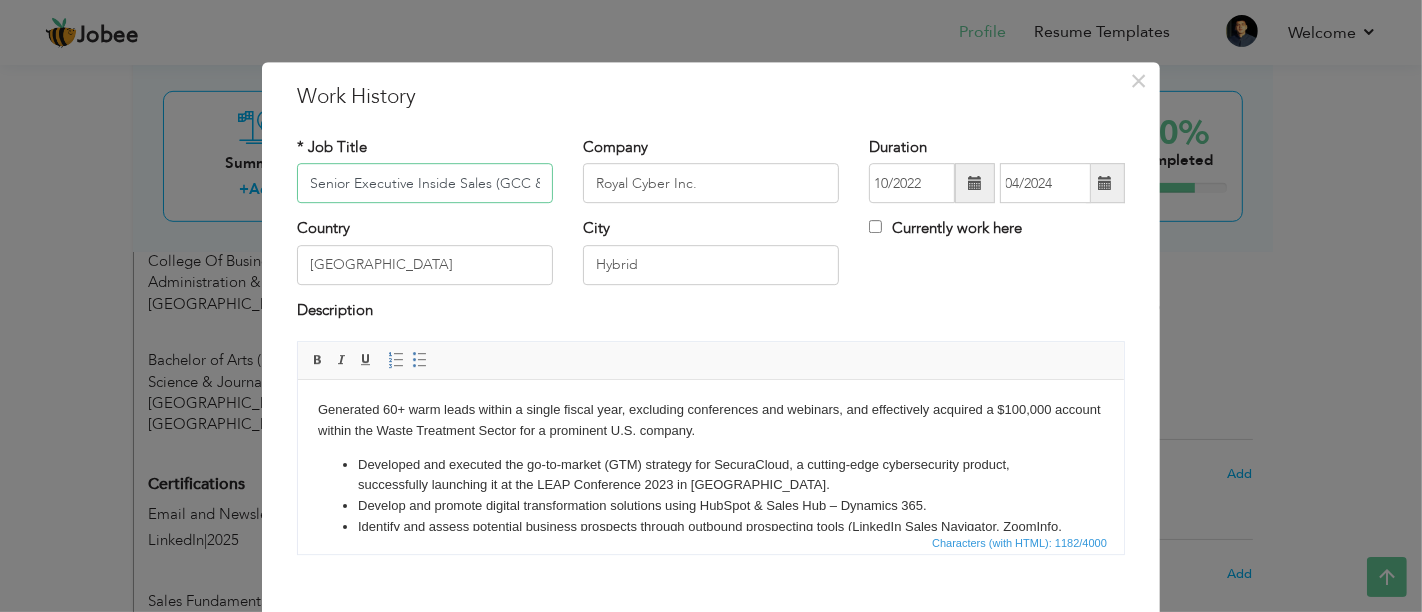 scroll, scrollTop: 0, scrollLeft: 154, axis: horizontal 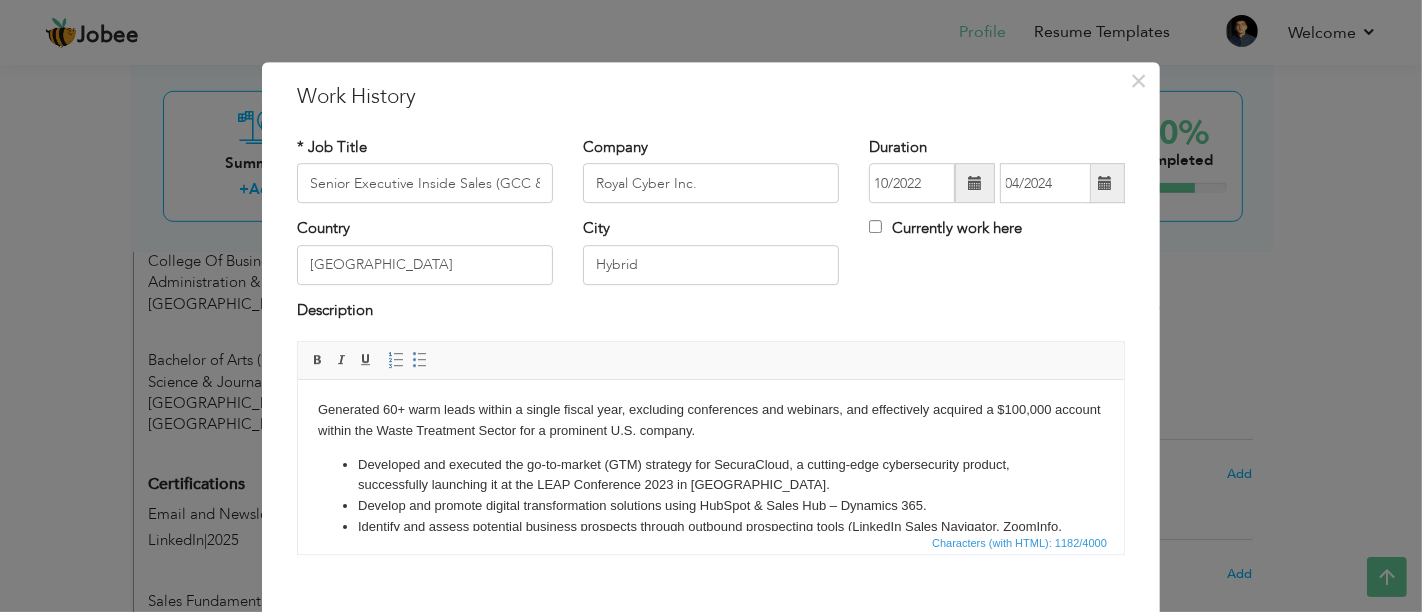 click at bounding box center [1105, 183] 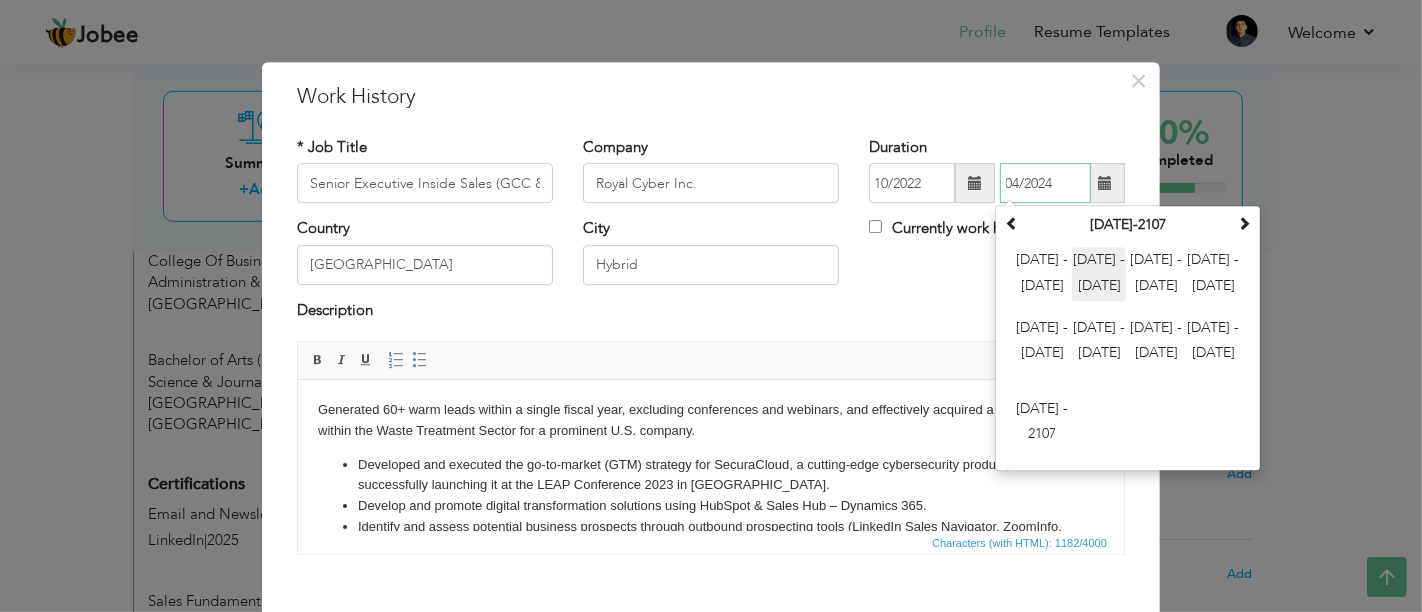 click on "2012 - 2023" at bounding box center [1099, 275] 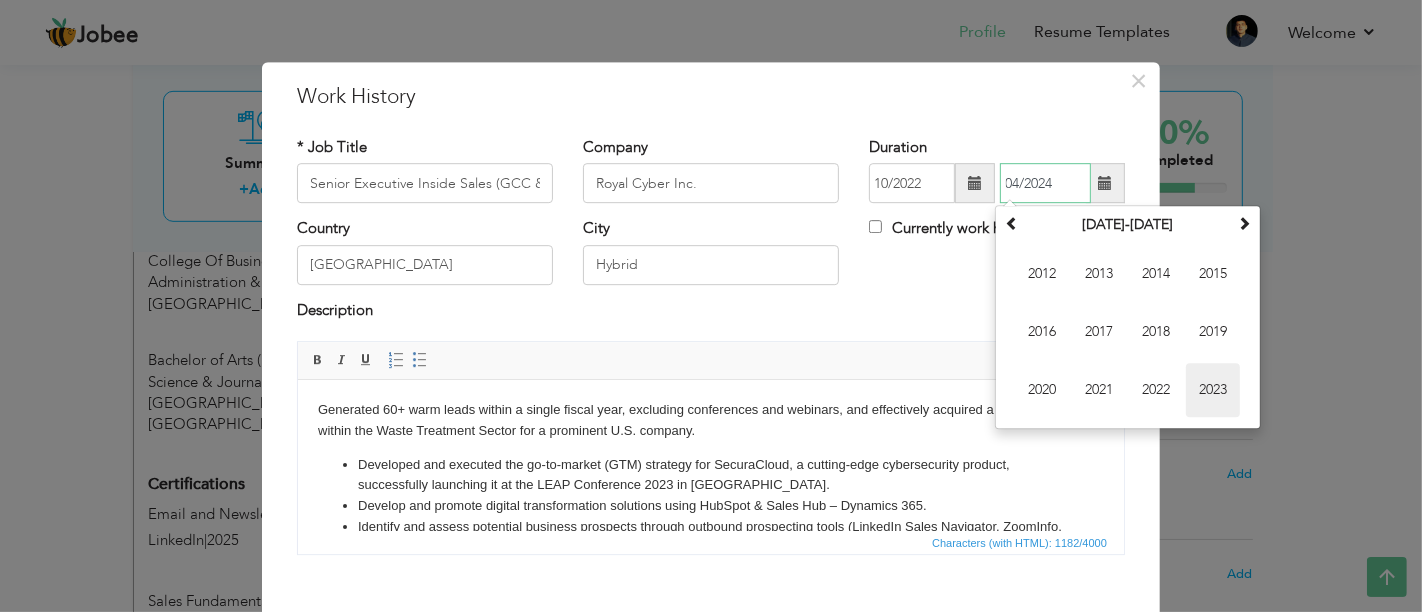 click on "2023" at bounding box center (1213, 391) 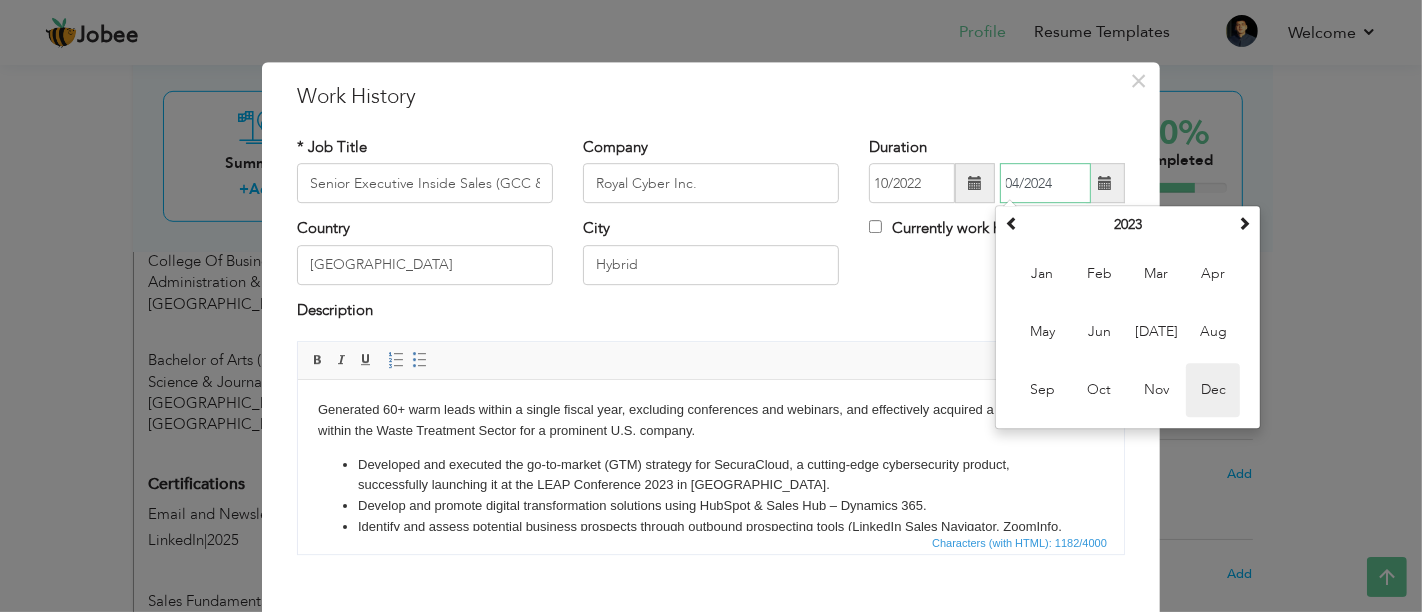 click on "Dec" at bounding box center [1213, 391] 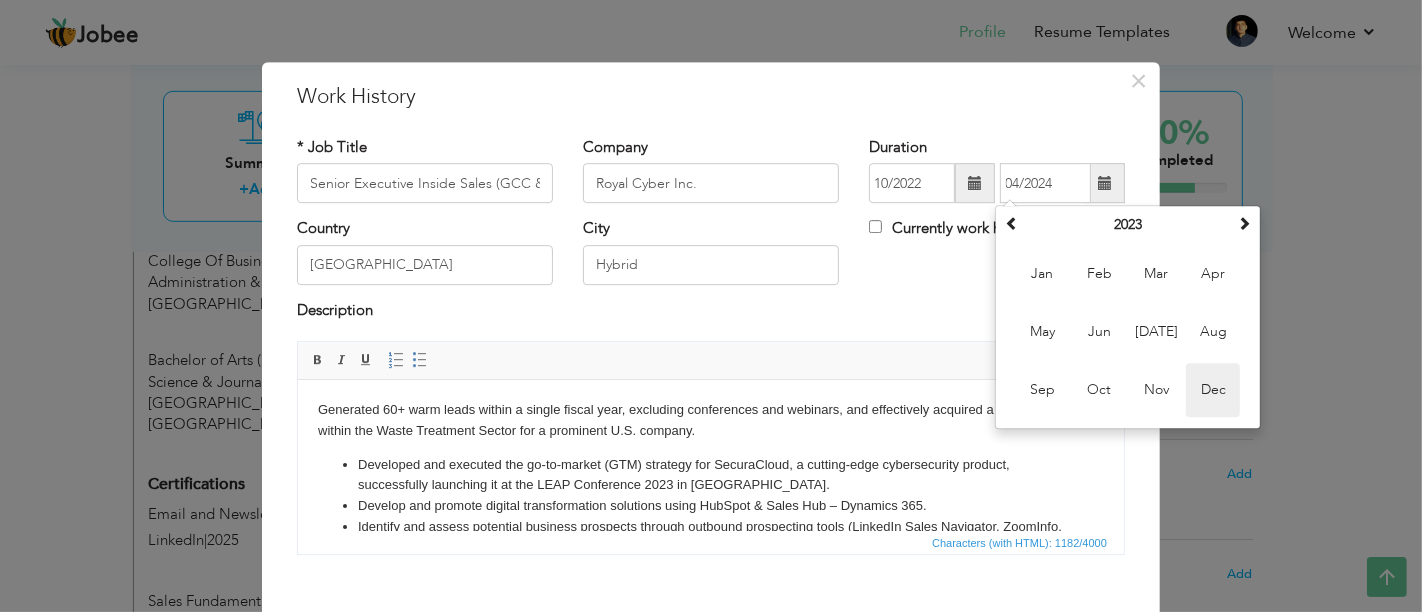 type on "12/2023" 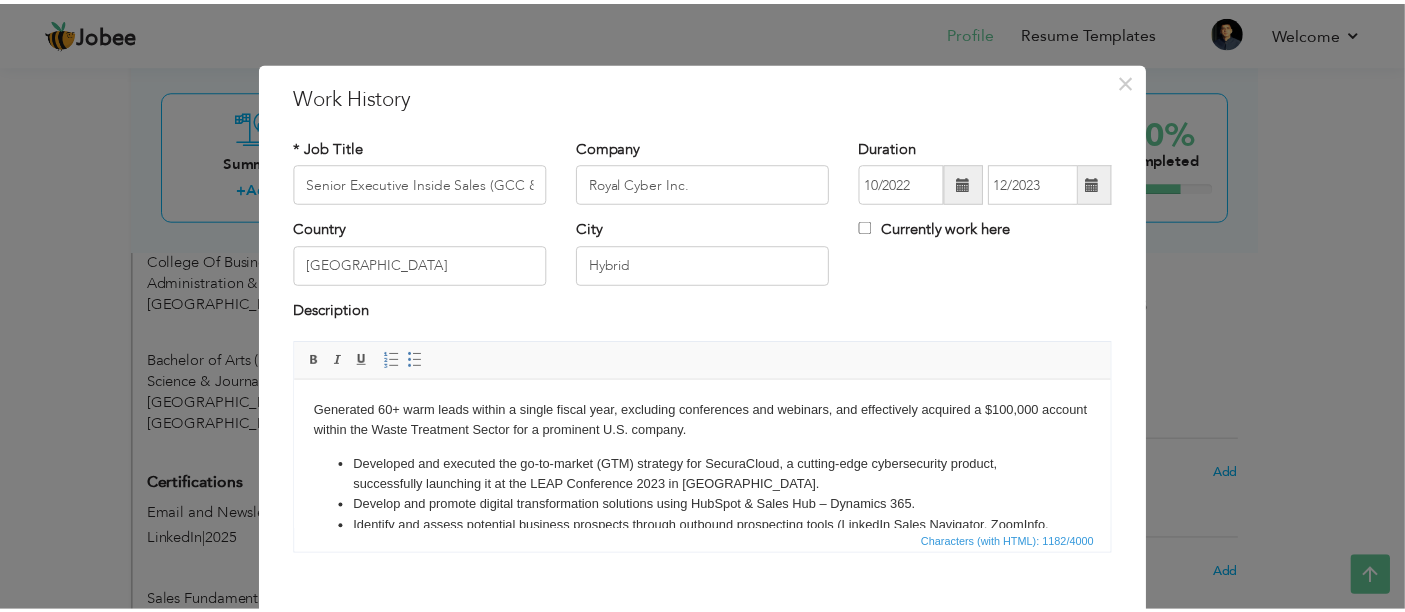 scroll, scrollTop: 102, scrollLeft: 0, axis: vertical 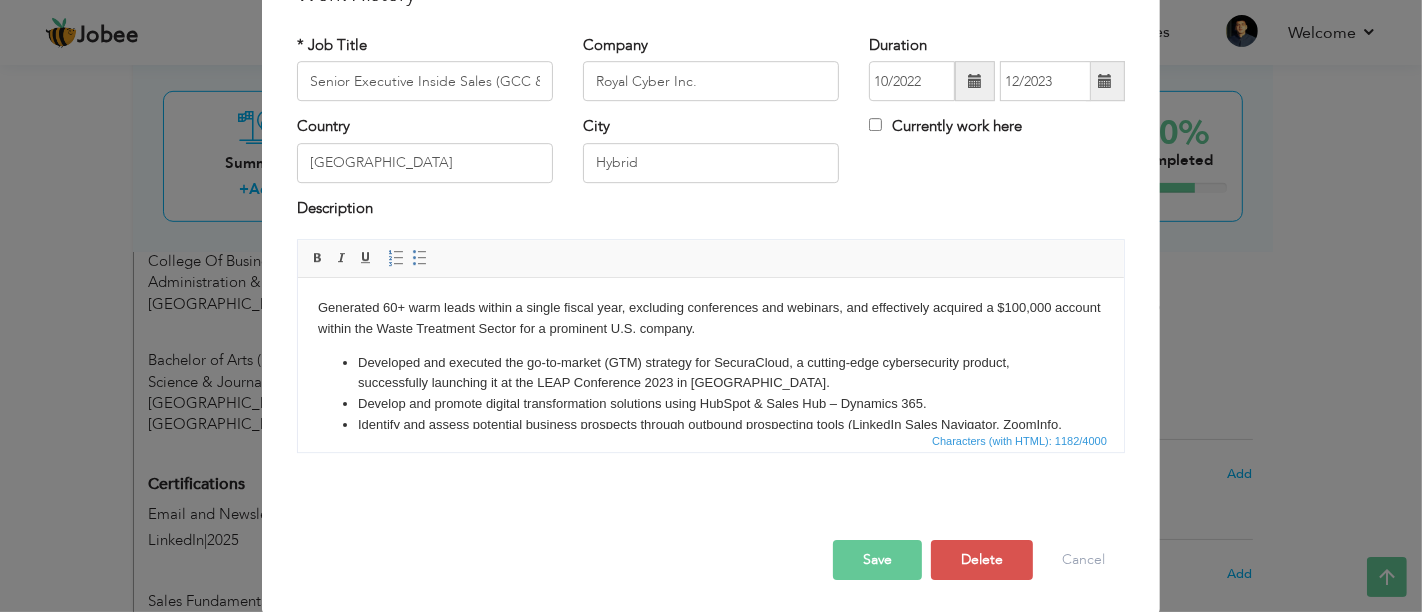 click on "Save" at bounding box center [877, 560] 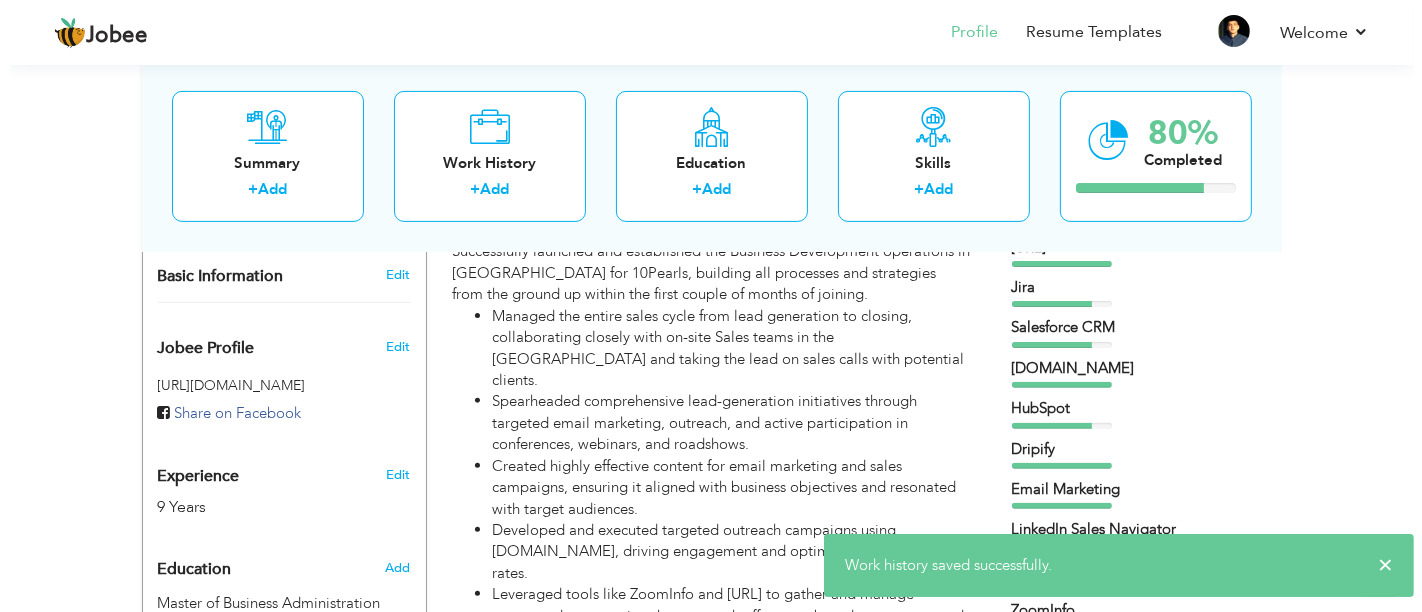 scroll, scrollTop: 465, scrollLeft: 0, axis: vertical 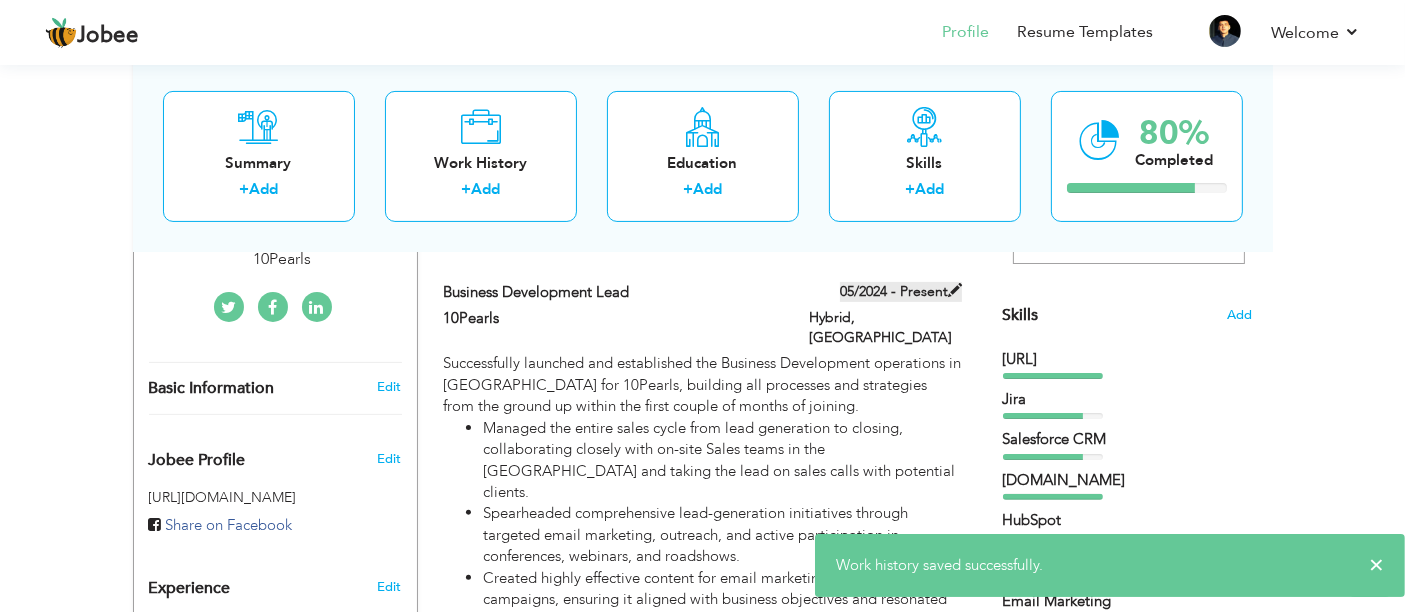 click on "05/2024 - Present" at bounding box center (901, 292) 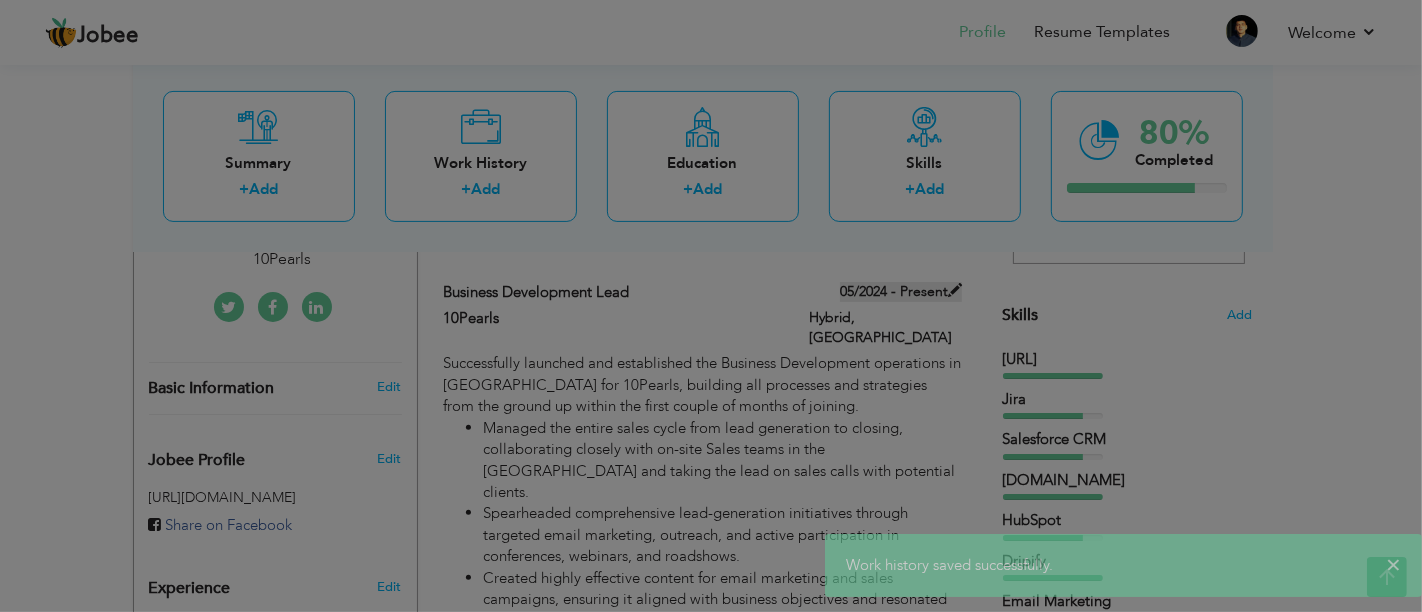 scroll, scrollTop: 0, scrollLeft: 0, axis: both 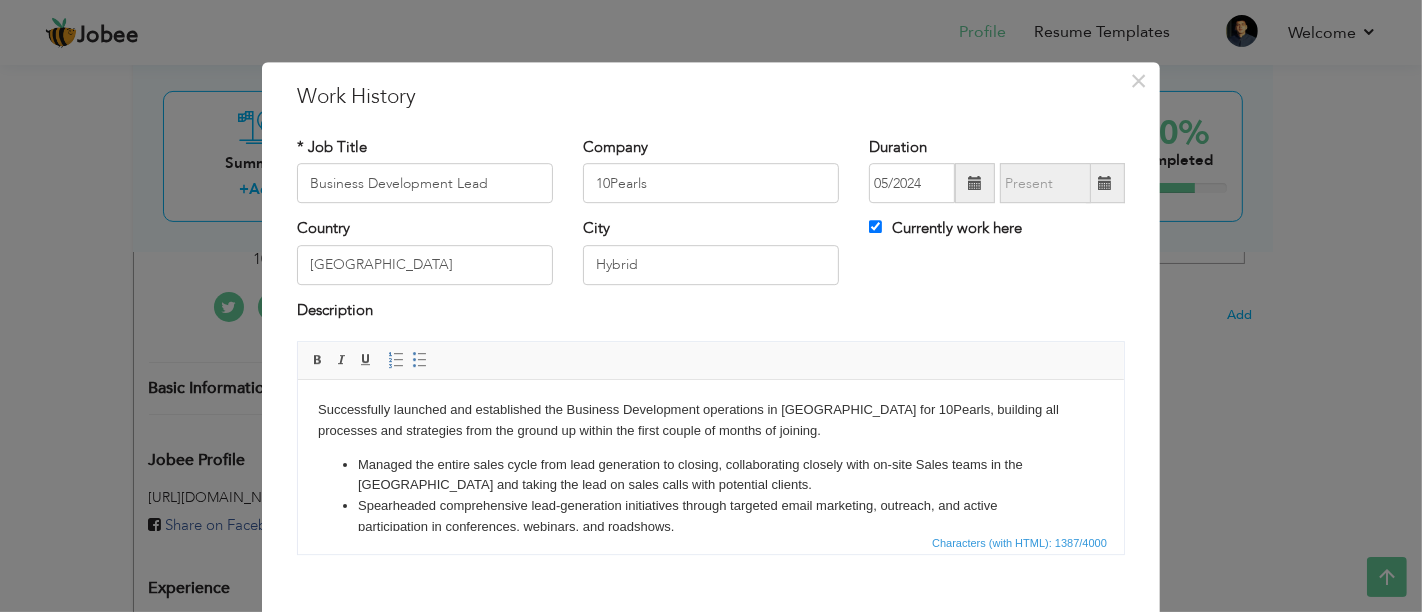 click at bounding box center (975, 183) 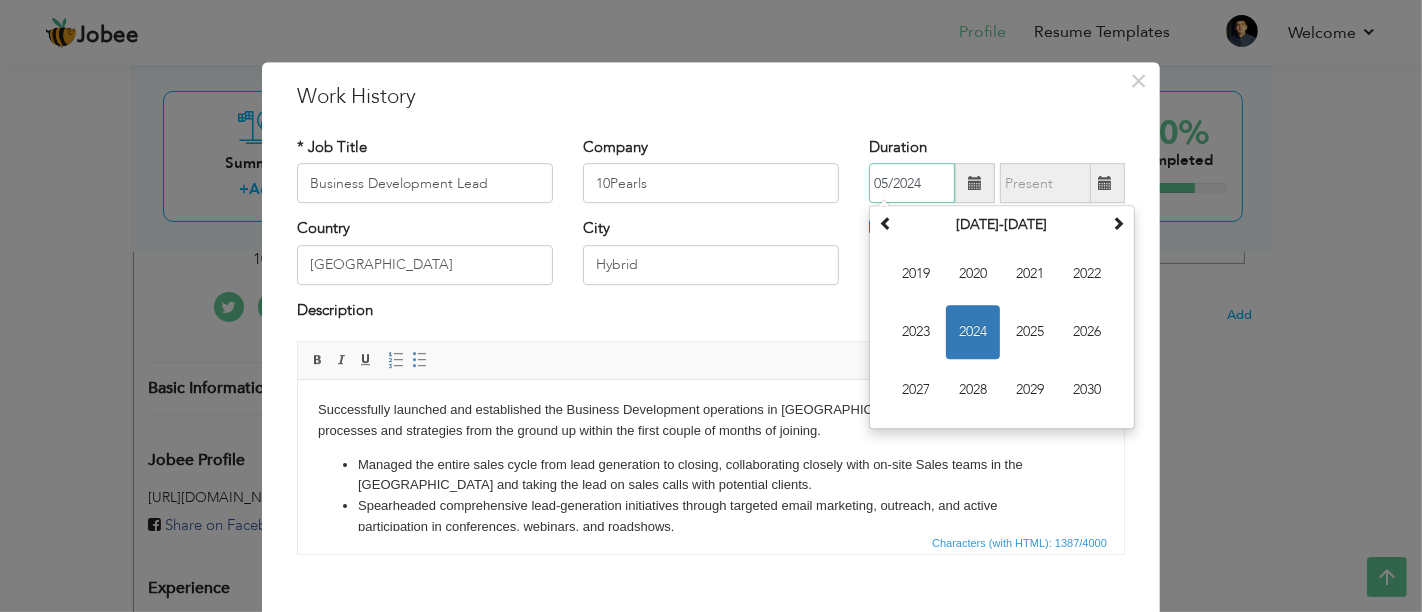click on "2024" at bounding box center (973, 333) 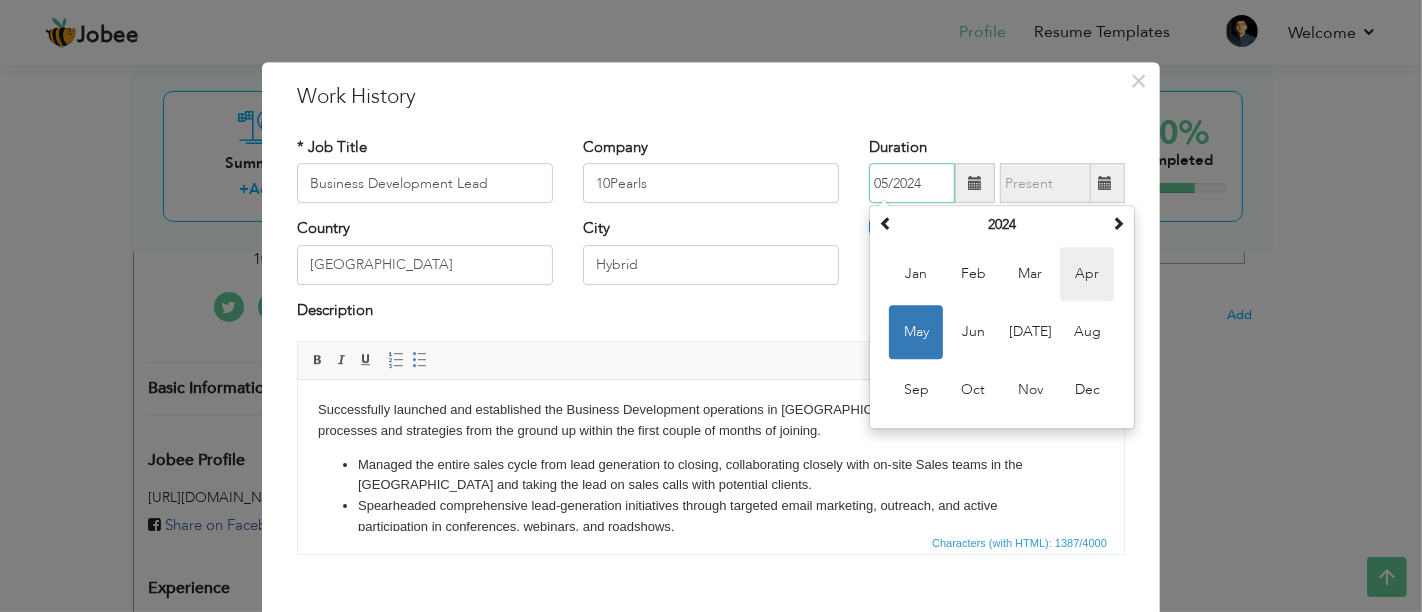click on "Apr" at bounding box center (1087, 275) 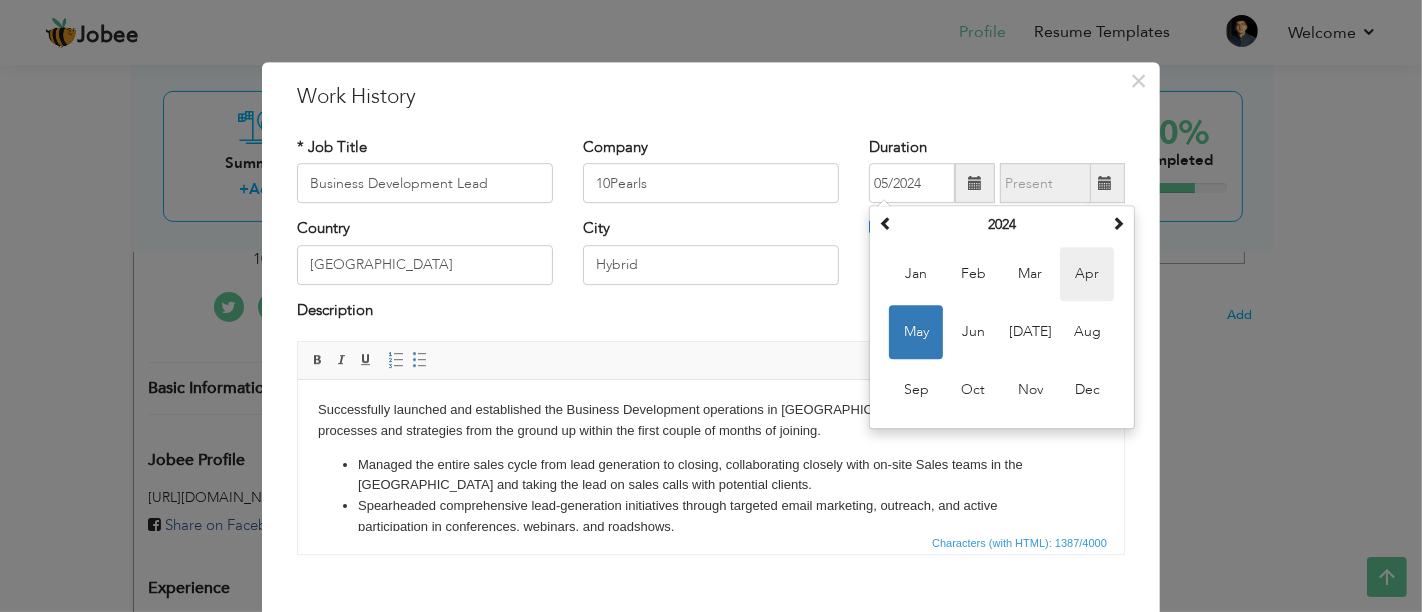 type on "04/2024" 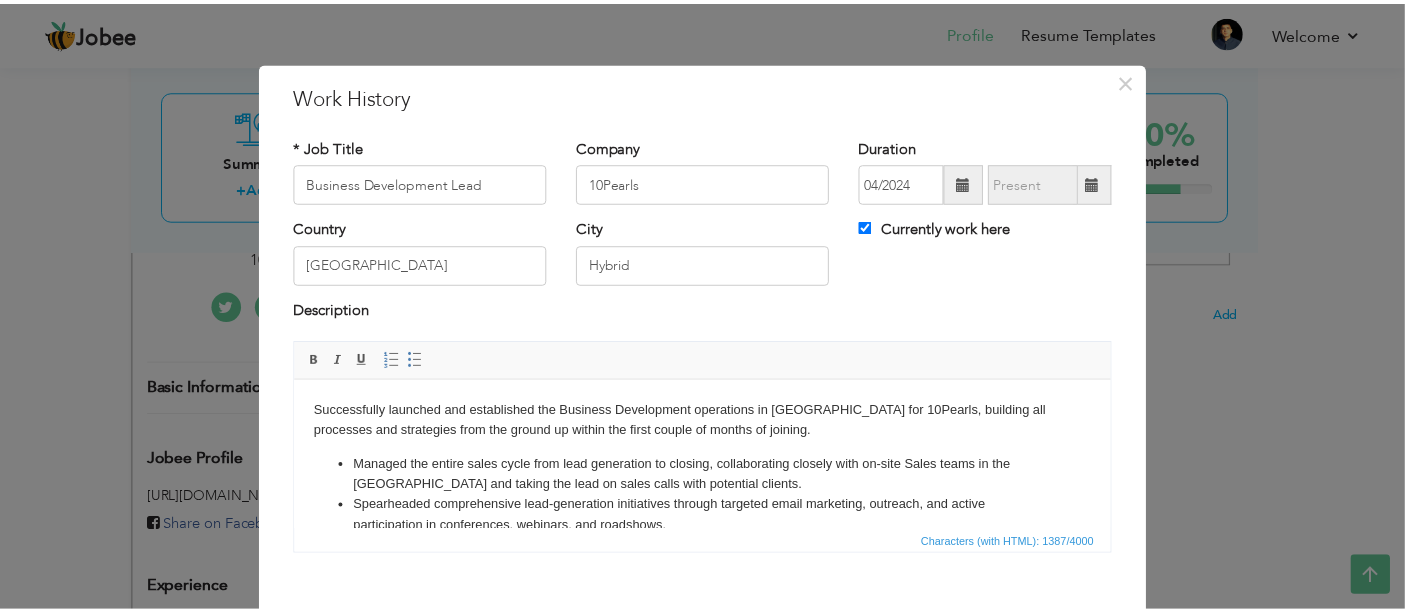 scroll, scrollTop: 102, scrollLeft: 0, axis: vertical 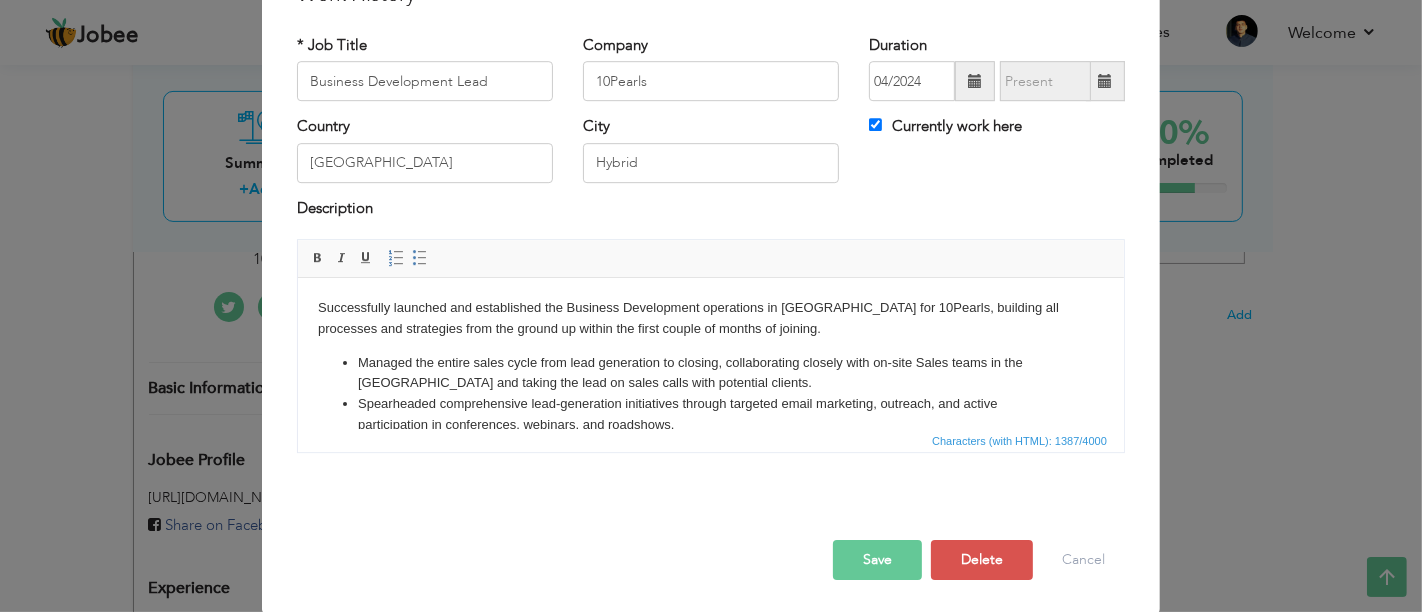 click on "Save" at bounding box center (877, 560) 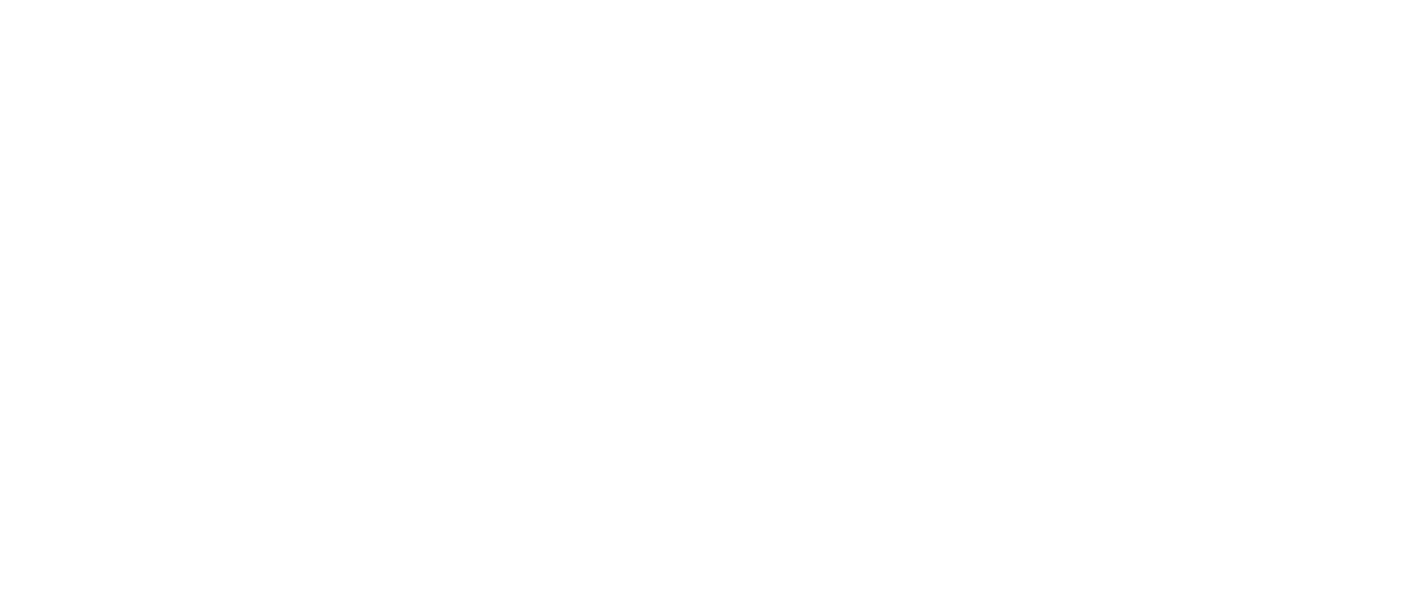 scroll, scrollTop: 0, scrollLeft: 0, axis: both 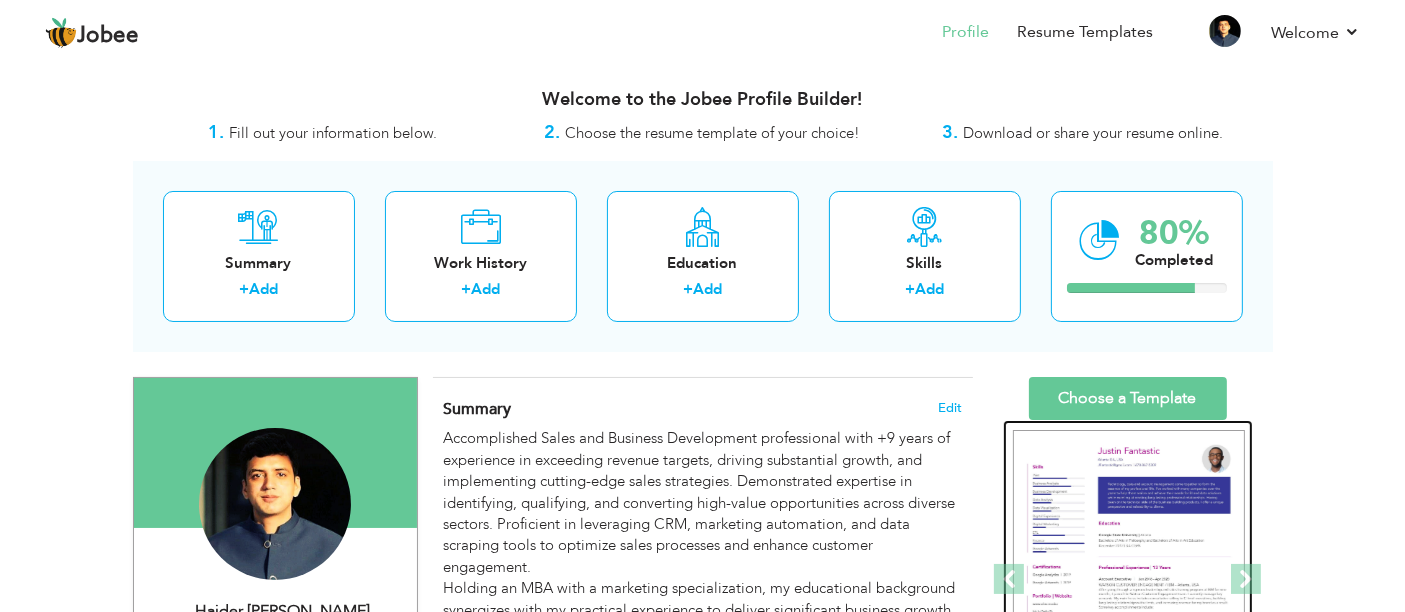 click at bounding box center (1129, 580) 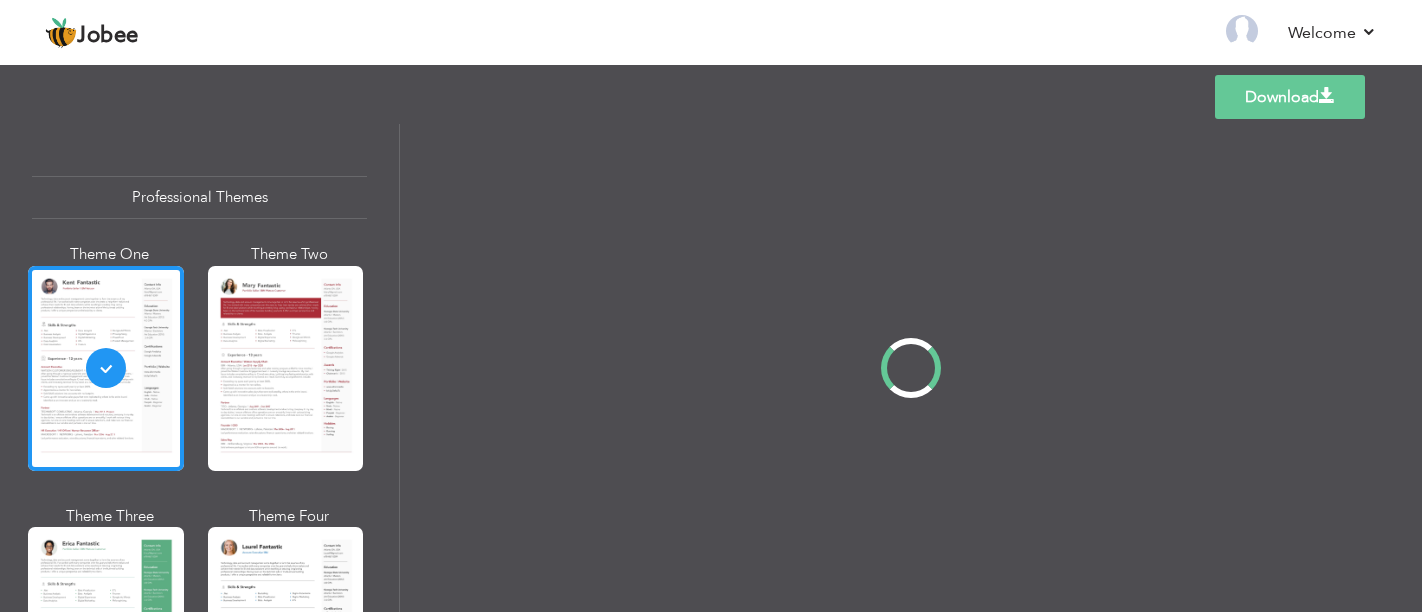 scroll, scrollTop: 0, scrollLeft: 0, axis: both 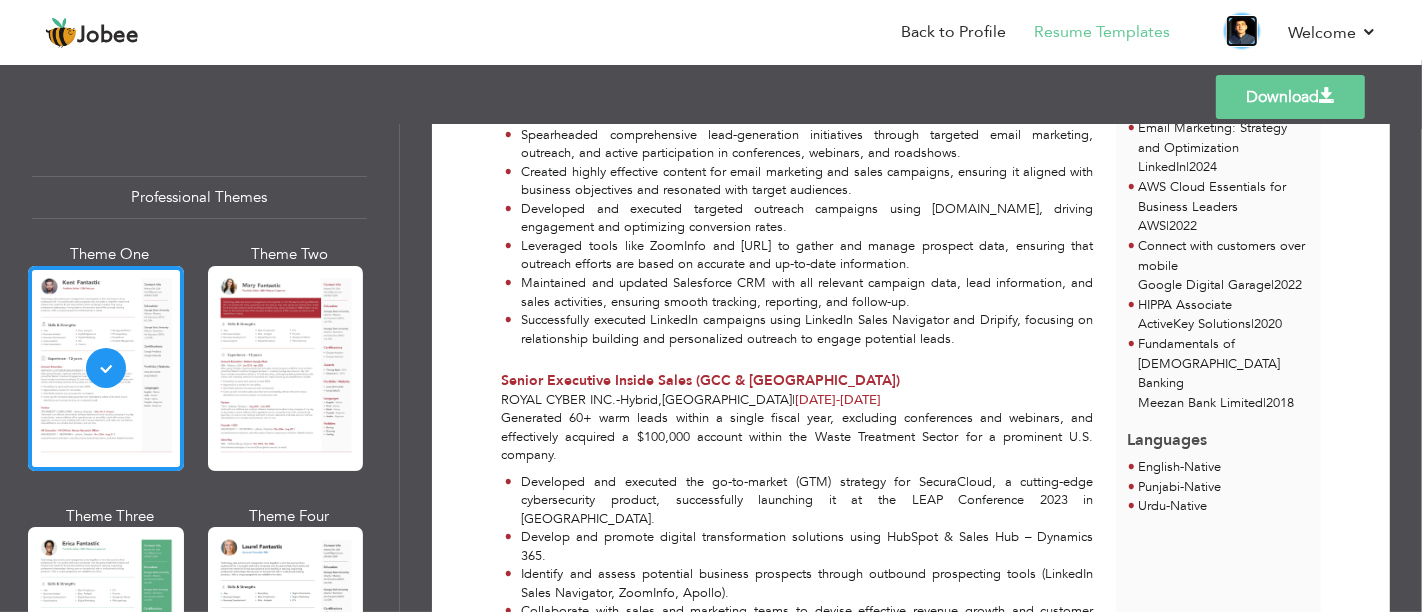 click at bounding box center [1242, 31] 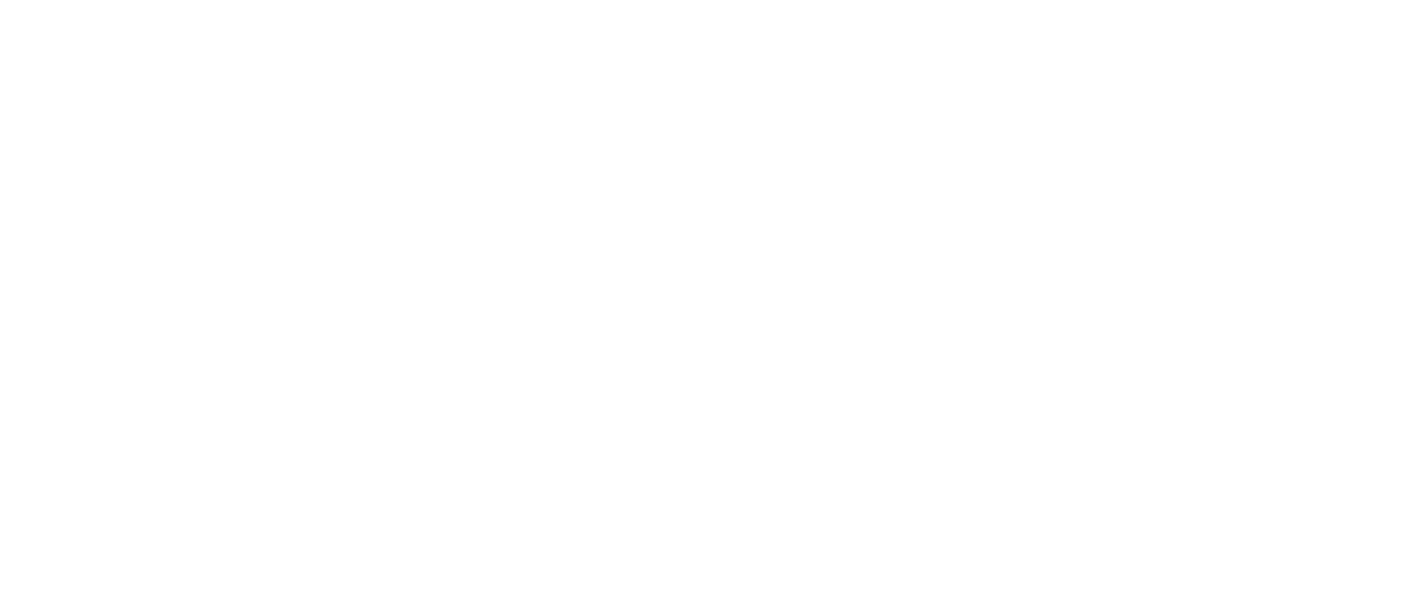 scroll, scrollTop: 0, scrollLeft: 0, axis: both 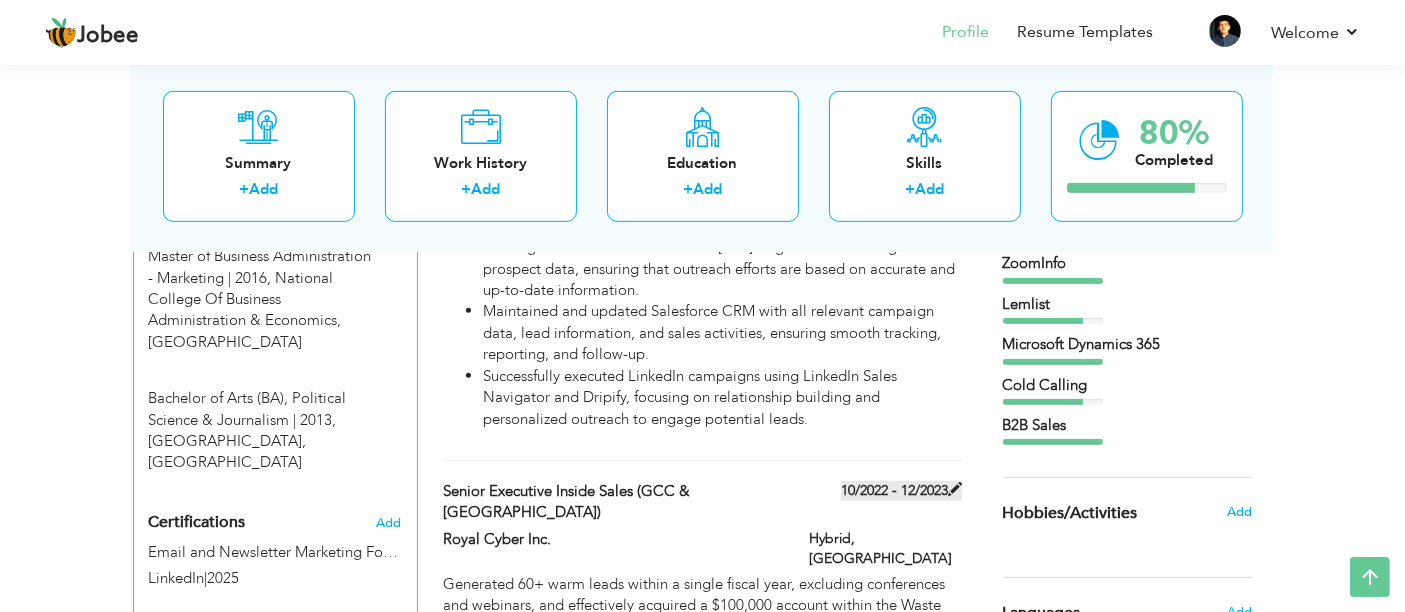 click on "10/2022 - 12/2023" at bounding box center (901, 491) 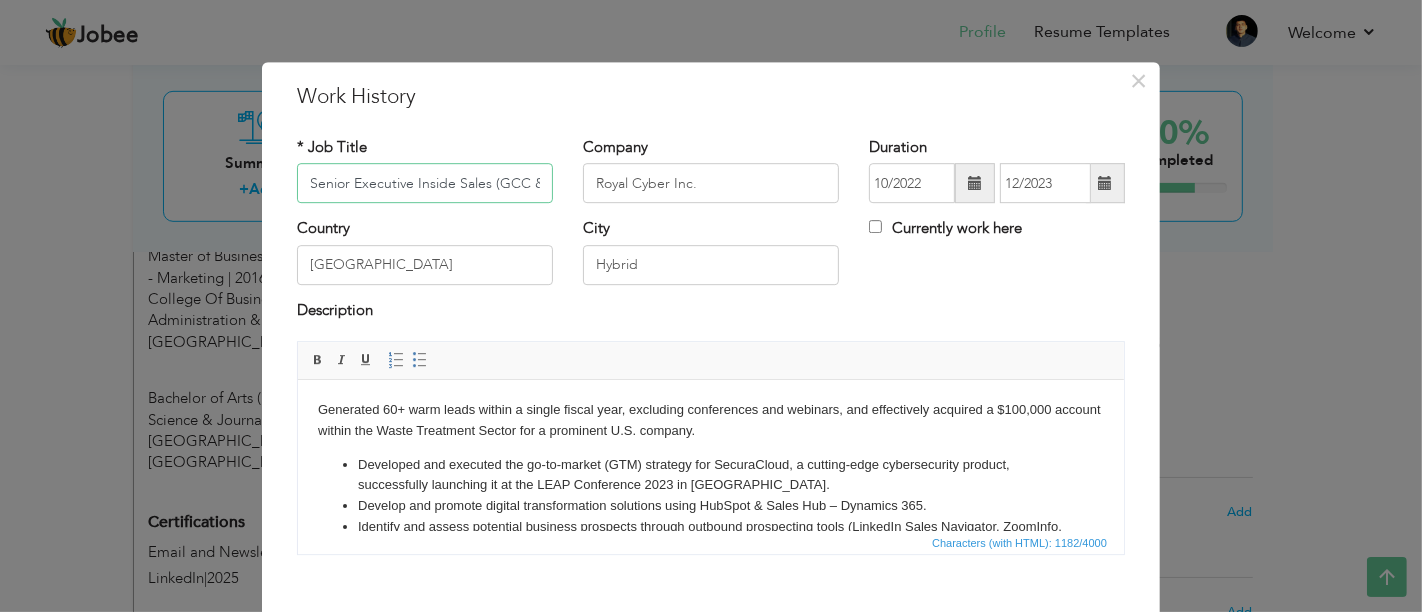 scroll, scrollTop: 0, scrollLeft: 154, axis: horizontal 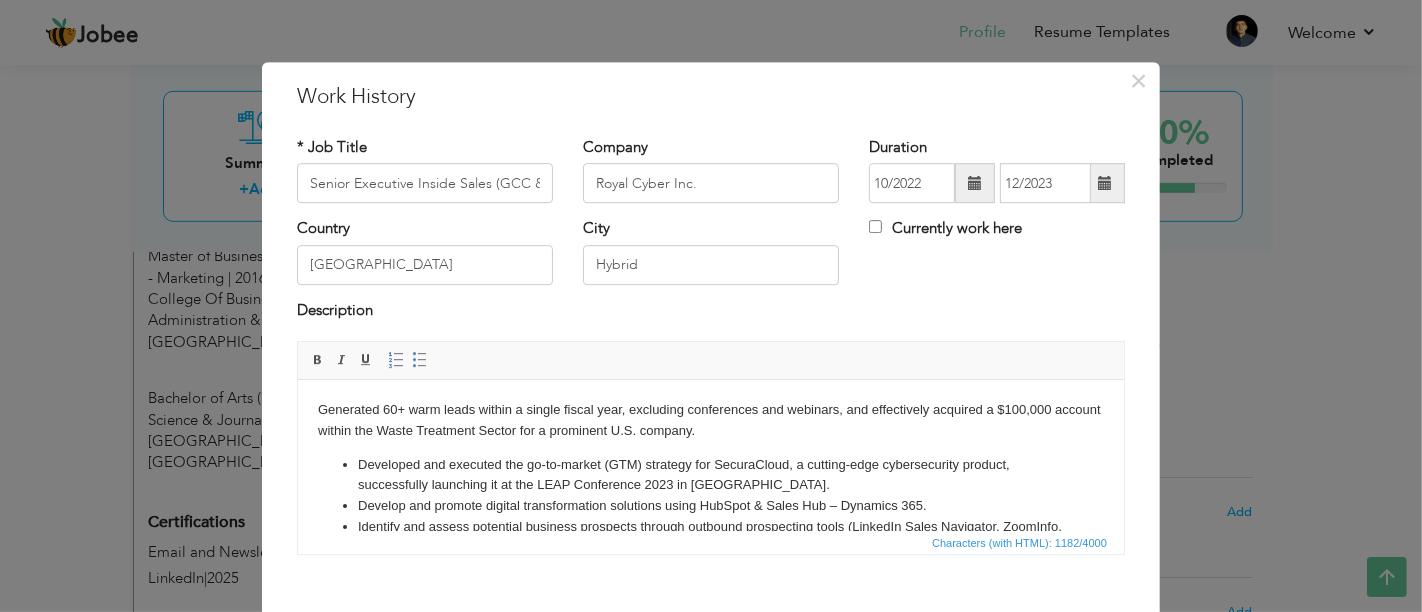 click at bounding box center (1105, 184) 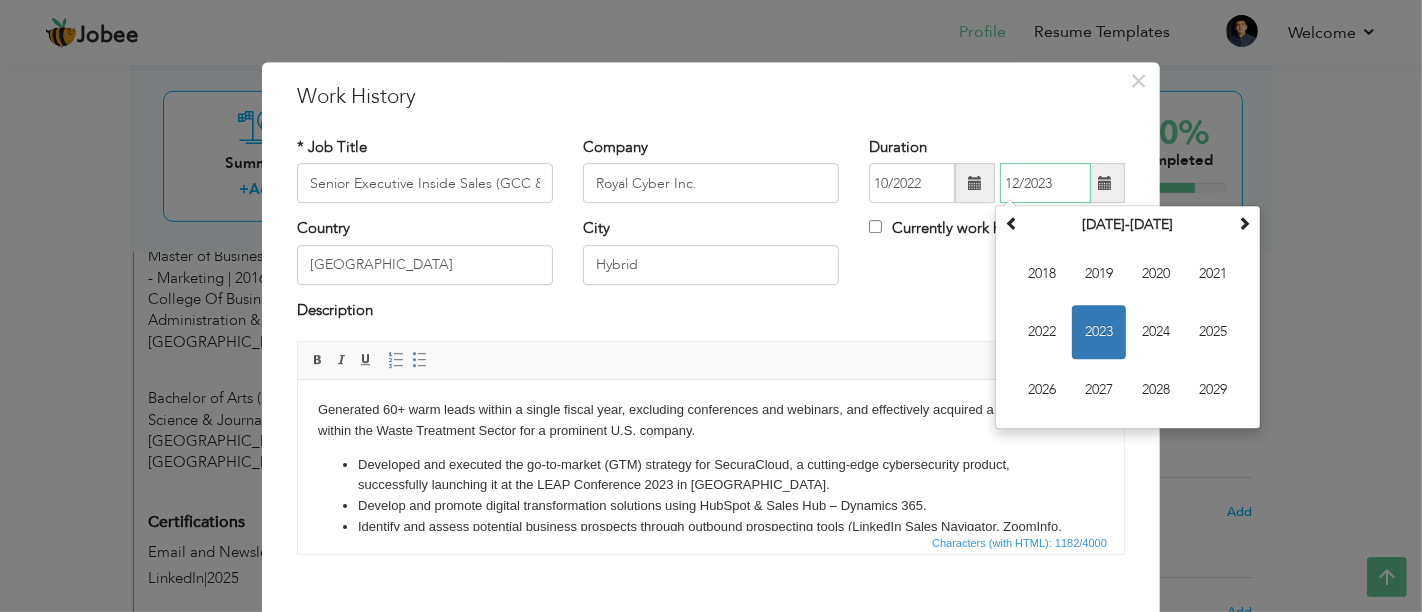 click on "2023" at bounding box center [1099, 333] 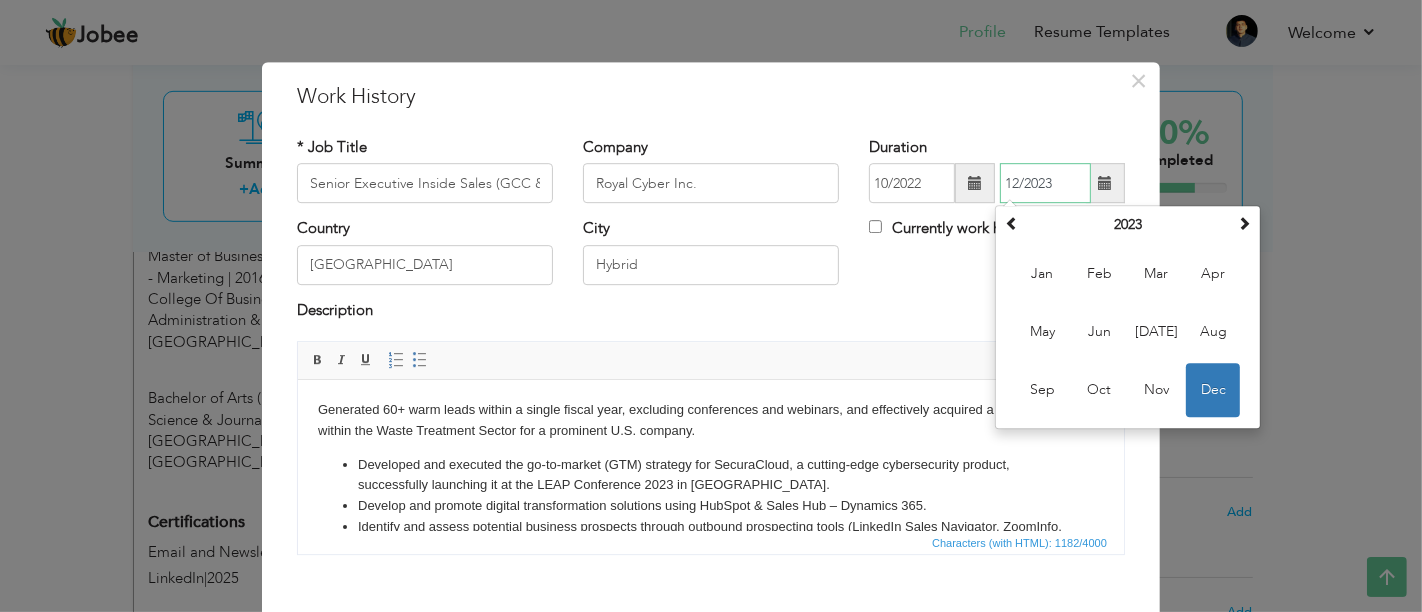 click on "Dec" at bounding box center [1213, 391] 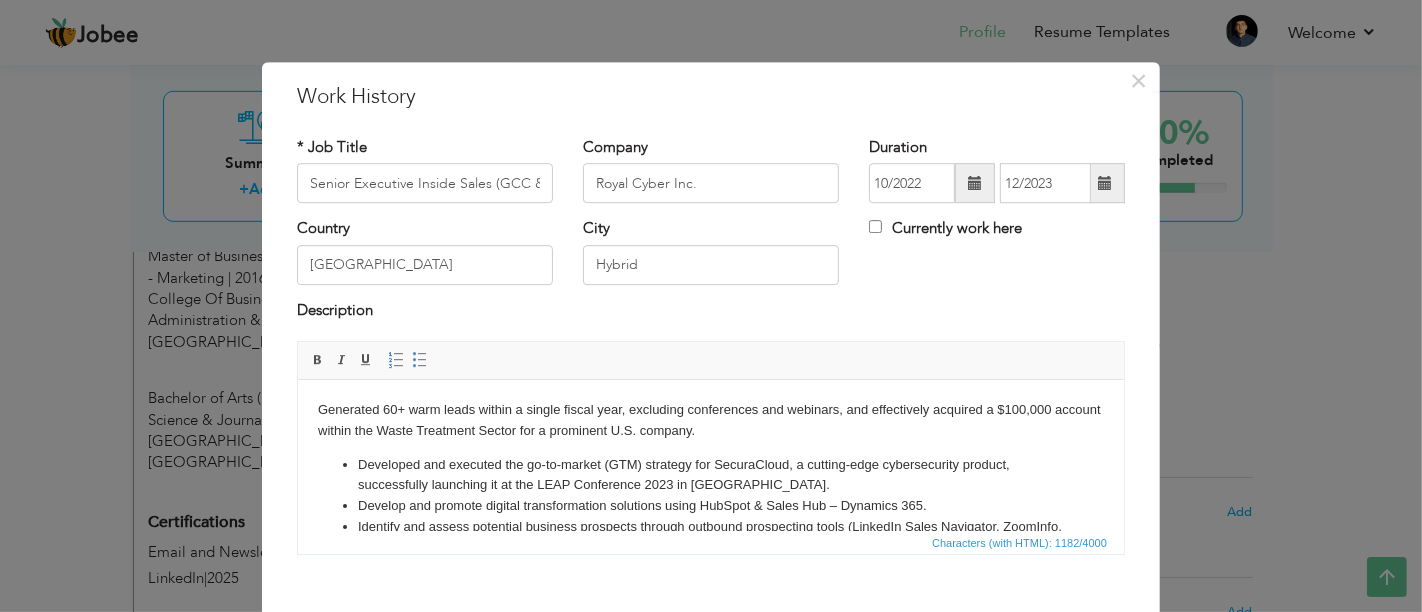 click at bounding box center [1105, 184] 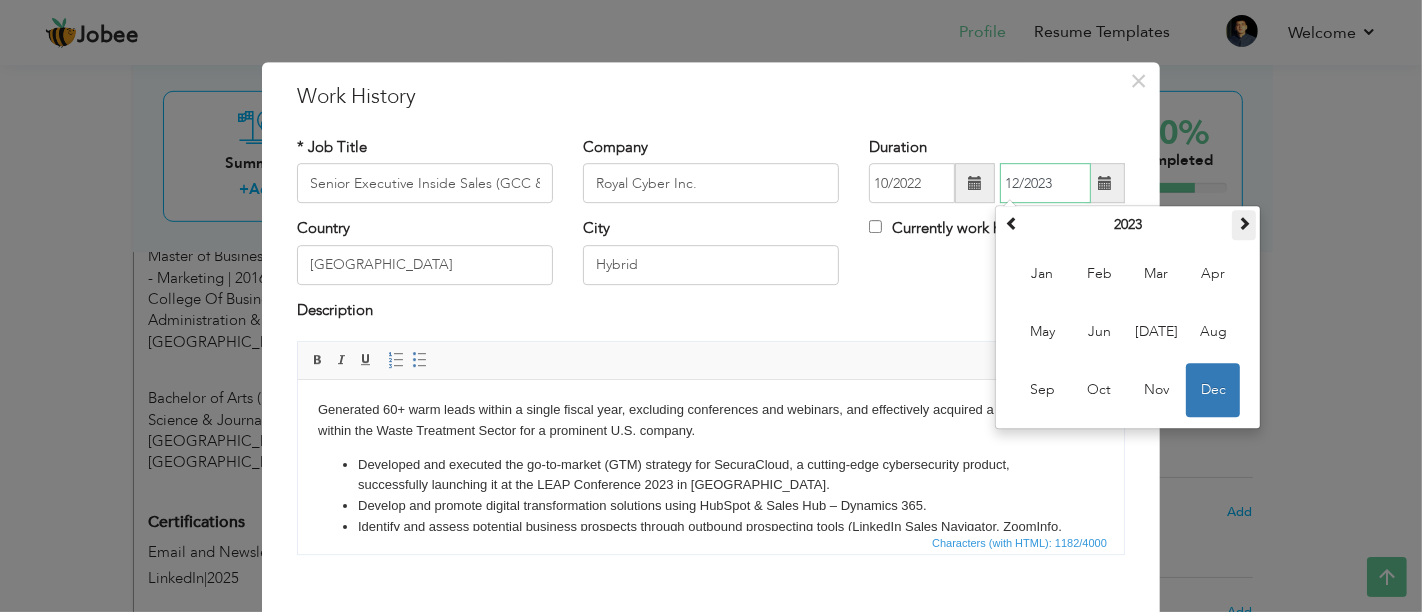 click at bounding box center [1244, 226] 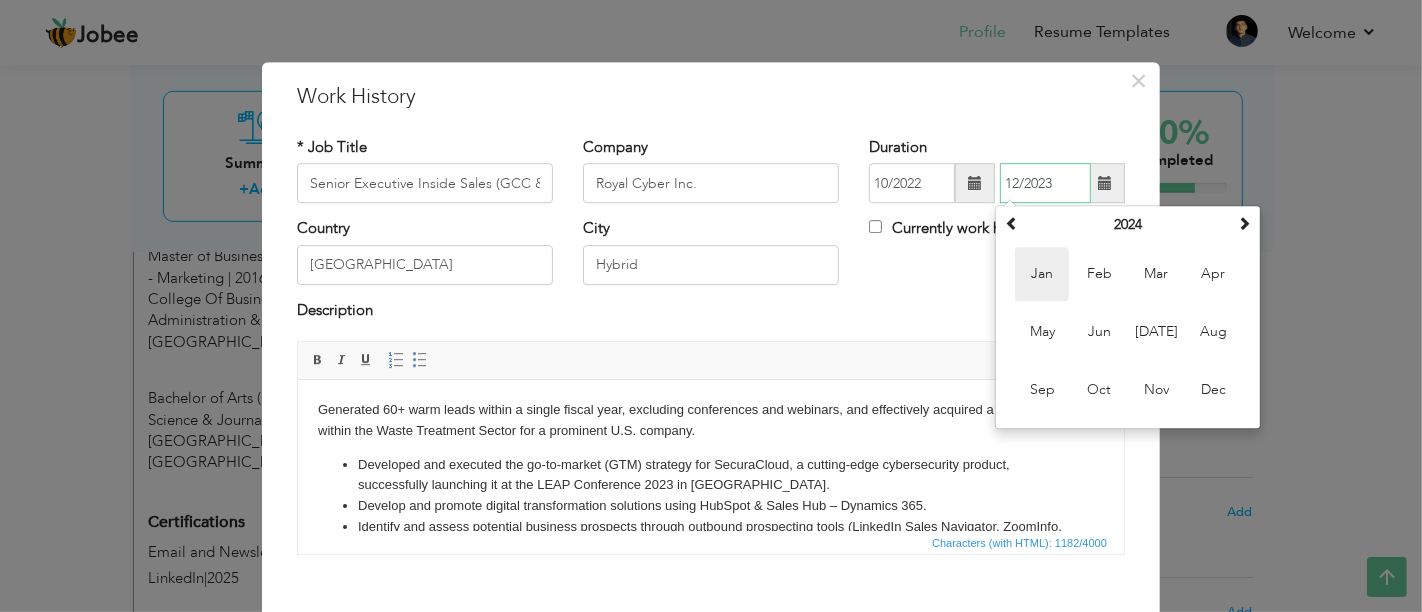 click on "Jan" at bounding box center [1042, 275] 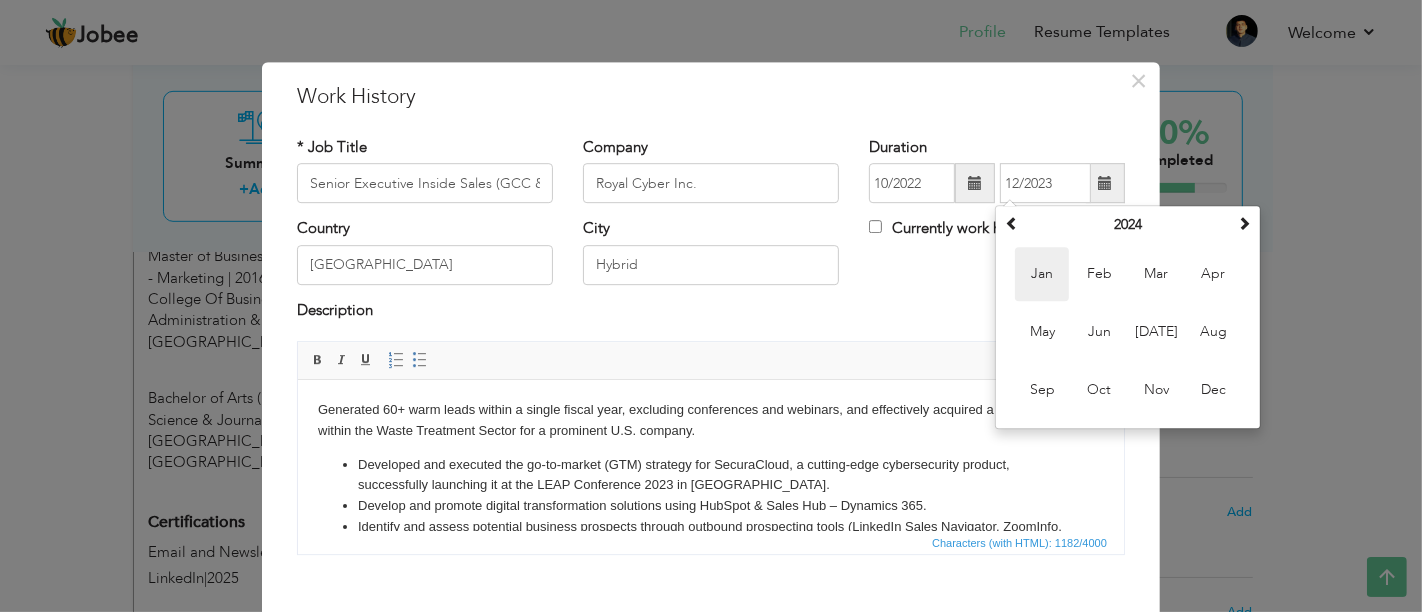 type on "01/2024" 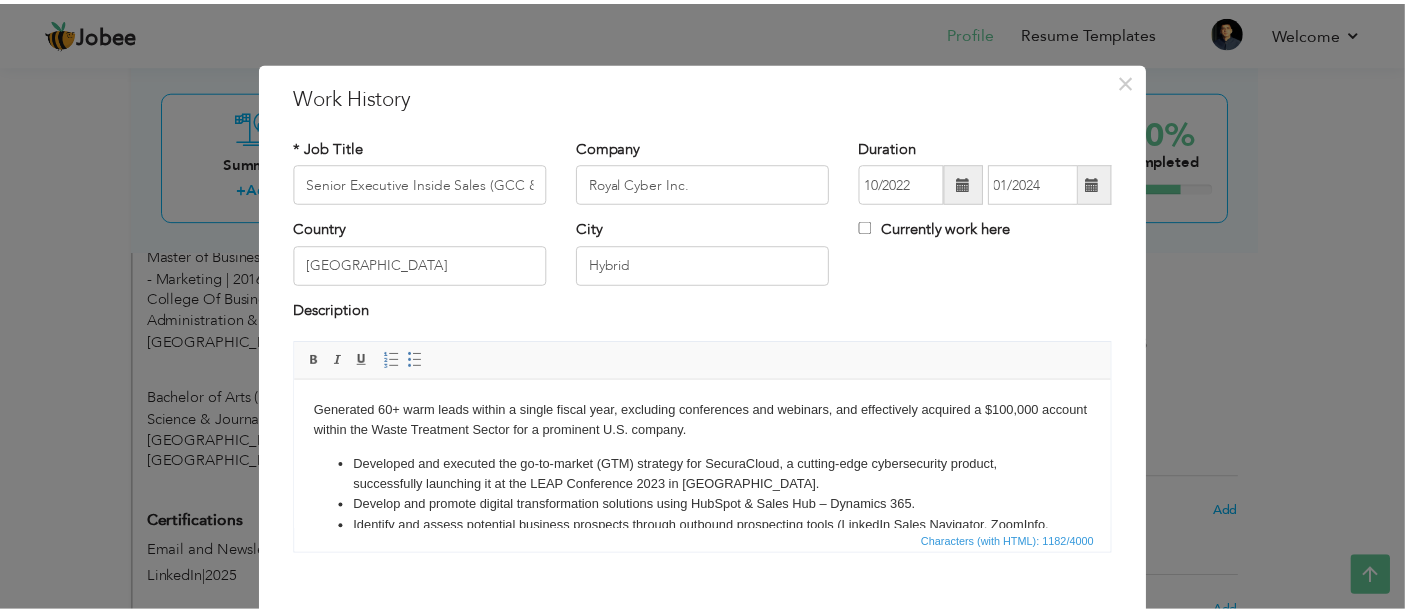 scroll, scrollTop: 102, scrollLeft: 0, axis: vertical 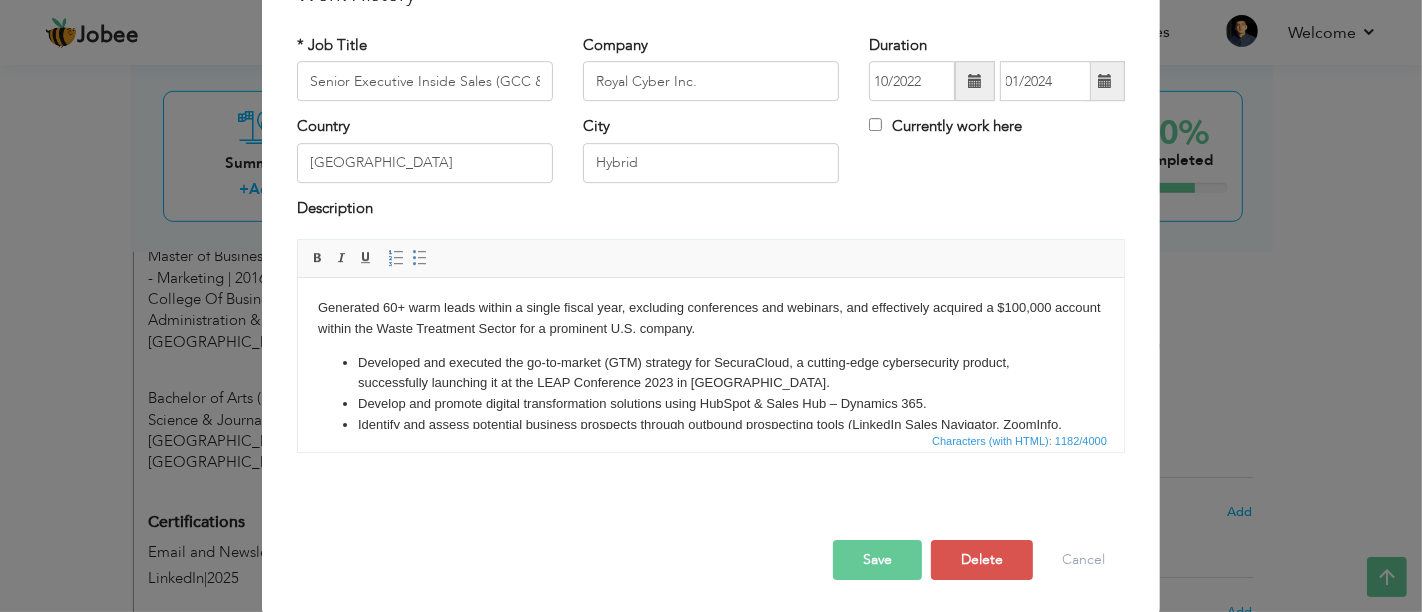 click on "Save" at bounding box center (877, 560) 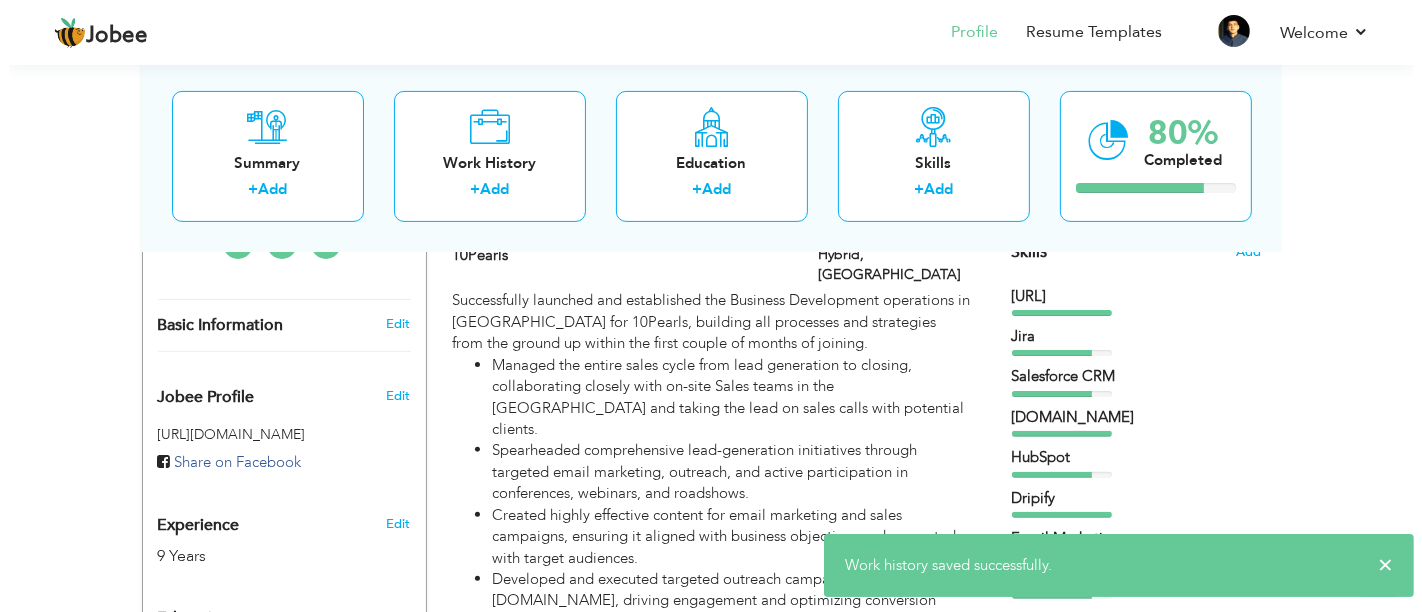 scroll, scrollTop: 426, scrollLeft: 0, axis: vertical 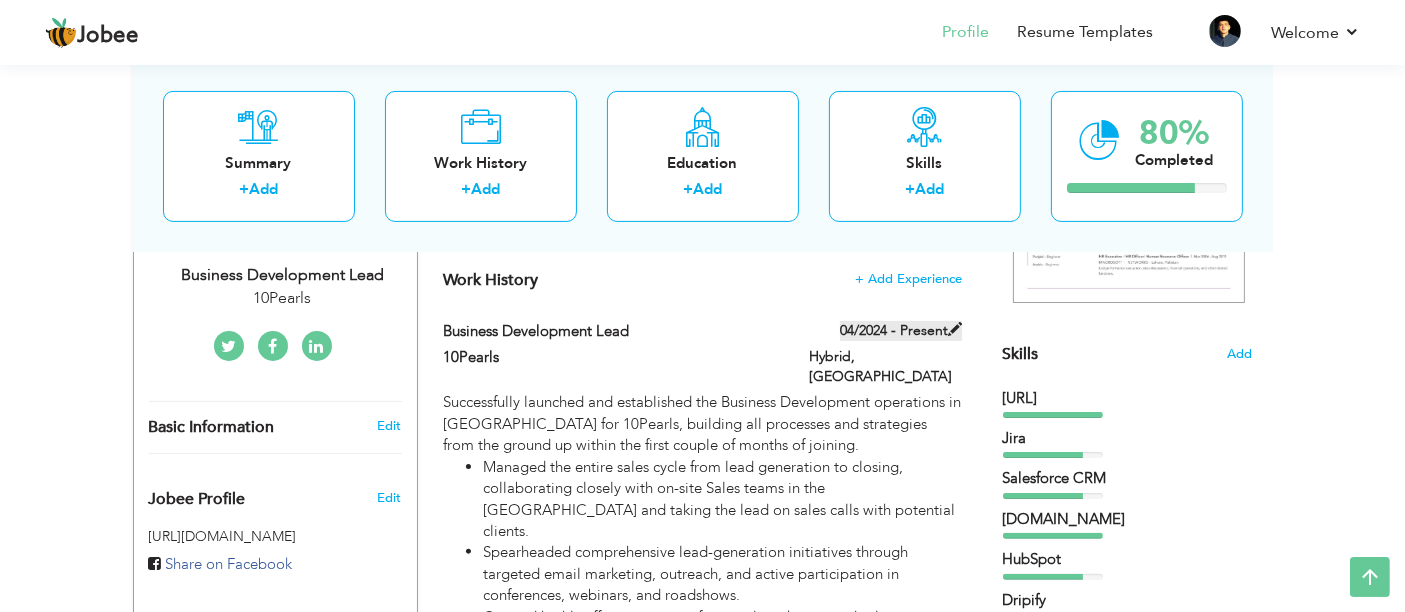click at bounding box center (955, 329) 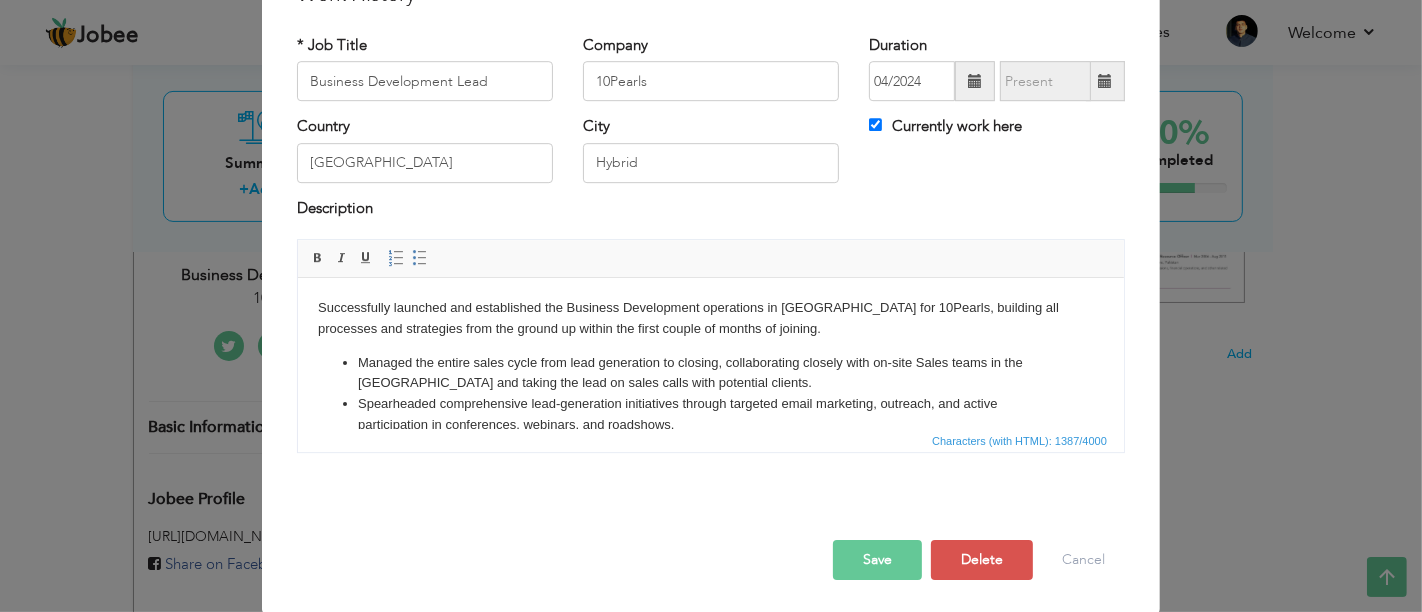 scroll, scrollTop: 0, scrollLeft: 0, axis: both 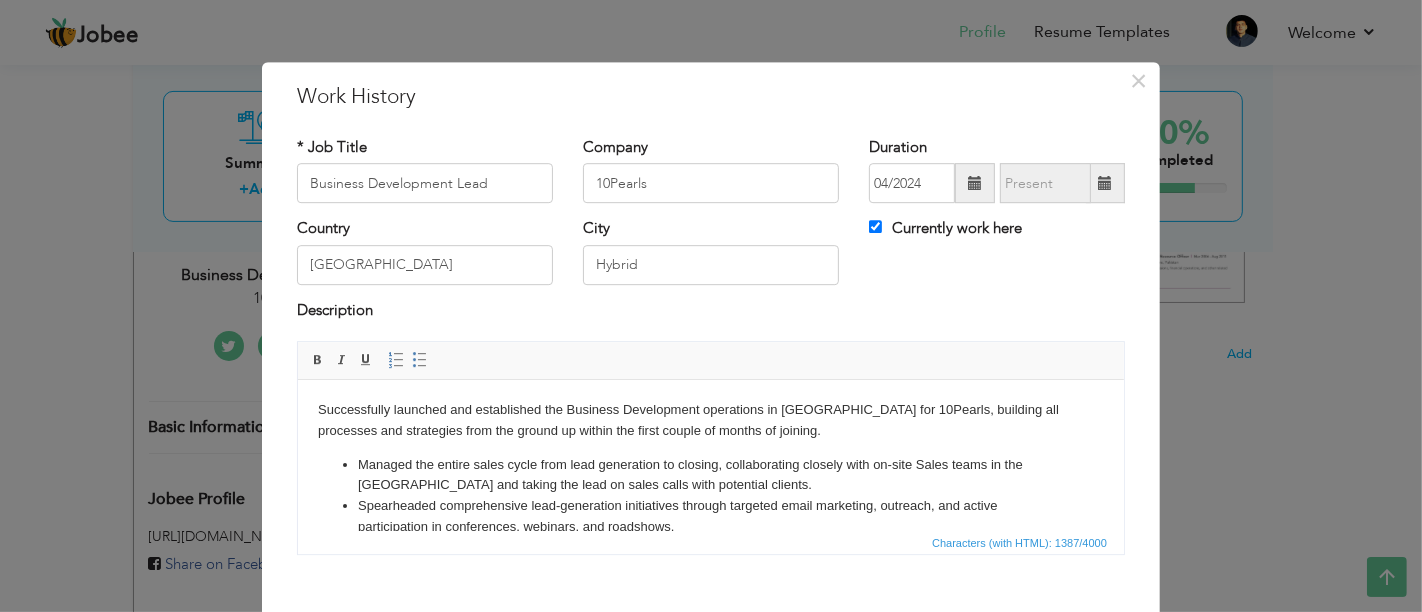 click at bounding box center [975, 184] 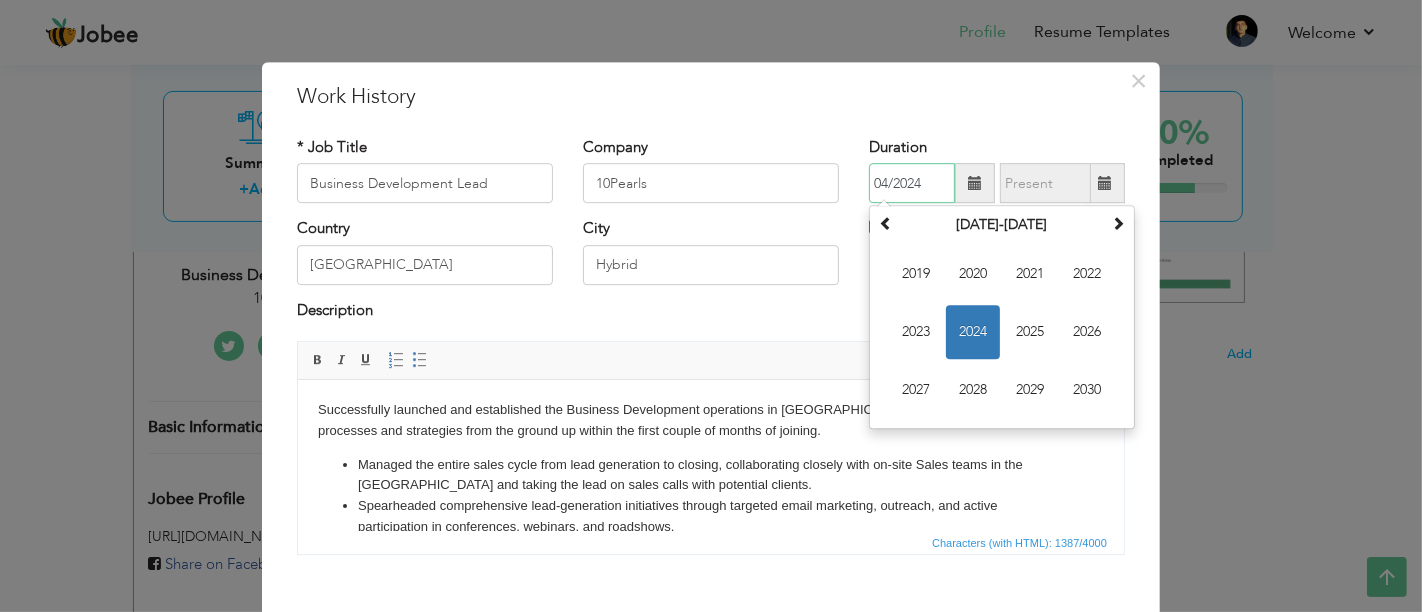 click on "2024" at bounding box center [973, 333] 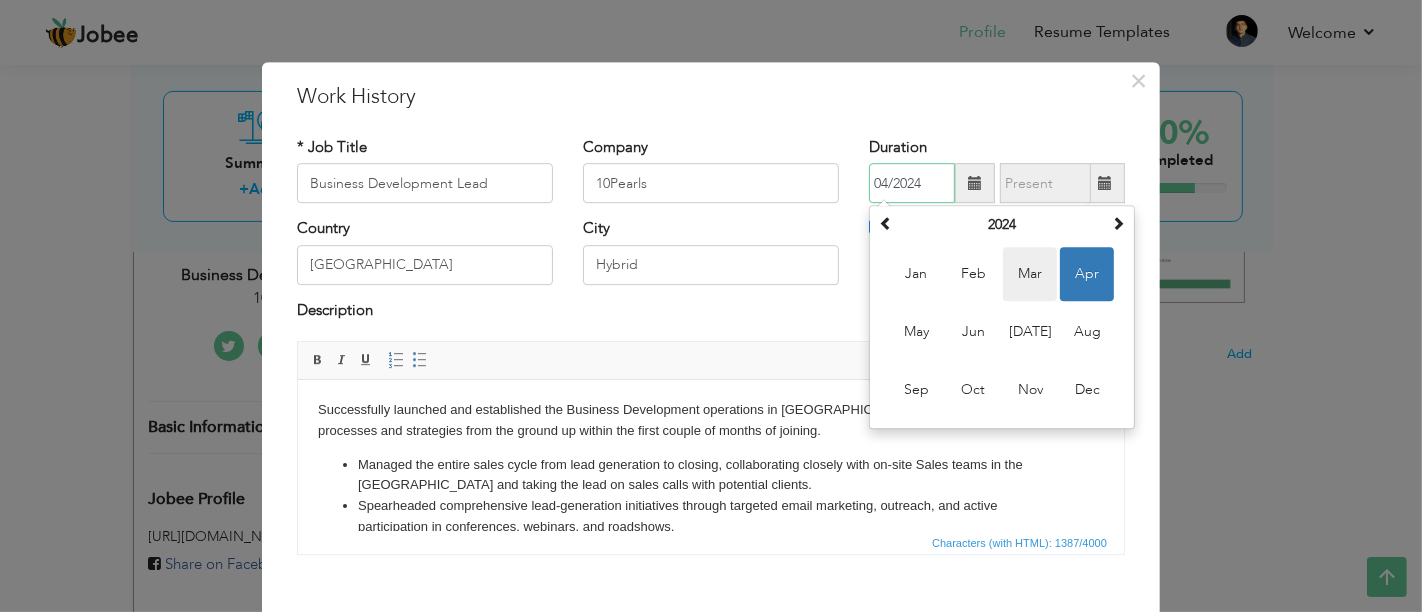 click on "Mar" at bounding box center (1030, 275) 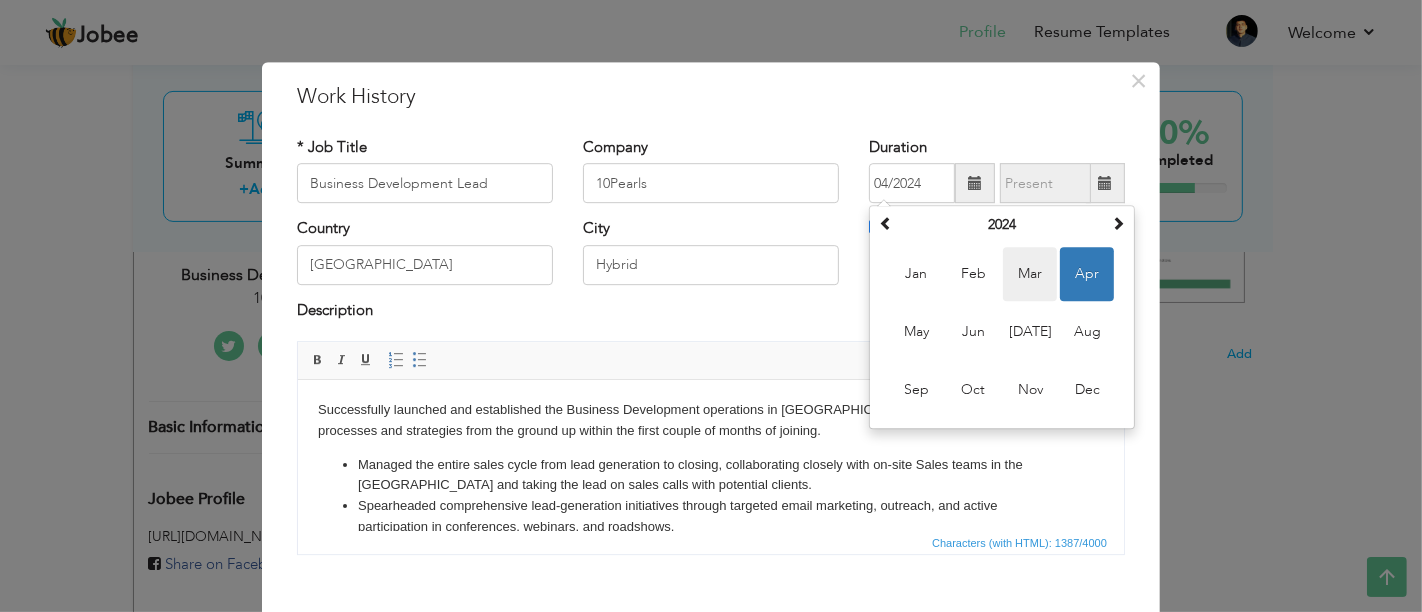 type on "03/2024" 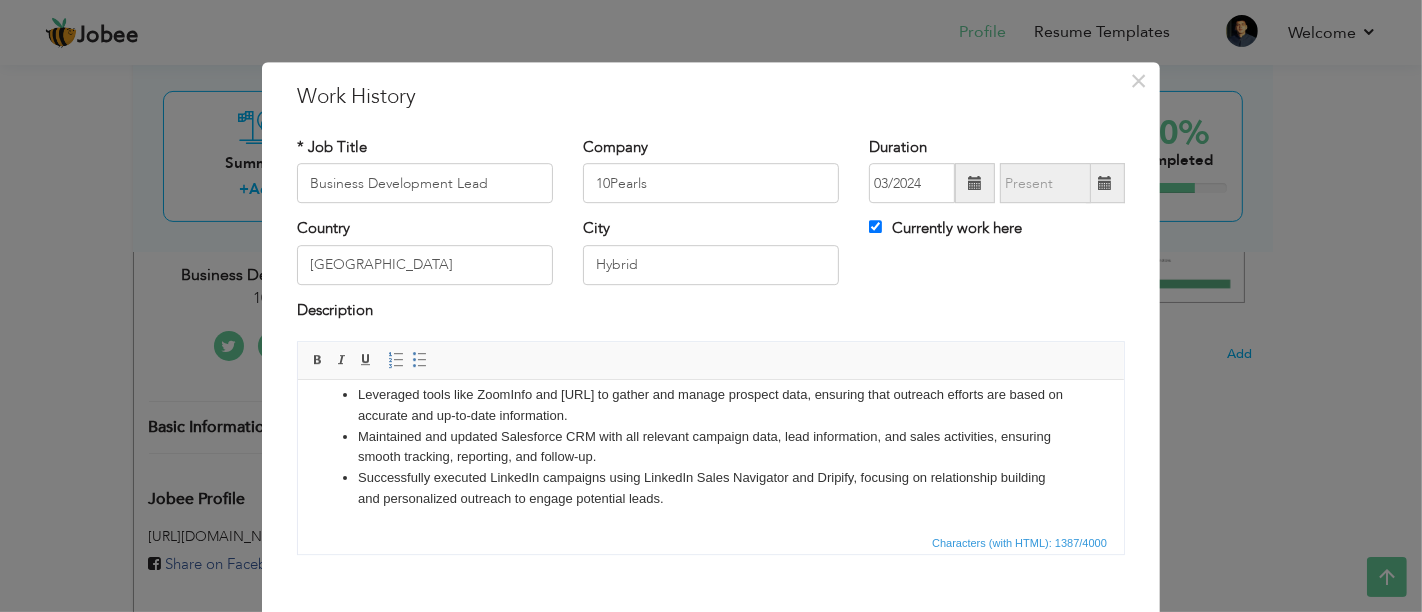 scroll, scrollTop: 235, scrollLeft: 0, axis: vertical 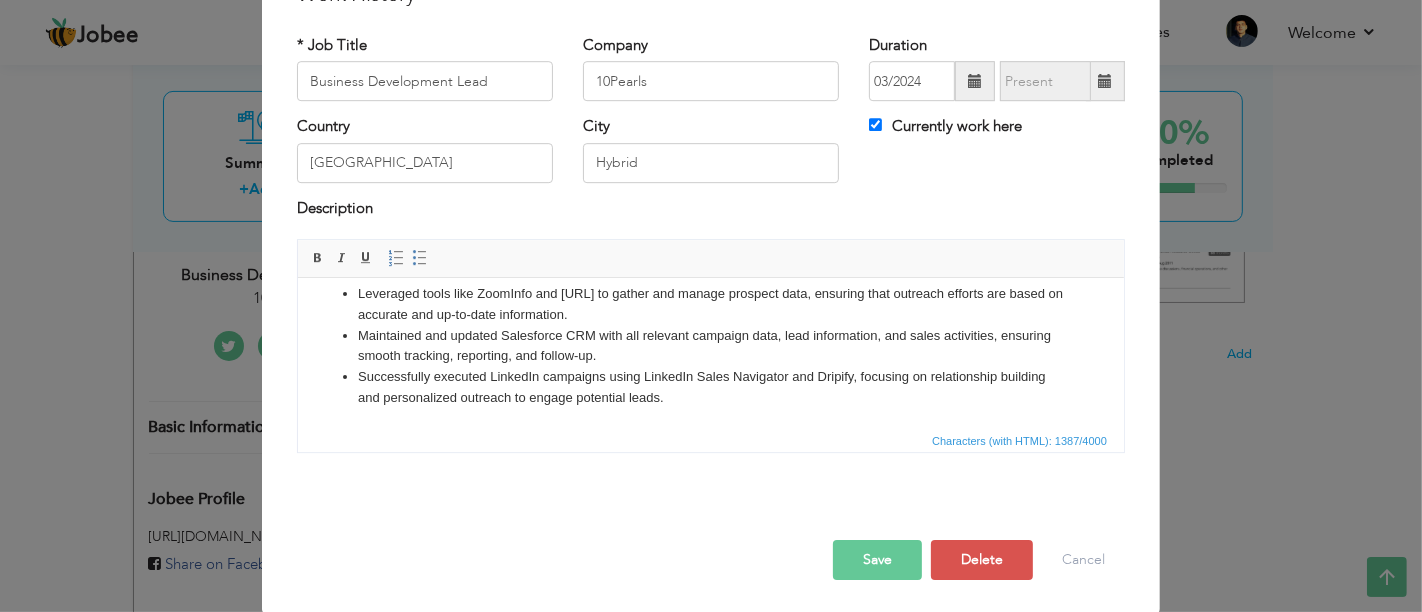 click on "Save" at bounding box center [877, 560] 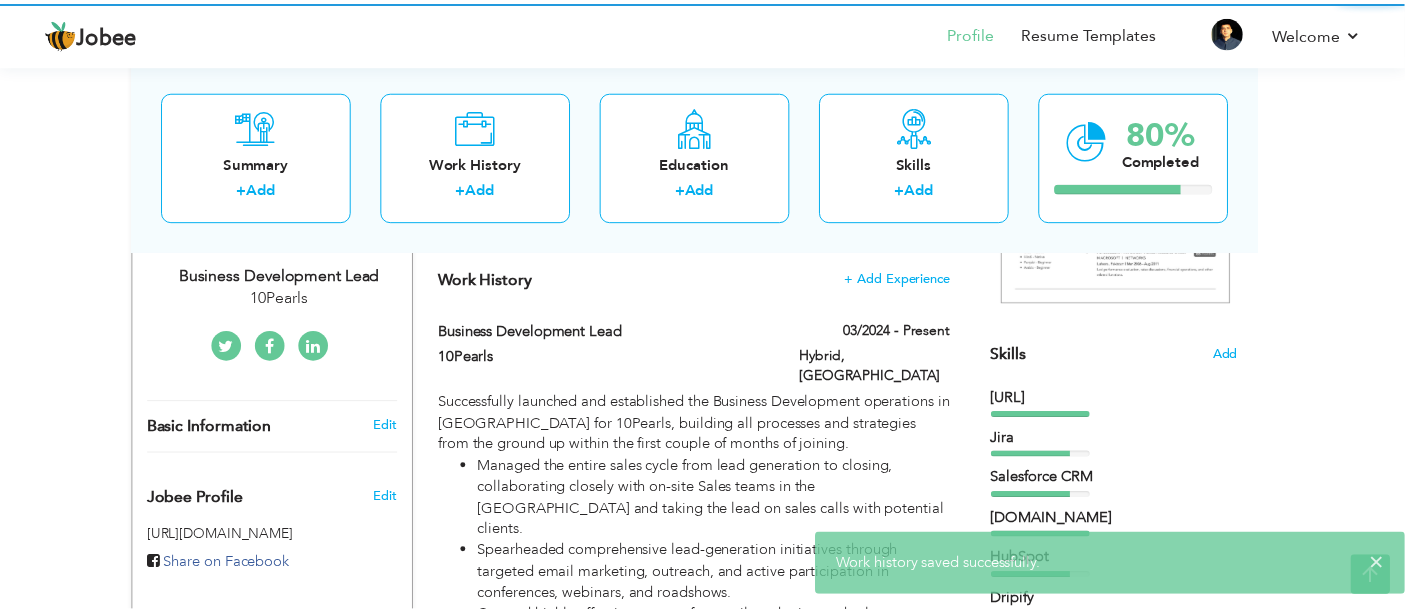 scroll, scrollTop: 0, scrollLeft: 0, axis: both 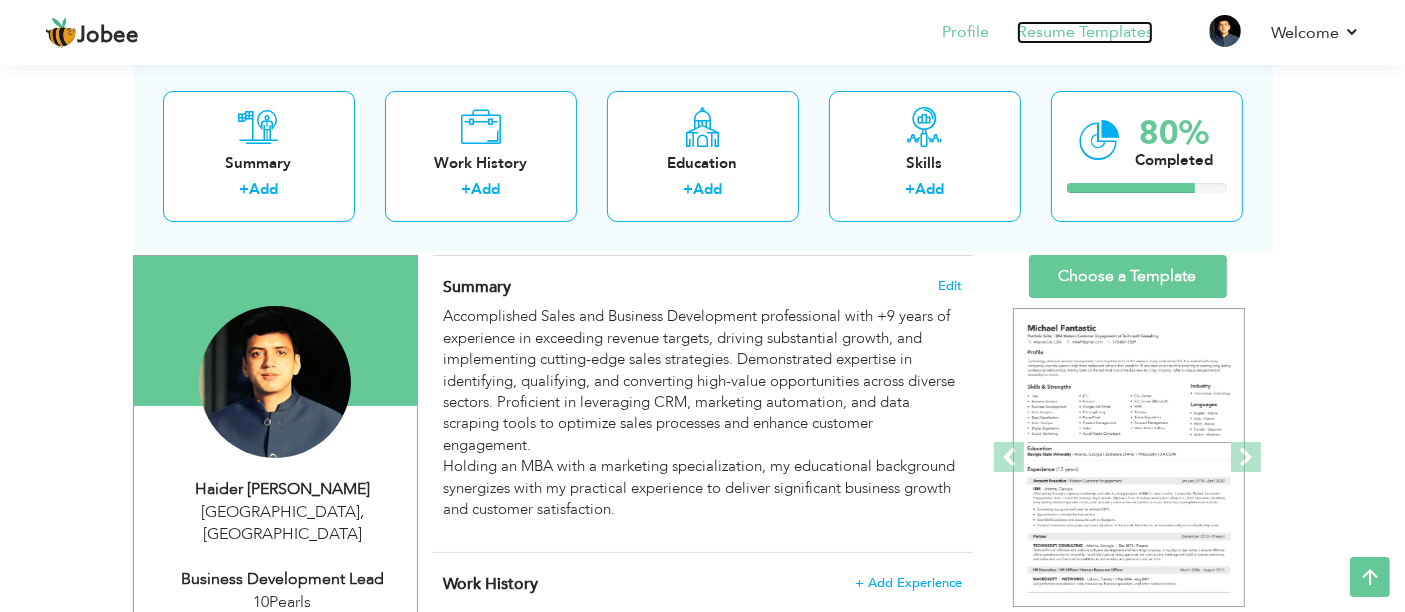 click on "Resume Templates" at bounding box center (1085, 32) 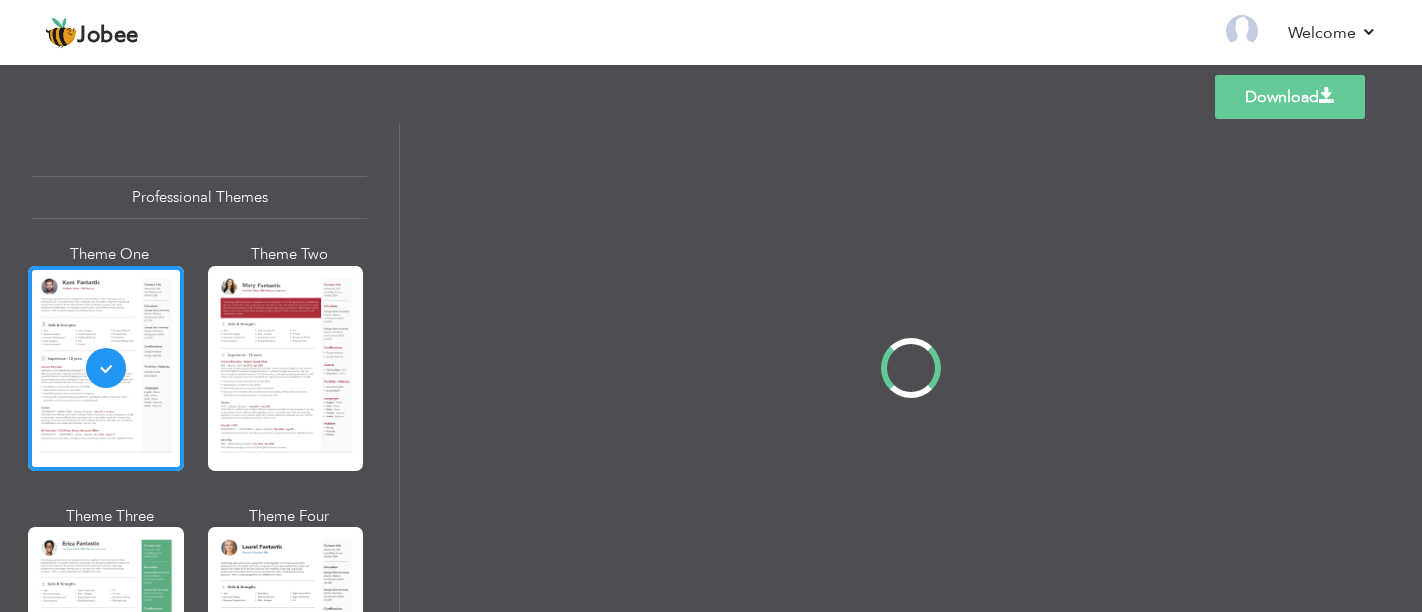 scroll, scrollTop: 0, scrollLeft: 0, axis: both 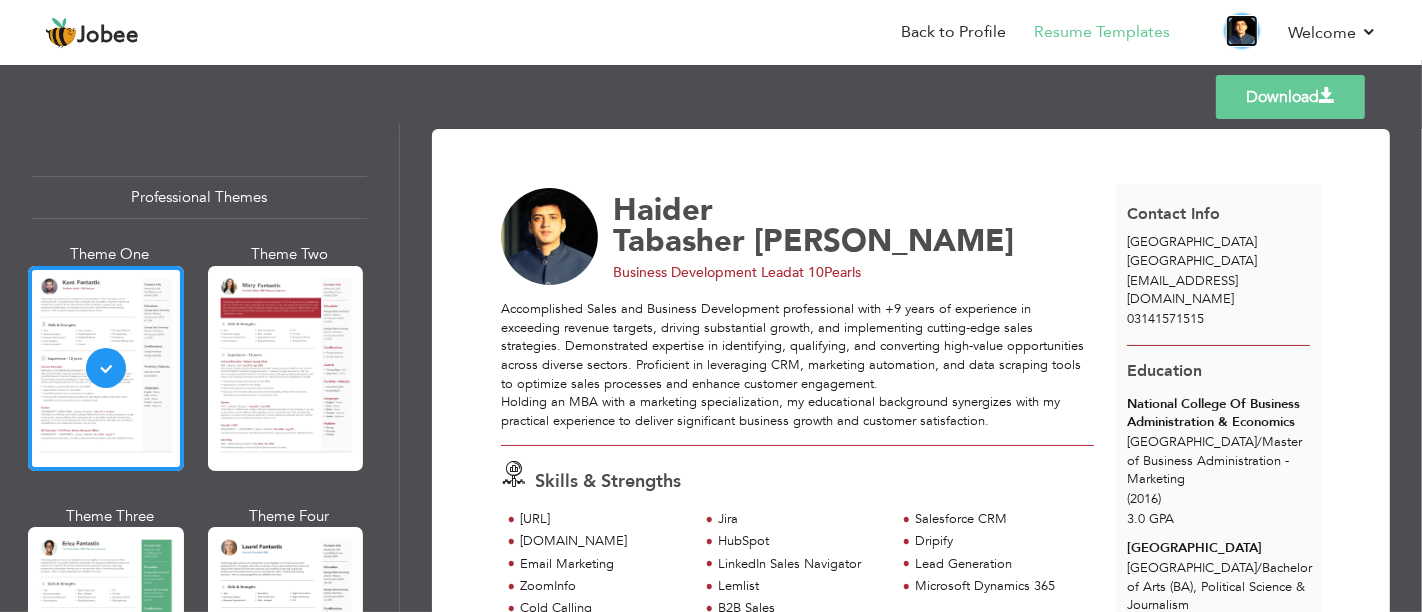 click at bounding box center [1242, 31] 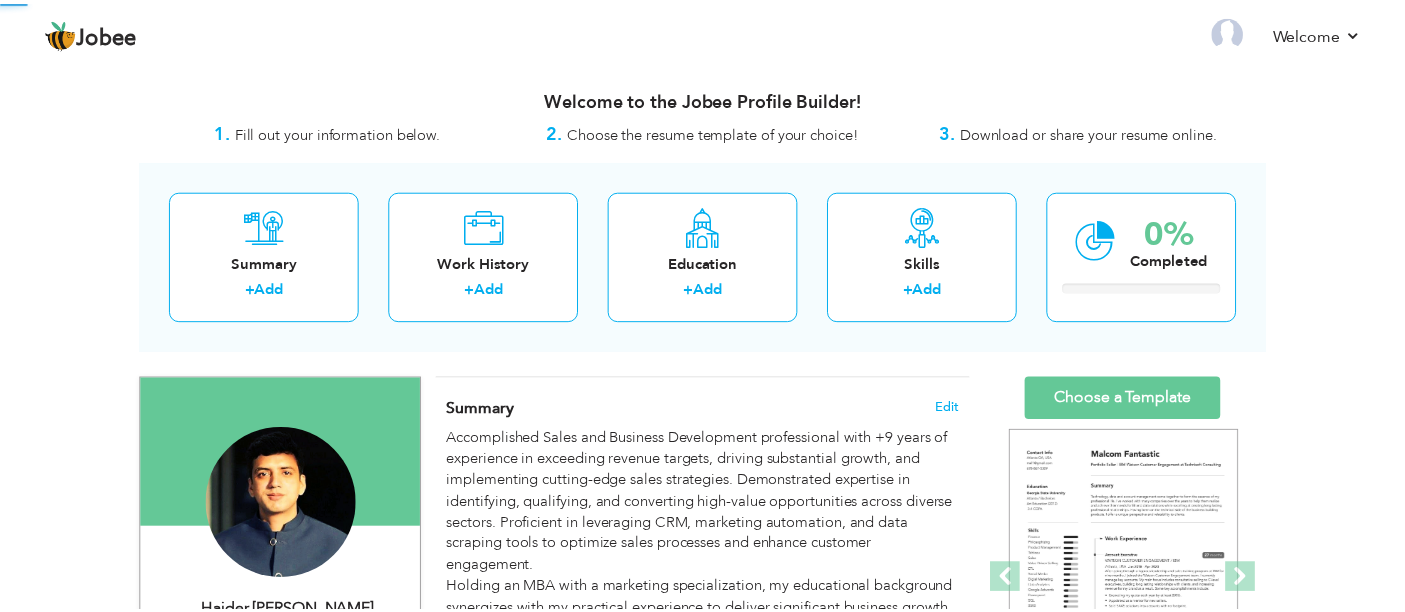 scroll, scrollTop: 0, scrollLeft: 0, axis: both 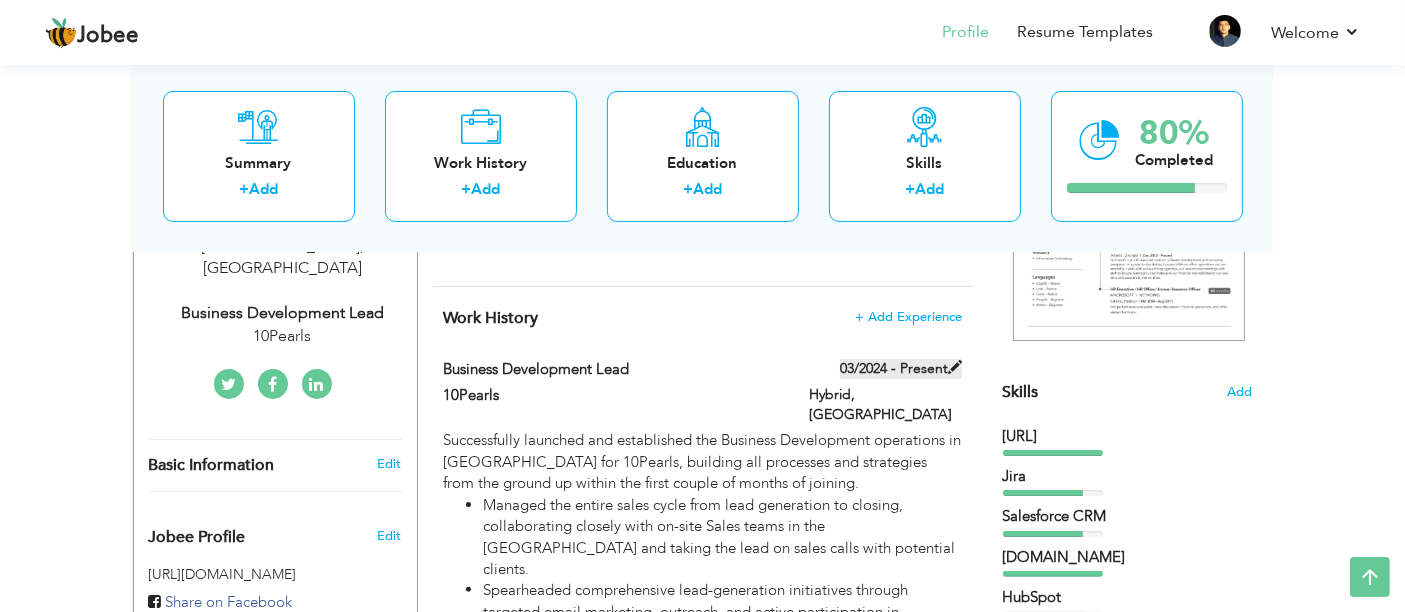 click on "03/2024 - Present" at bounding box center (901, 369) 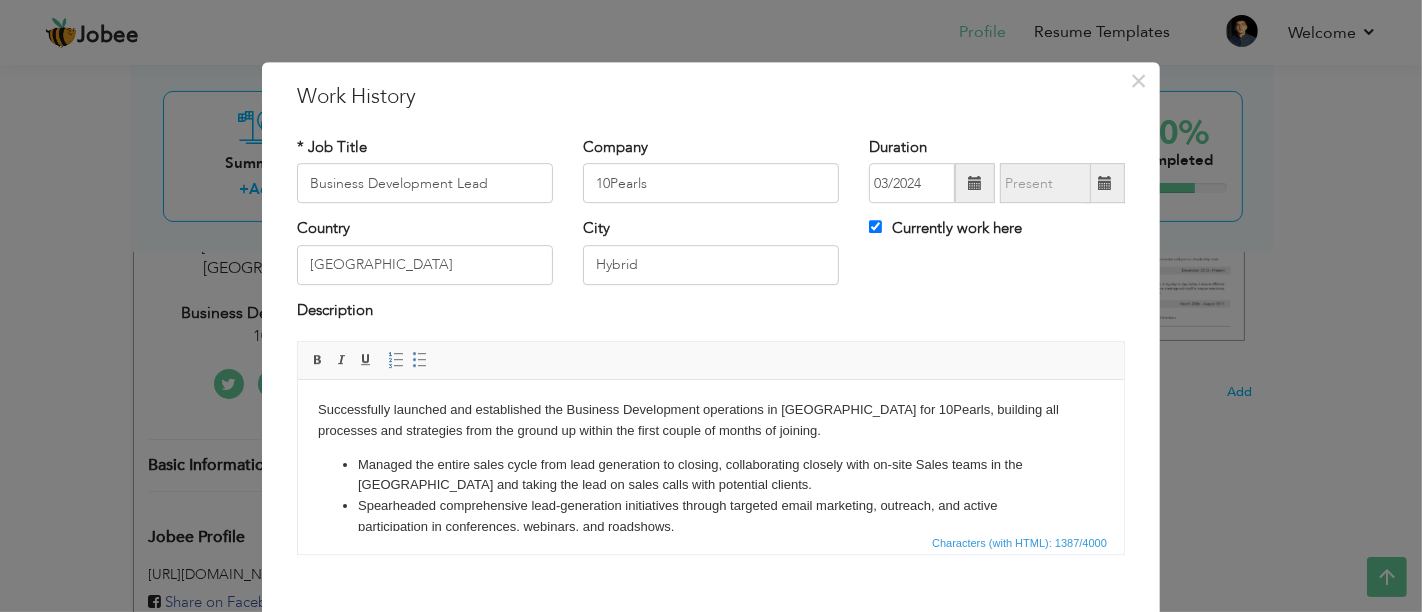 click at bounding box center (975, 184) 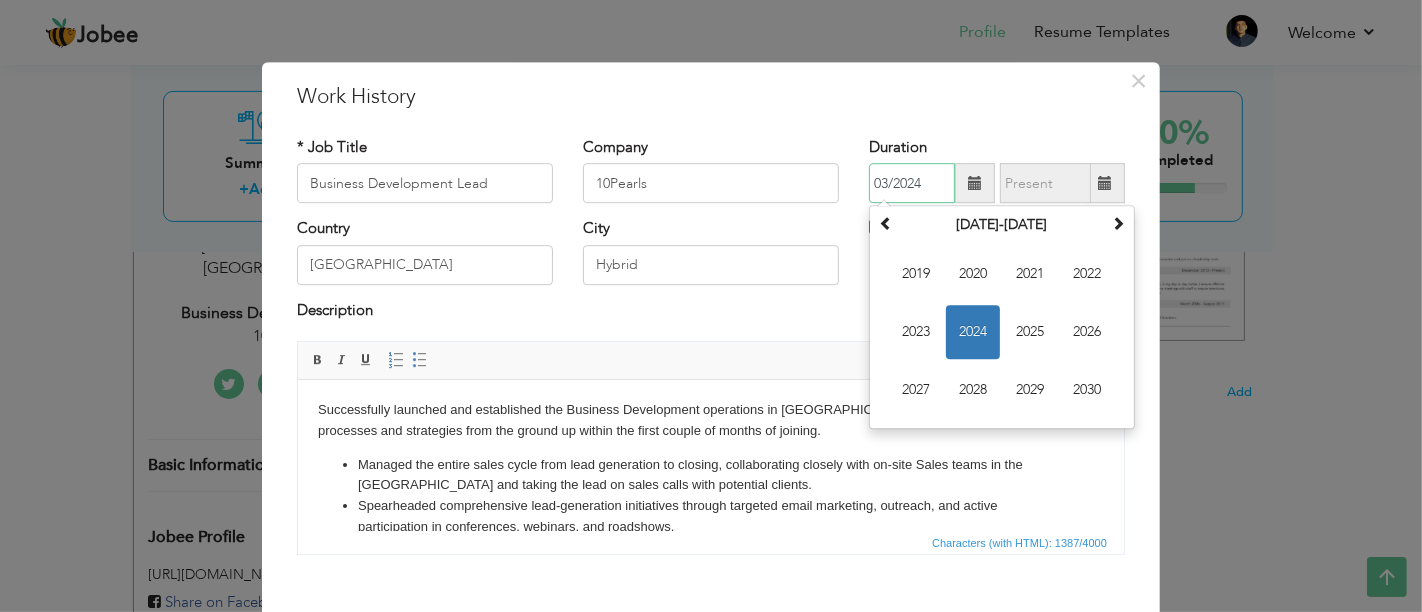 click on "2024" at bounding box center (973, 333) 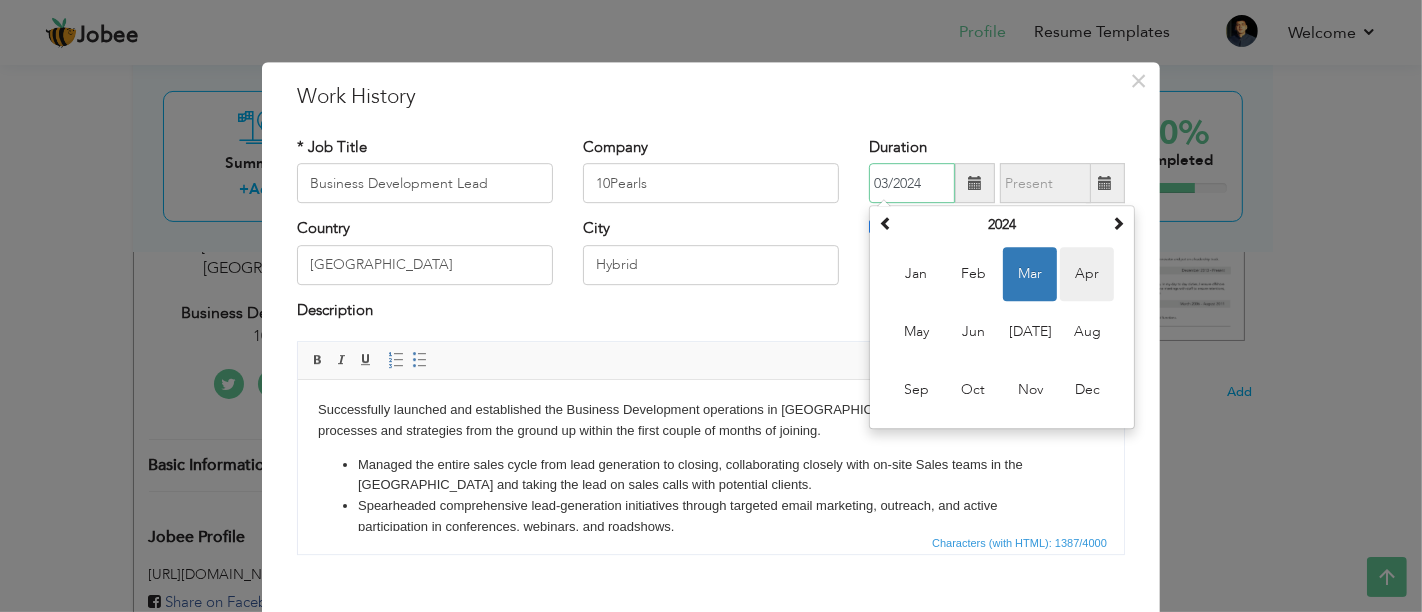 click on "Apr" at bounding box center [1087, 275] 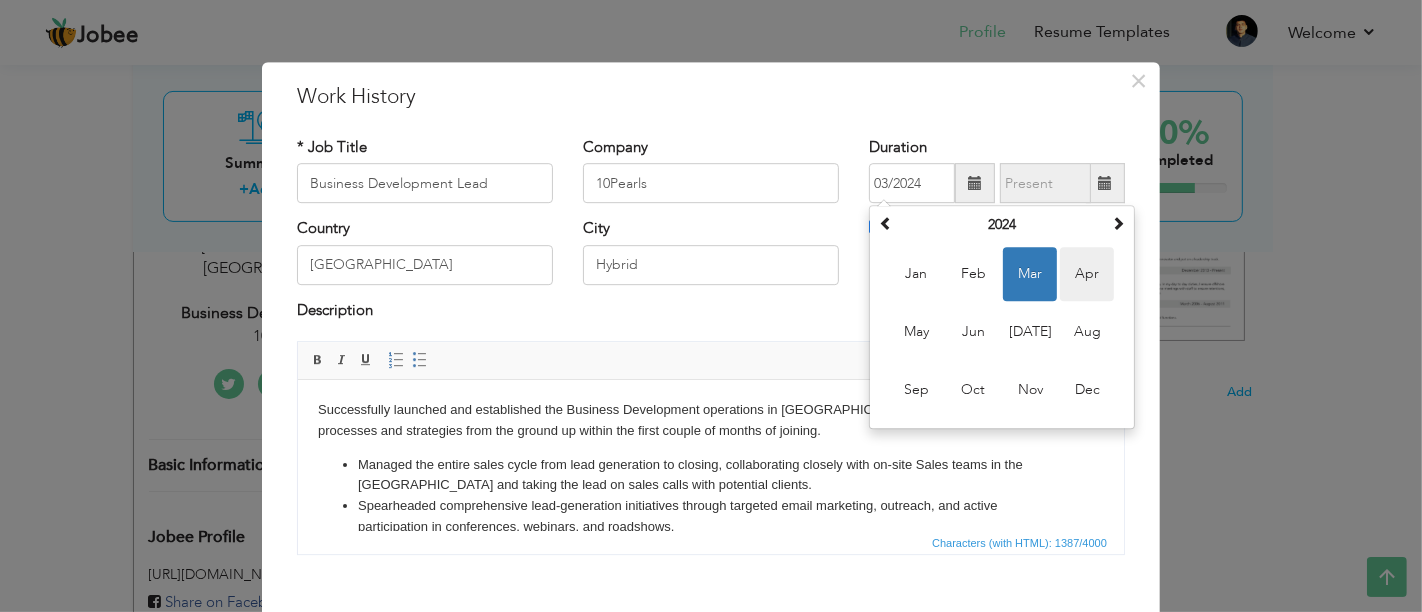 type on "04/2024" 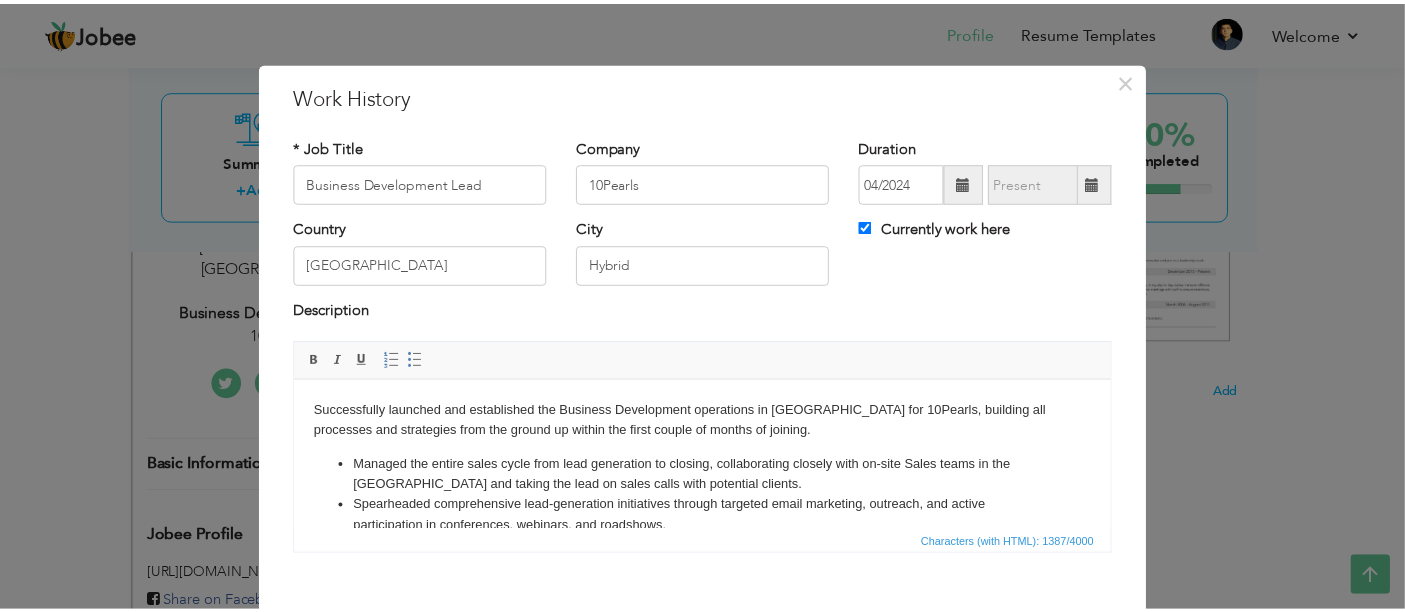 scroll, scrollTop: 102, scrollLeft: 0, axis: vertical 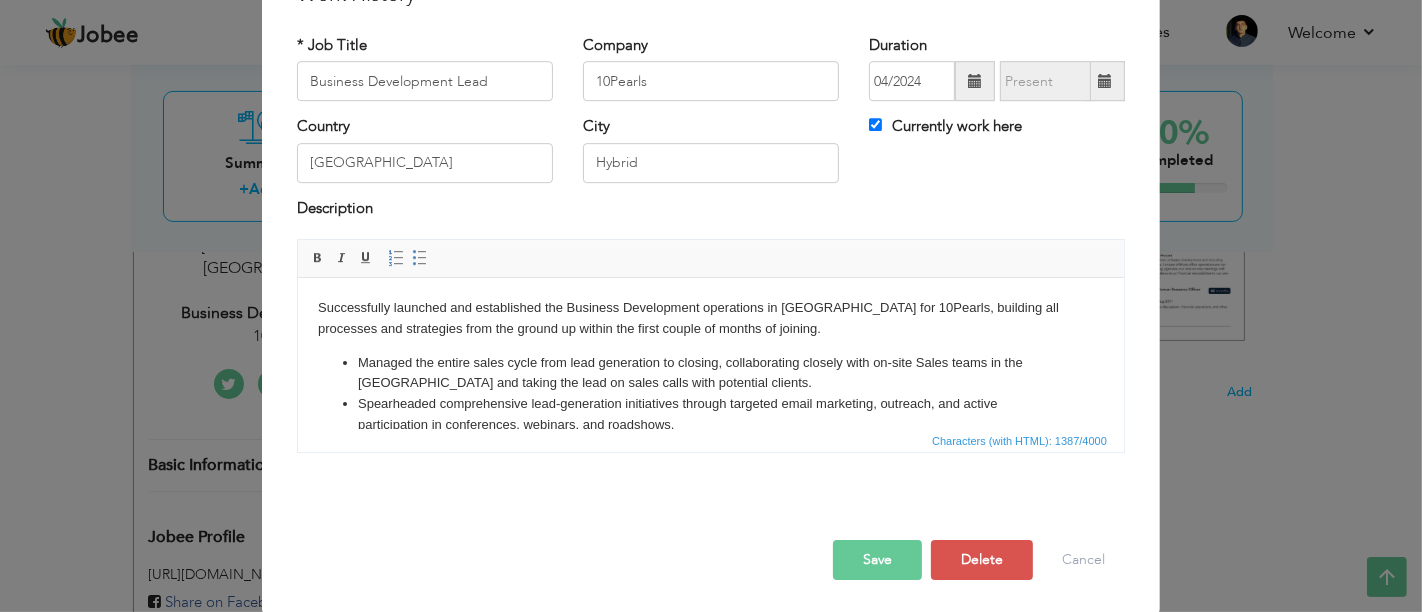 click on "Save" at bounding box center [877, 560] 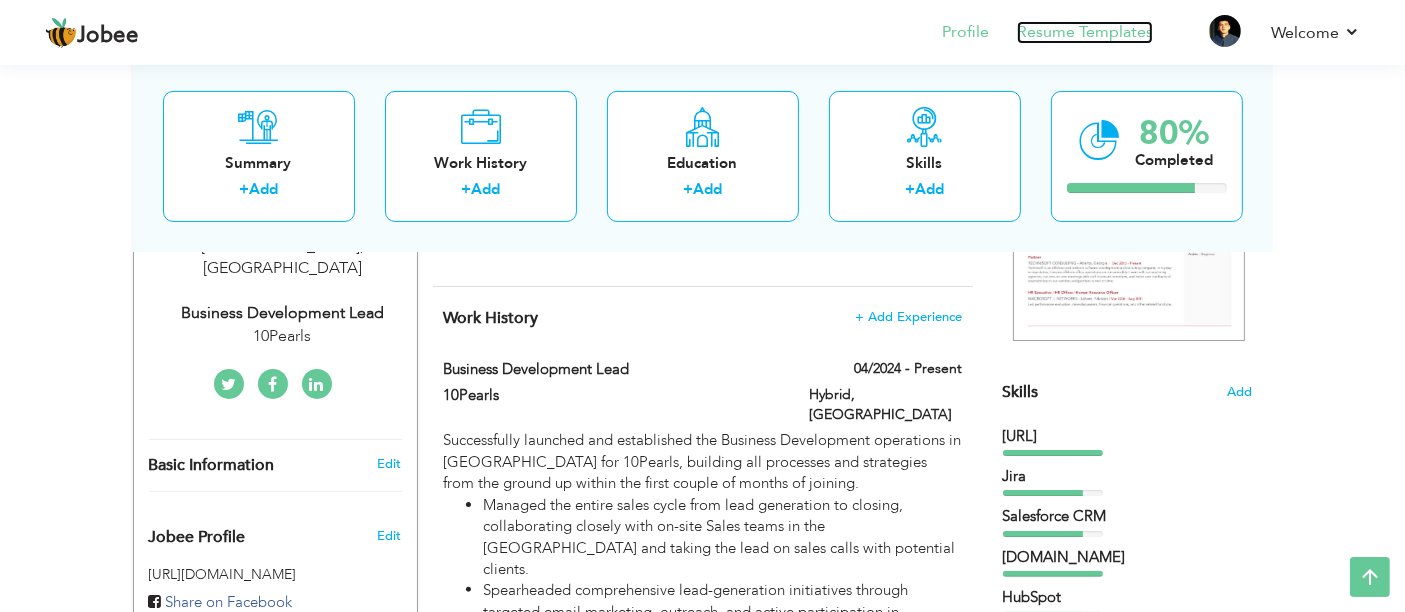 click on "Resume Templates" at bounding box center (1085, 32) 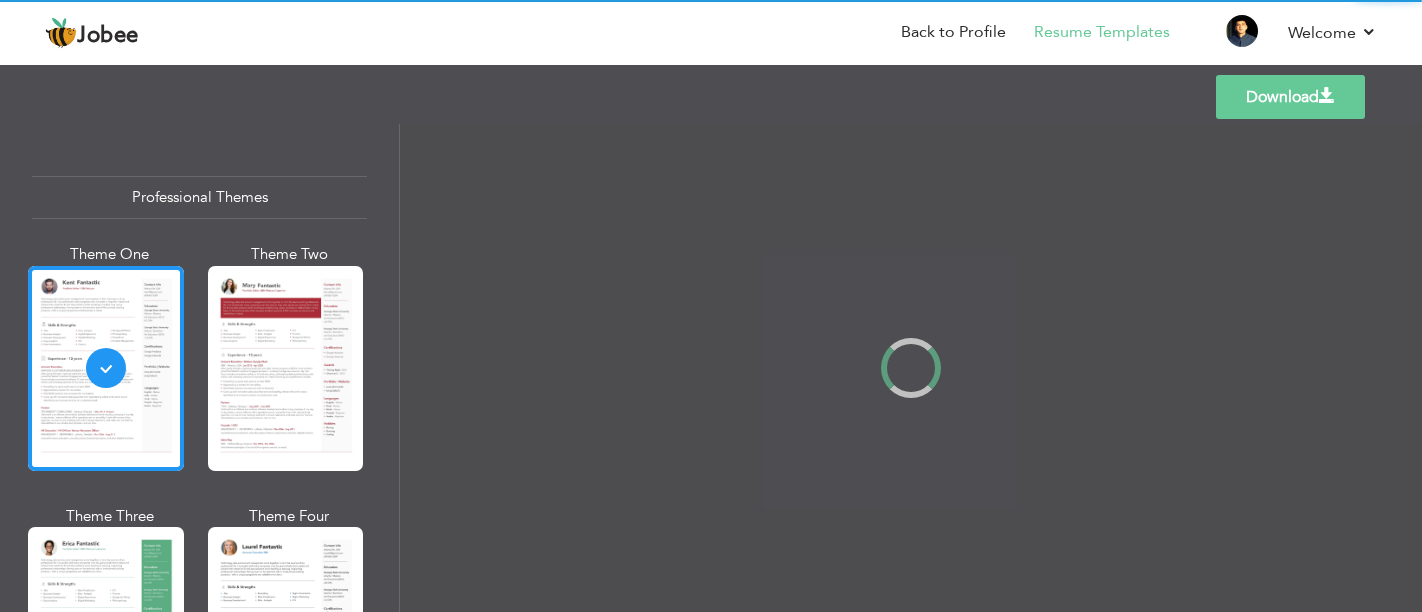 scroll, scrollTop: 0, scrollLeft: 0, axis: both 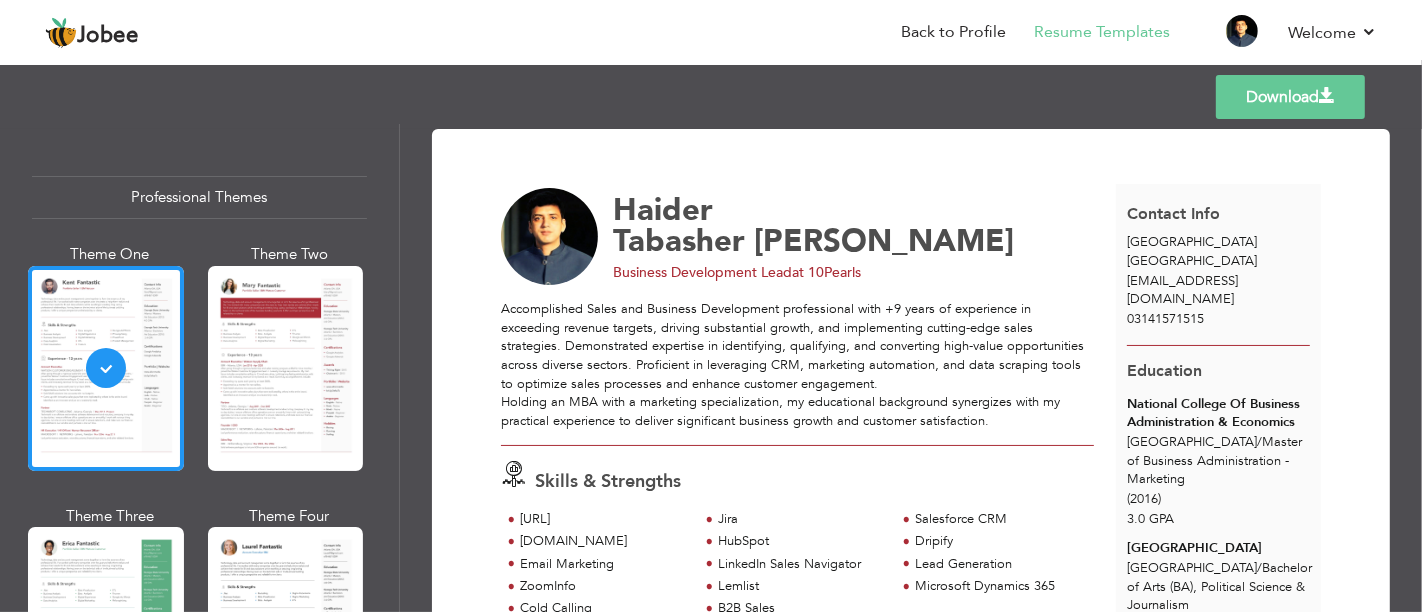 click on "Templates
Download" at bounding box center [711, 97] 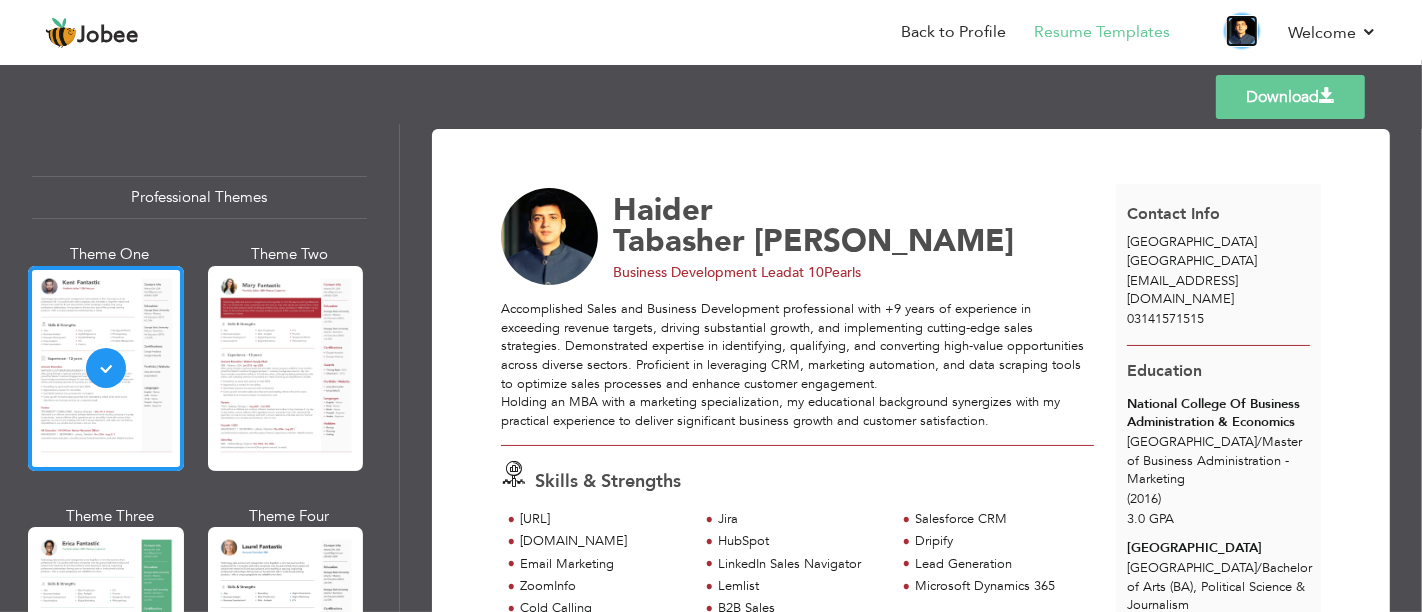 click at bounding box center [1242, 31] 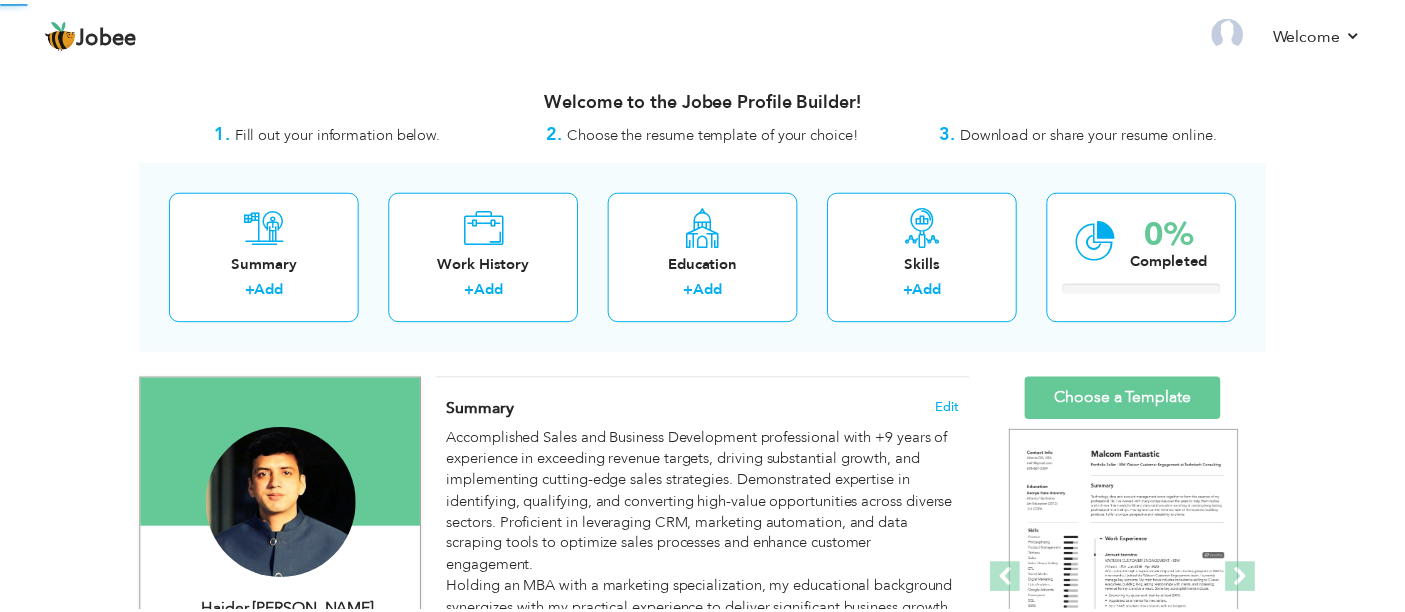 scroll, scrollTop: 0, scrollLeft: 0, axis: both 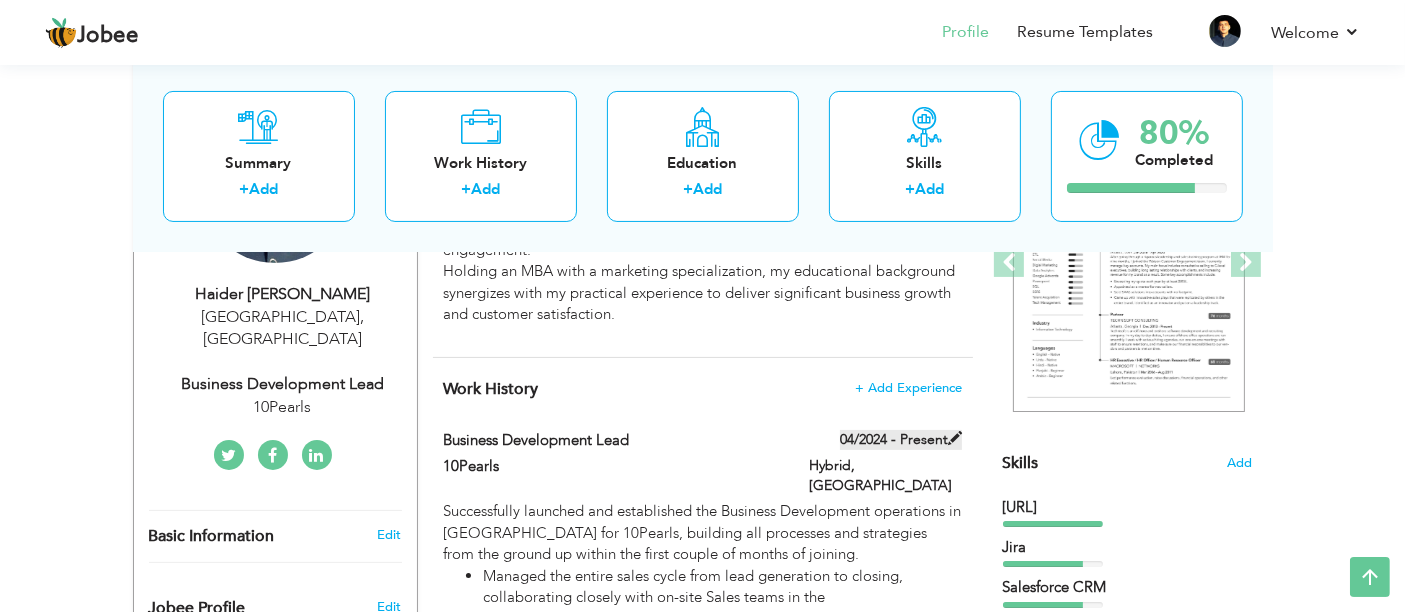 click on "04/2024 - Present" at bounding box center [901, 440] 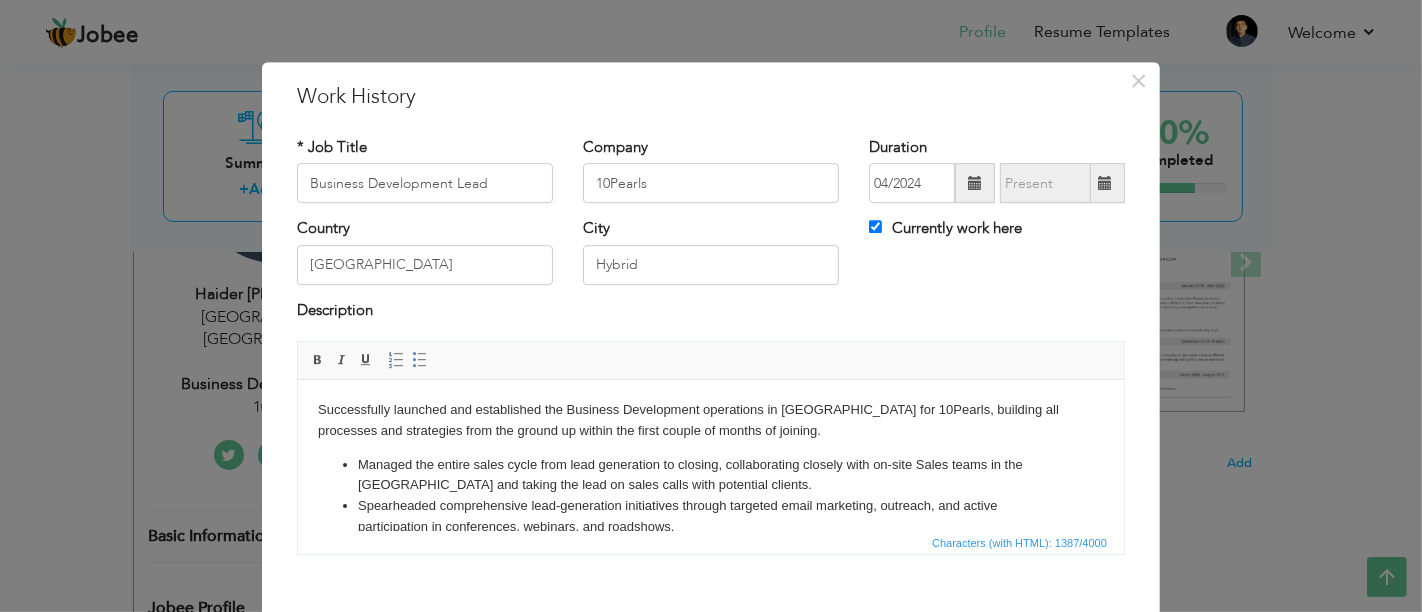 click at bounding box center [975, 183] 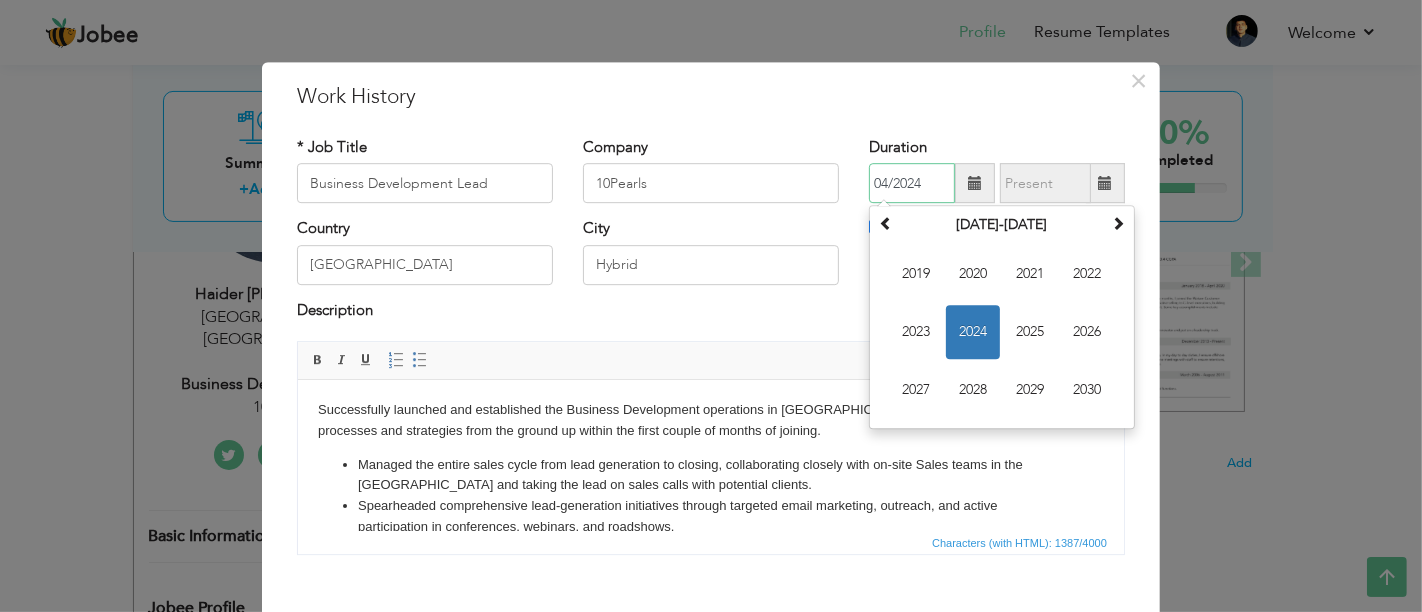 click on "2024" at bounding box center [973, 333] 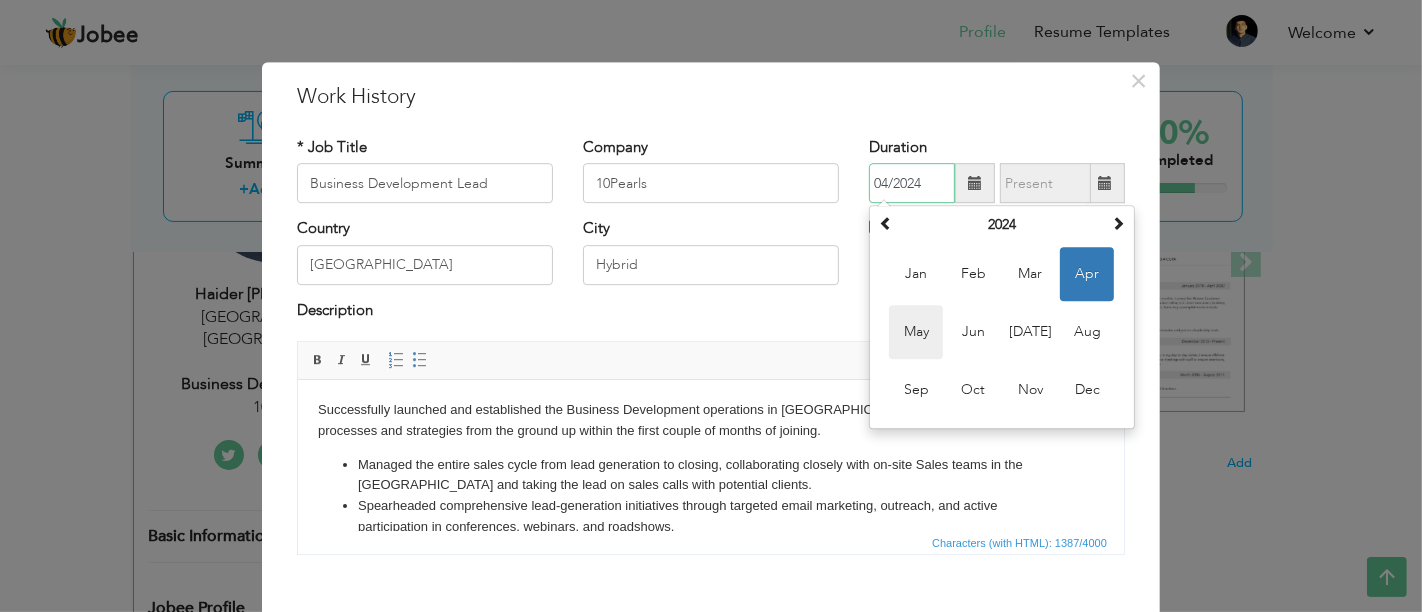 click on "May" at bounding box center [916, 333] 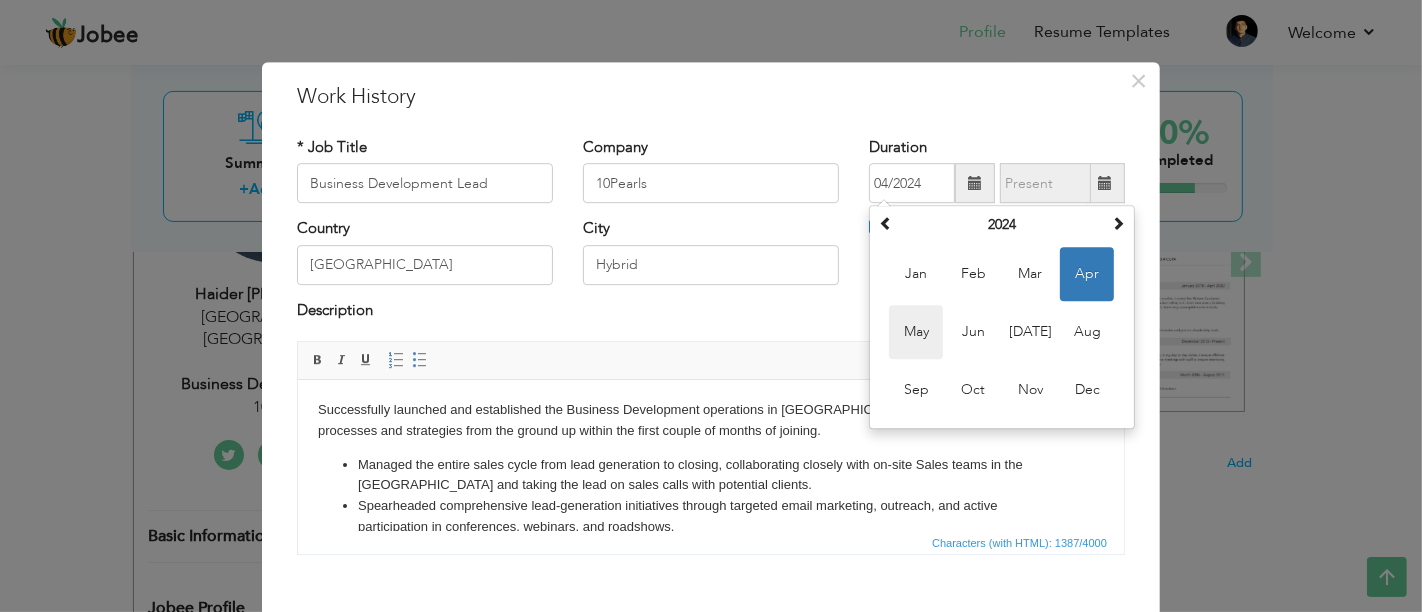 type on "05/2024" 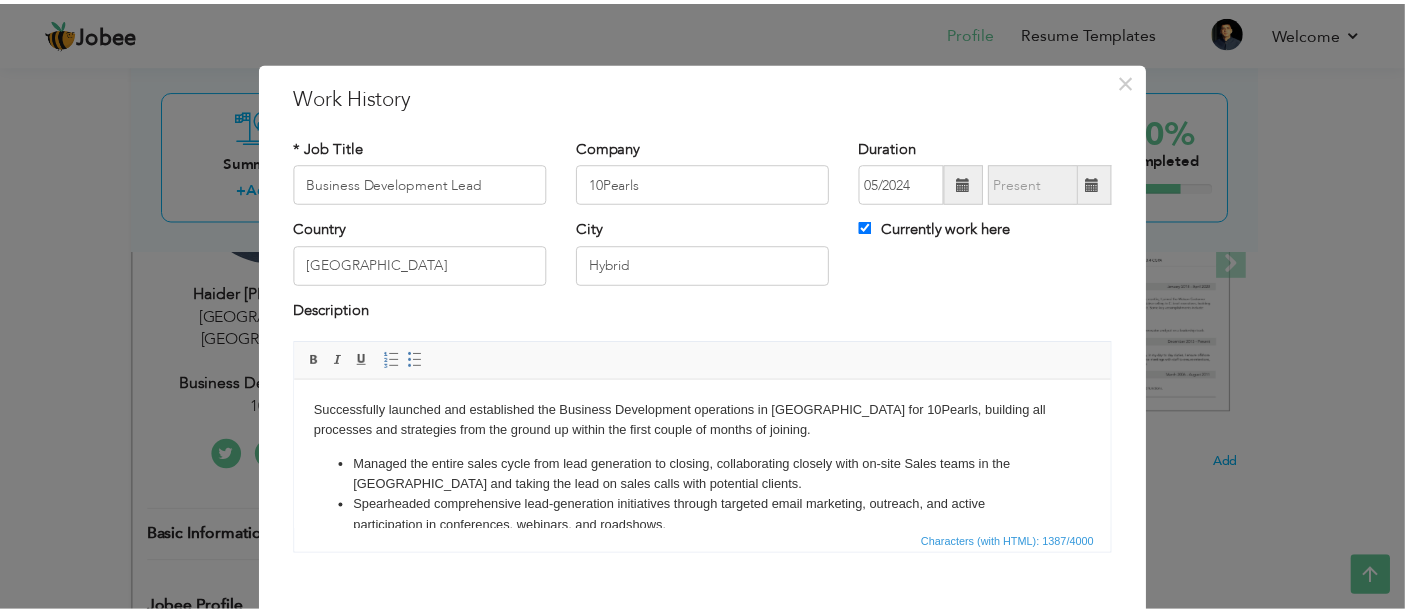 scroll, scrollTop: 102, scrollLeft: 0, axis: vertical 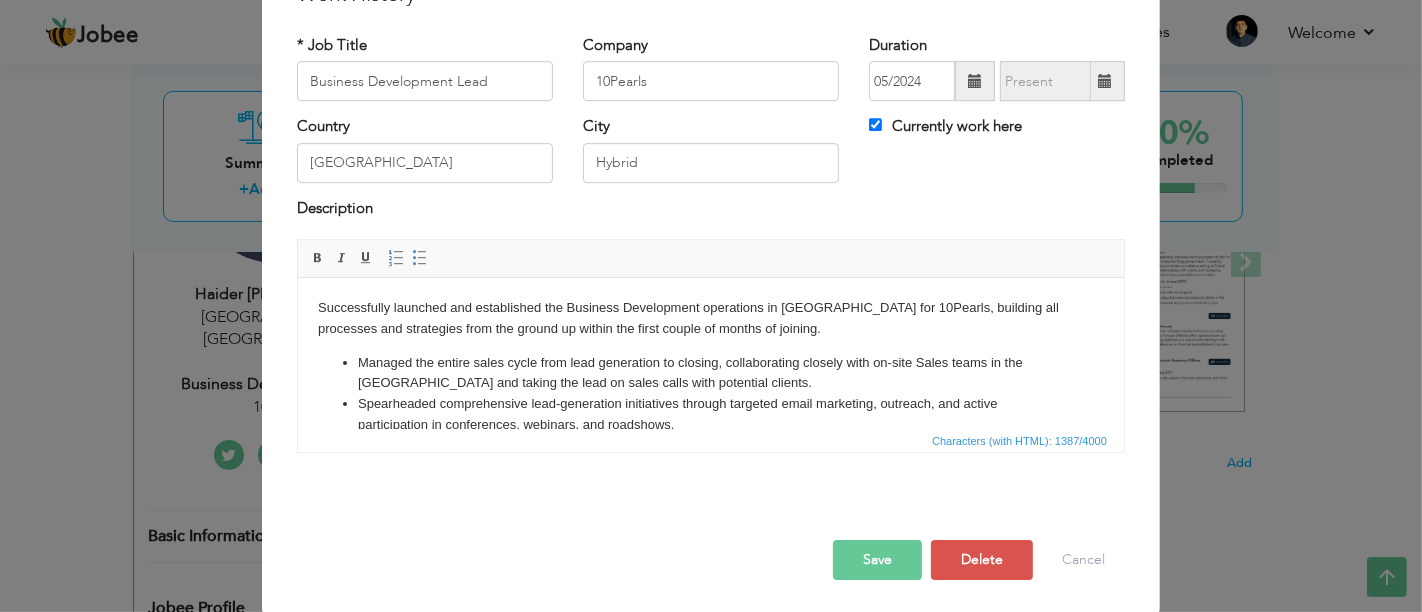 click on "Save" at bounding box center [877, 560] 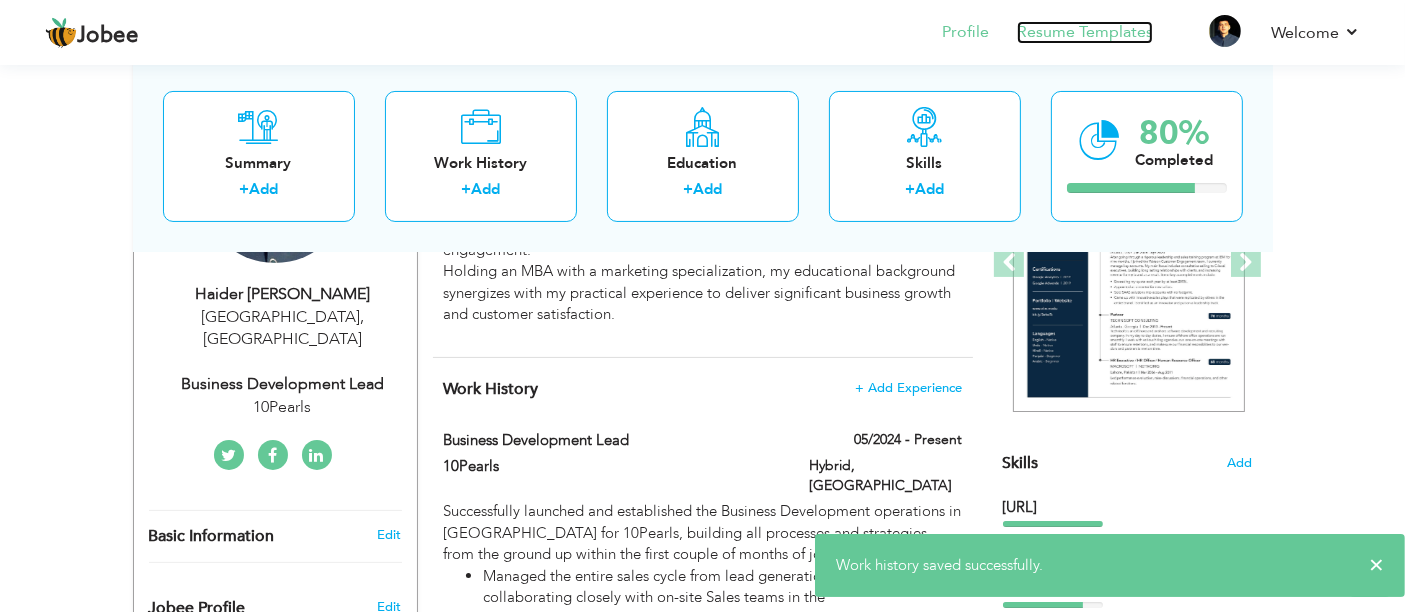 click on "Resume Templates" at bounding box center (1085, 32) 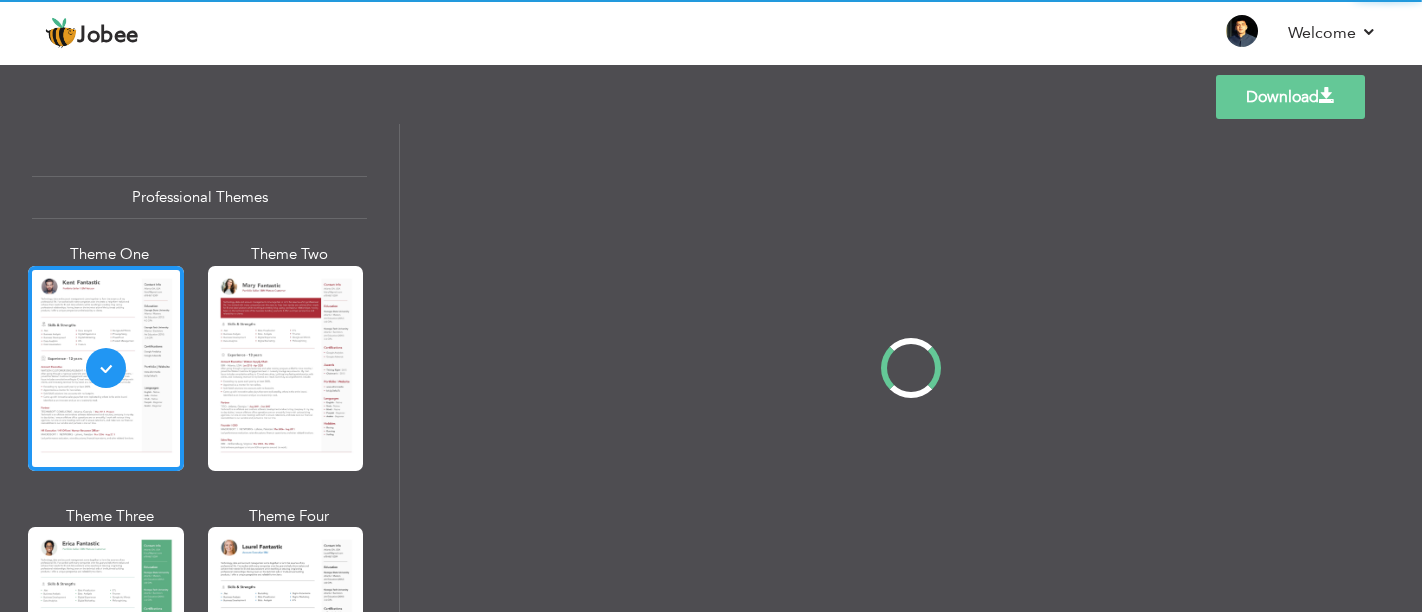 scroll, scrollTop: 0, scrollLeft: 0, axis: both 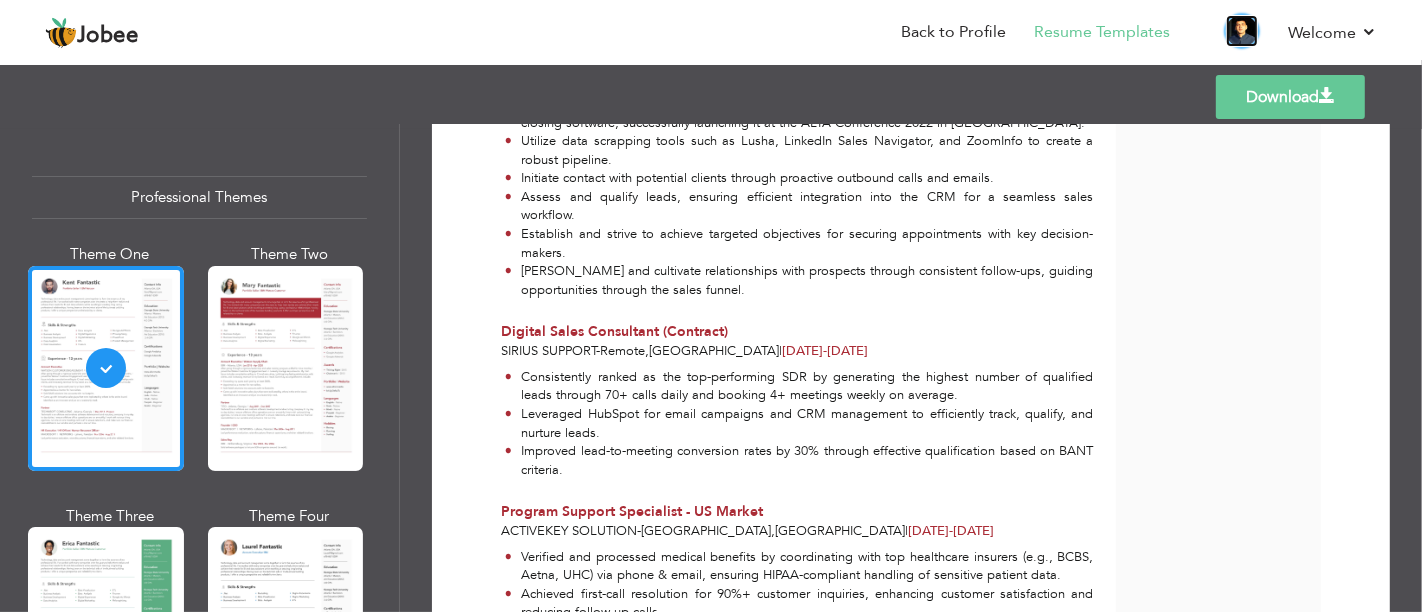 click at bounding box center (1242, 31) 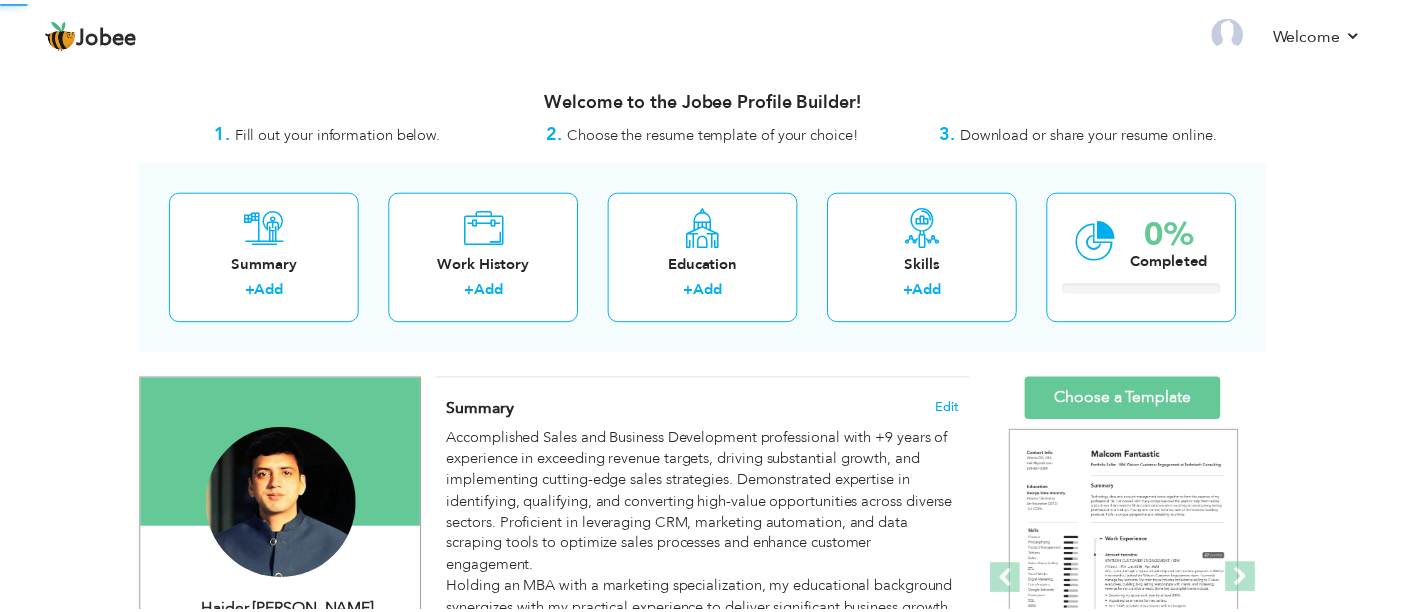 scroll, scrollTop: 0, scrollLeft: 0, axis: both 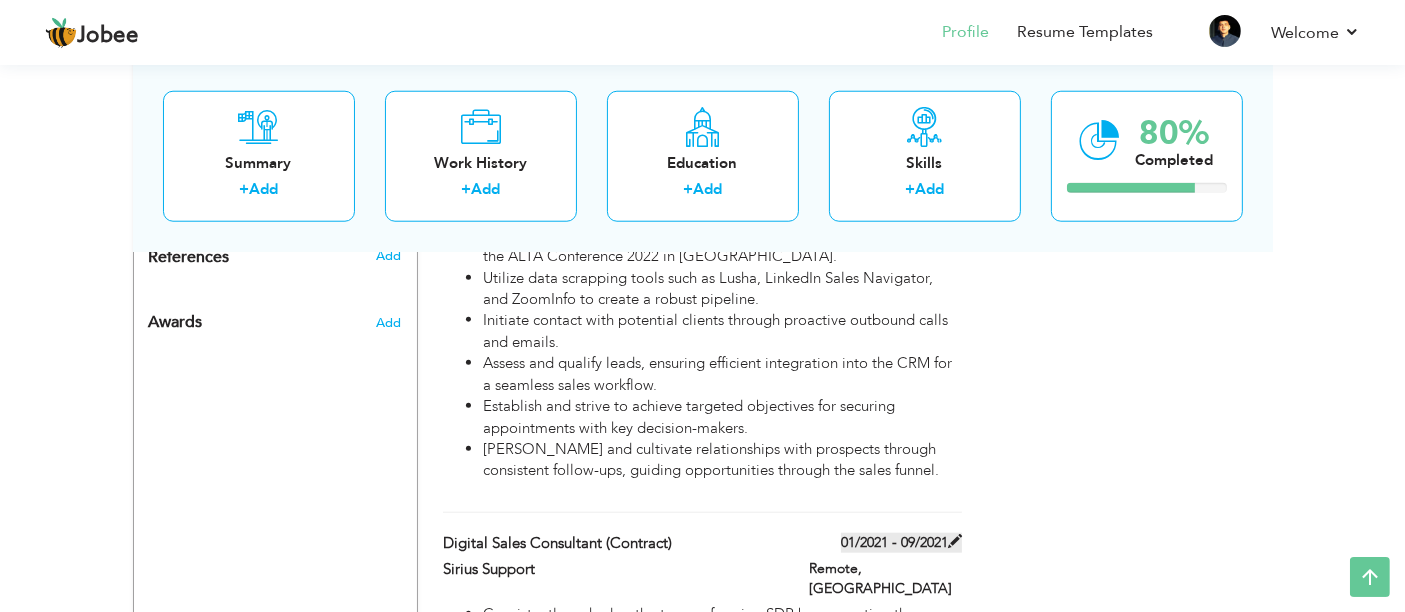 click on "01/2021 - 09/2021" at bounding box center [901, 543] 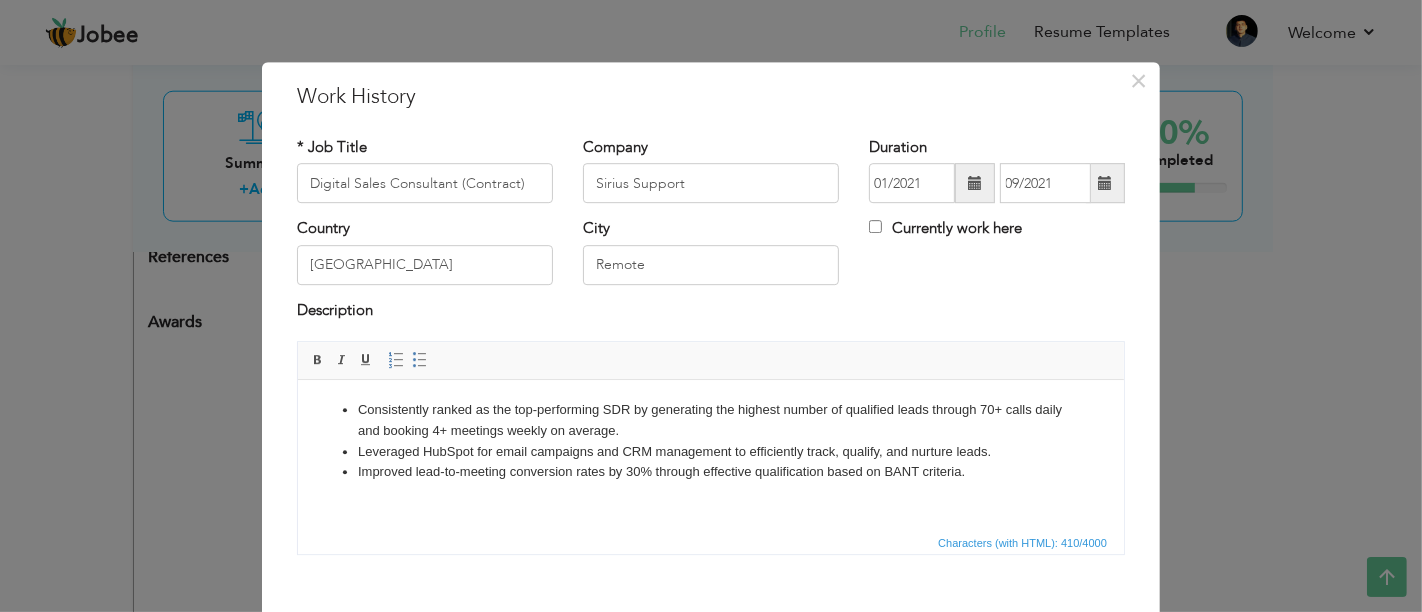 click at bounding box center (1105, 184) 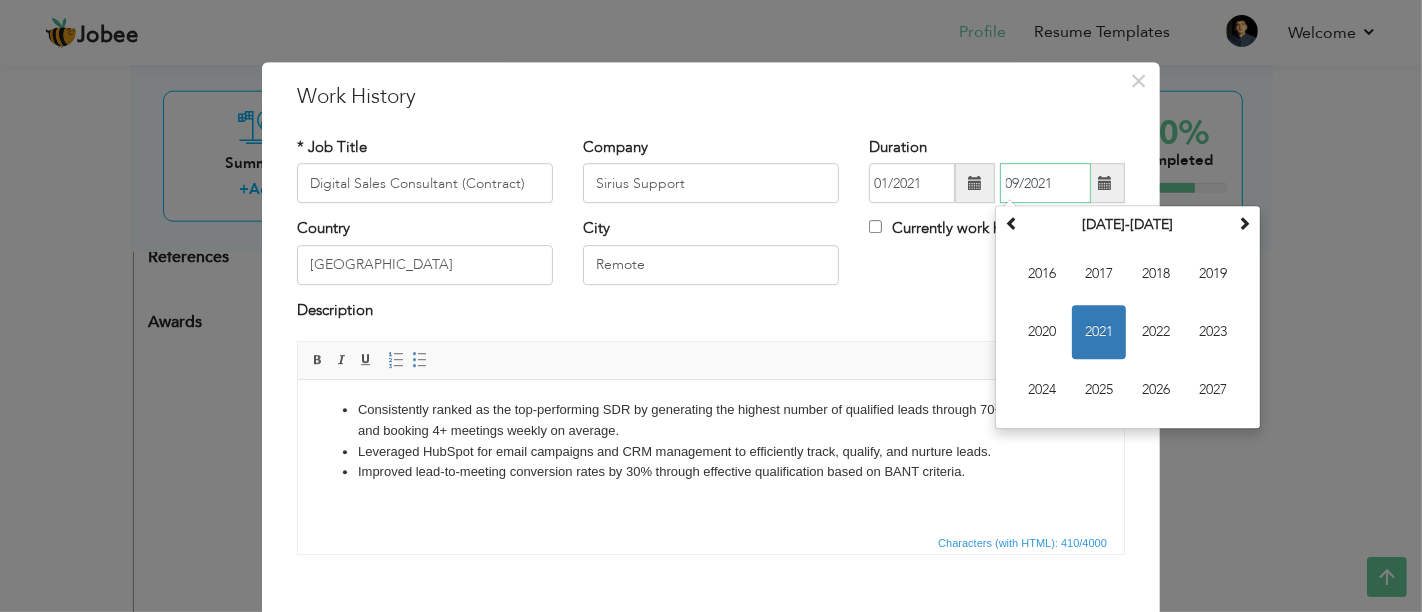 click on "2021" at bounding box center (1099, 333) 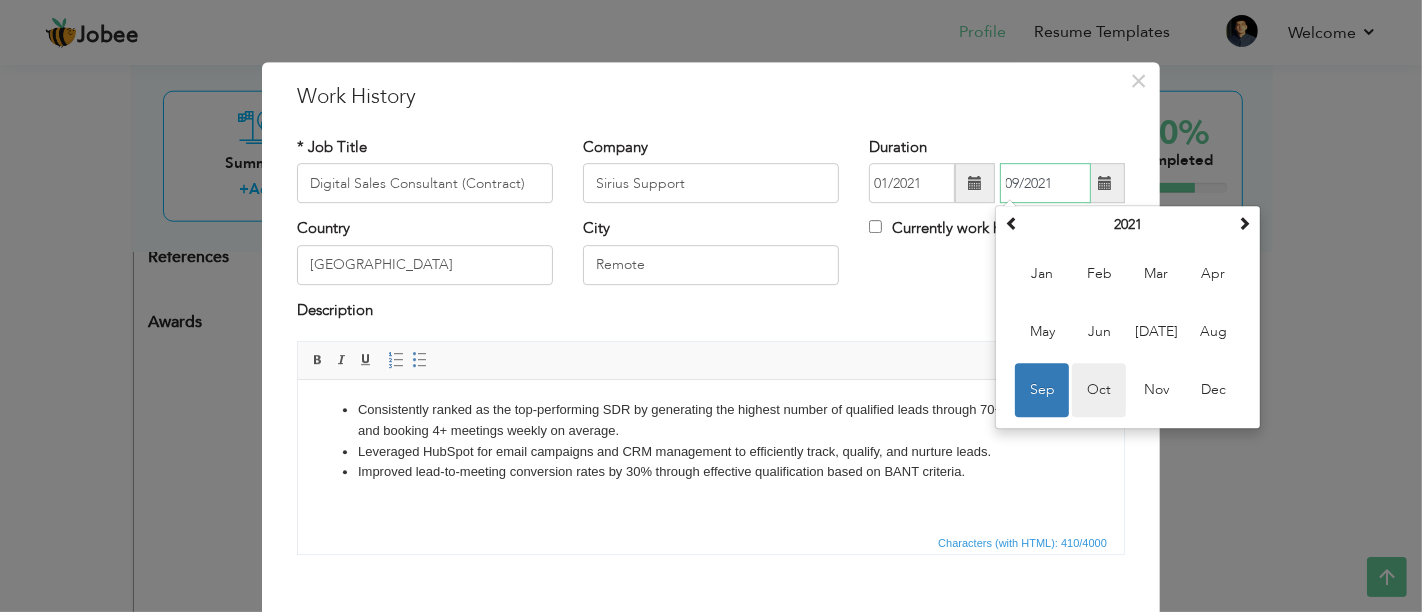 click on "Oct" at bounding box center [1099, 391] 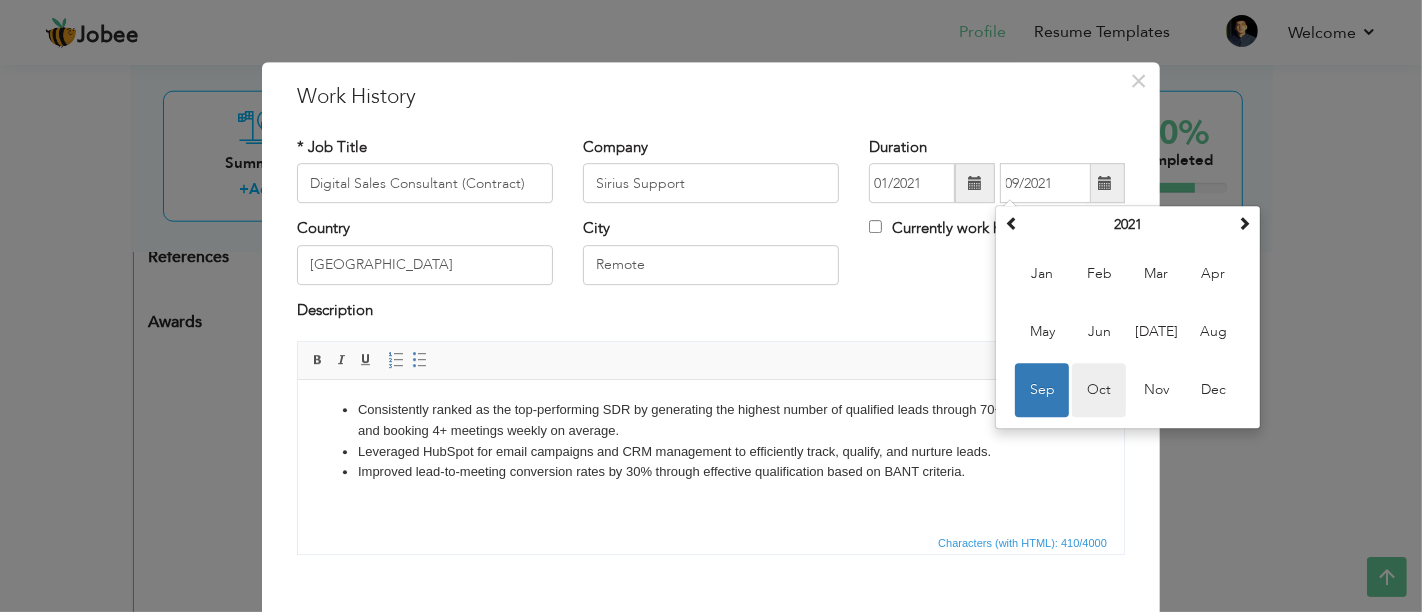 type on "10/2021" 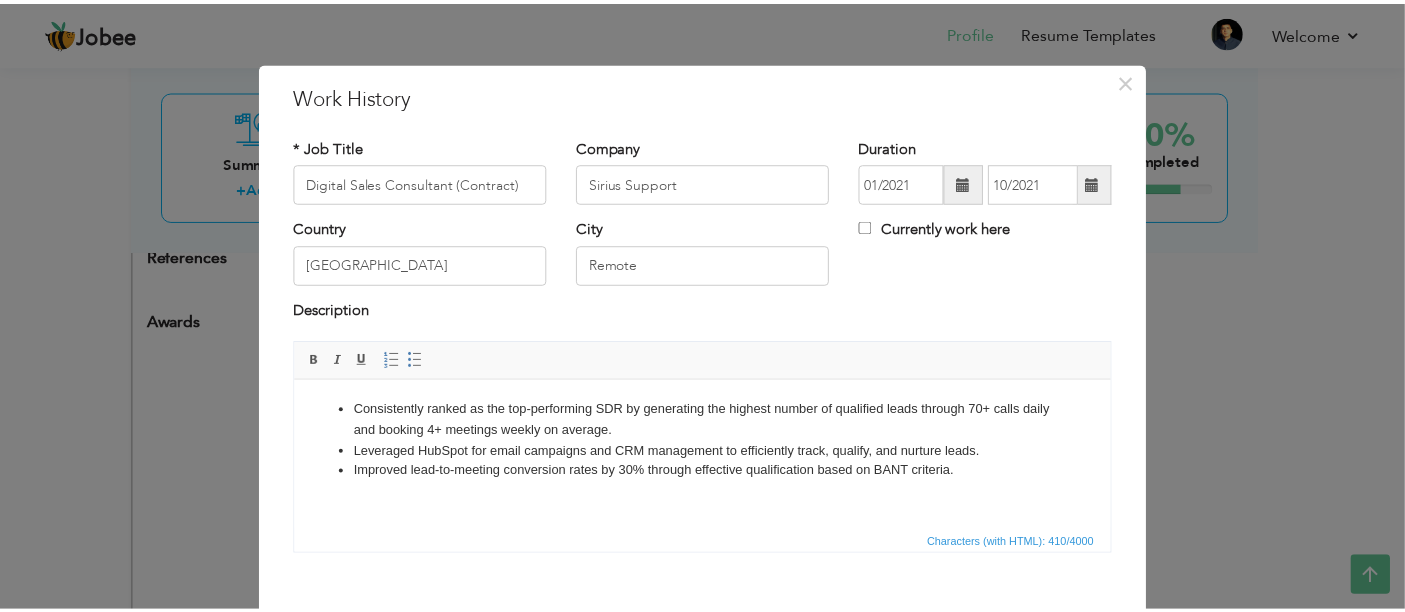 scroll, scrollTop: 102, scrollLeft: 0, axis: vertical 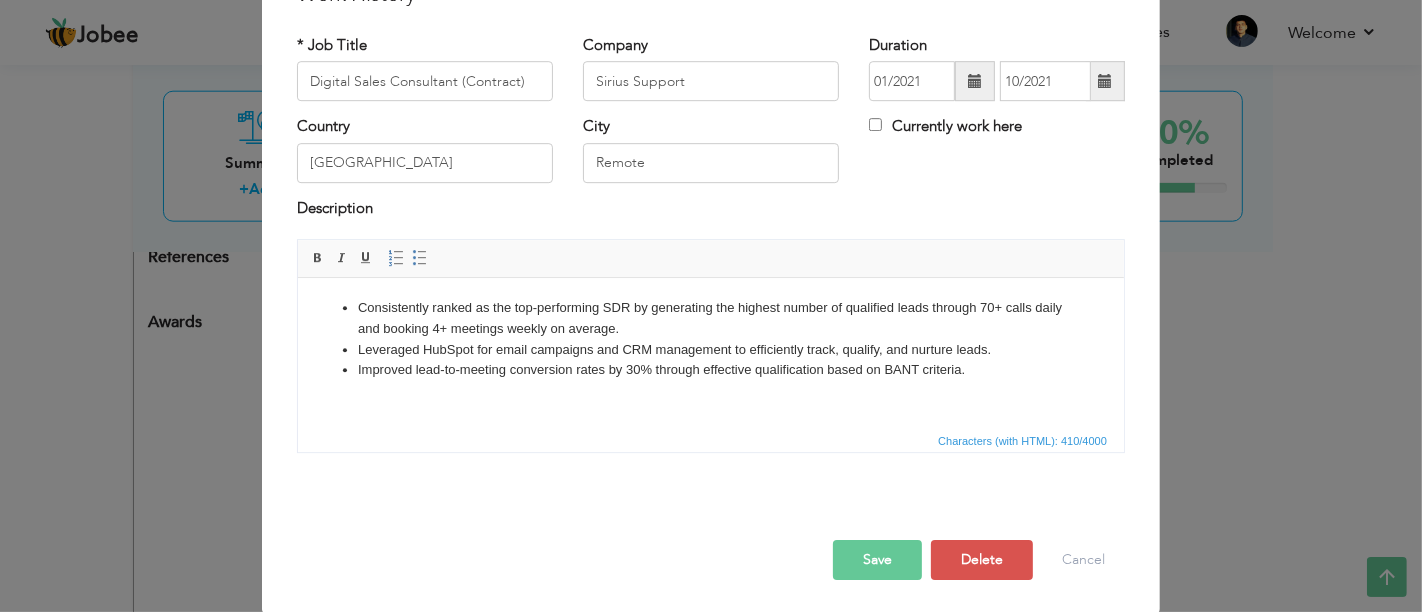 click on "Save" at bounding box center (877, 560) 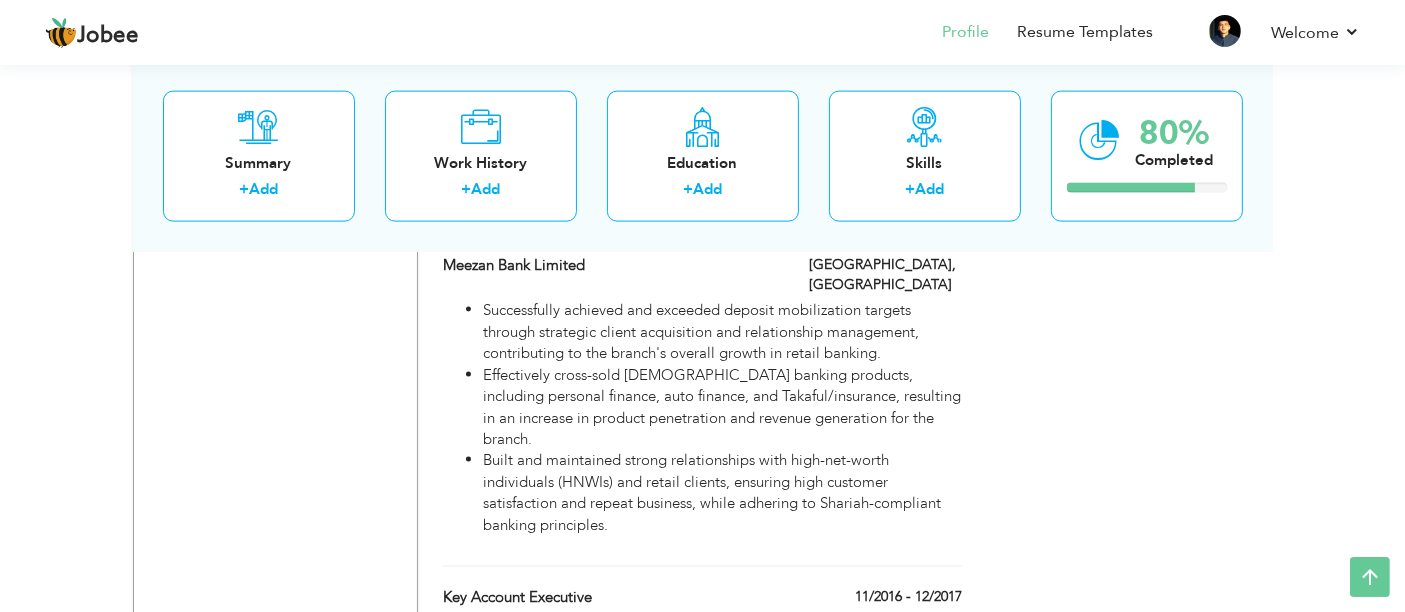 scroll, scrollTop: 2877, scrollLeft: 0, axis: vertical 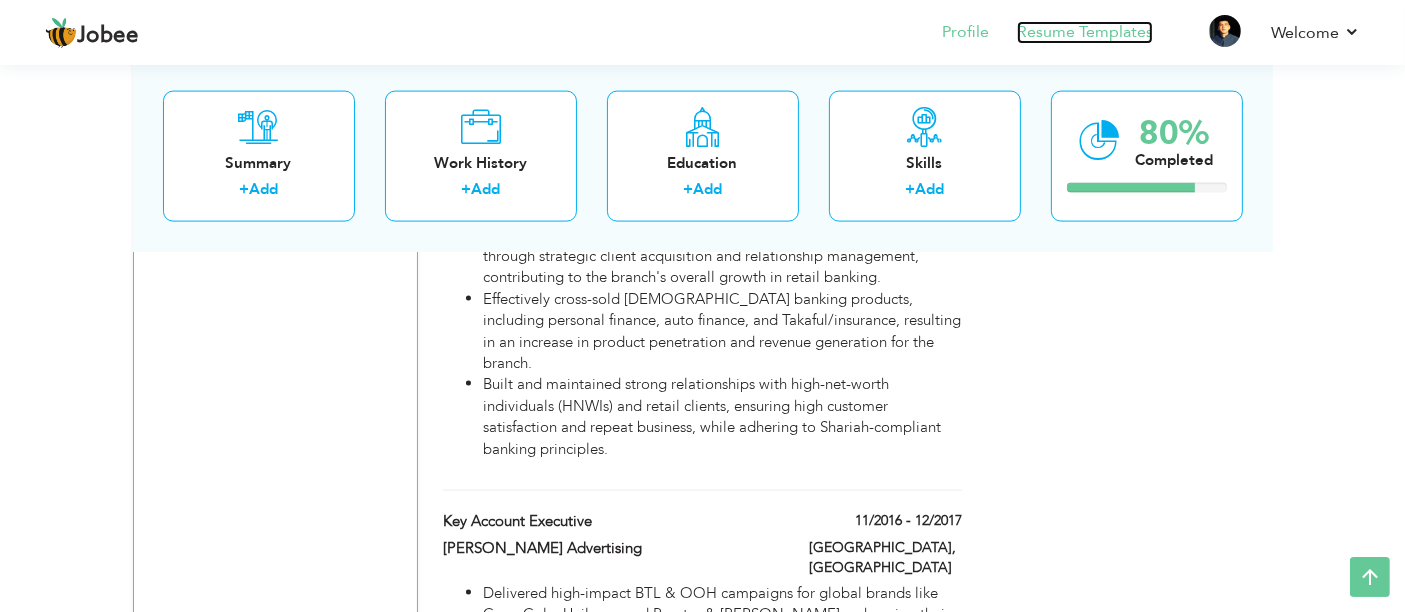 click on "Resume Templates" at bounding box center (1085, 32) 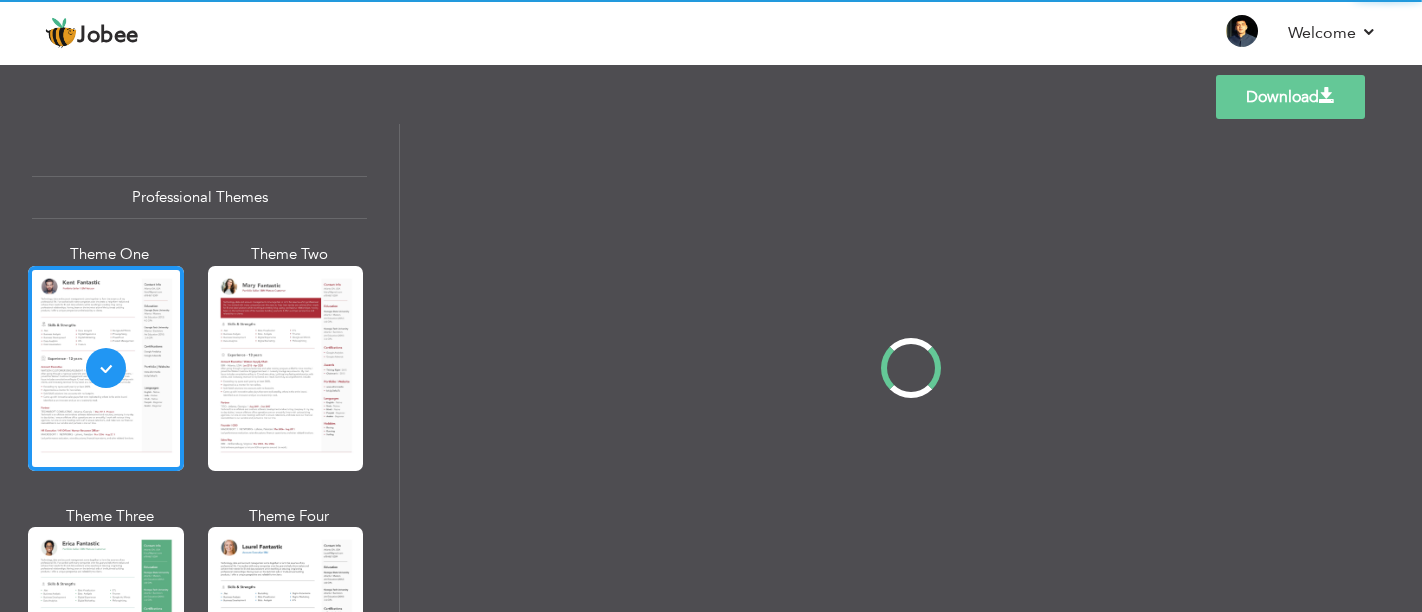 scroll, scrollTop: 0, scrollLeft: 0, axis: both 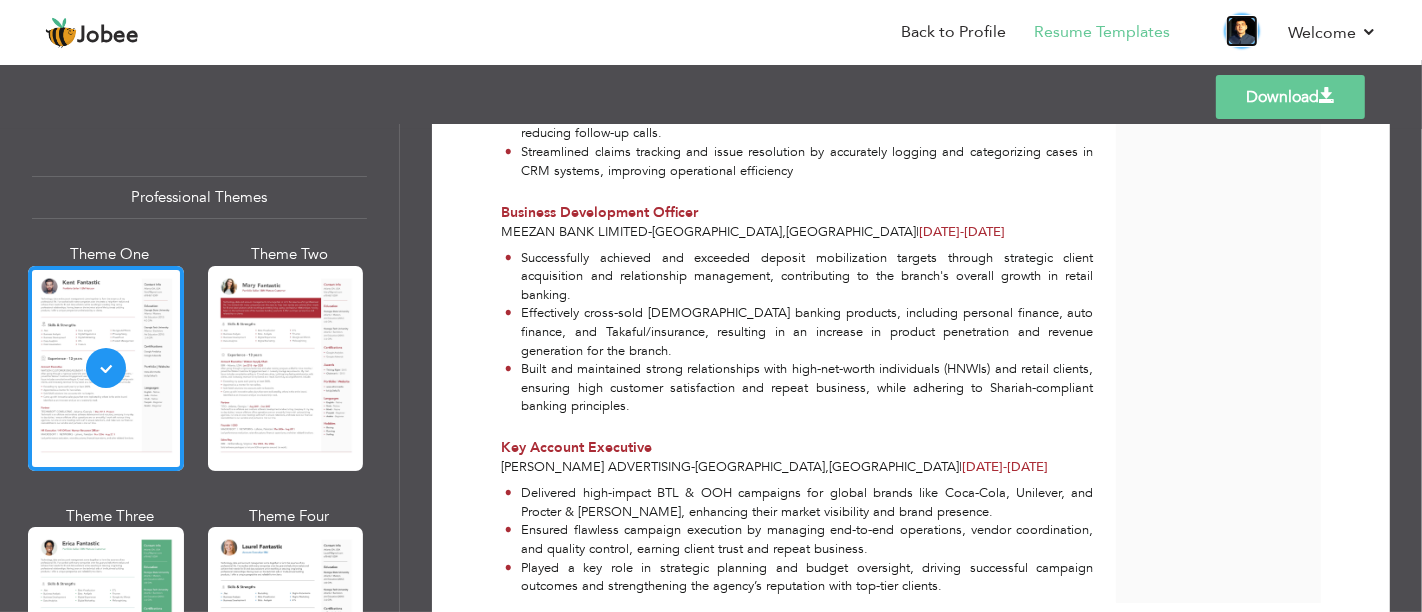 click at bounding box center (1242, 31) 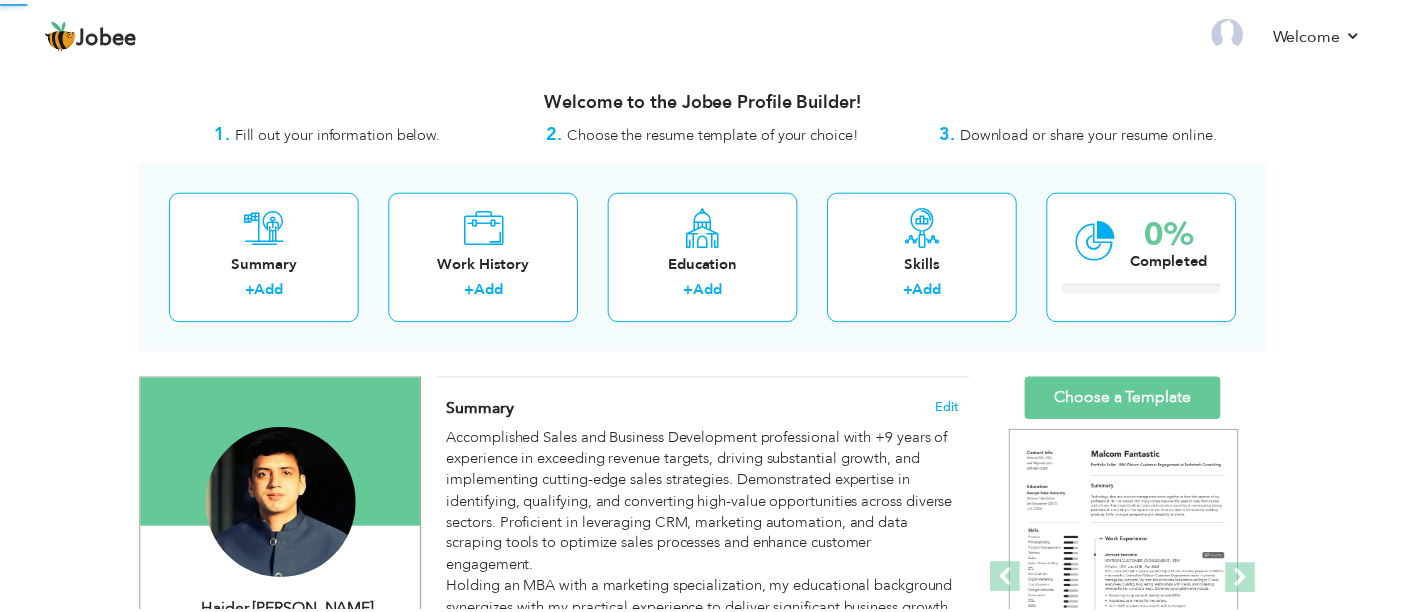 scroll, scrollTop: 0, scrollLeft: 0, axis: both 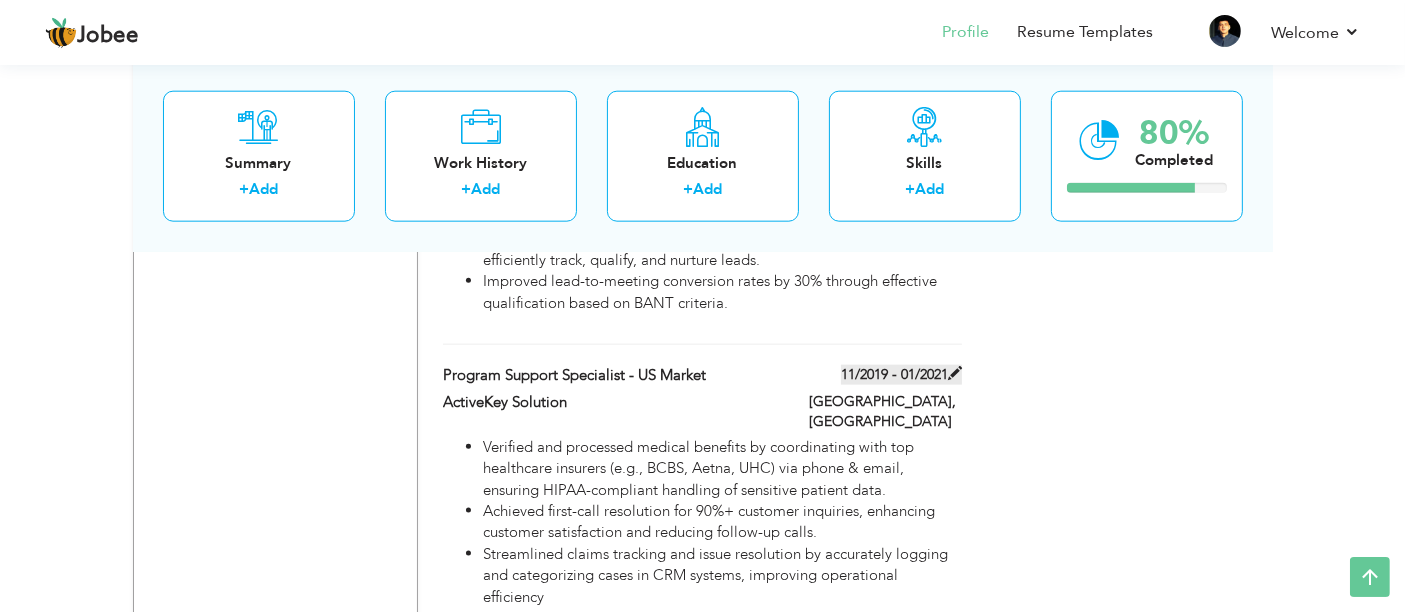 click at bounding box center [955, 373] 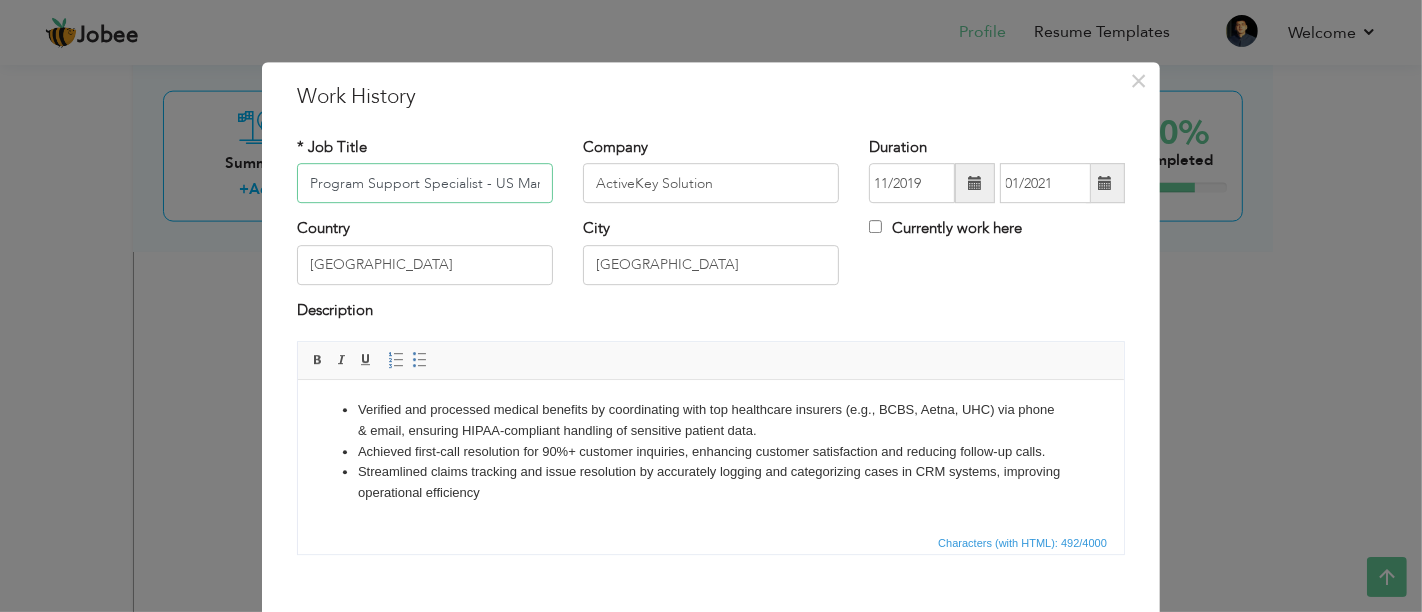 scroll, scrollTop: 0, scrollLeft: 15, axis: horizontal 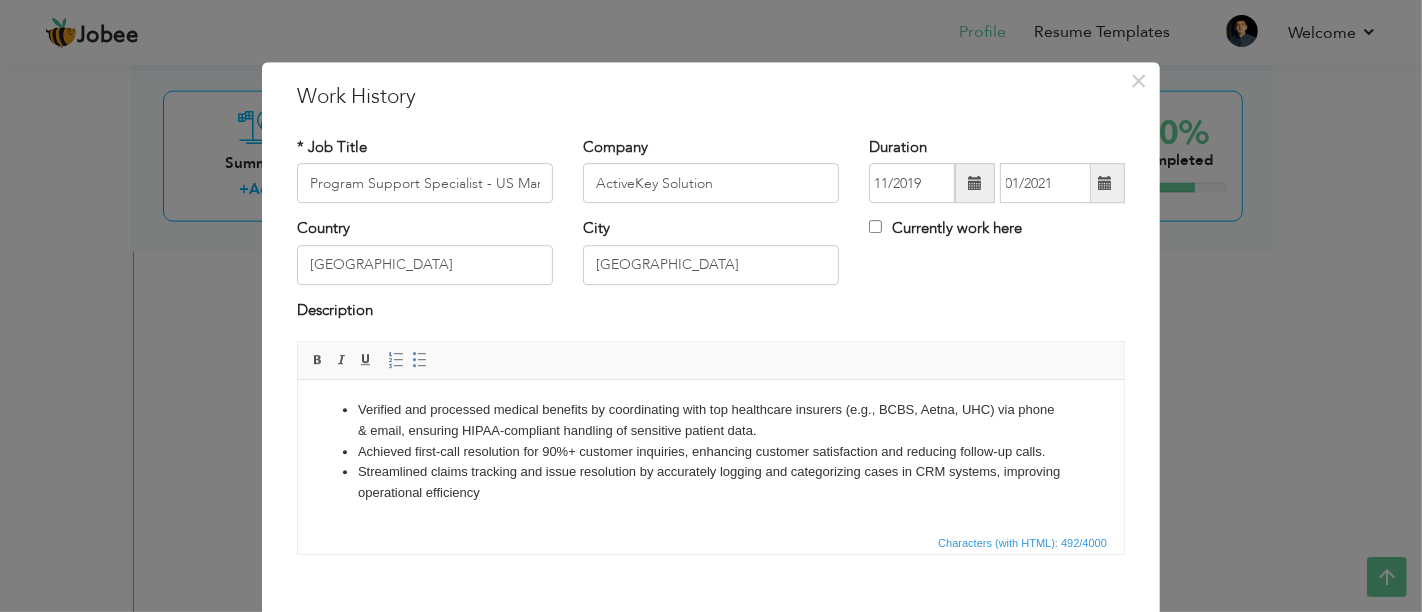 click at bounding box center [1105, 183] 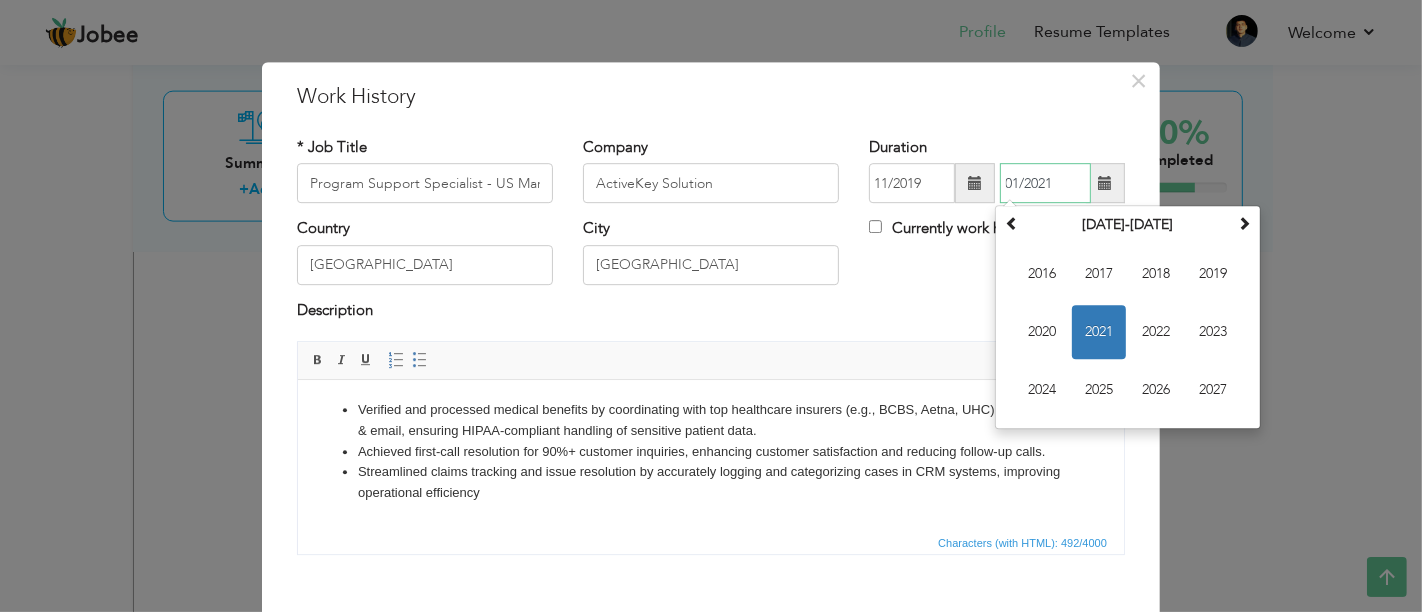 click on "2021" at bounding box center (1099, 333) 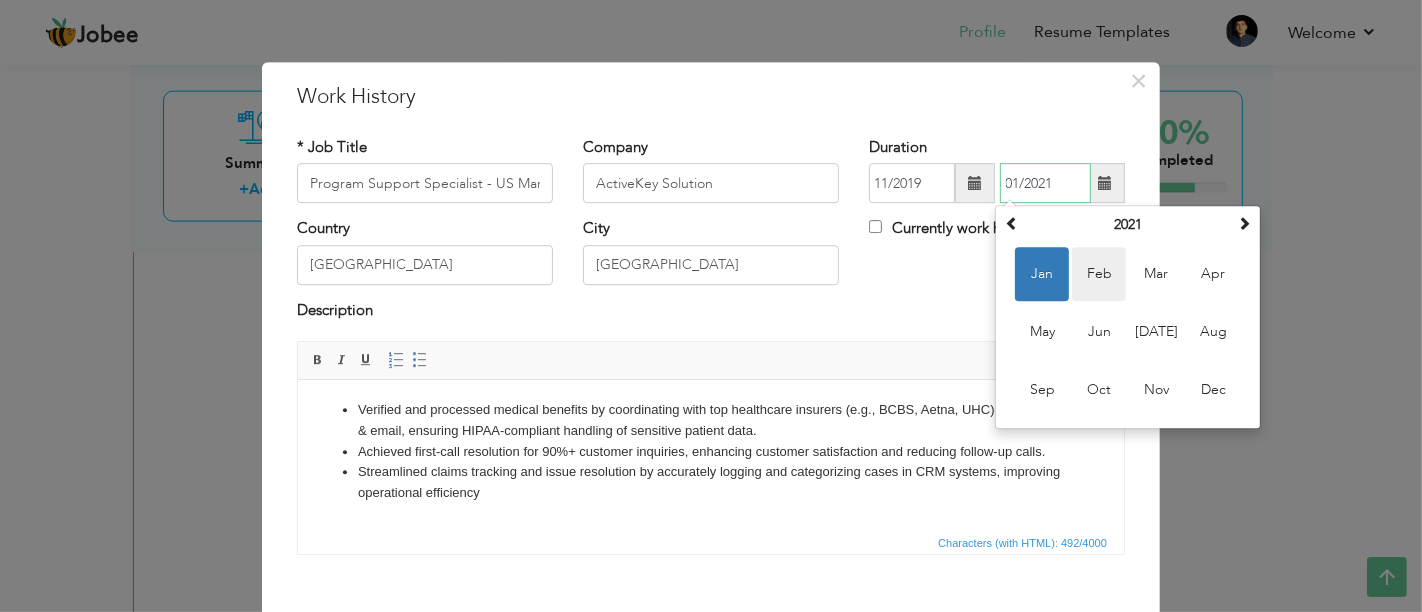 click on "Feb" at bounding box center (1099, 275) 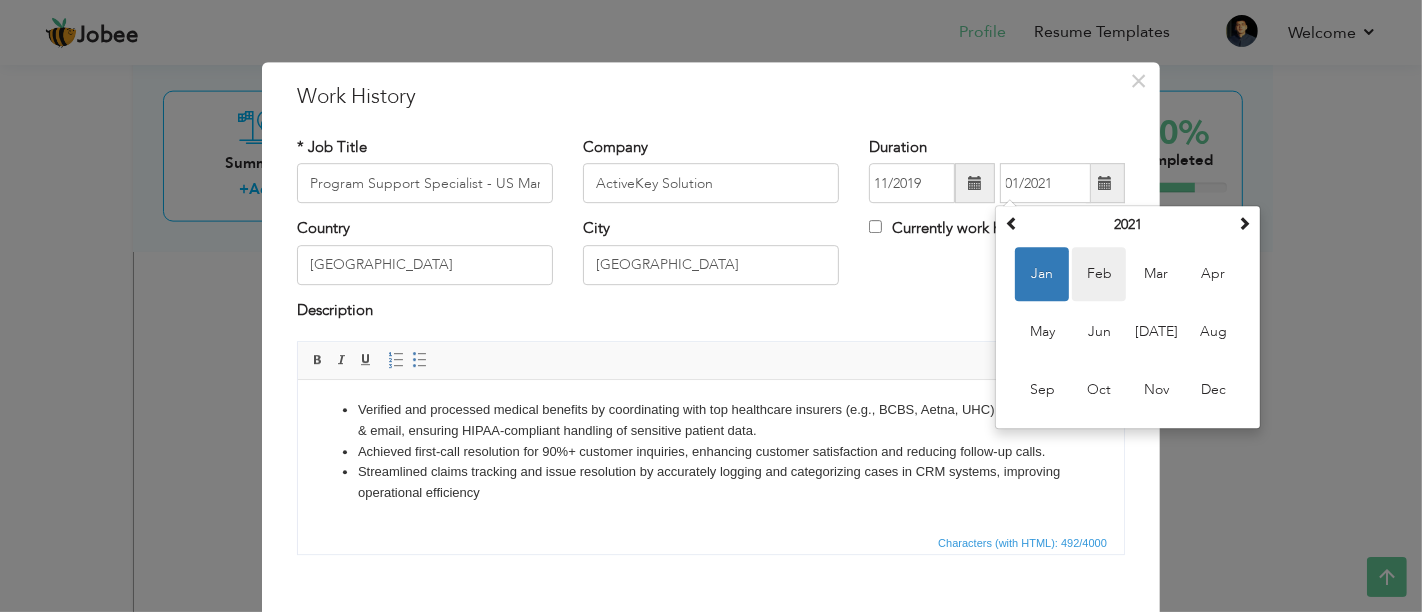 type on "02/2021" 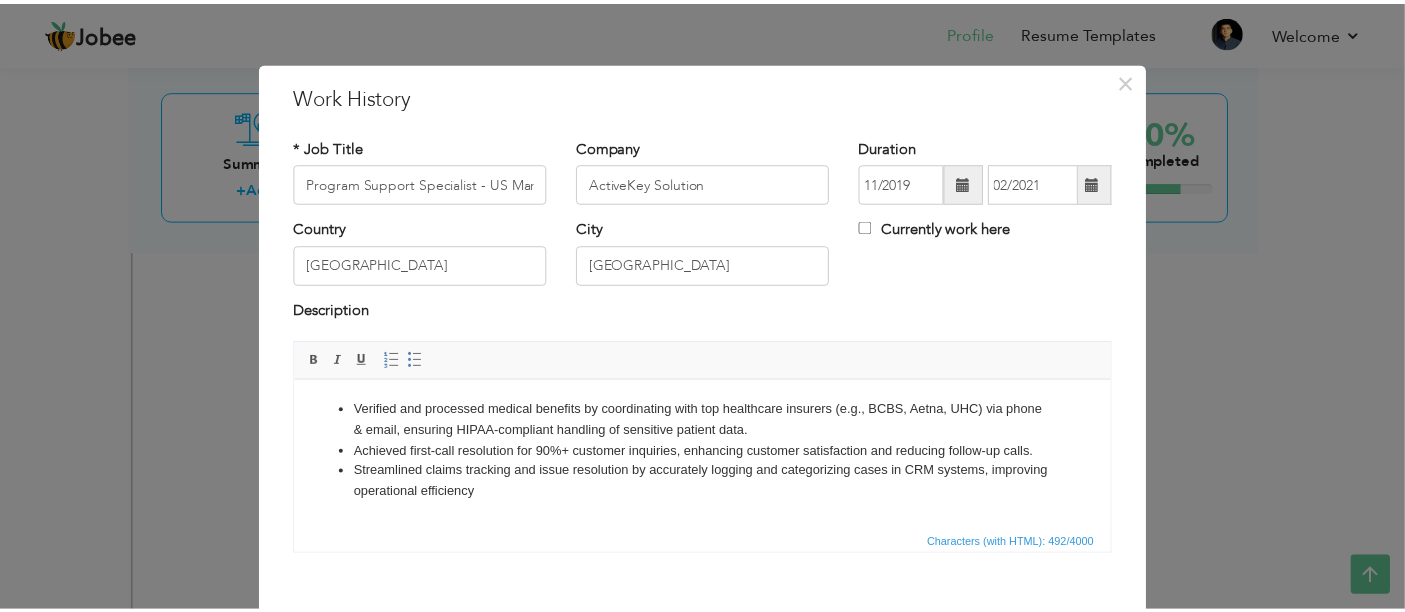 scroll, scrollTop: 102, scrollLeft: 0, axis: vertical 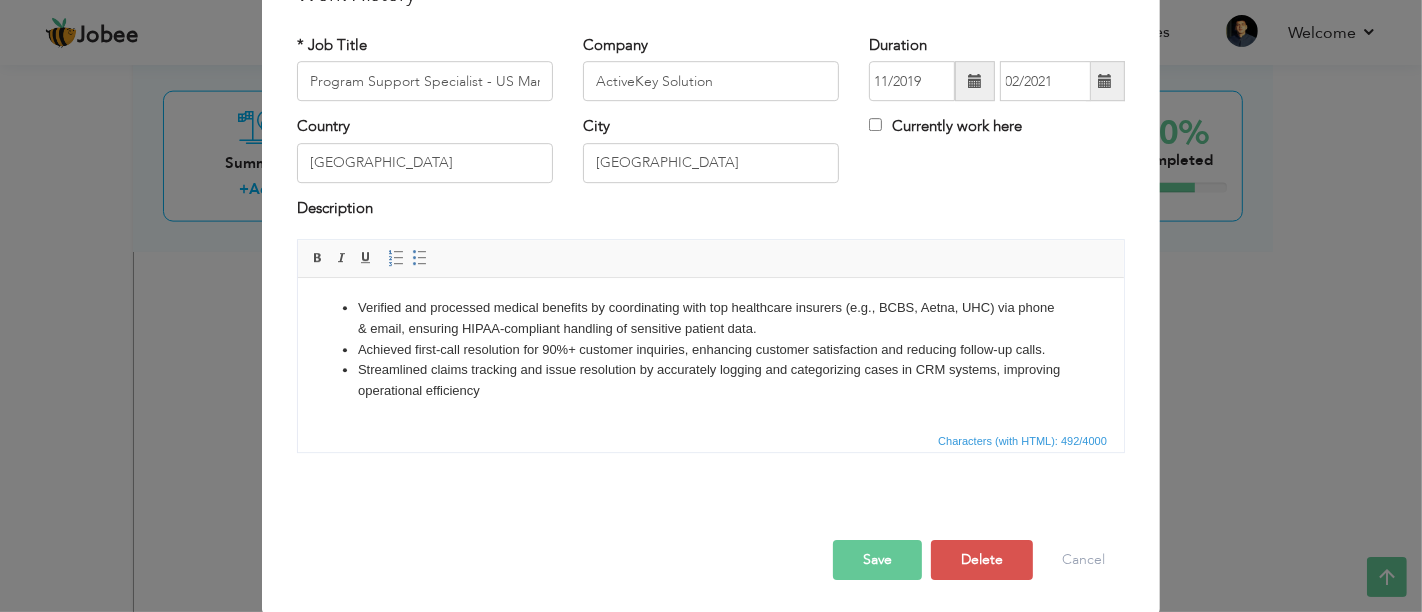 click on "Save" at bounding box center (877, 560) 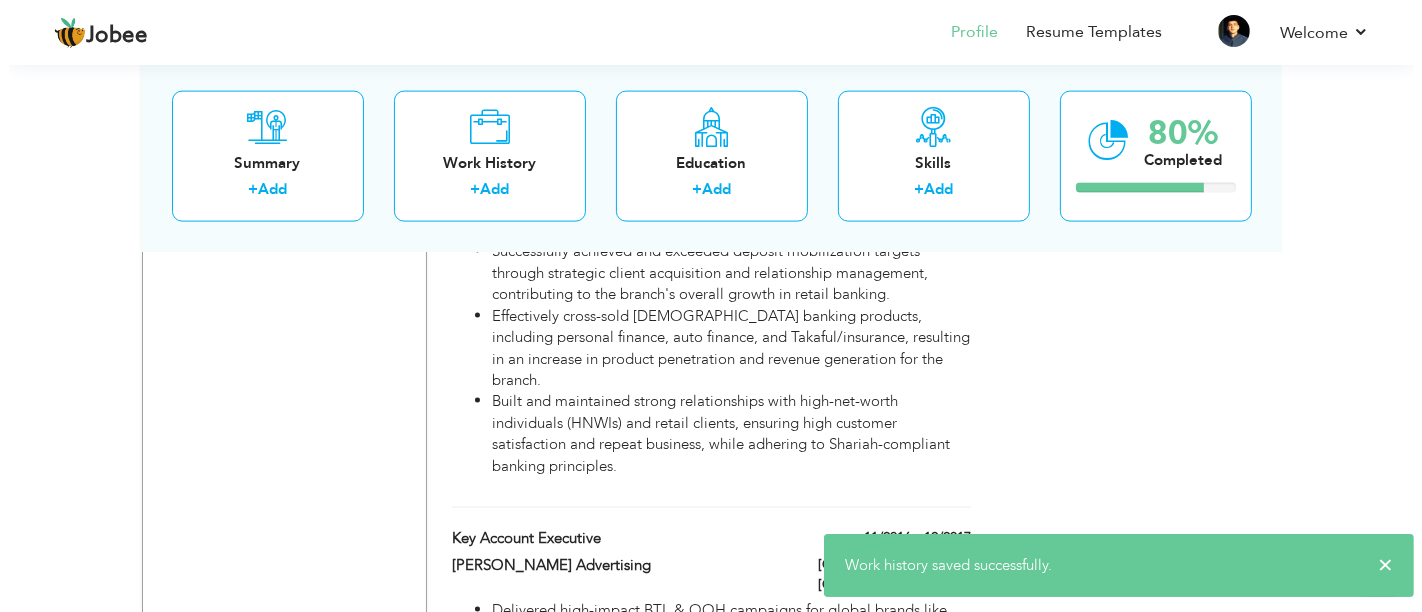 scroll, scrollTop: 2866, scrollLeft: 0, axis: vertical 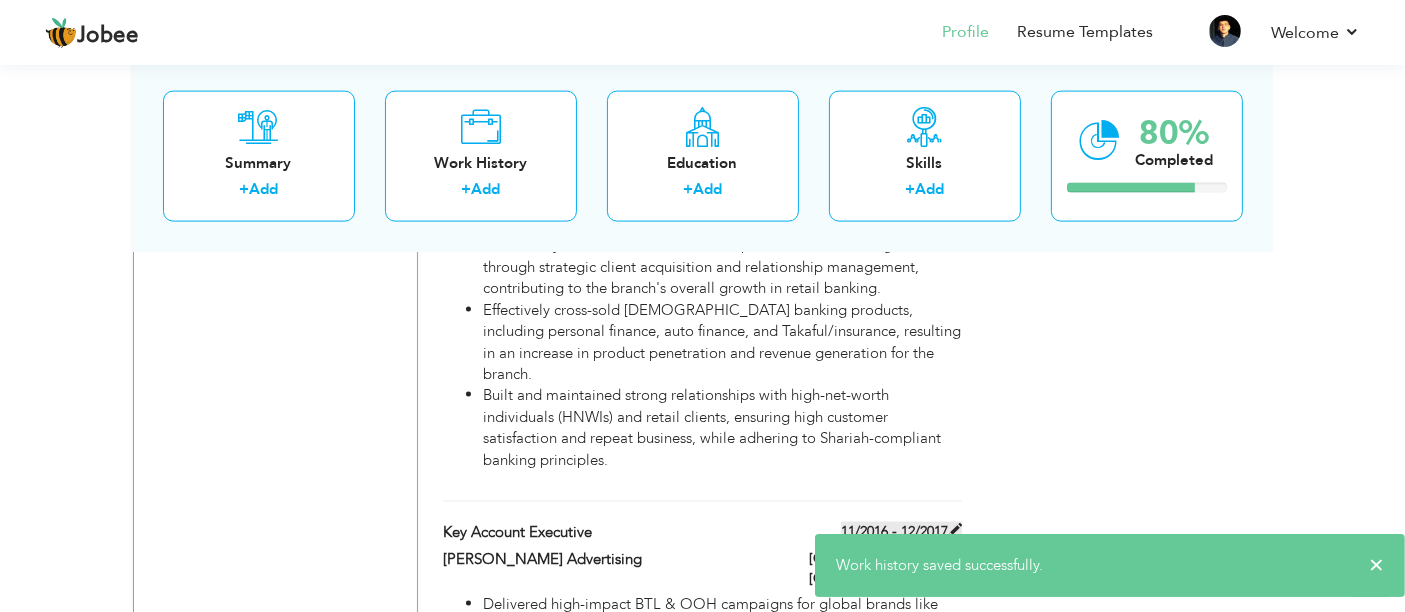 click at bounding box center [955, 530] 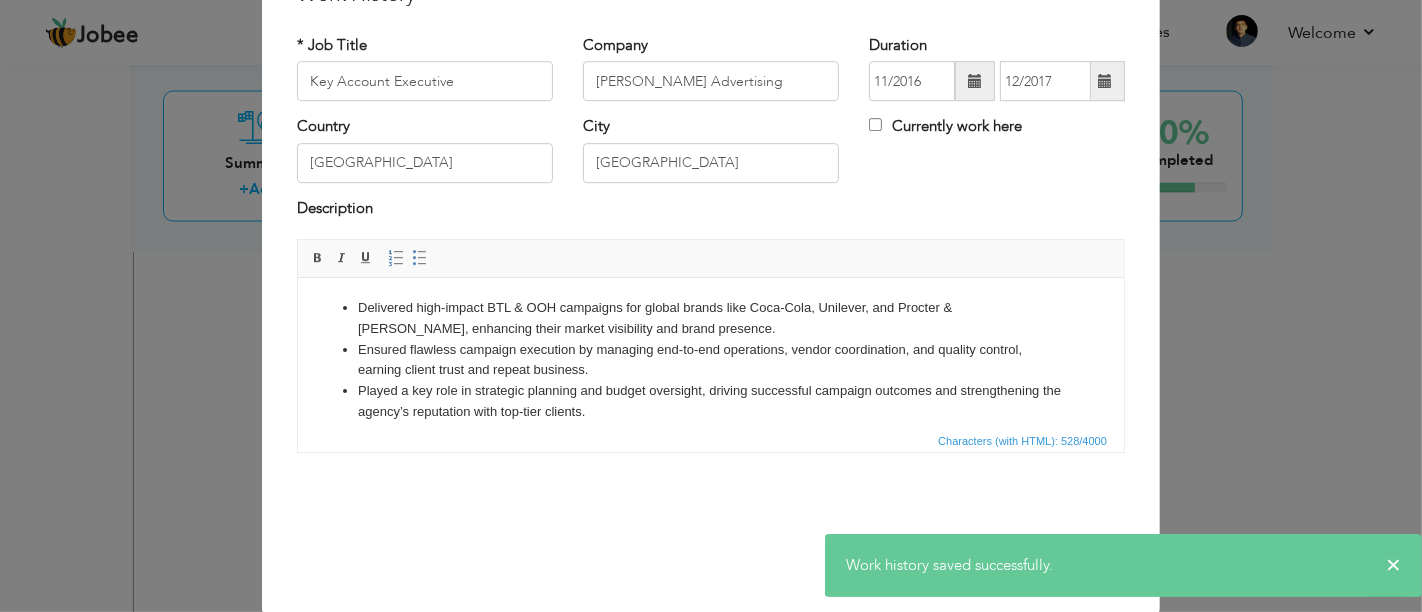 scroll, scrollTop: 0, scrollLeft: 0, axis: both 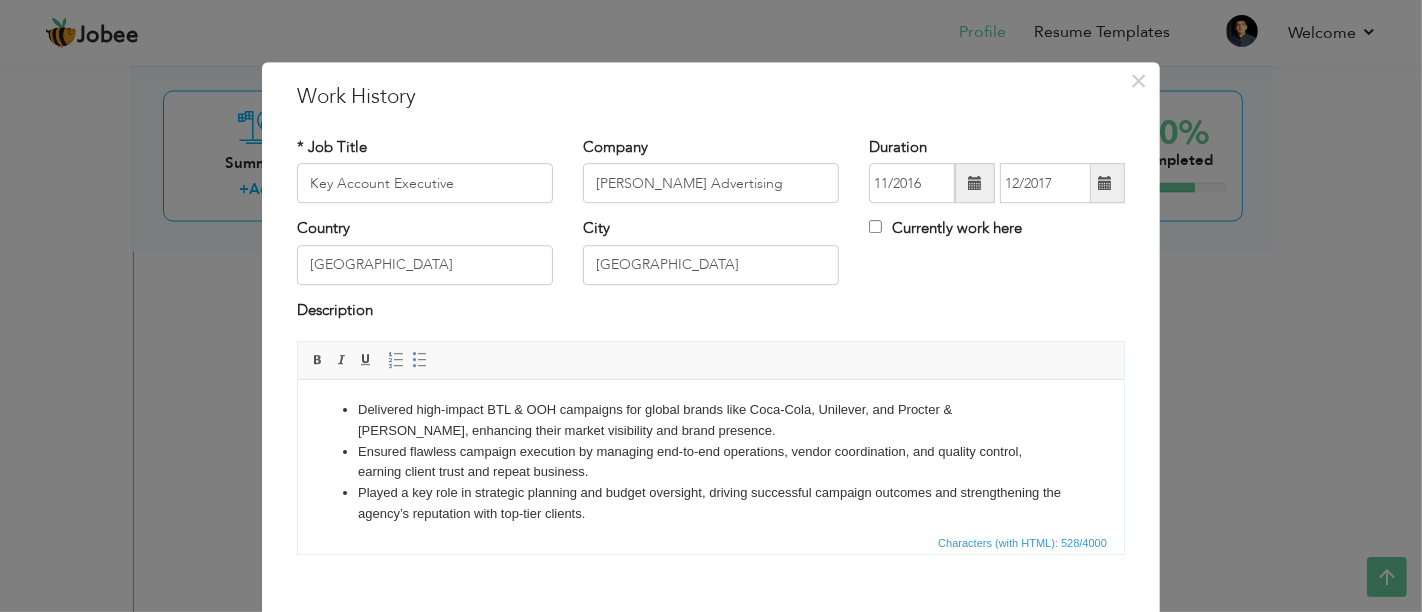 click at bounding box center [1105, 184] 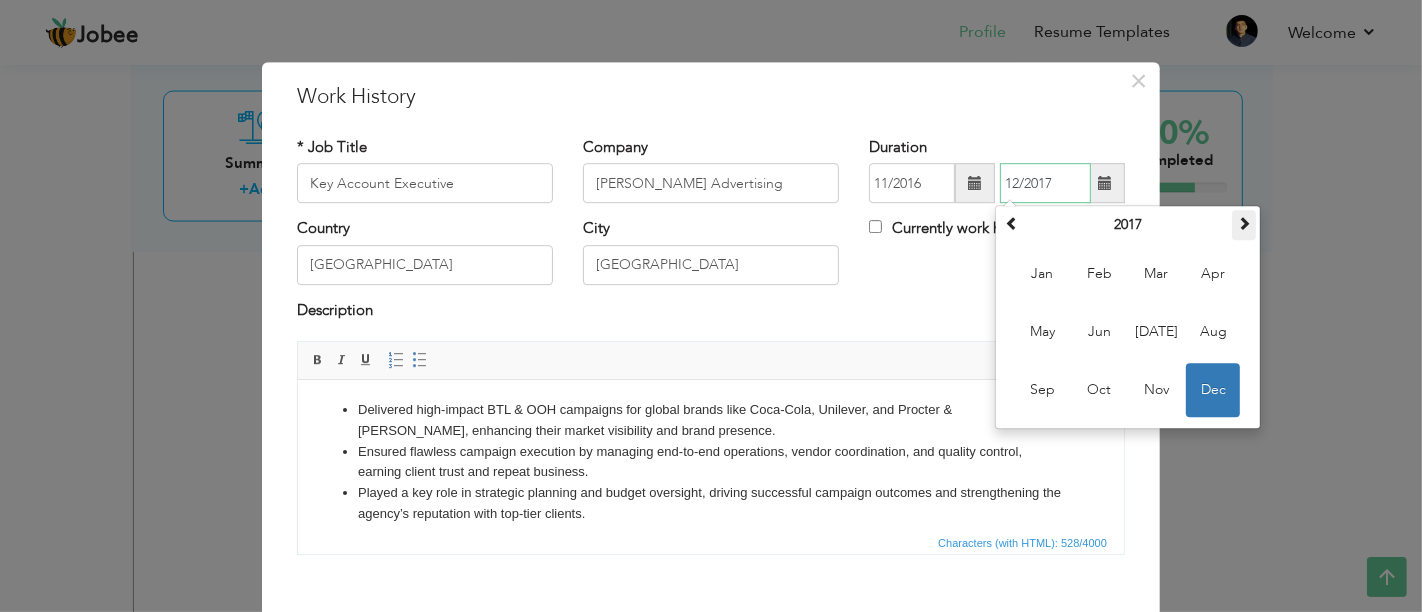 click at bounding box center [1244, 226] 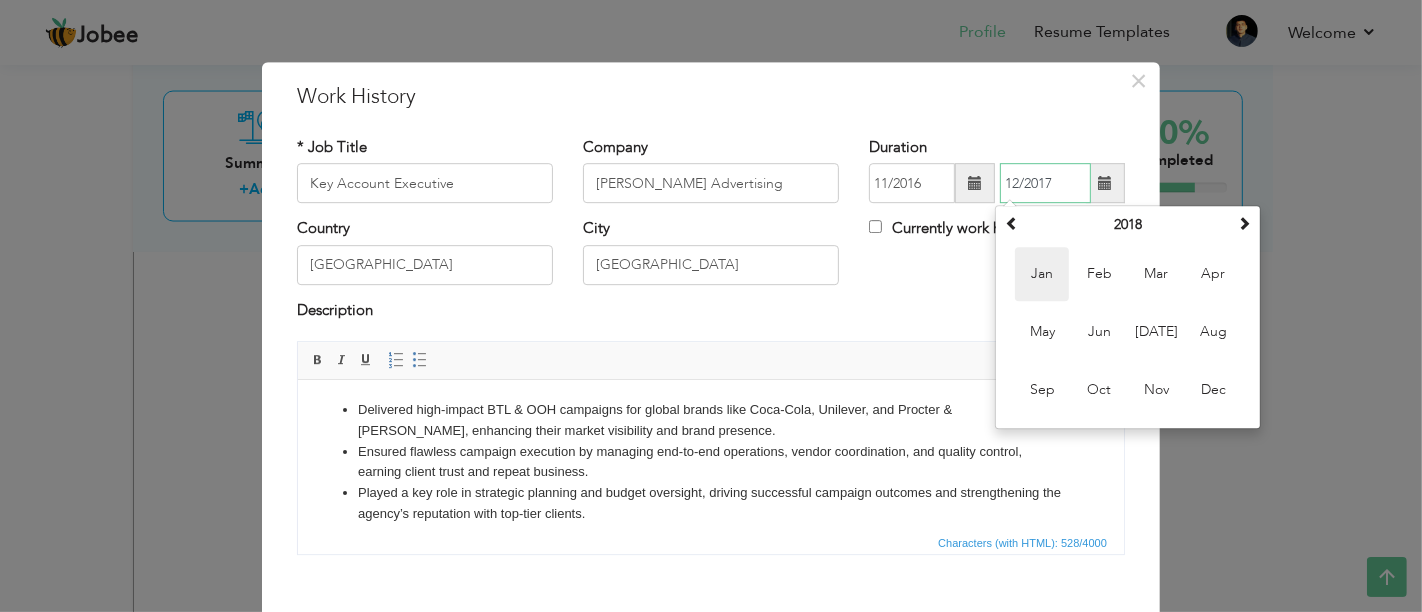 click on "Jan" at bounding box center [1042, 275] 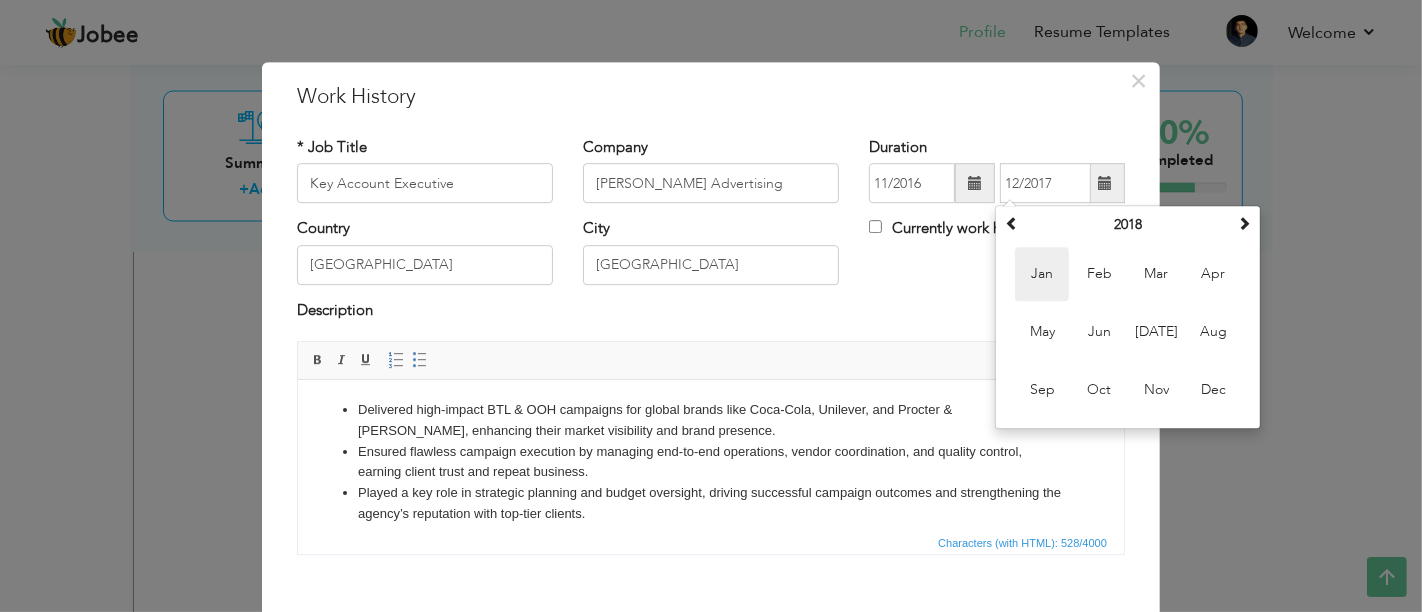 type on "01/2018" 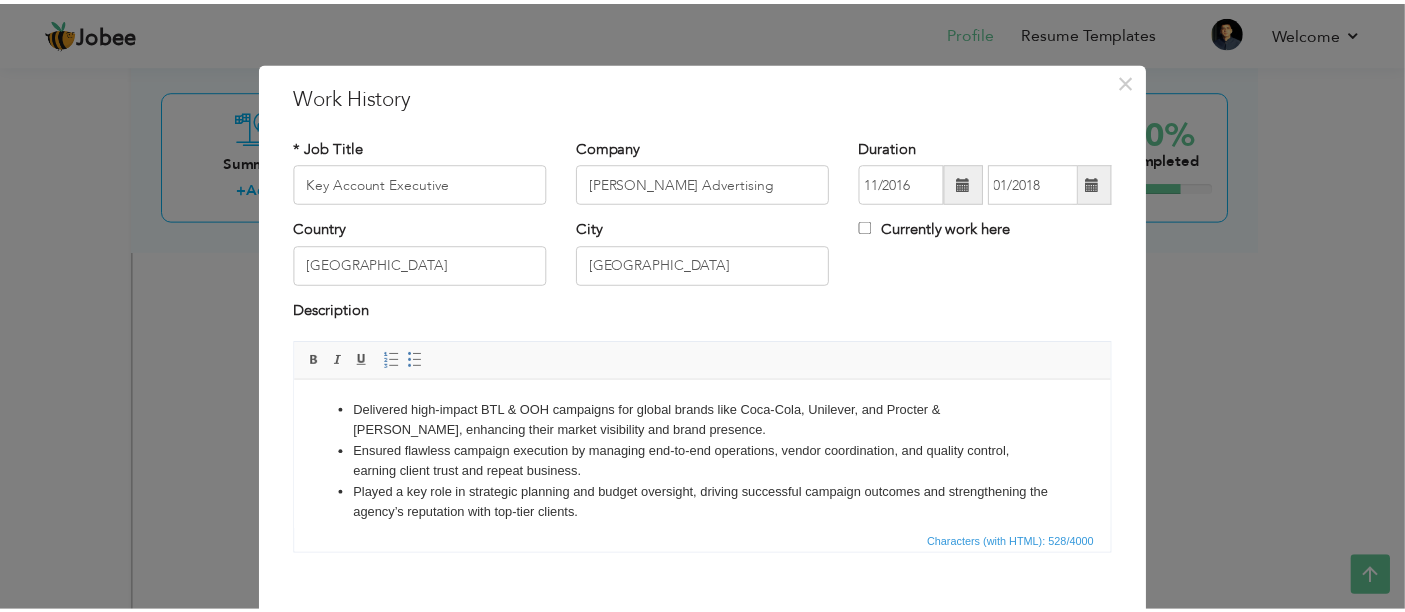 scroll, scrollTop: 102, scrollLeft: 0, axis: vertical 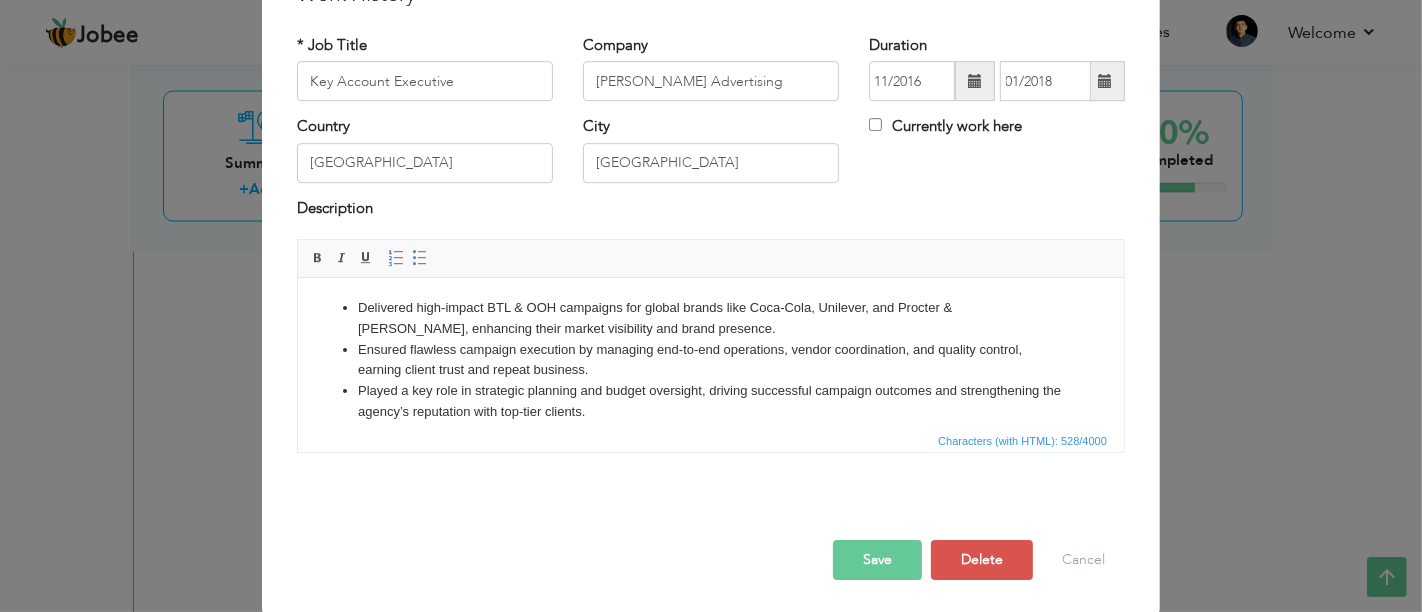 click on "Save" at bounding box center (877, 560) 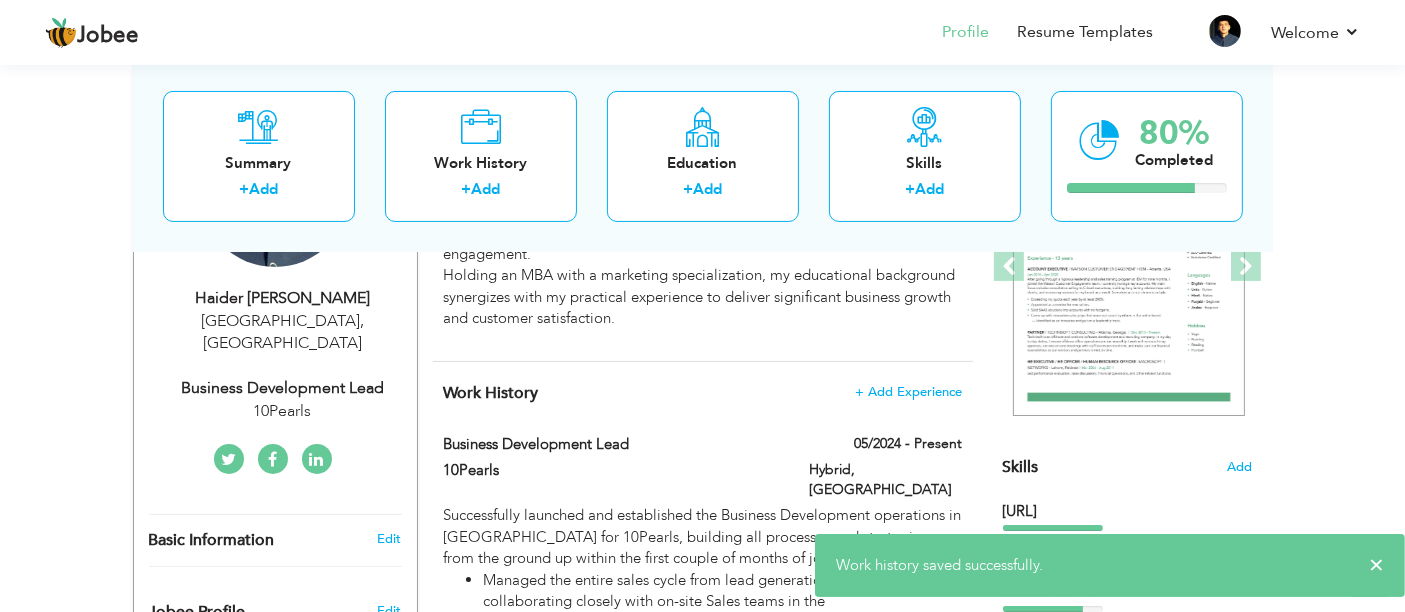 scroll, scrollTop: 0, scrollLeft: 0, axis: both 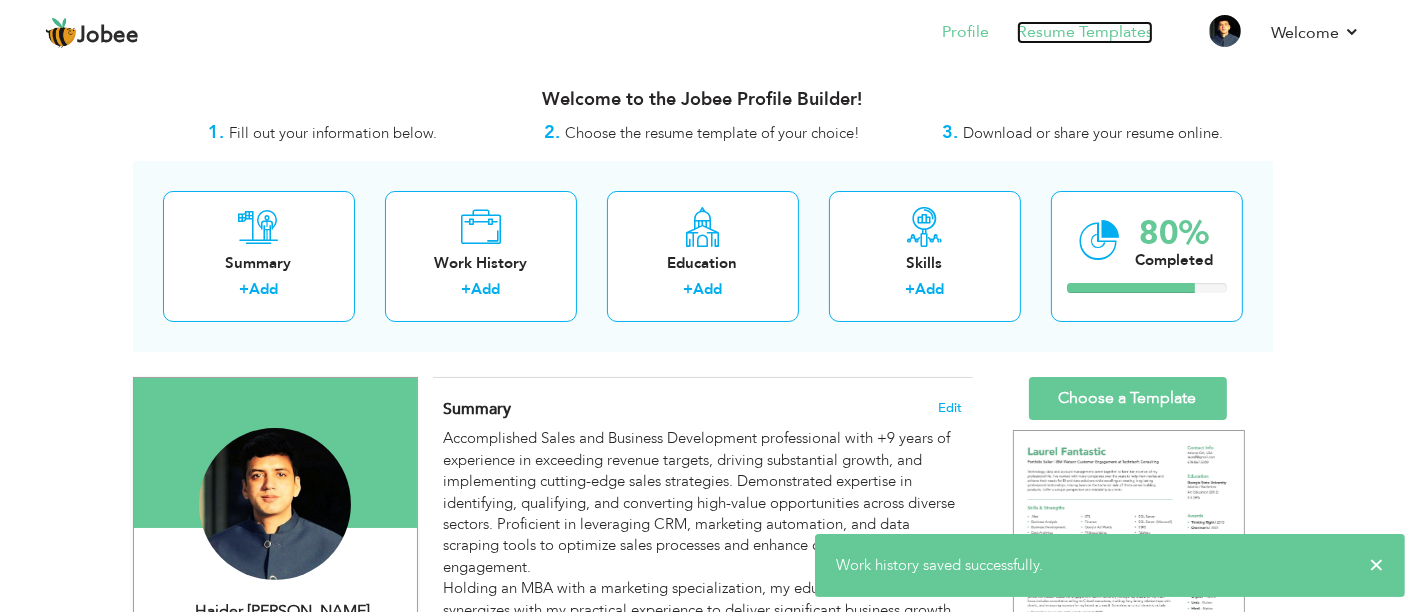 click on "Resume Templates" at bounding box center [1085, 32] 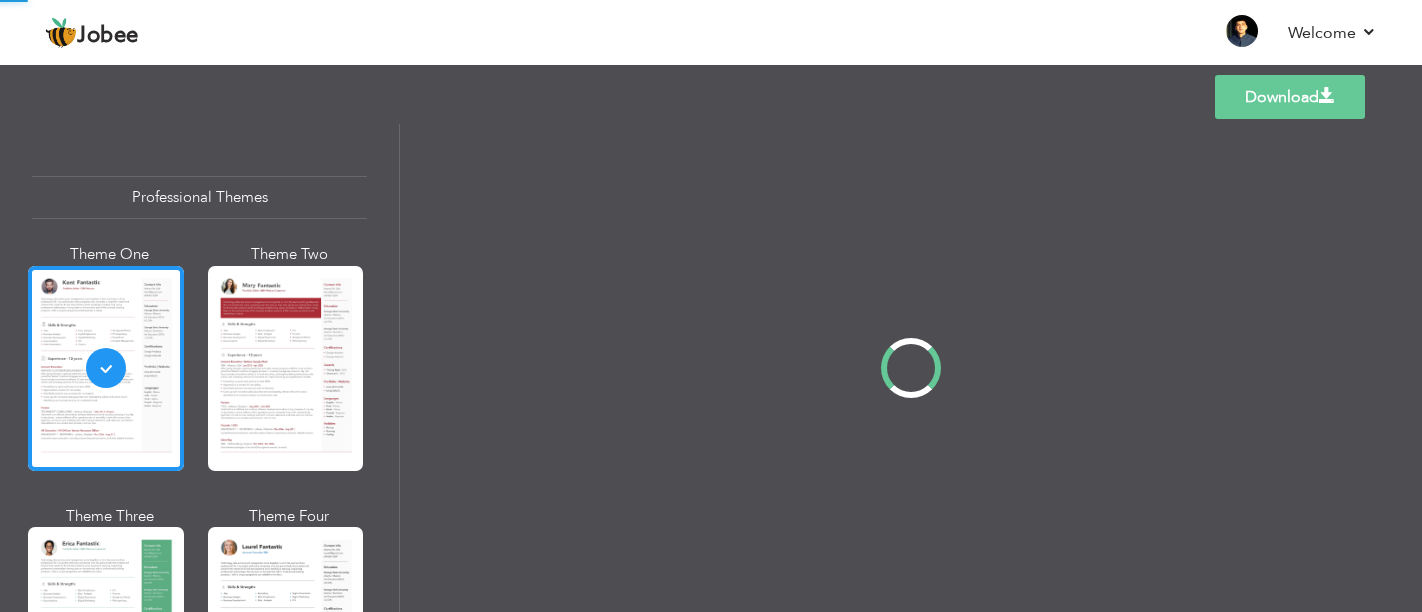 scroll, scrollTop: 0, scrollLeft: 0, axis: both 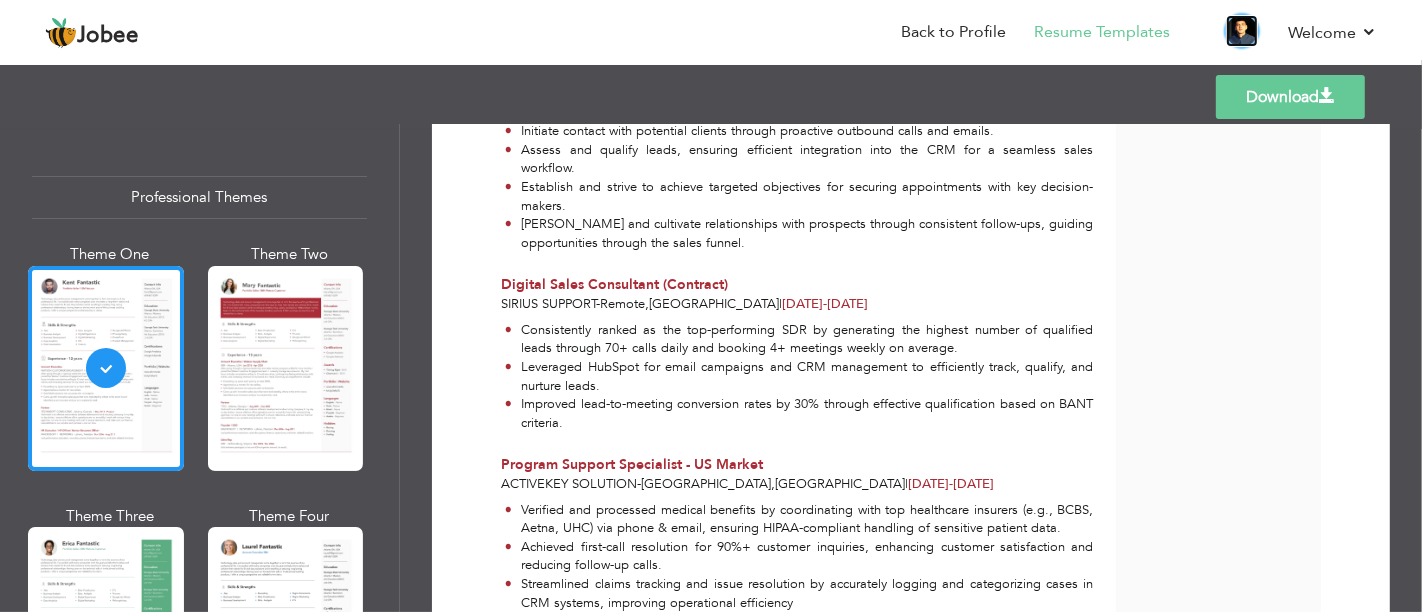 click at bounding box center [1242, 31] 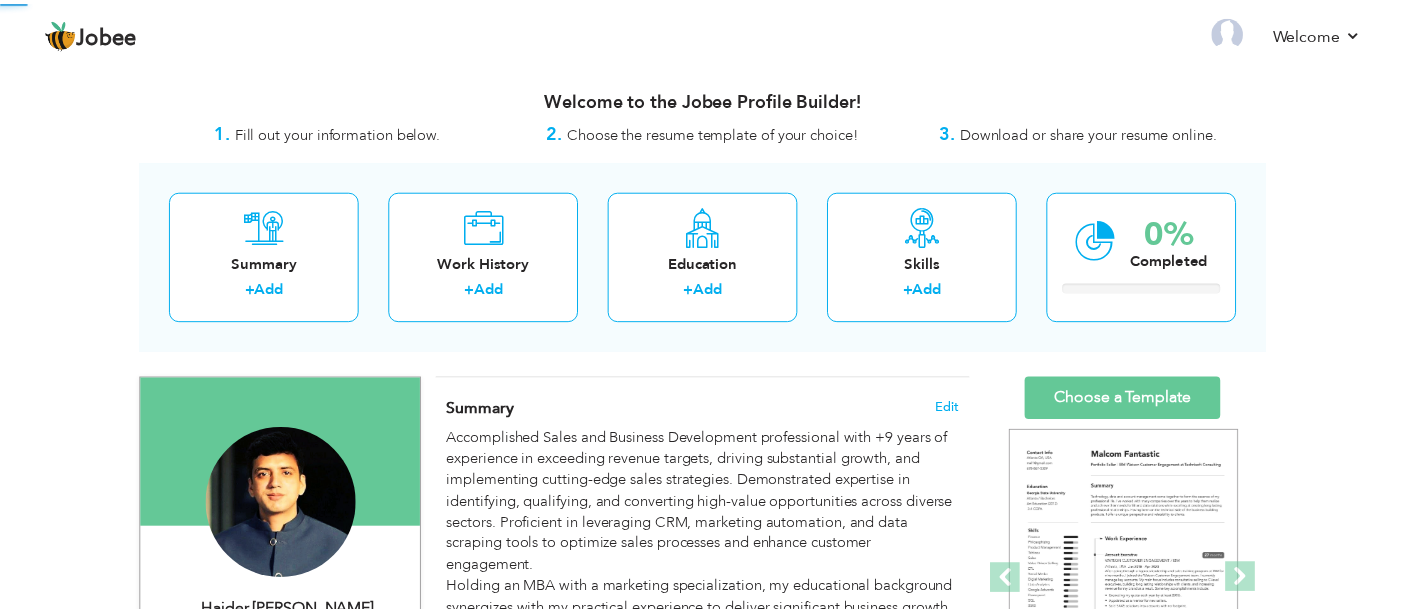 scroll, scrollTop: 0, scrollLeft: 0, axis: both 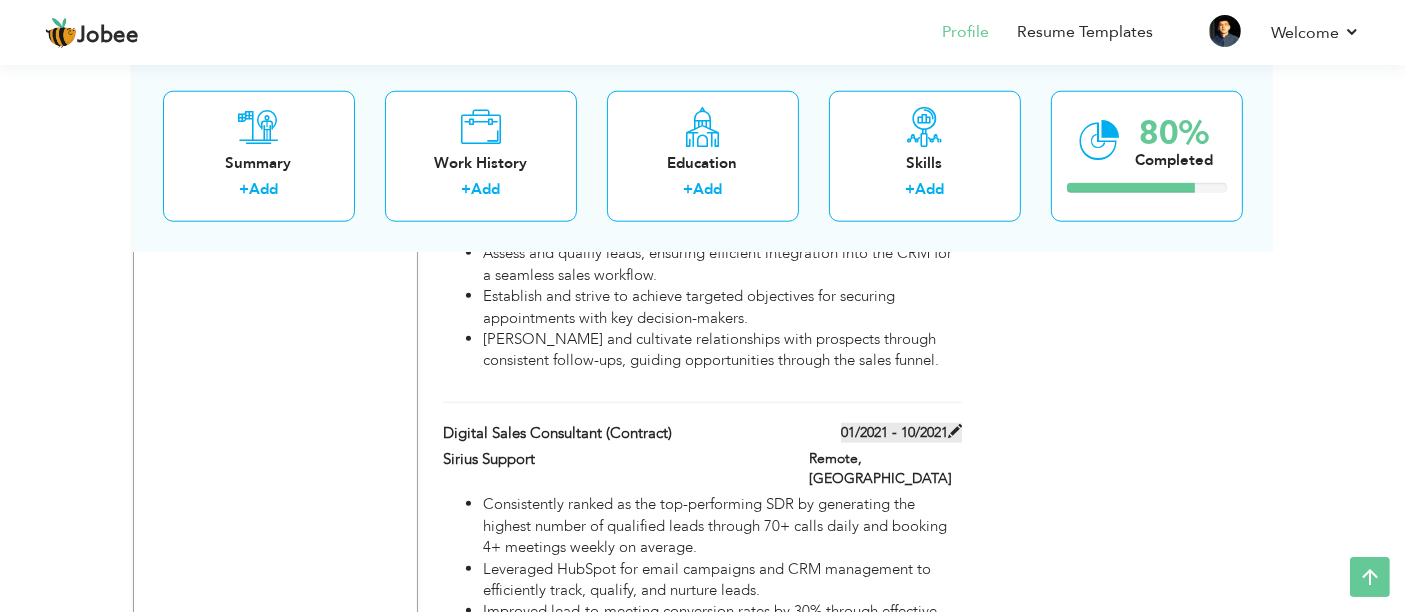 click on "01/2021 - 10/2021" at bounding box center (901, 433) 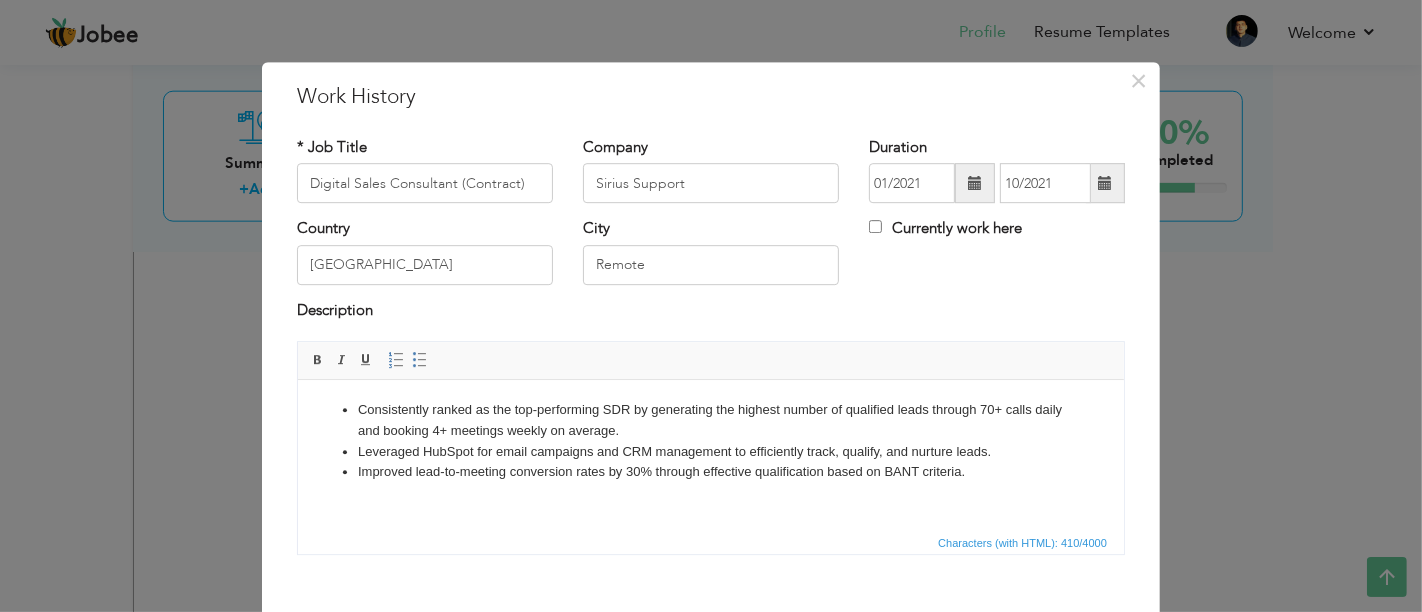 click at bounding box center [975, 183] 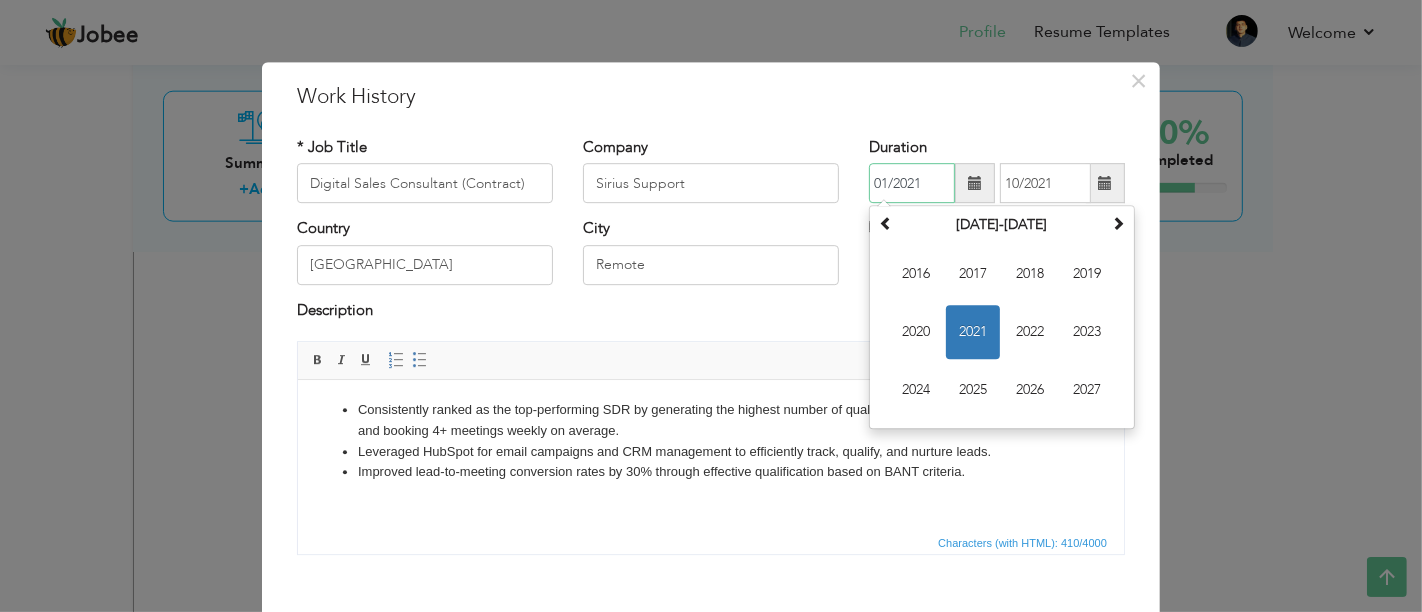 click on "2021" at bounding box center (973, 333) 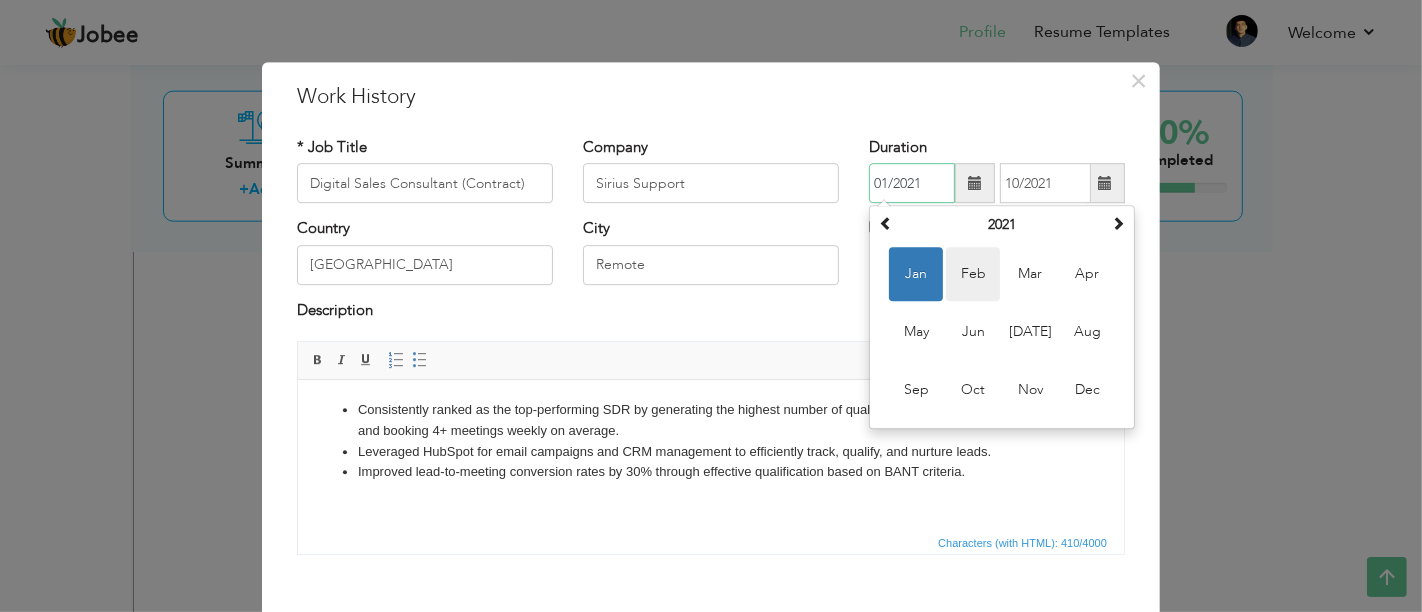click on "Feb" at bounding box center [973, 275] 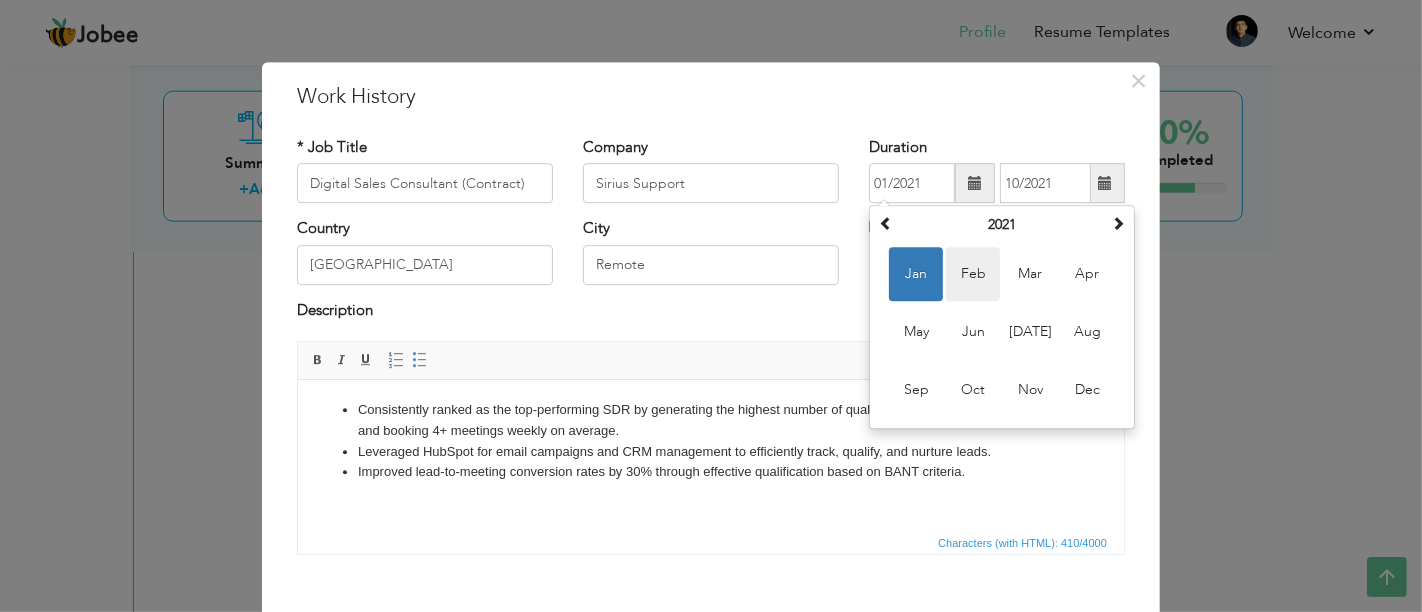 type on "02/2021" 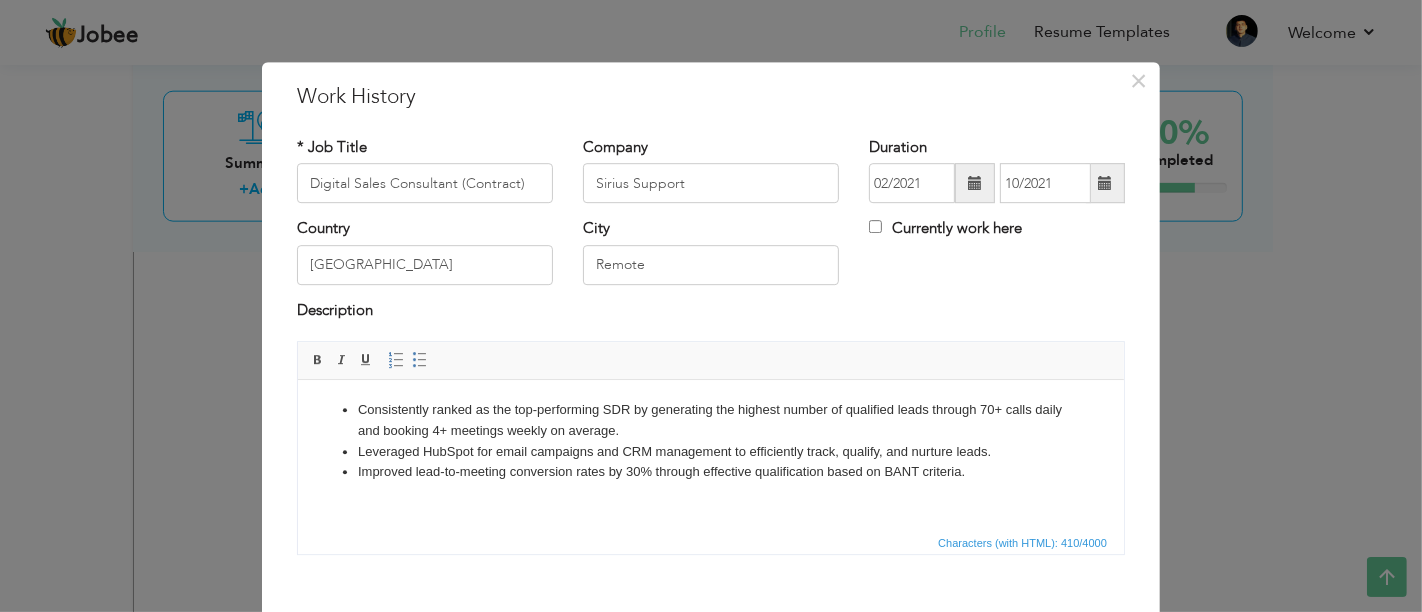 click on "×
Work History
* Job Title
Digital Sales Consultant (Contract)
Company
Sirius Support
Duration 02/2021 10/2021 Country" at bounding box center (711, 306) 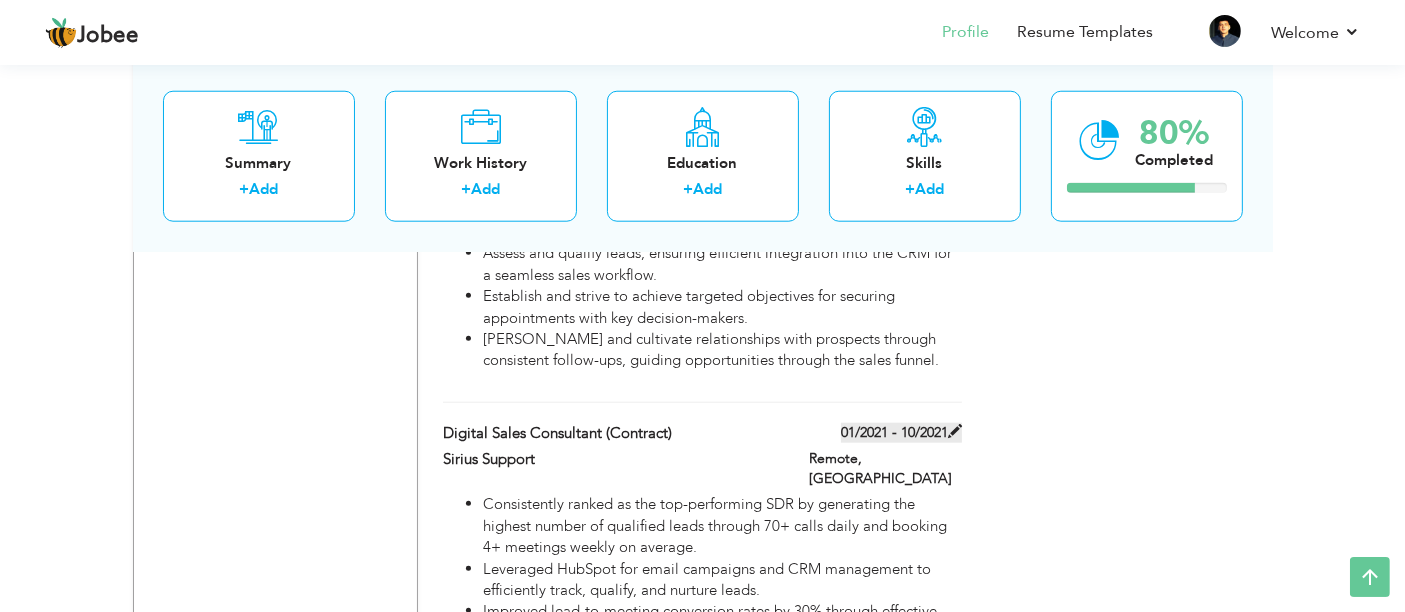 click on "01/2021 - 10/2021" at bounding box center [901, 433] 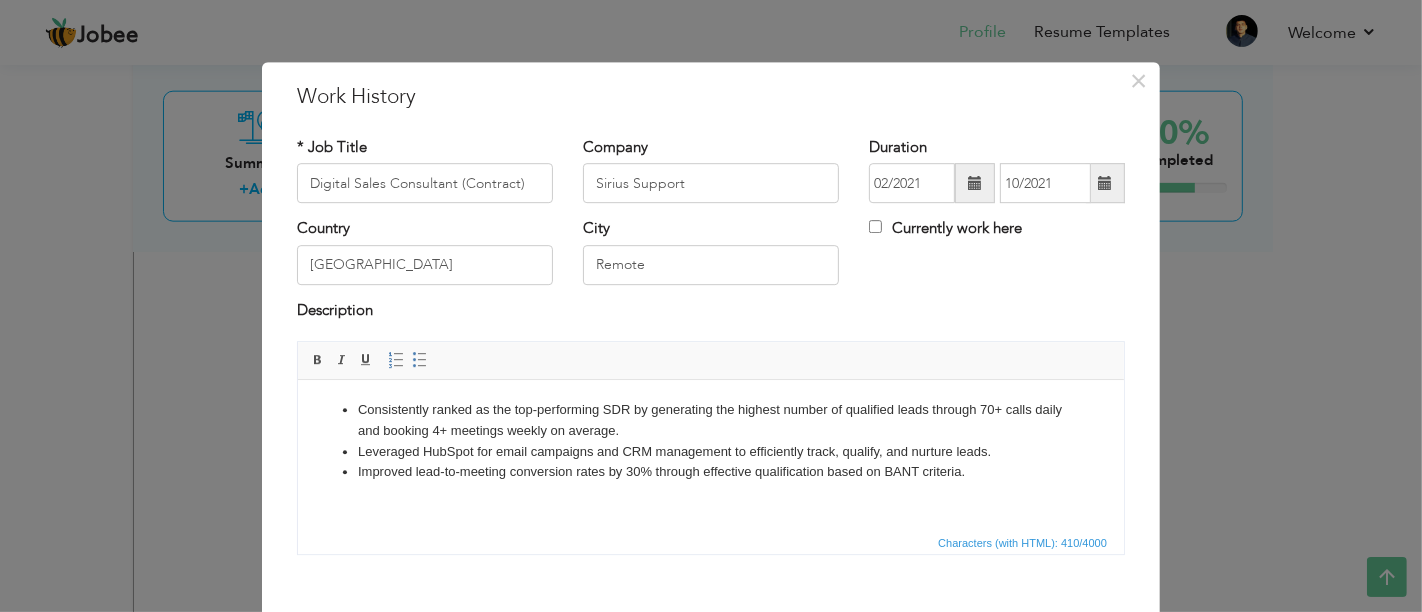 click at bounding box center [975, 183] 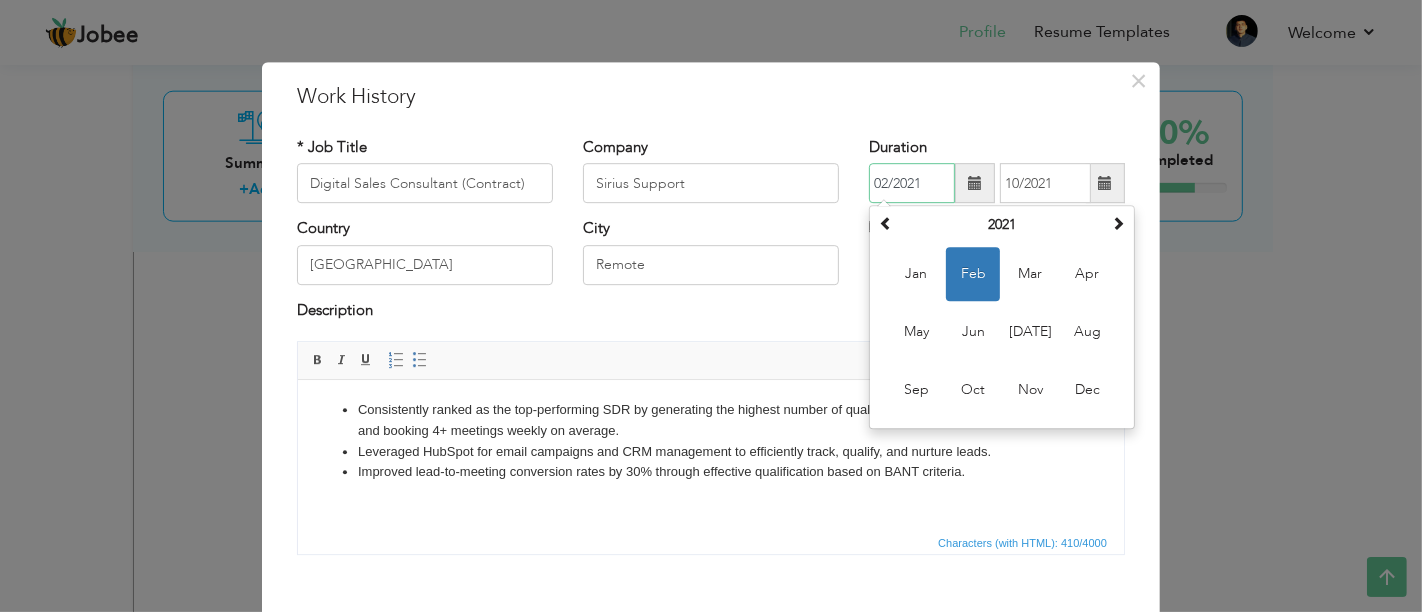 click on "Feb" at bounding box center (973, 275) 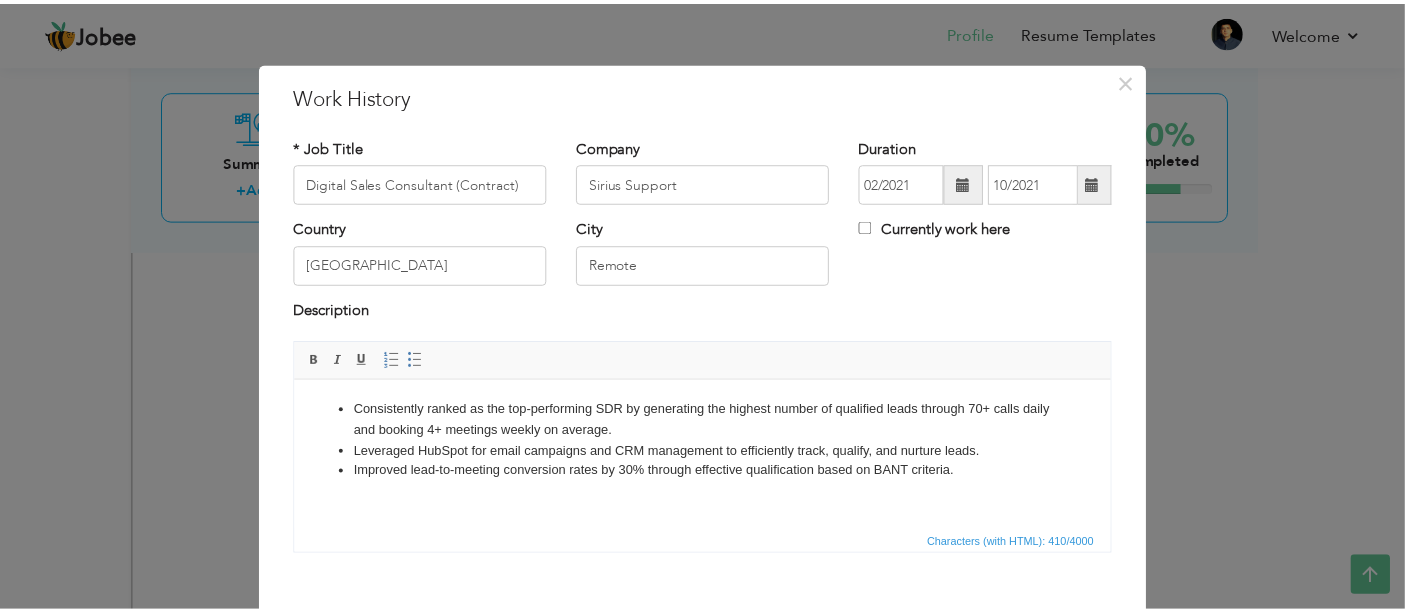 scroll, scrollTop: 102, scrollLeft: 0, axis: vertical 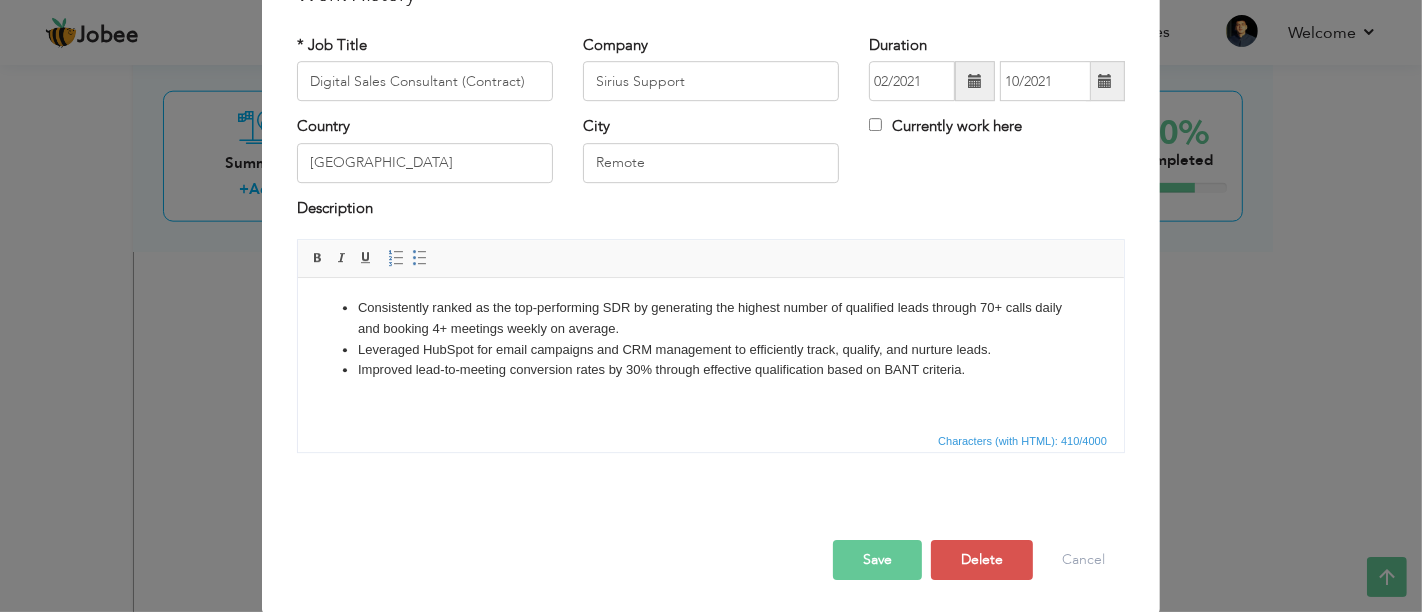 click on "Save" at bounding box center [877, 560] 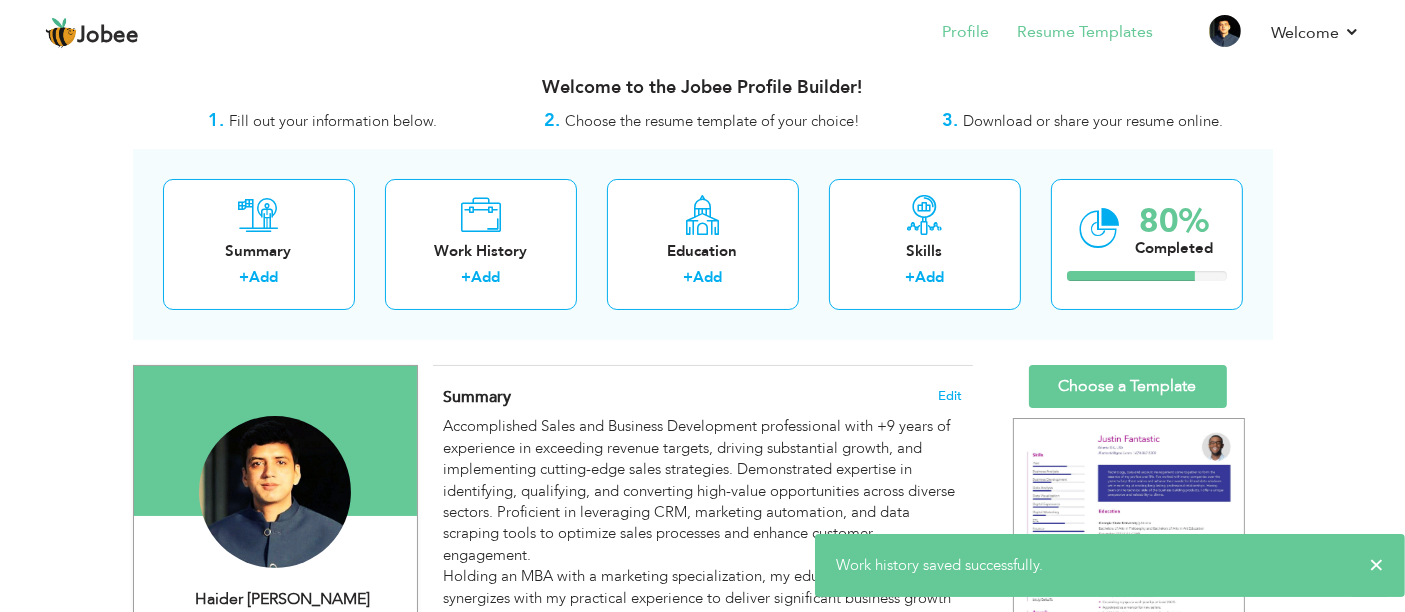 scroll, scrollTop: 0, scrollLeft: 0, axis: both 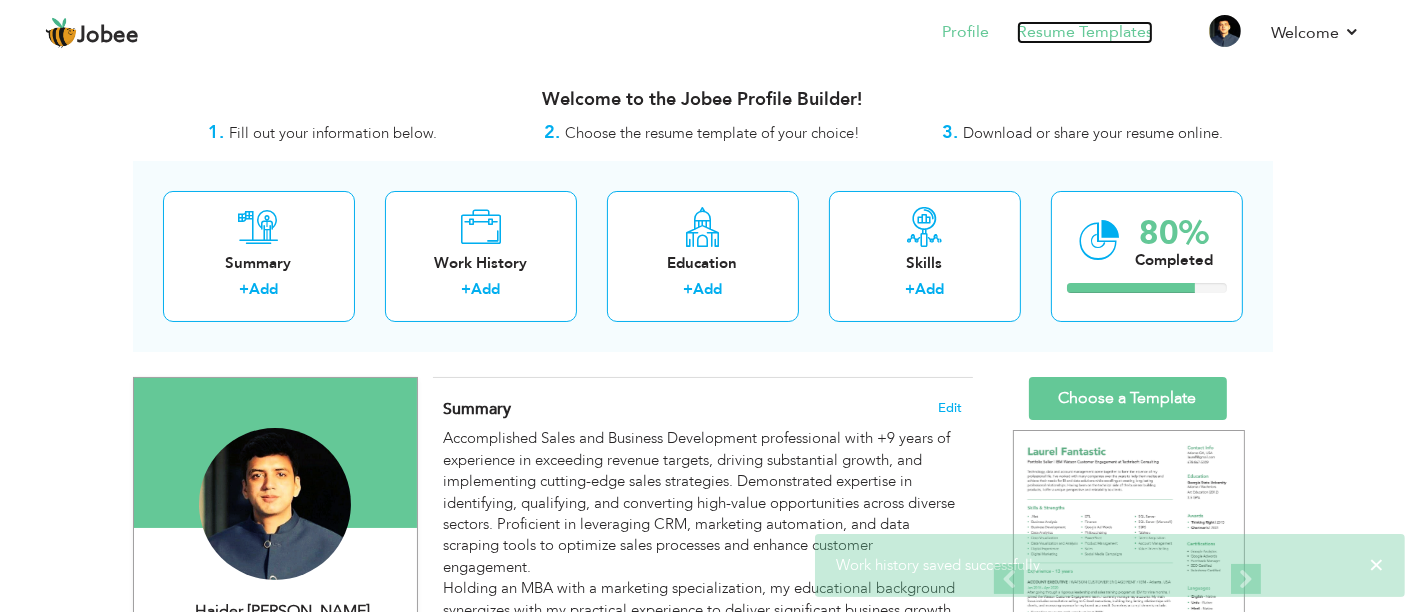 click on "Resume Templates" at bounding box center (1085, 32) 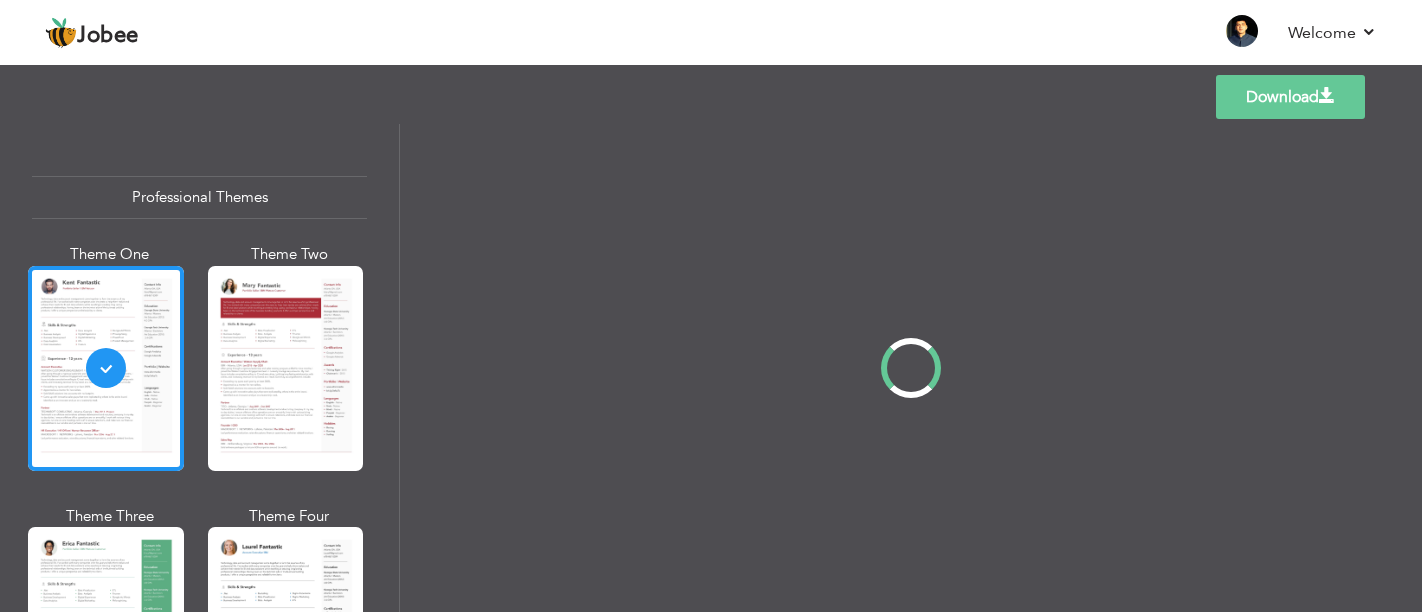scroll, scrollTop: 0, scrollLeft: 0, axis: both 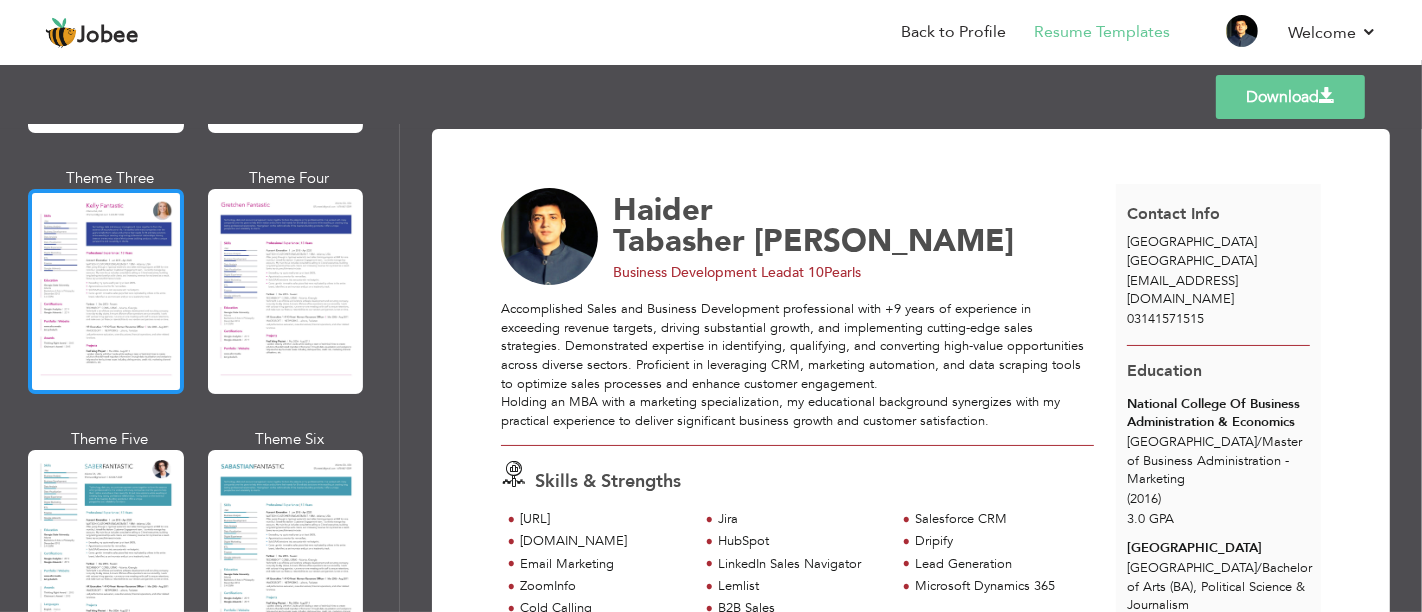 click at bounding box center [106, 291] 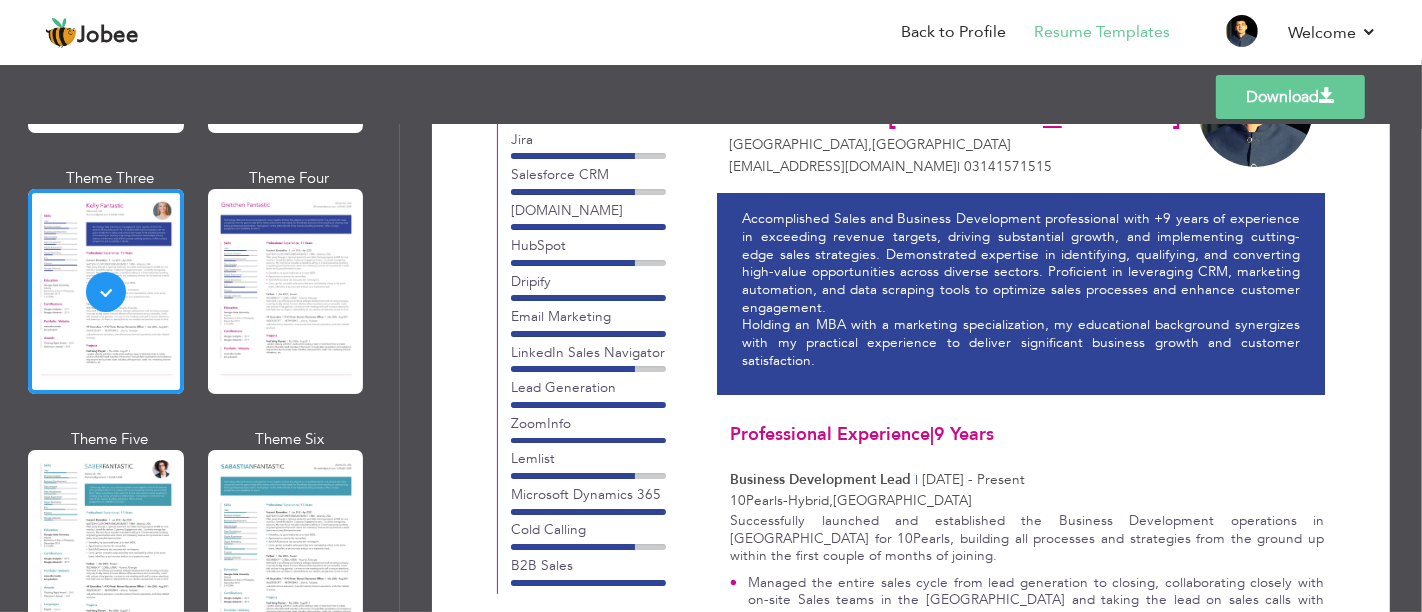 scroll, scrollTop: 0, scrollLeft: 0, axis: both 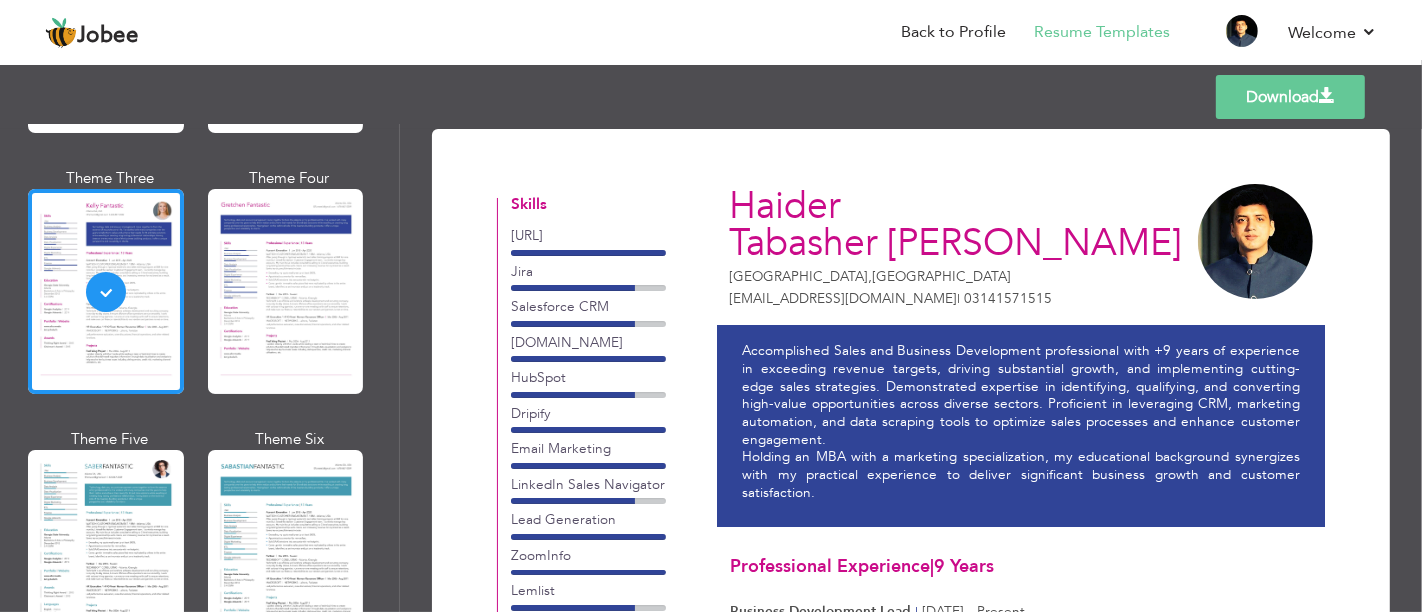 click on "Download" at bounding box center [1290, 97] 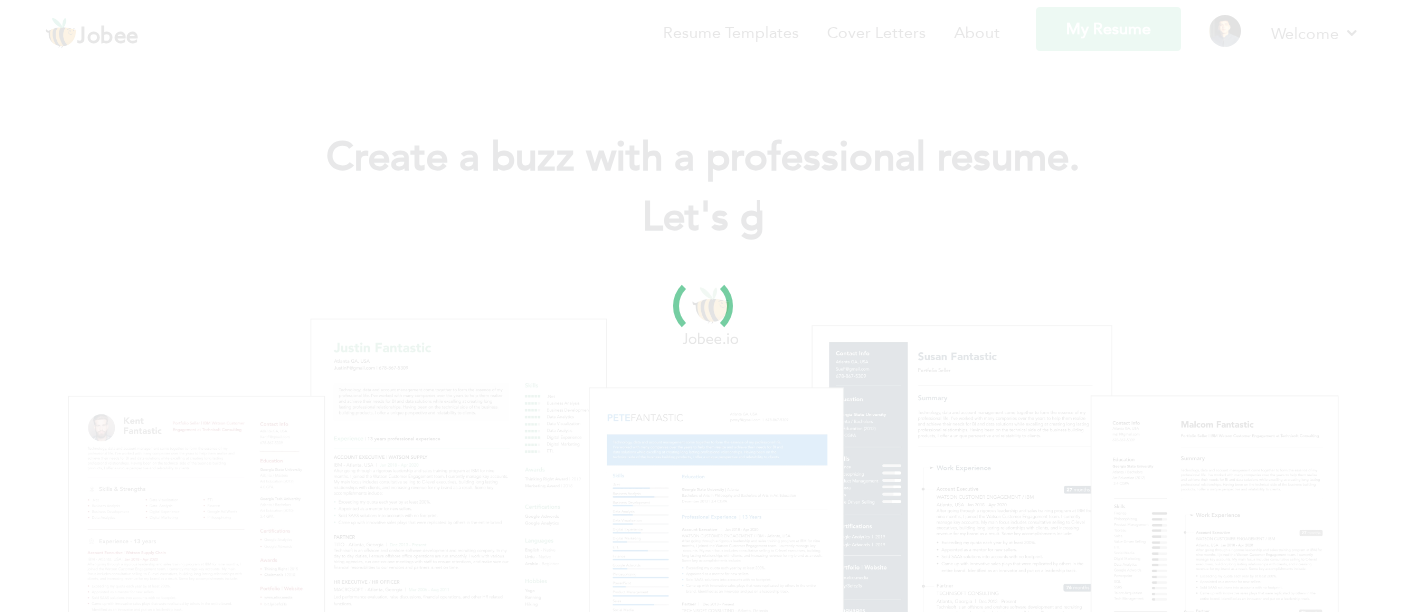 scroll, scrollTop: 0, scrollLeft: 0, axis: both 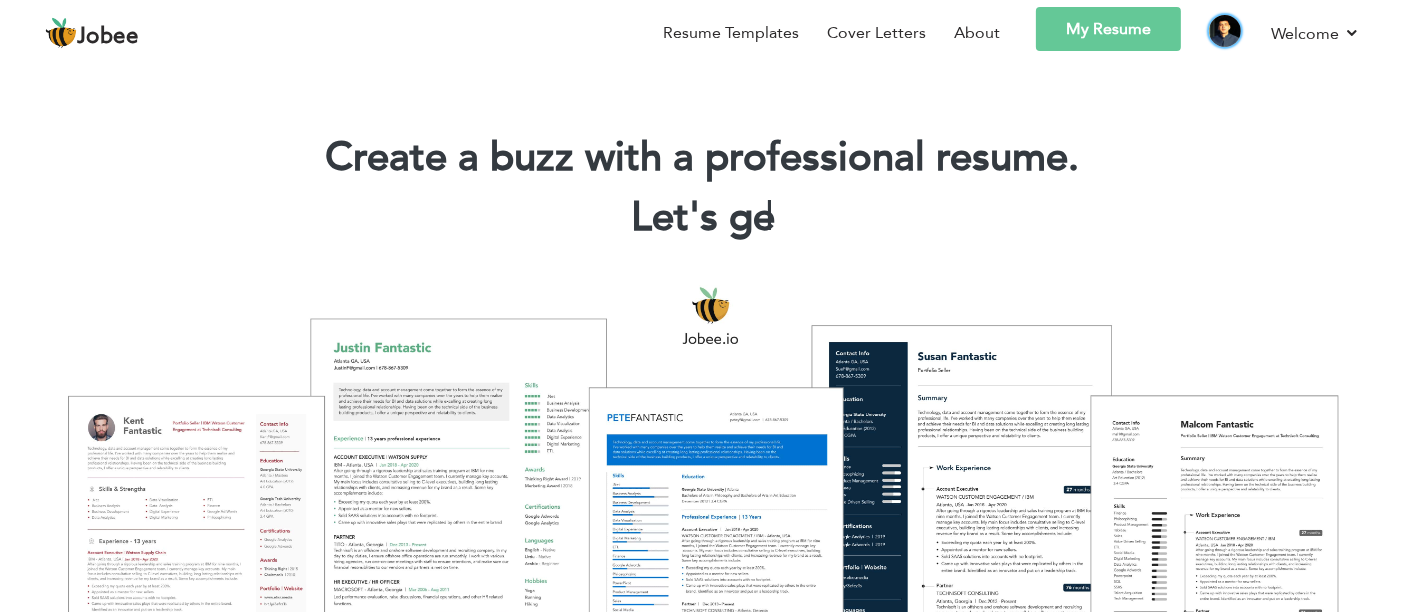 click at bounding box center (1225, 31) 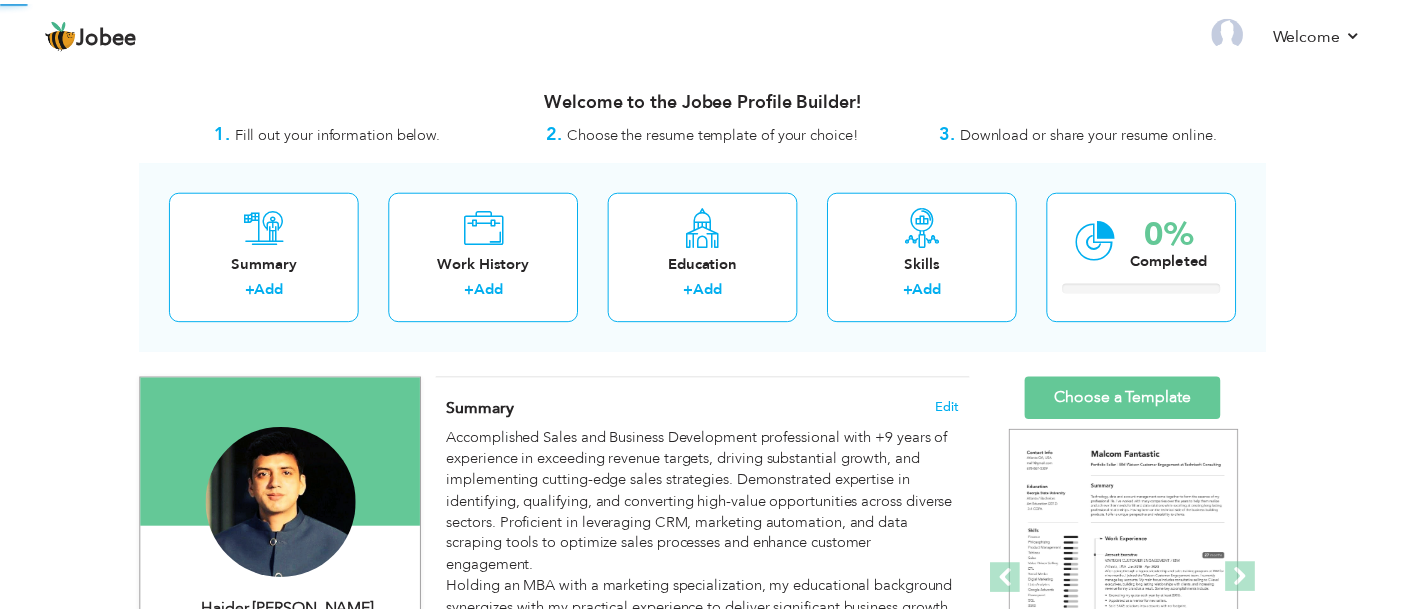 scroll, scrollTop: 0, scrollLeft: 0, axis: both 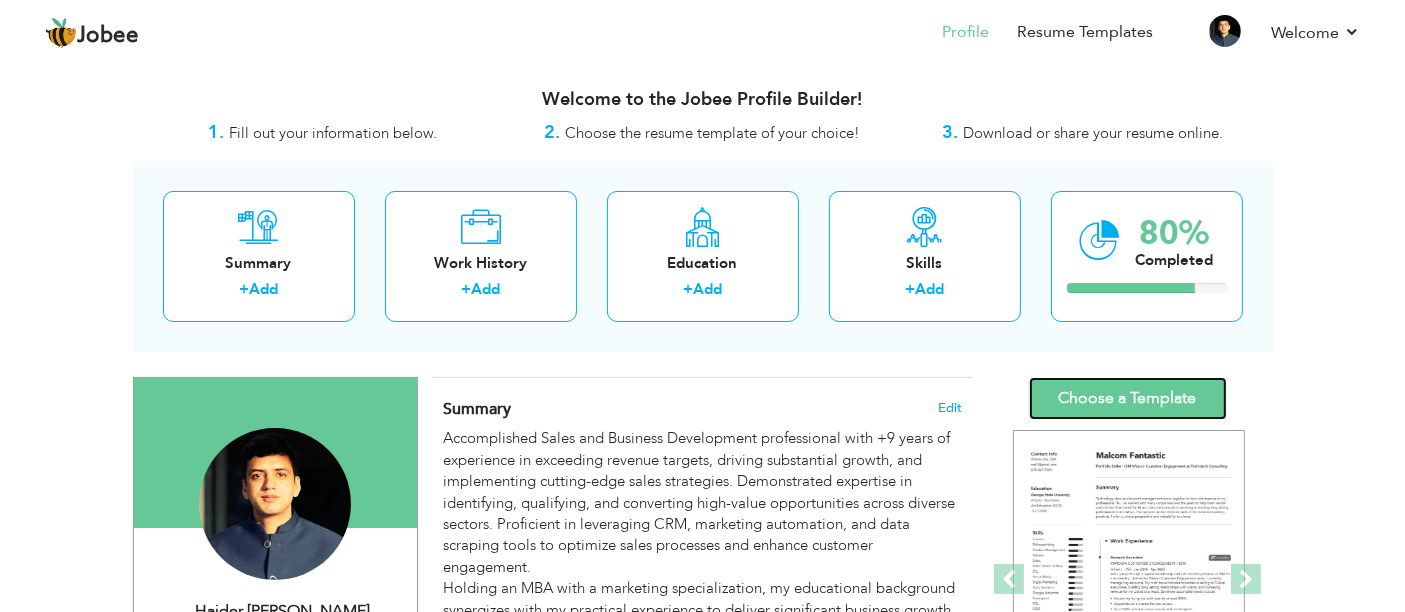 click on "Choose a Template" at bounding box center [1128, 398] 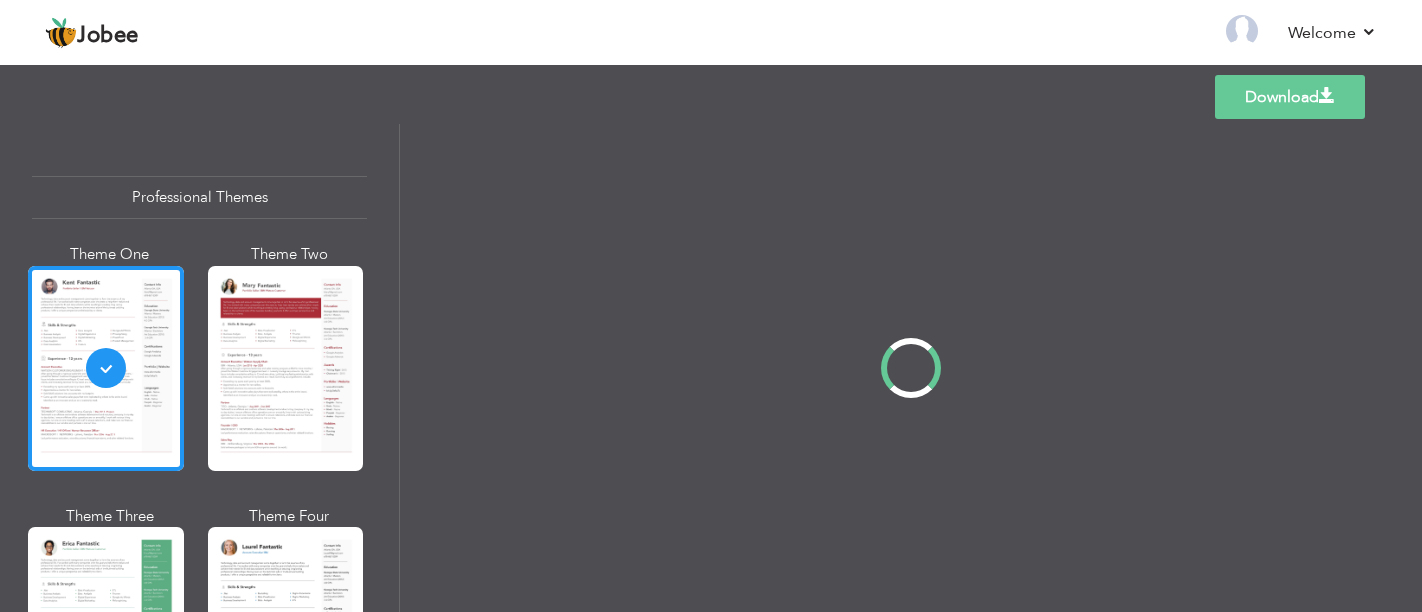 scroll, scrollTop: 0, scrollLeft: 0, axis: both 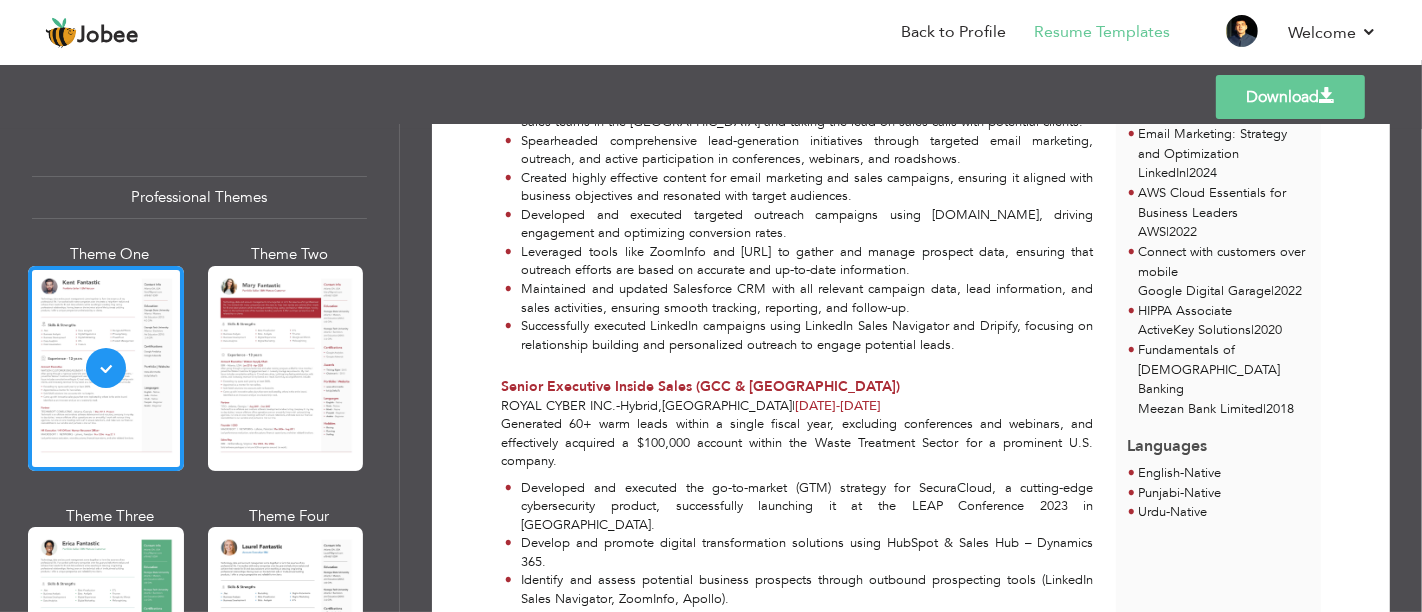 click on "Download" at bounding box center (1290, 97) 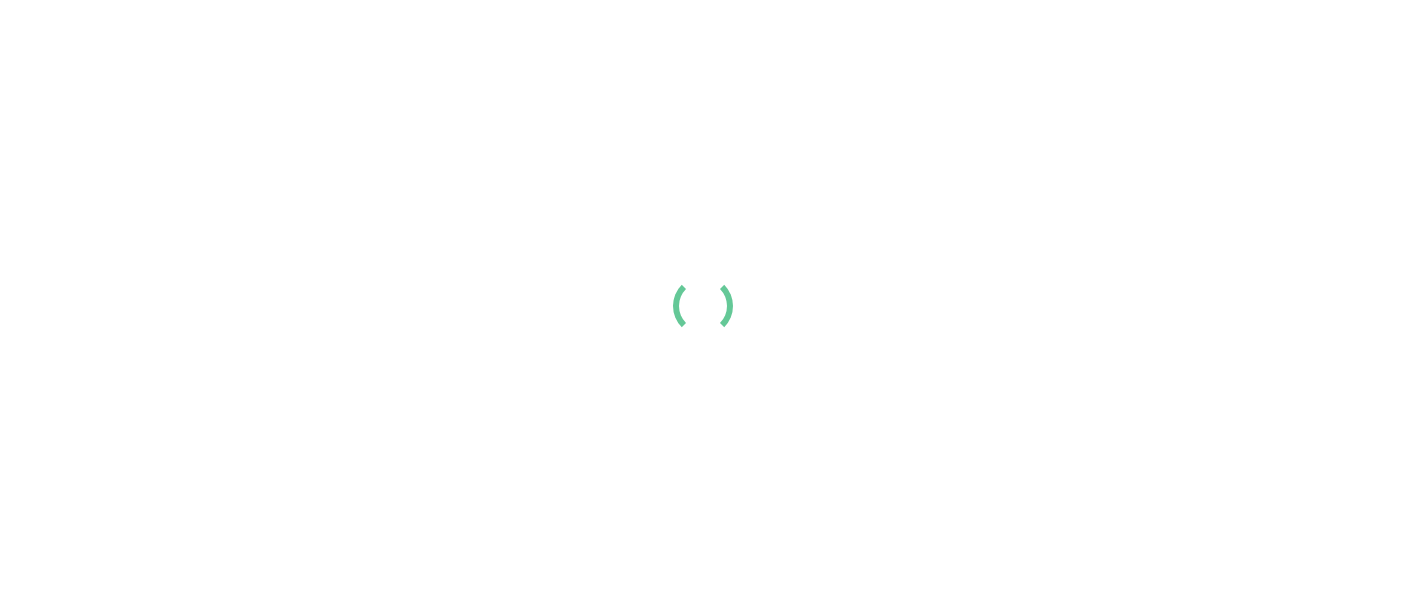 scroll, scrollTop: 0, scrollLeft: 0, axis: both 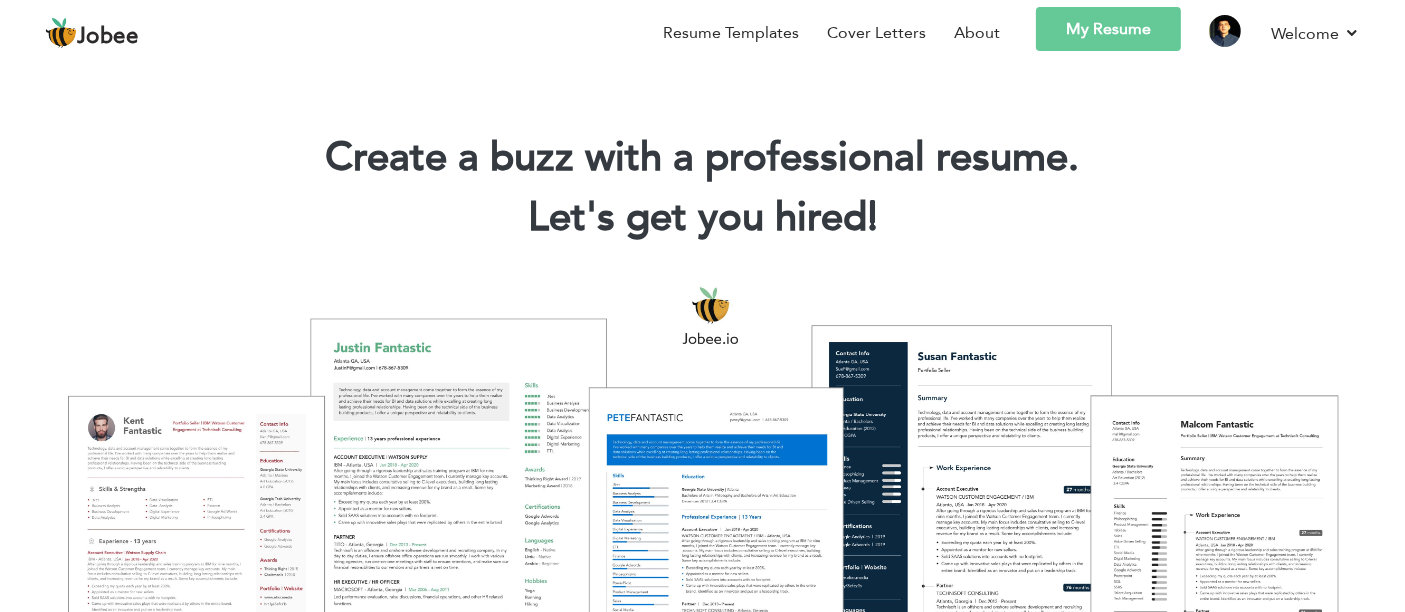 click on "My Resume" at bounding box center [1108, 29] 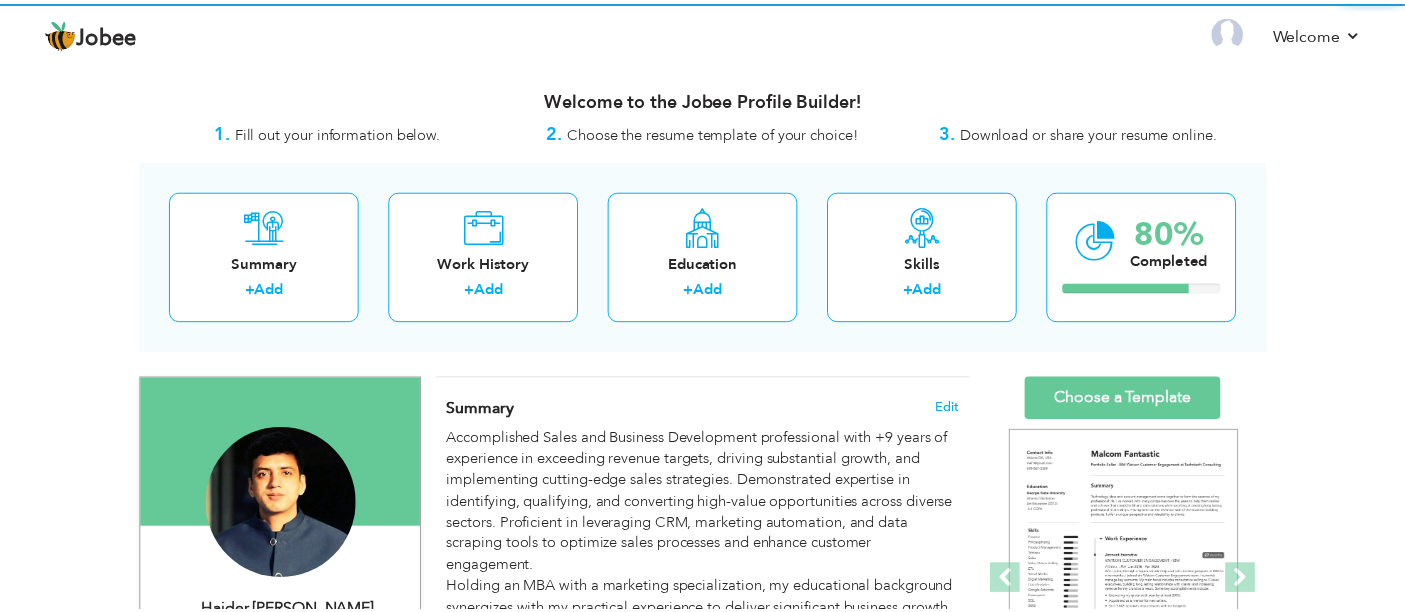 scroll, scrollTop: 0, scrollLeft: 0, axis: both 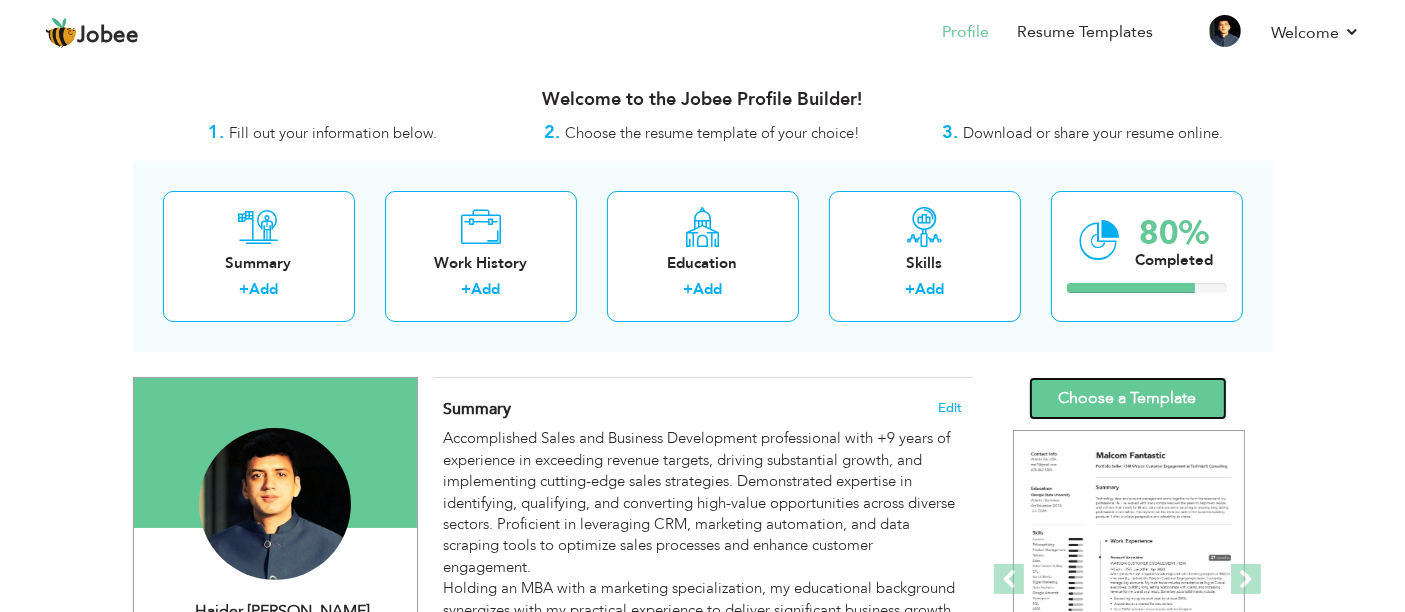 click on "Choose a Template" at bounding box center [1128, 398] 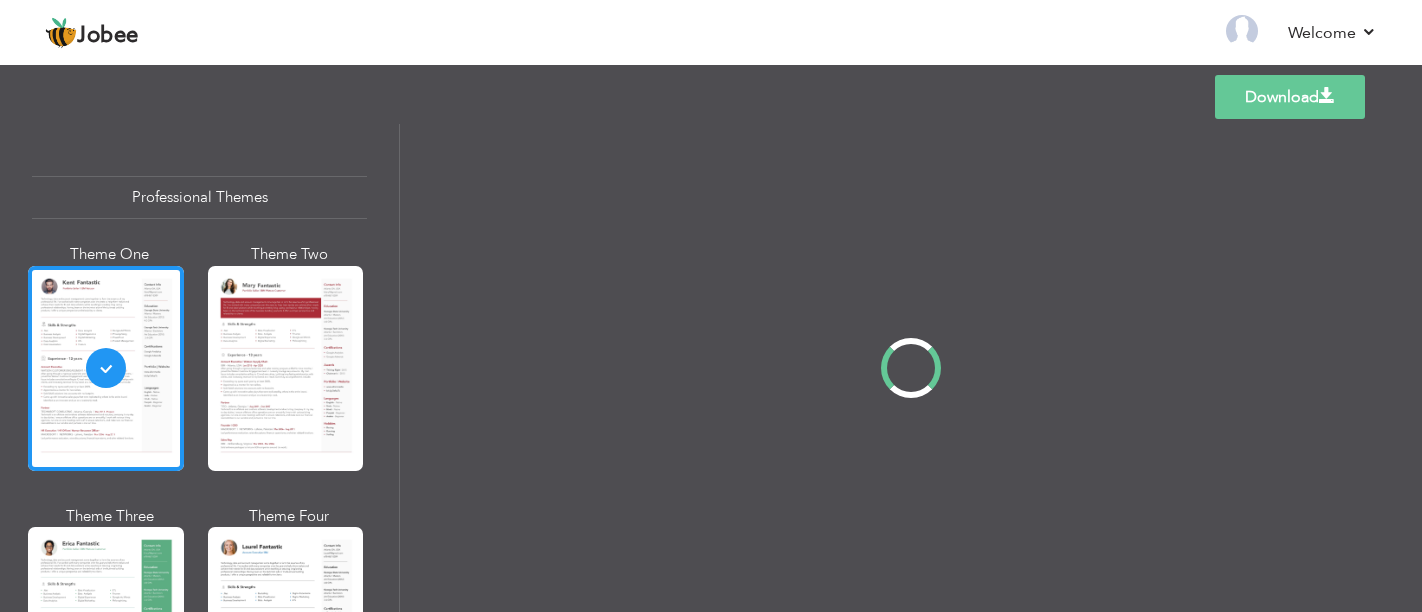 scroll, scrollTop: 0, scrollLeft: 0, axis: both 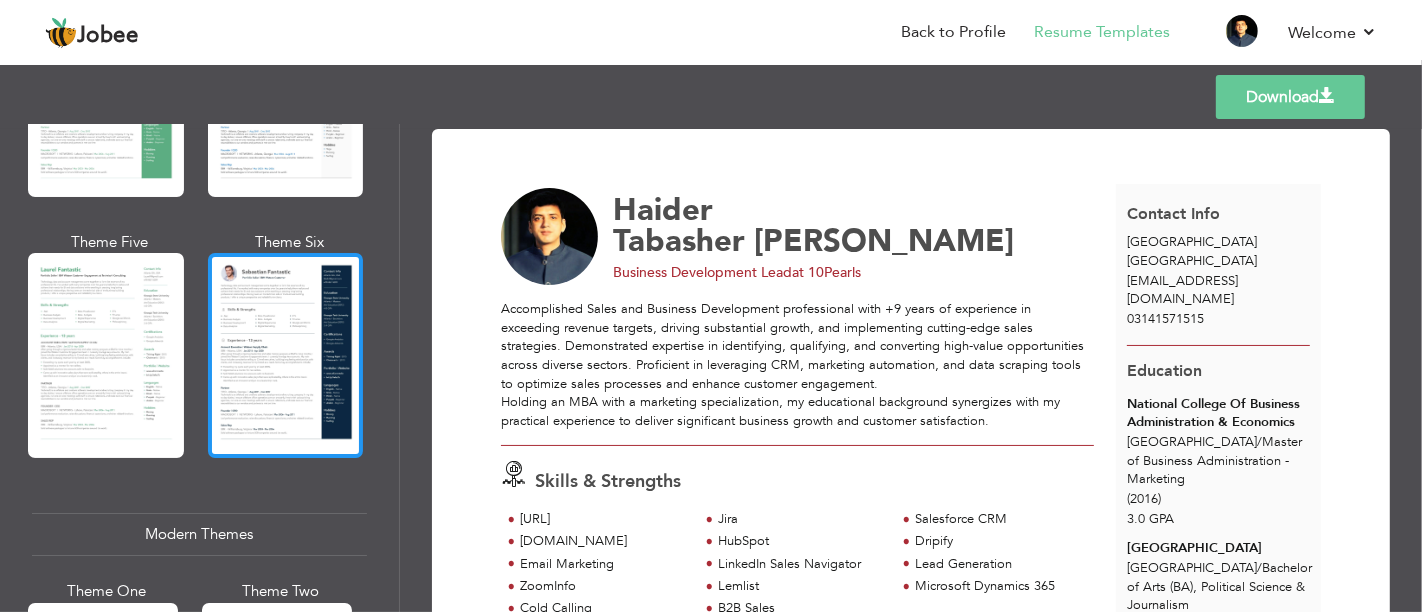 click at bounding box center [286, 355] 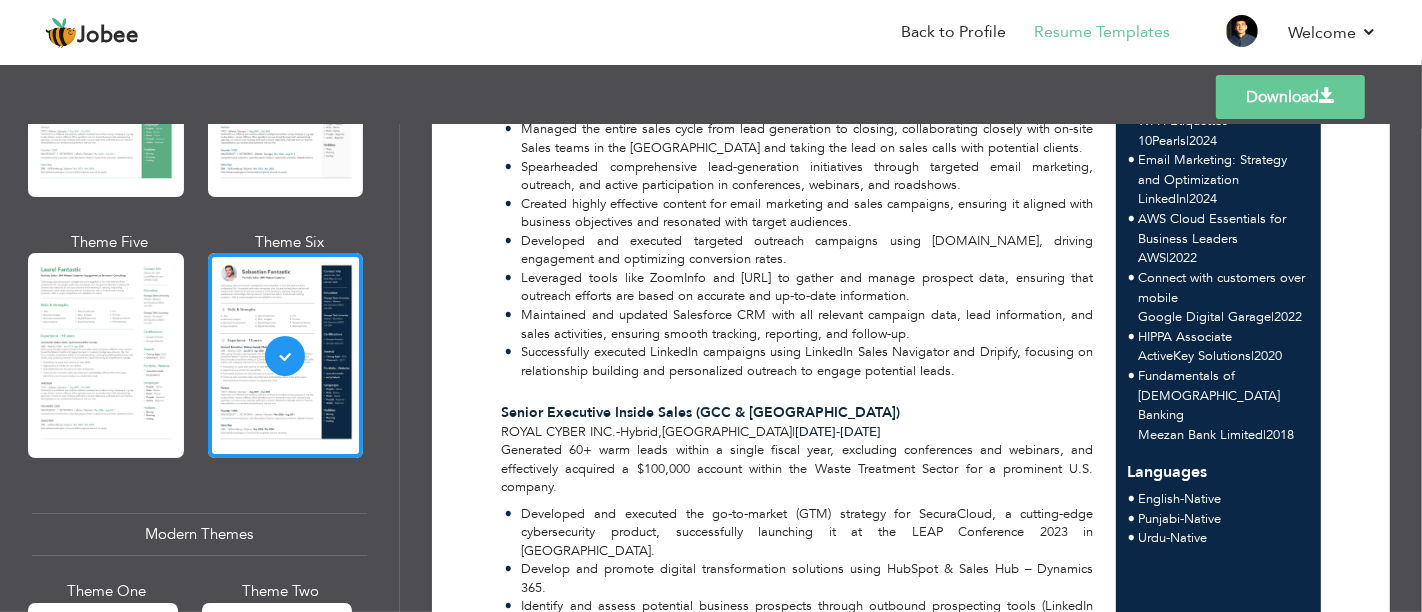 scroll, scrollTop: 377, scrollLeft: 0, axis: vertical 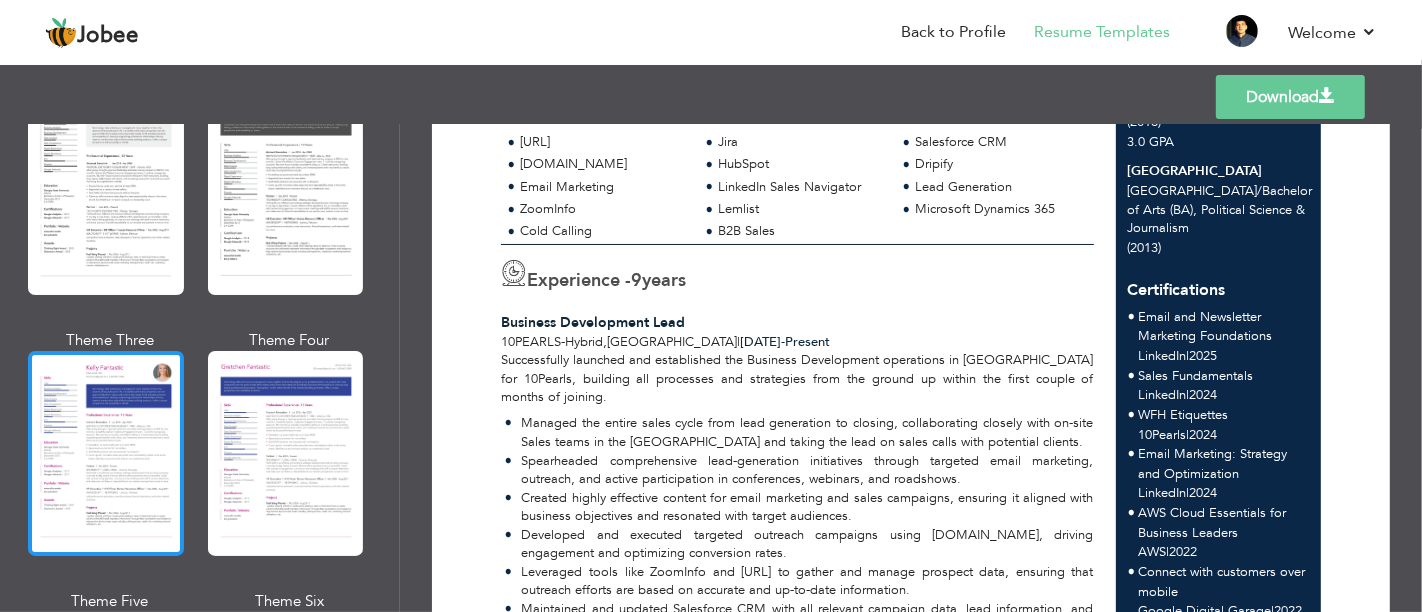 click at bounding box center [106, 453] 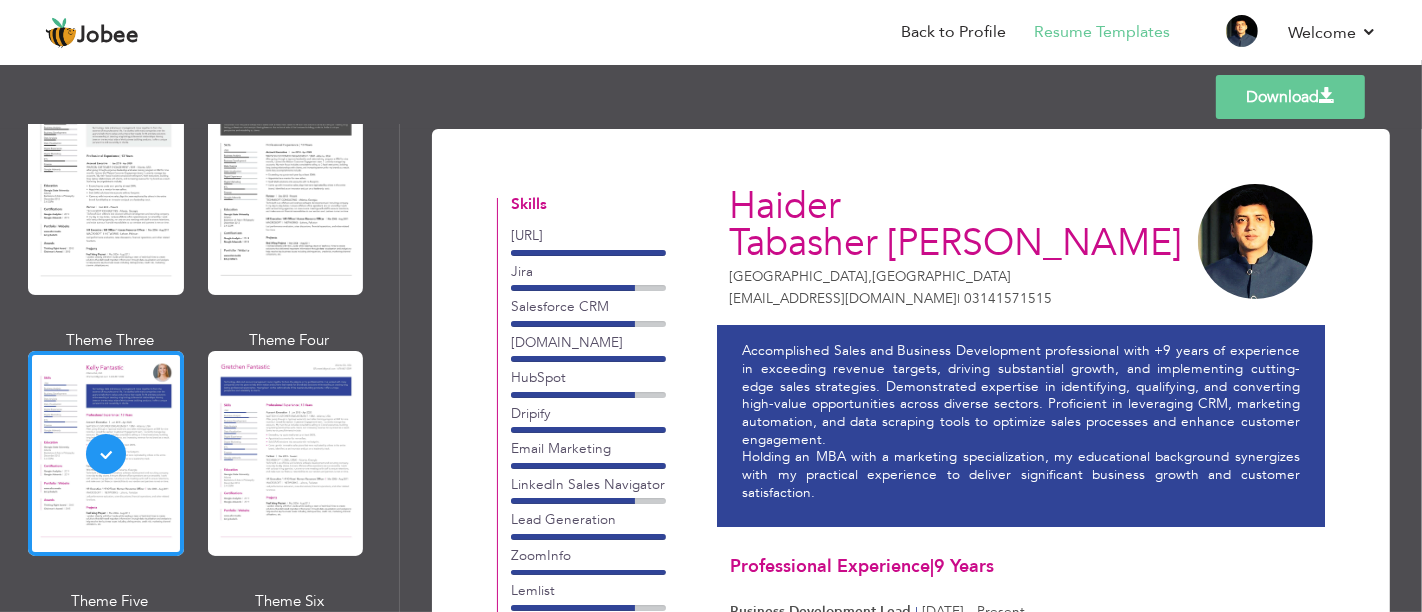 scroll, scrollTop: 329, scrollLeft: 0, axis: vertical 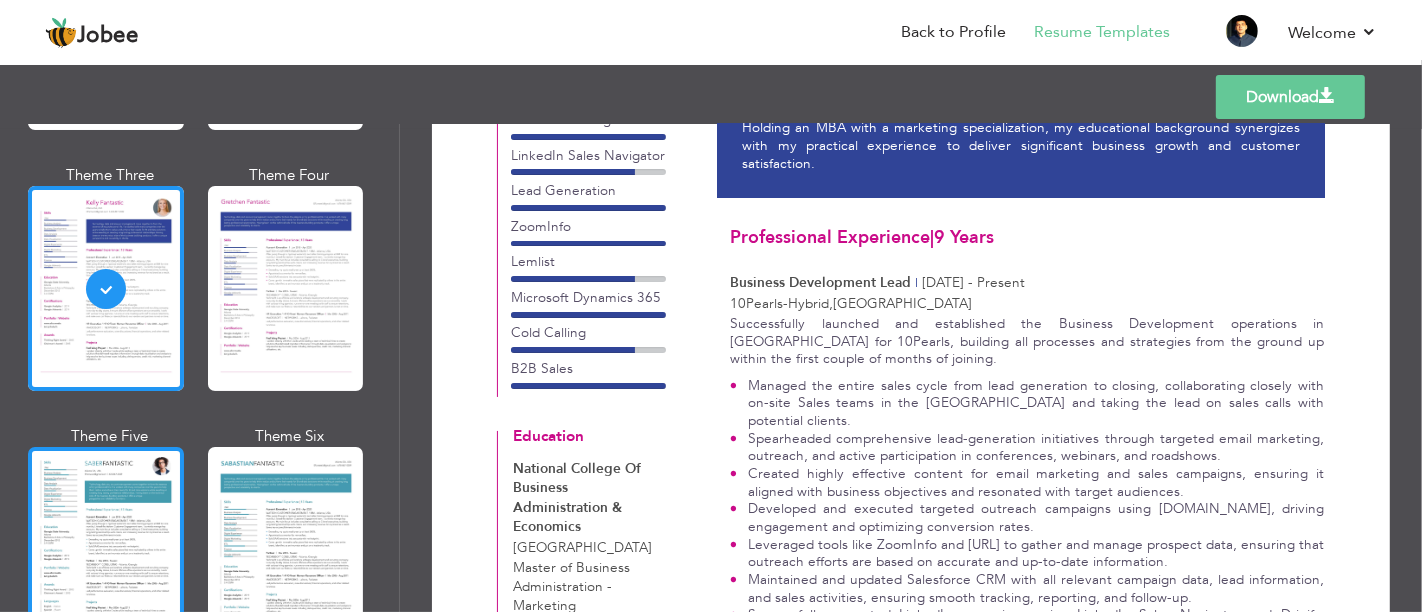 click at bounding box center (106, 549) 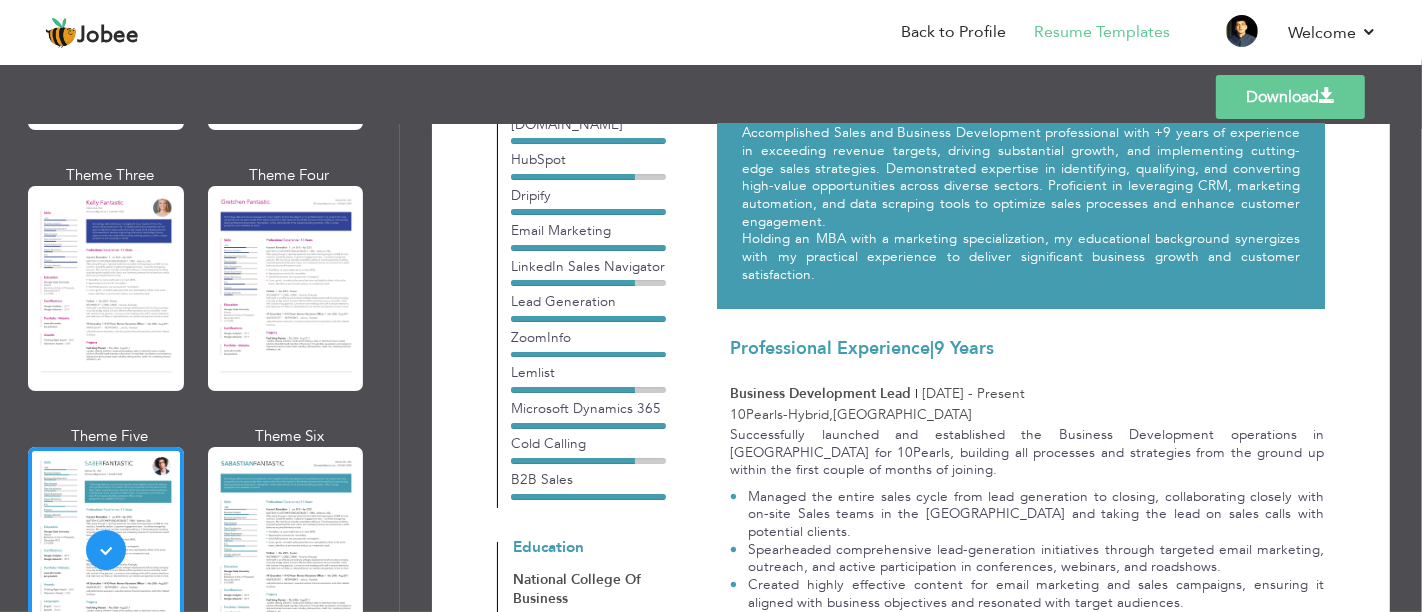 scroll, scrollTop: 219, scrollLeft: 0, axis: vertical 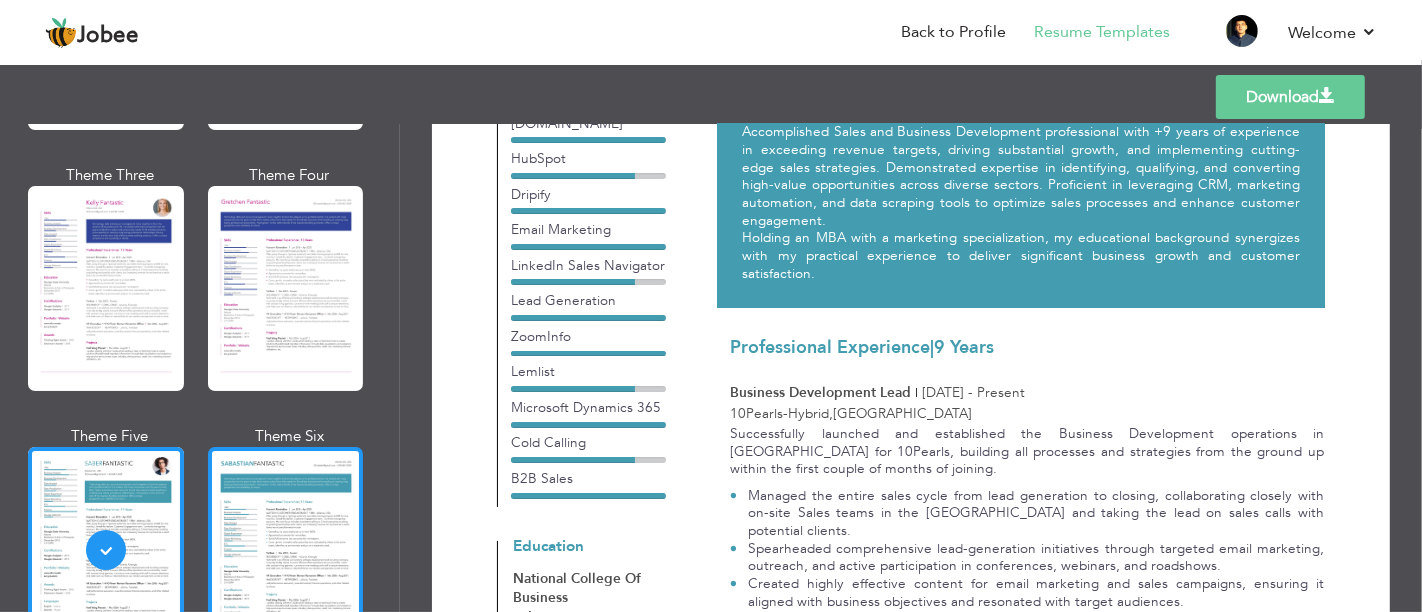 click at bounding box center (286, 549) 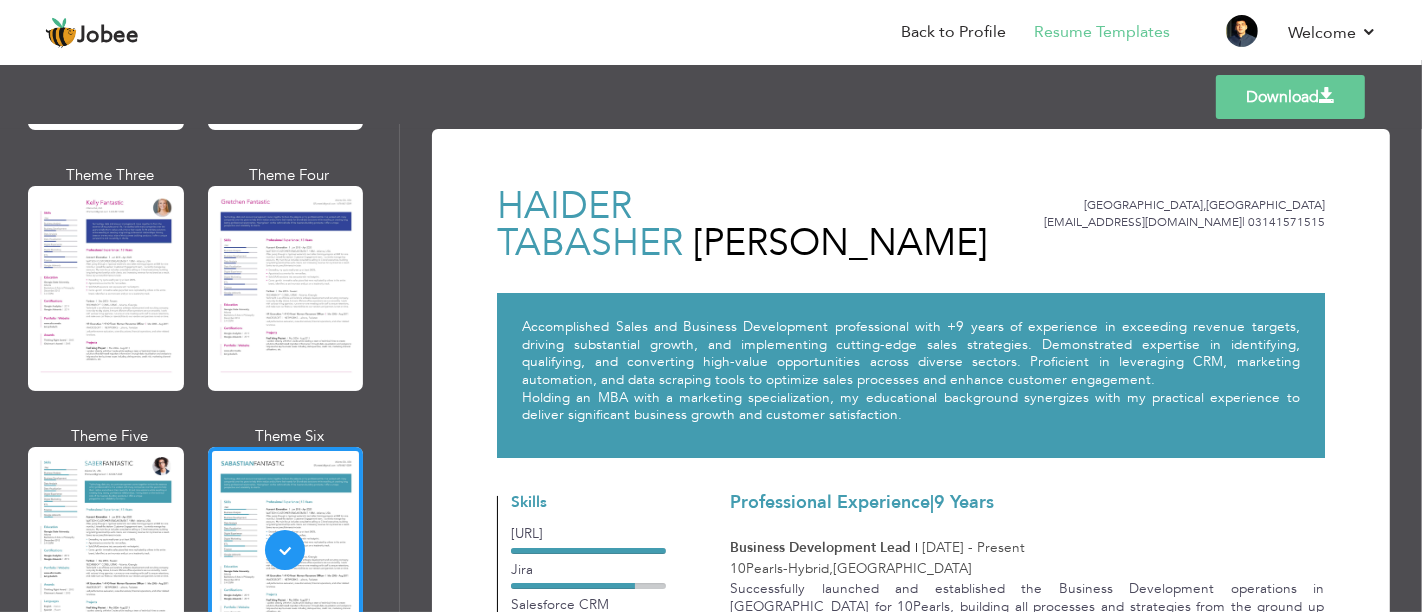 scroll, scrollTop: 177, scrollLeft: 0, axis: vertical 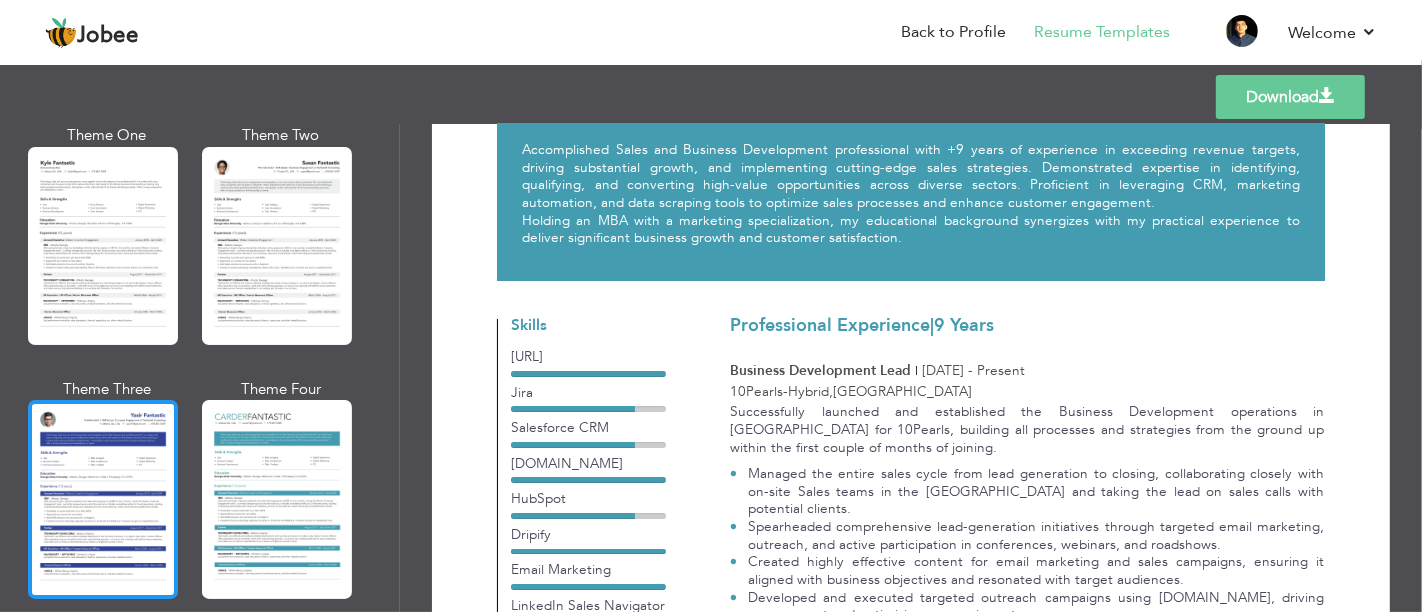 click at bounding box center [103, 499] 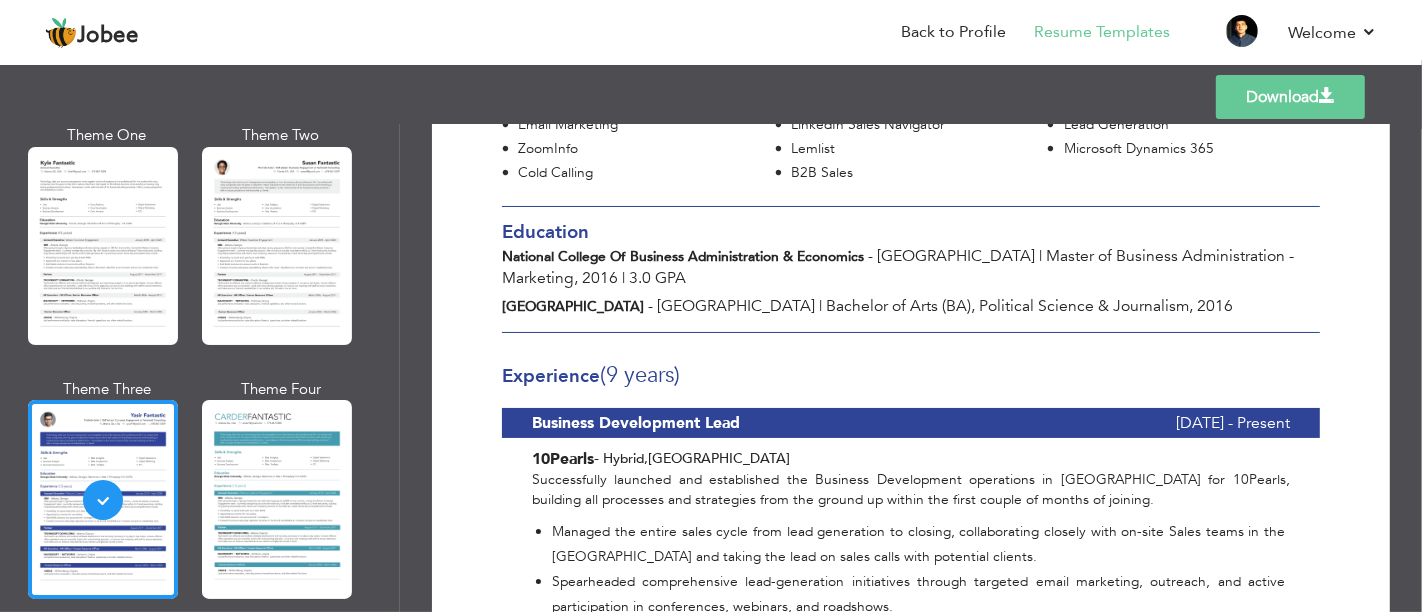 scroll, scrollTop: 573, scrollLeft: 0, axis: vertical 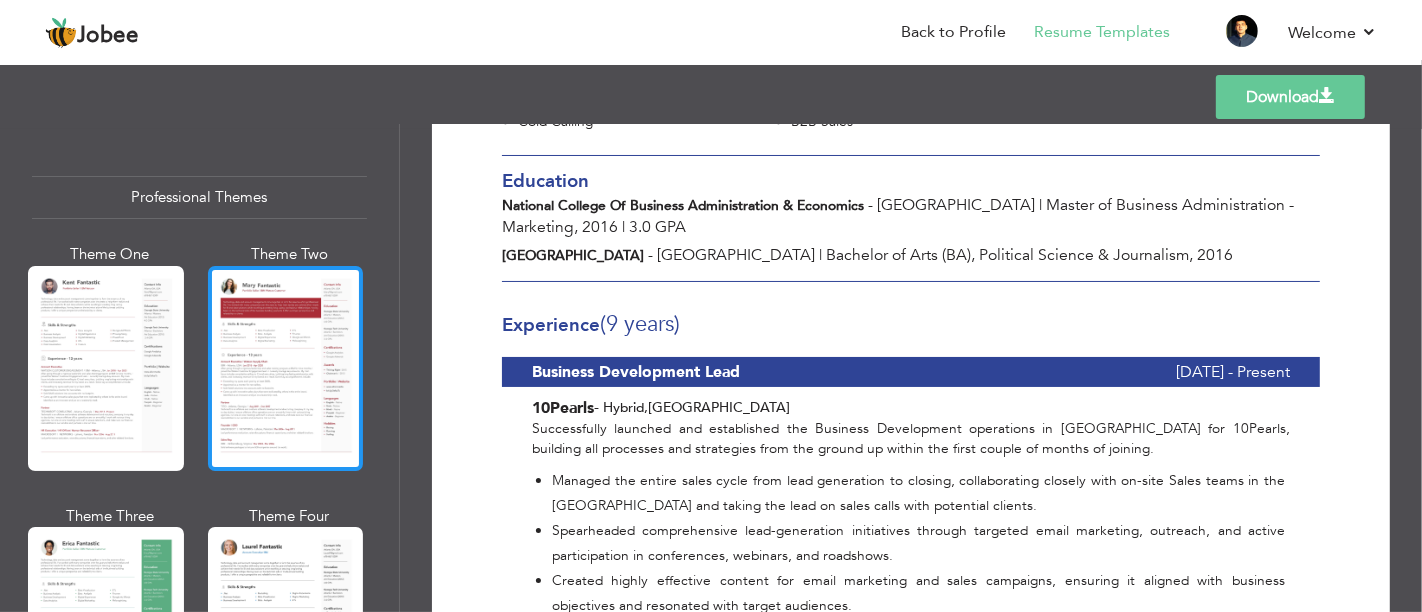 click at bounding box center (286, 368) 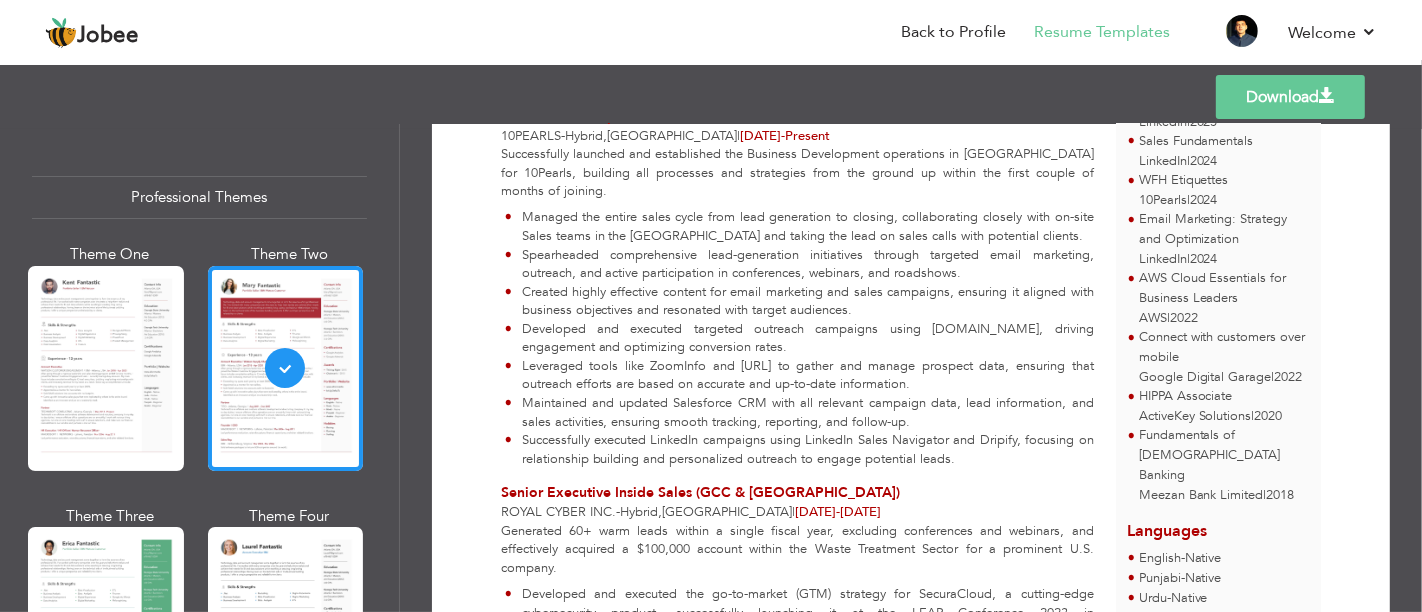 scroll, scrollTop: 357, scrollLeft: 0, axis: vertical 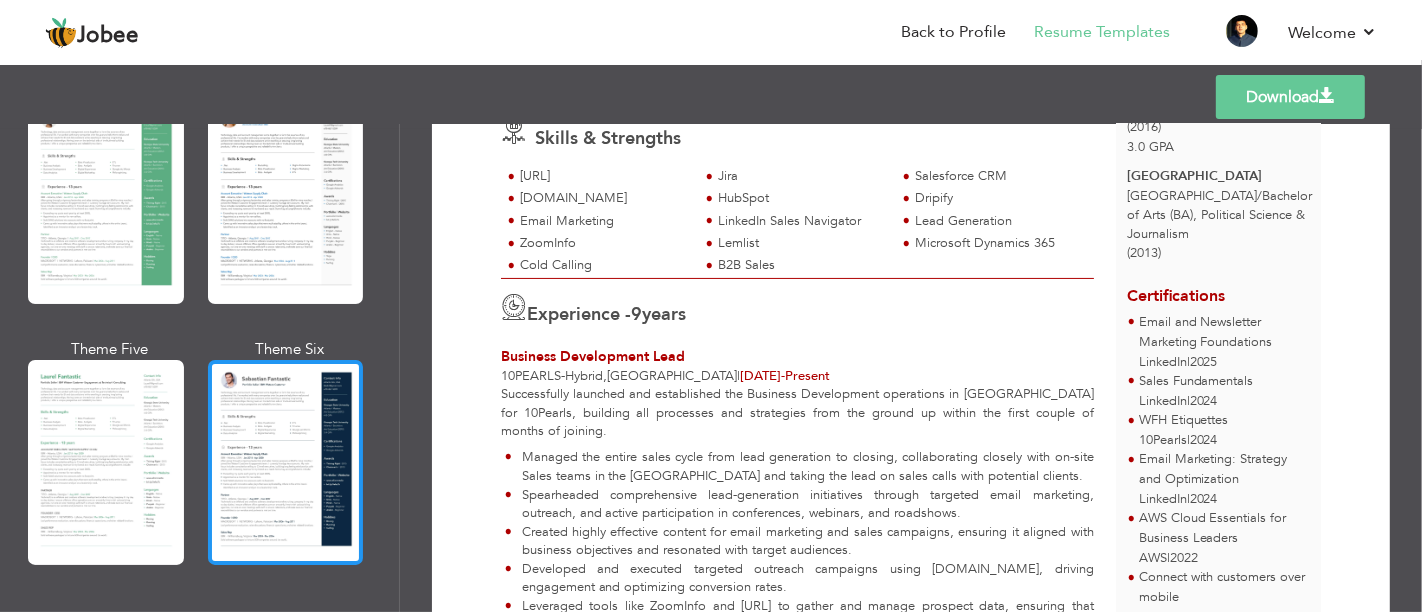 click at bounding box center (286, 462) 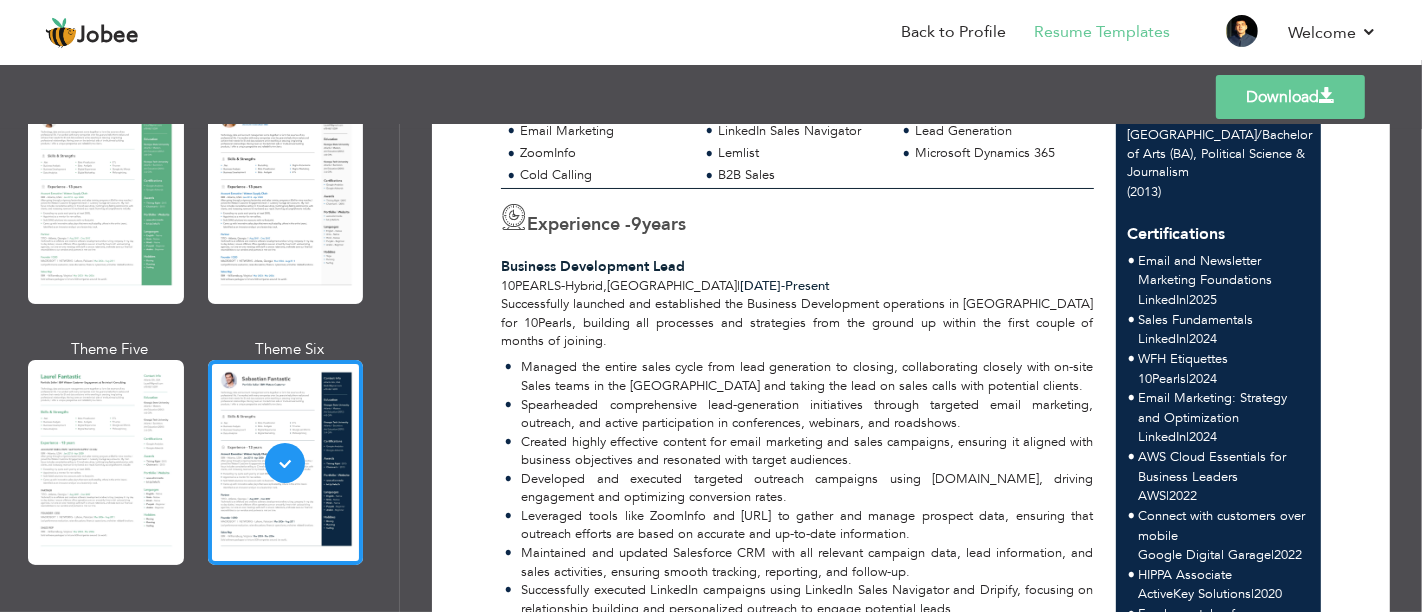 scroll, scrollTop: 420, scrollLeft: 0, axis: vertical 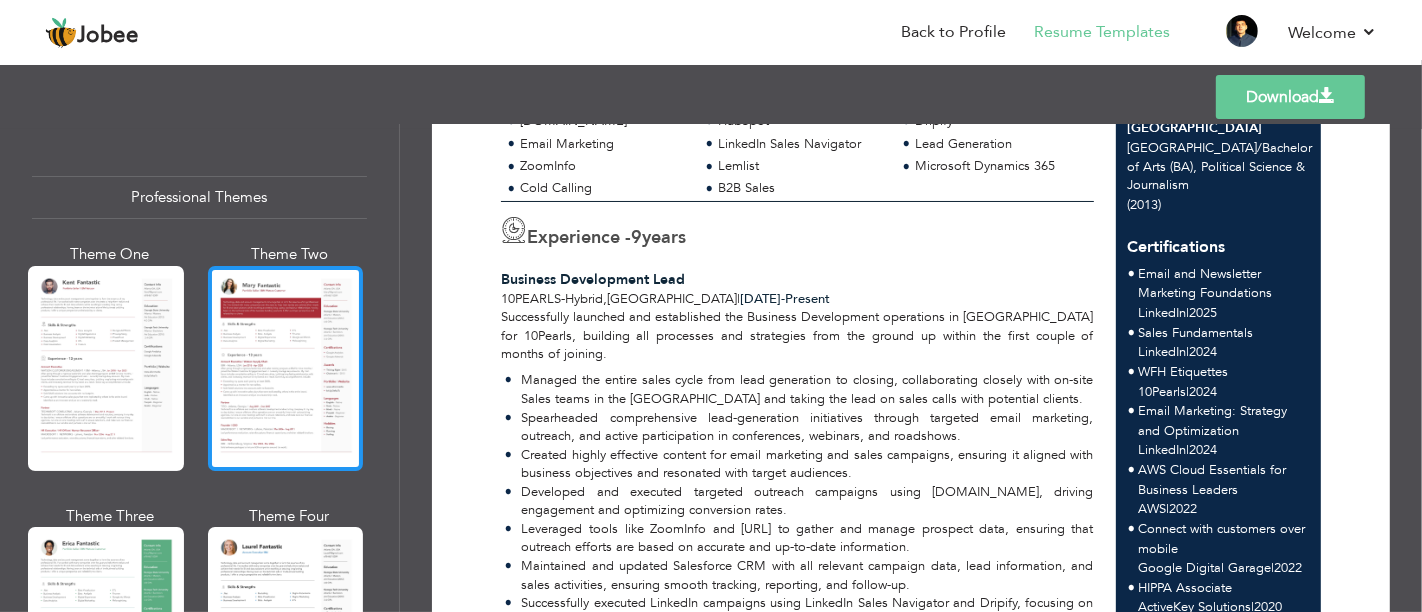 click at bounding box center (286, 368) 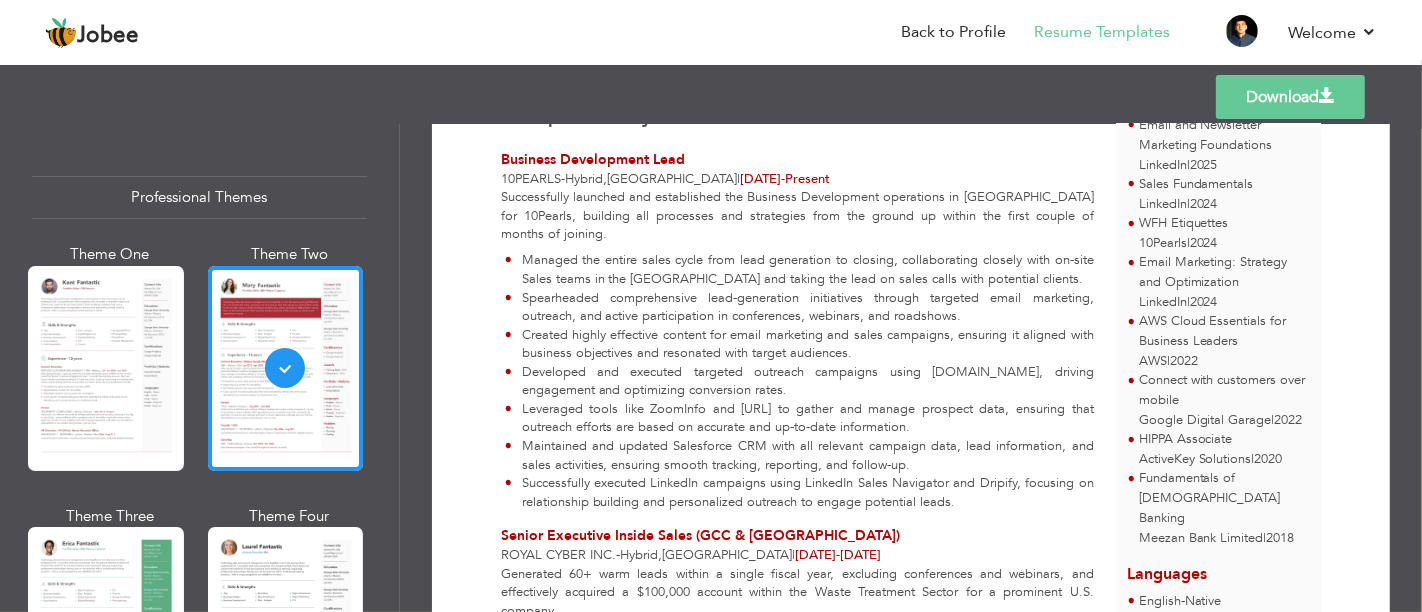 scroll, scrollTop: 593, scrollLeft: 0, axis: vertical 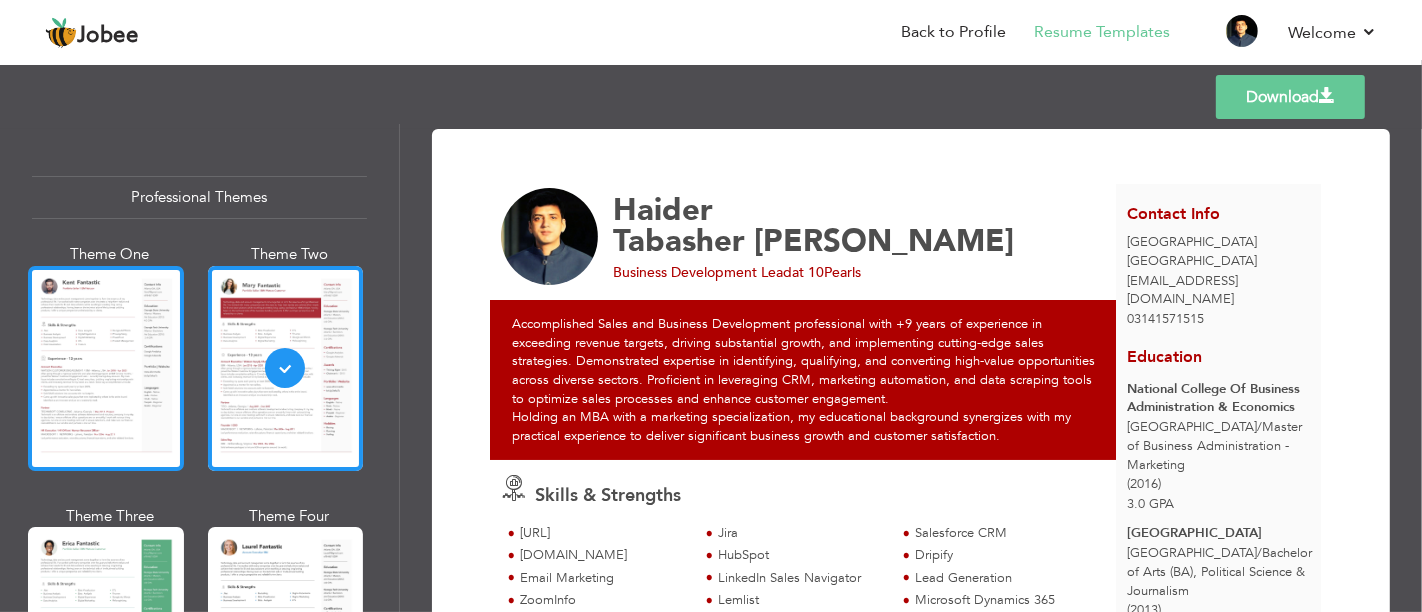 click at bounding box center (106, 368) 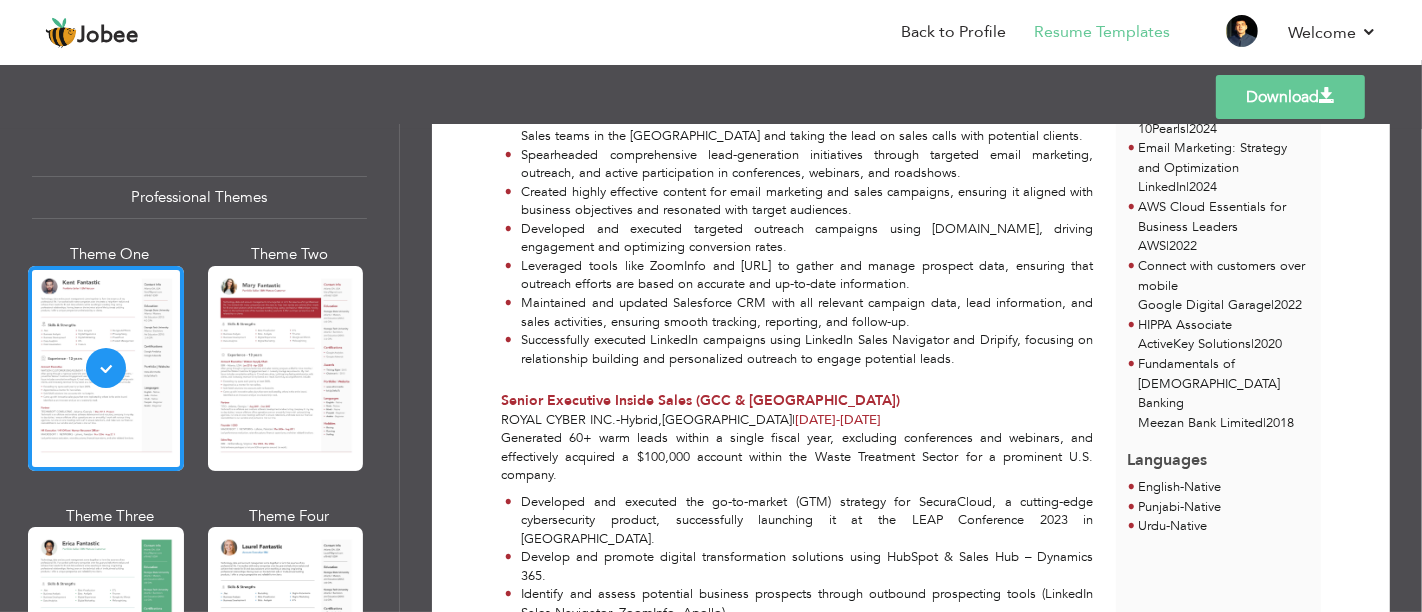 scroll, scrollTop: 17, scrollLeft: 0, axis: vertical 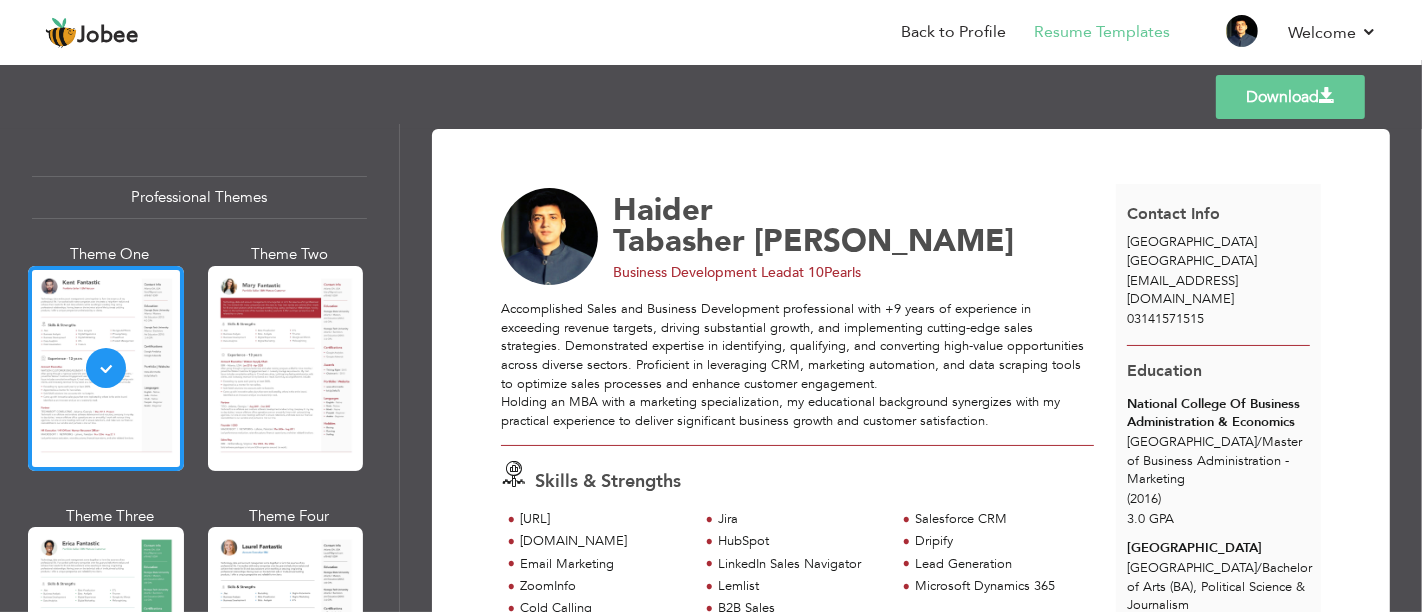 click on "Download" at bounding box center [1290, 97] 